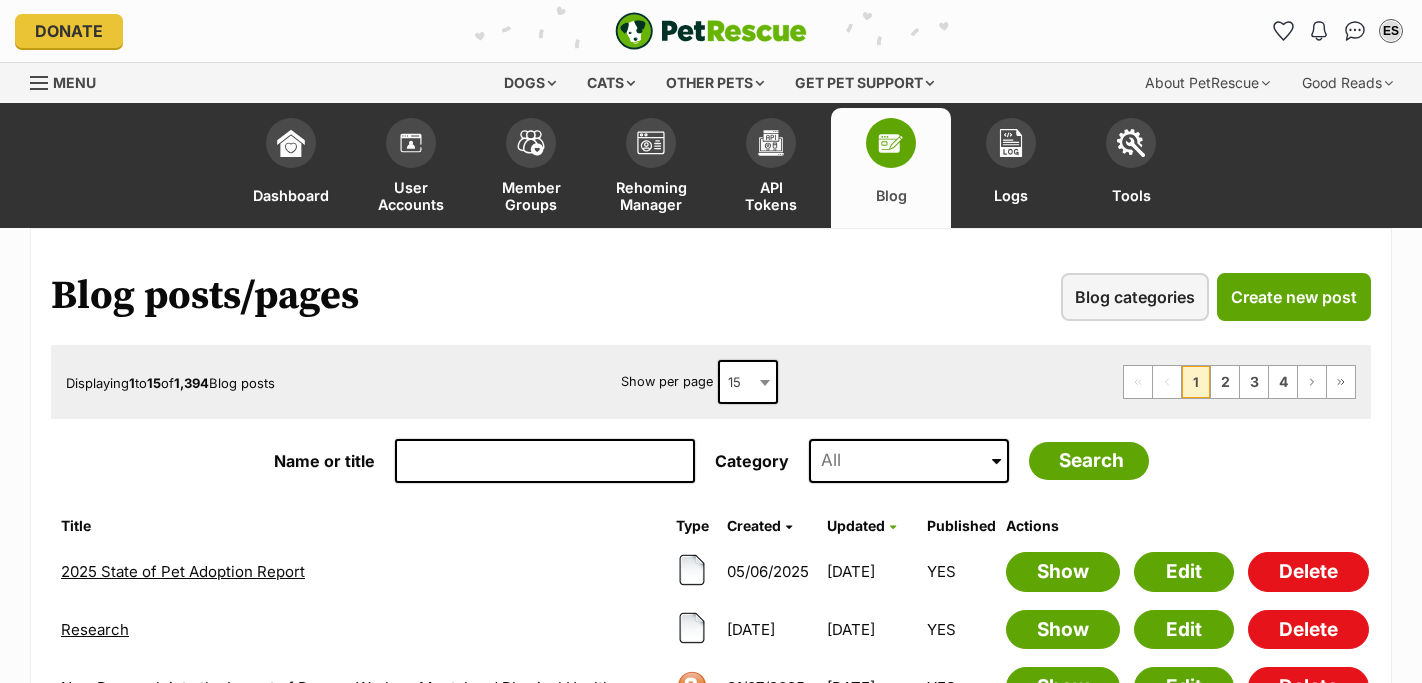 scroll, scrollTop: 0, scrollLeft: 0, axis: both 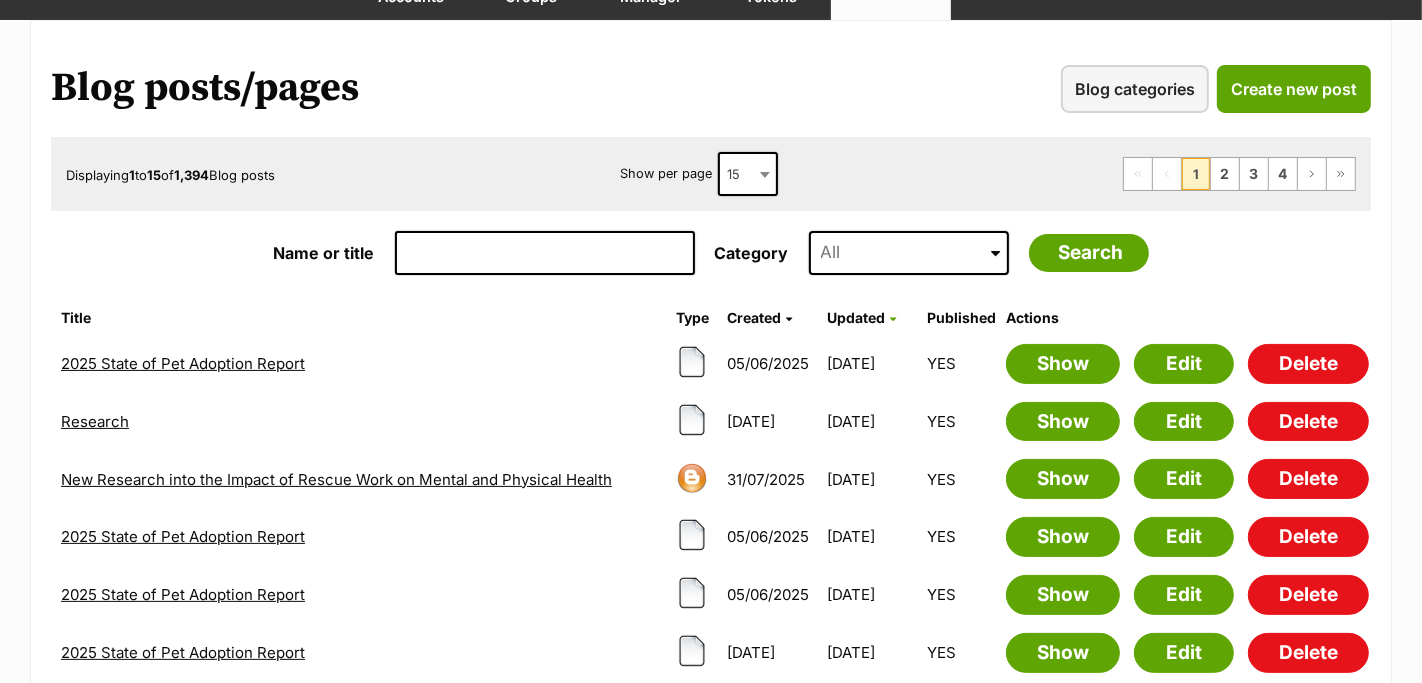 click on "2025 State of Pet Adoption Report" at bounding box center [183, 363] 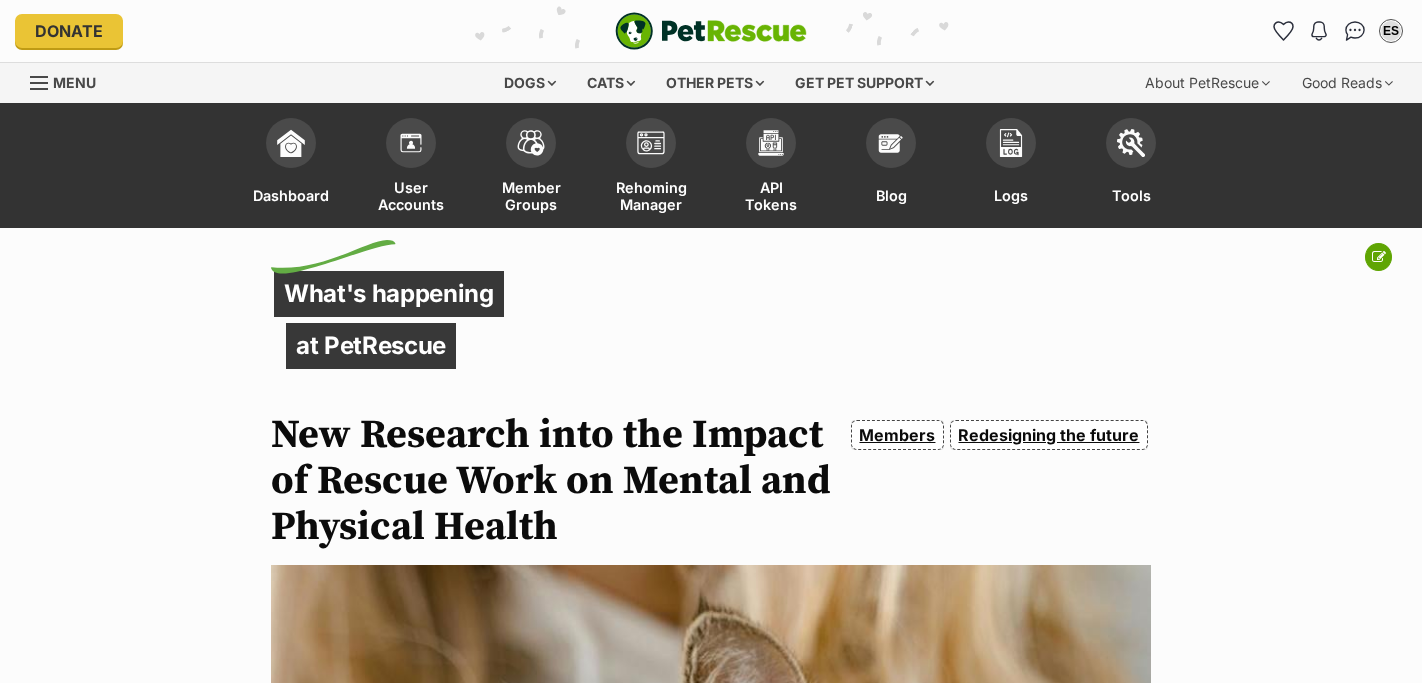 scroll, scrollTop: 8437, scrollLeft: 0, axis: vertical 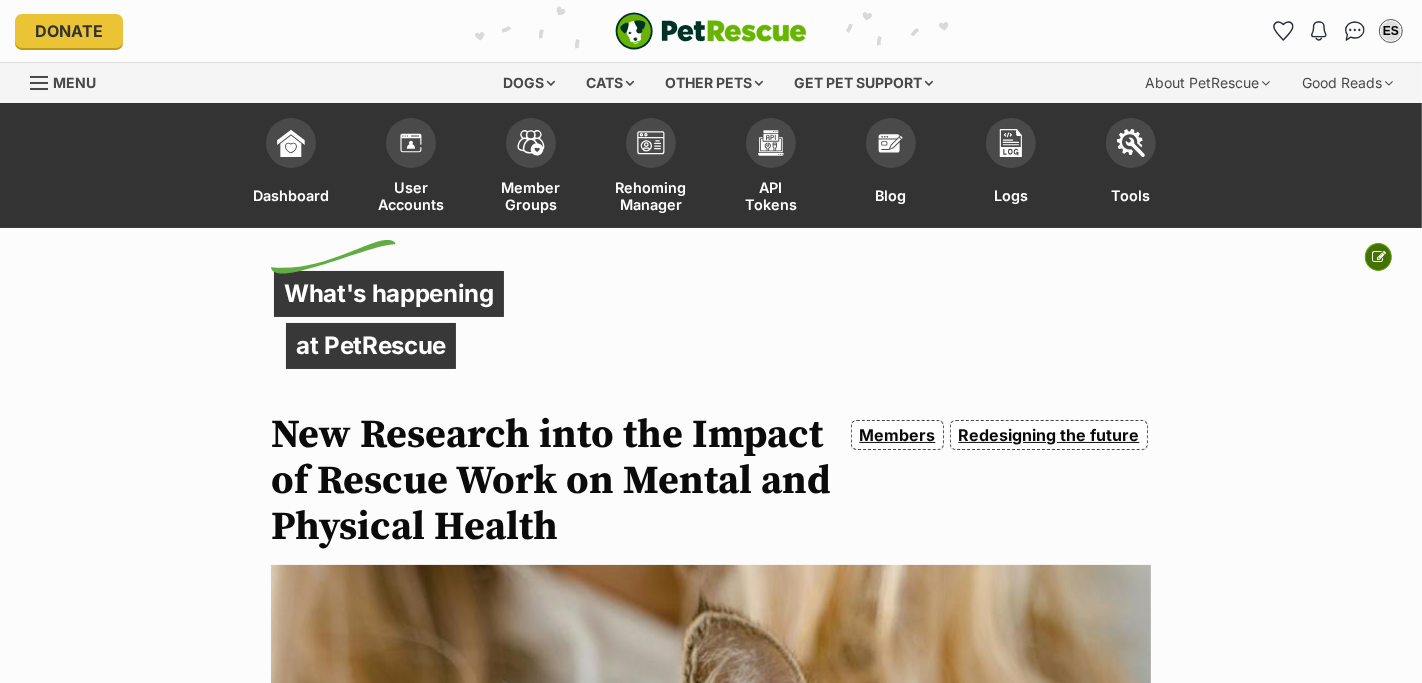 click at bounding box center [1379, 257] 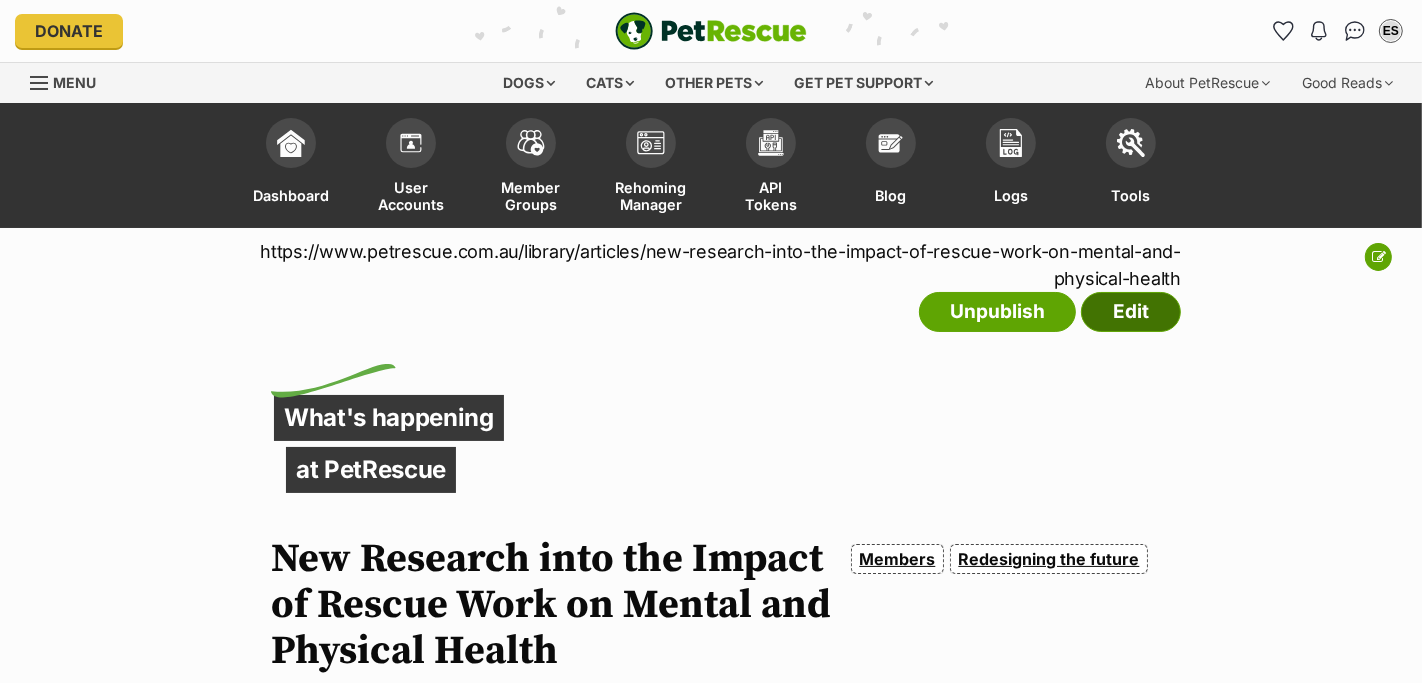 click on "Edit" at bounding box center [1131, 312] 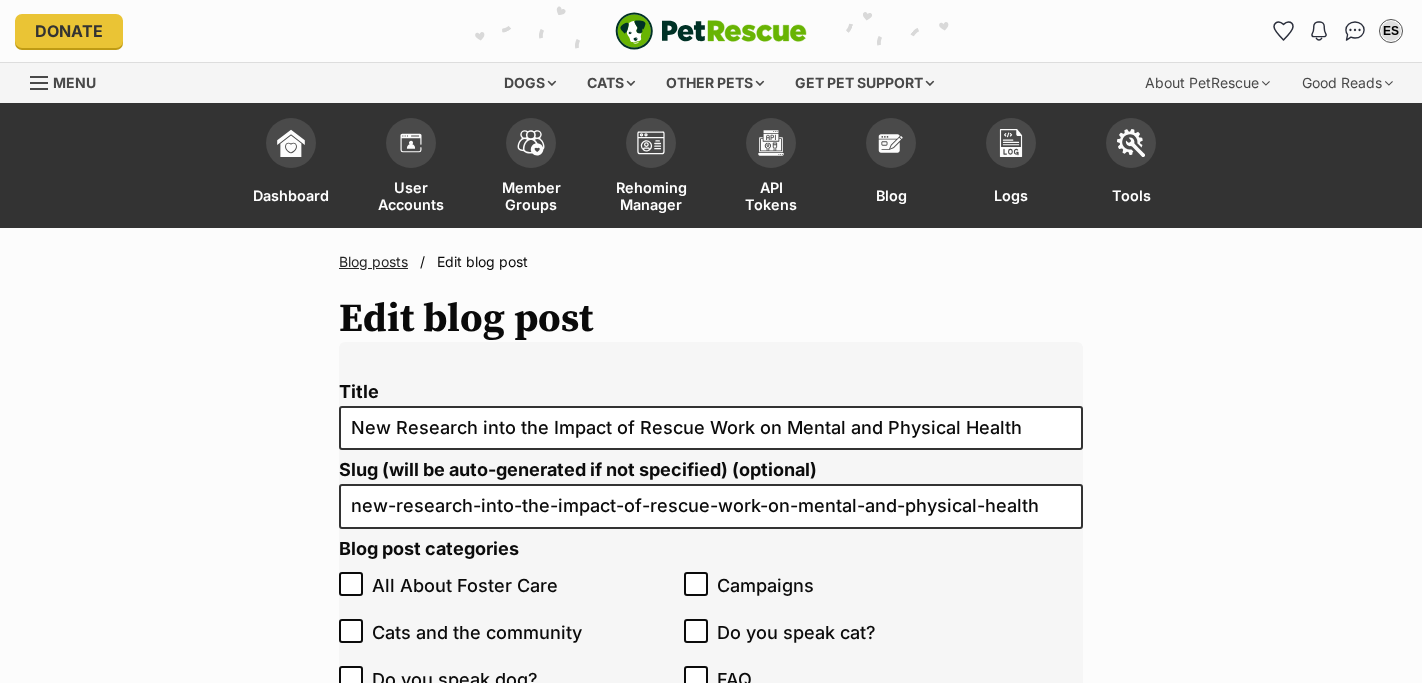scroll, scrollTop: 0, scrollLeft: 0, axis: both 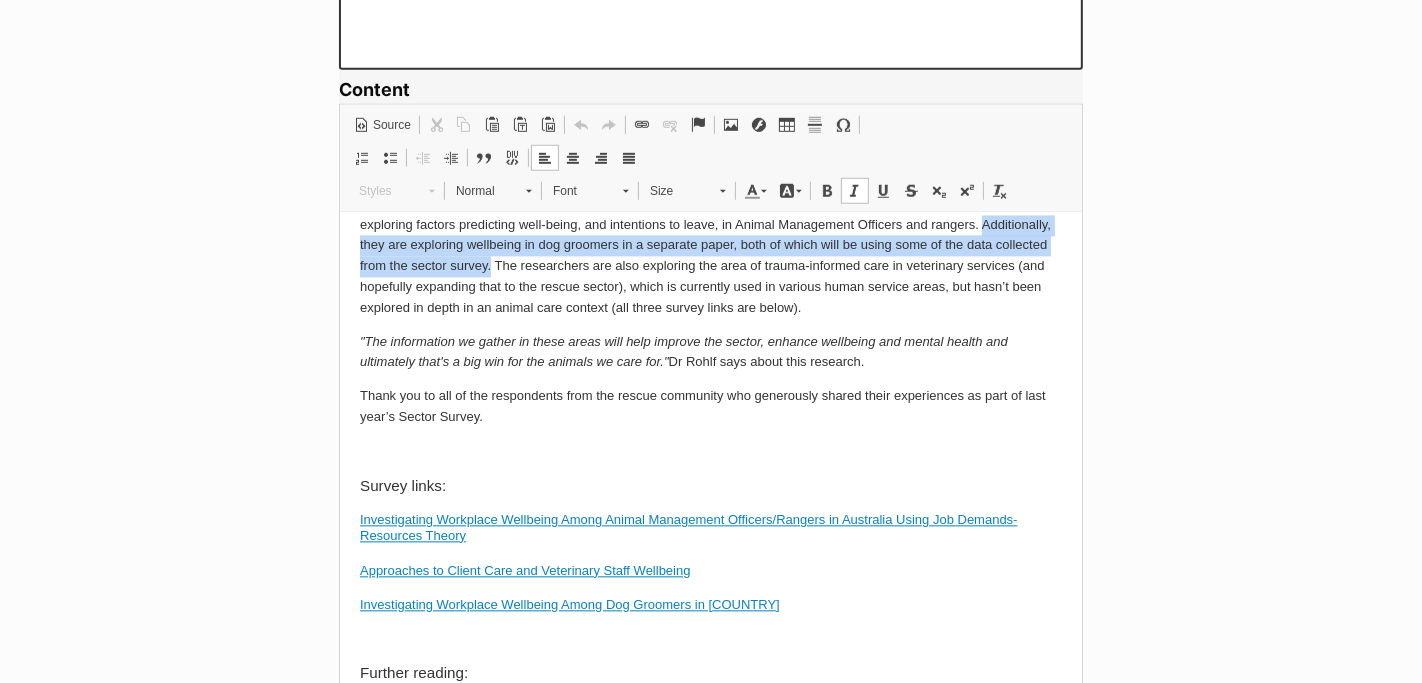 drag, startPoint x: 982, startPoint y: 343, endPoint x: 489, endPoint y: 392, distance: 495.4291 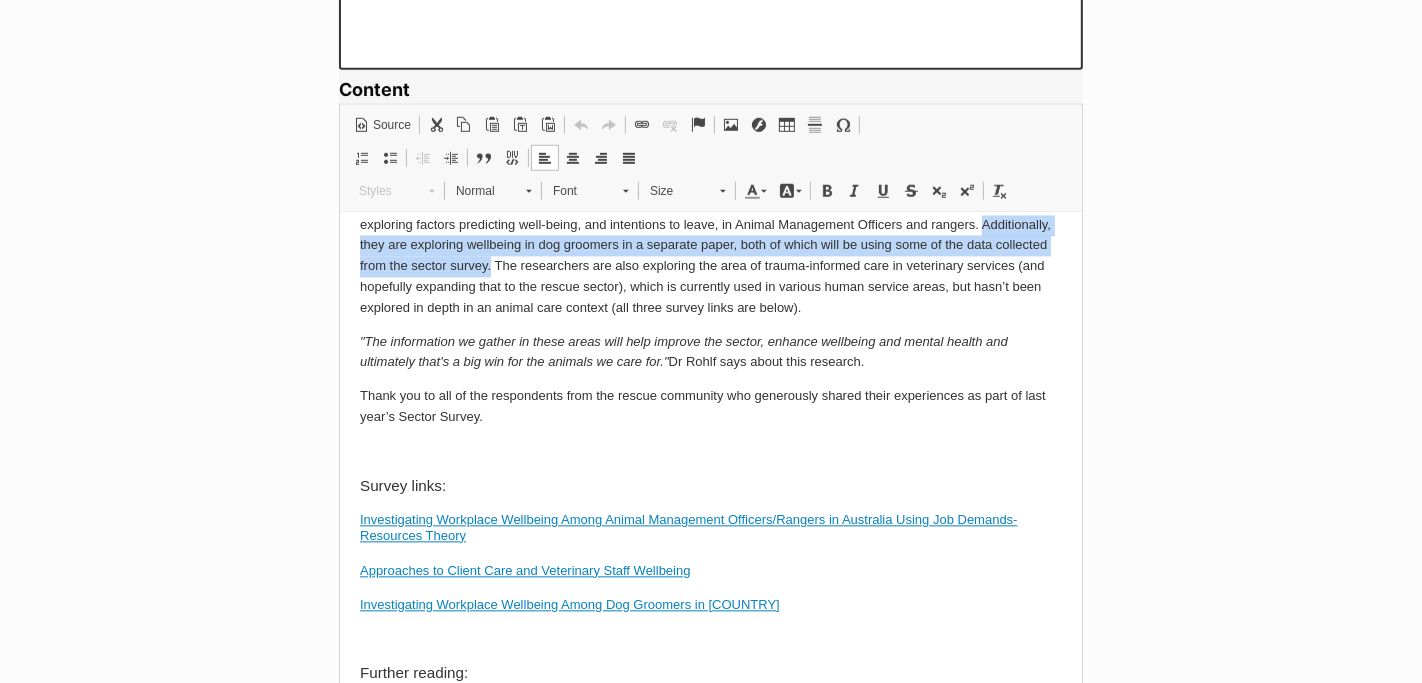 type 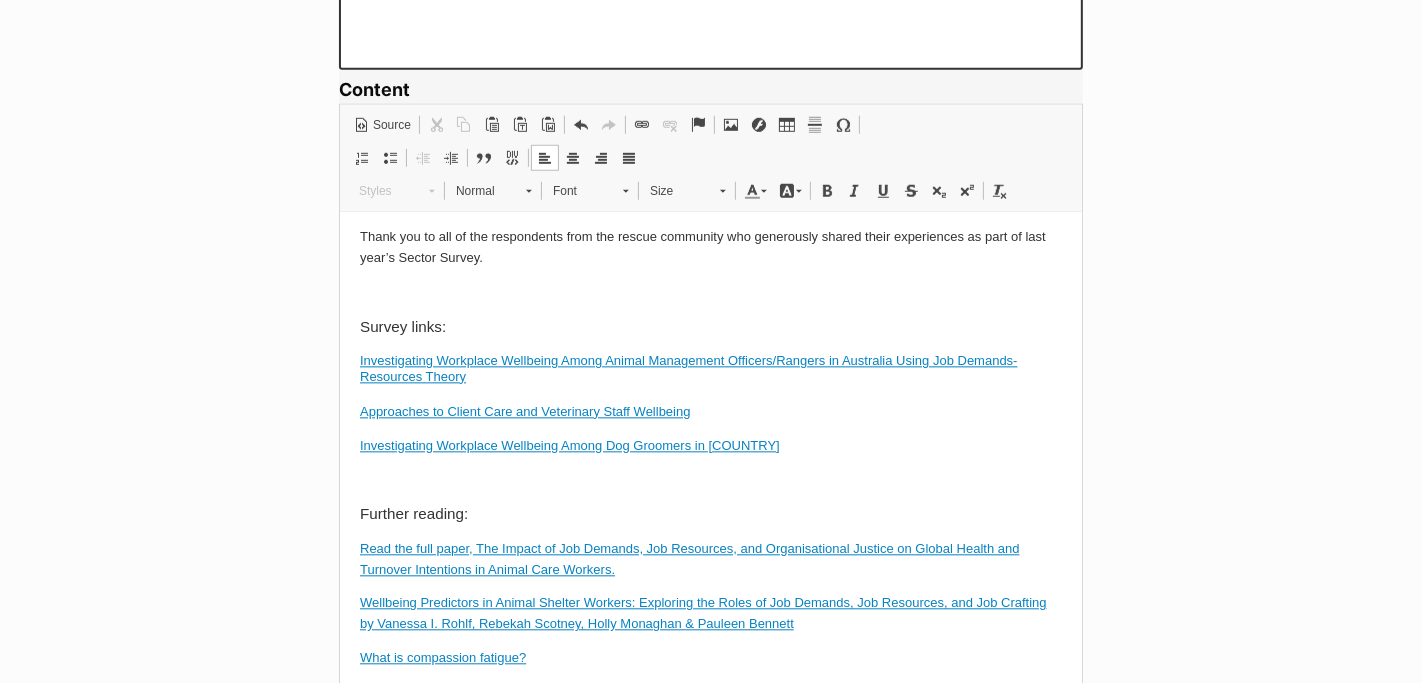 scroll, scrollTop: 4013, scrollLeft: 0, axis: vertical 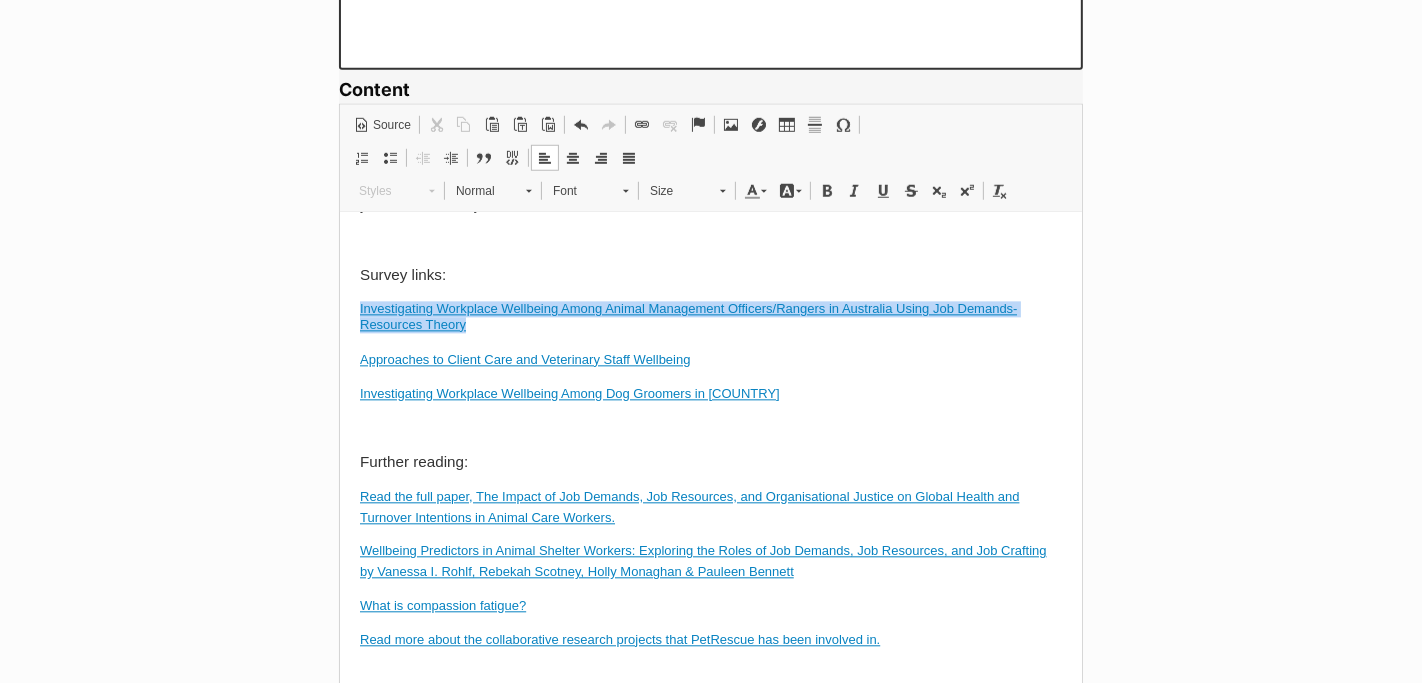 drag, startPoint x: 474, startPoint y: 454, endPoint x: 673, endPoint y: 647, distance: 277.21832 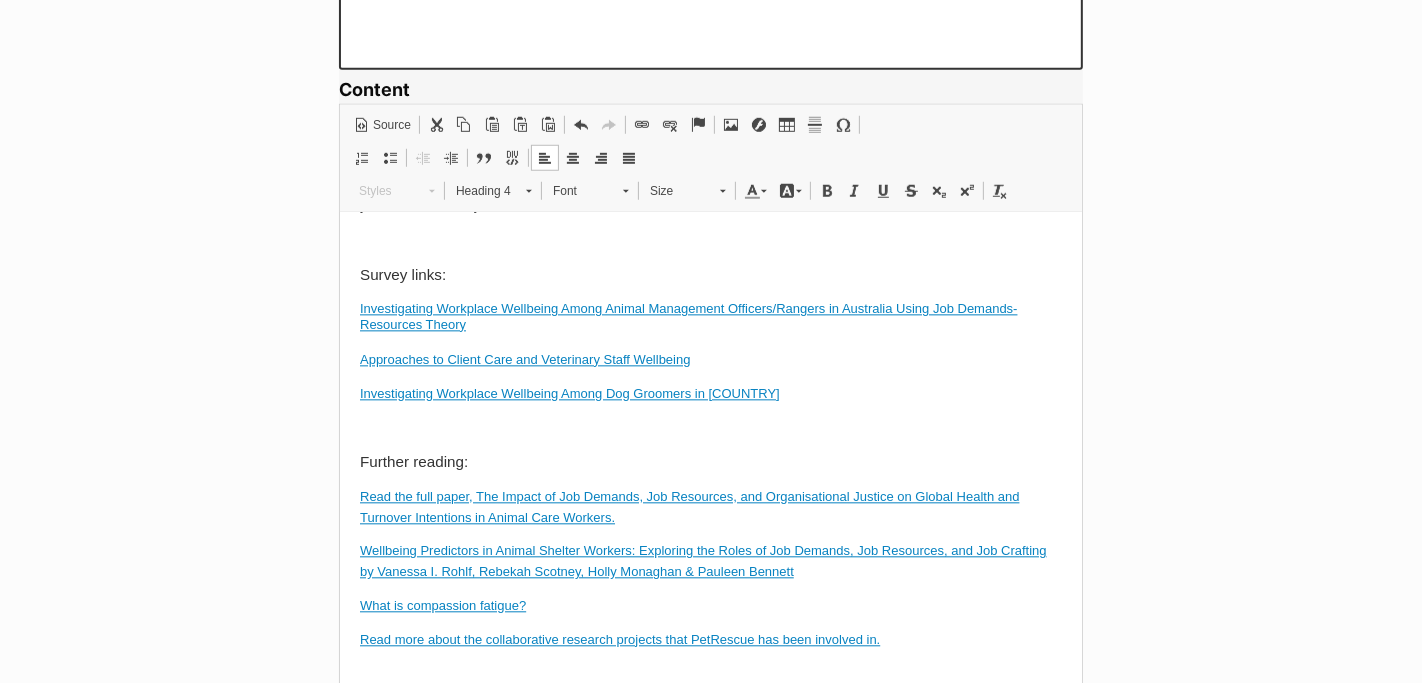 click on "Approaches to Client Care and Veterinary Staff Wellbeing" at bounding box center [710, 361] 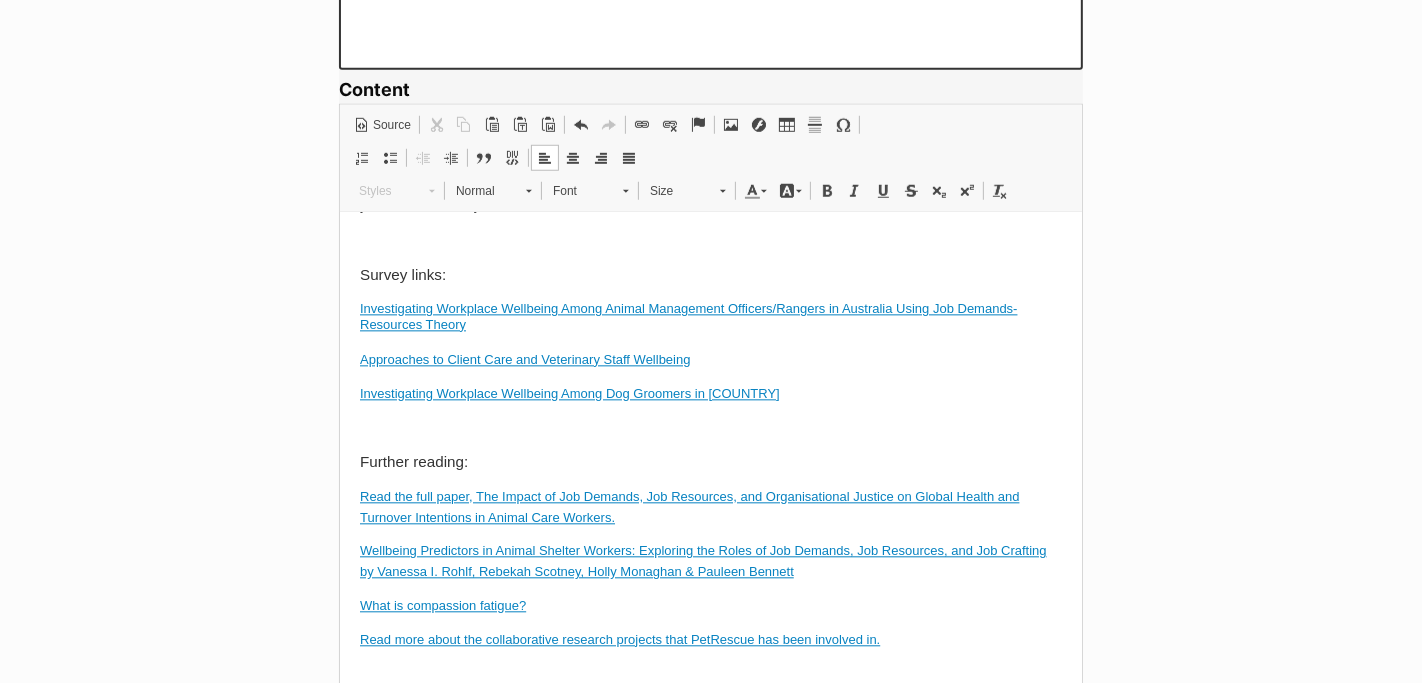 click on "Survey links:" at bounding box center [710, 276] 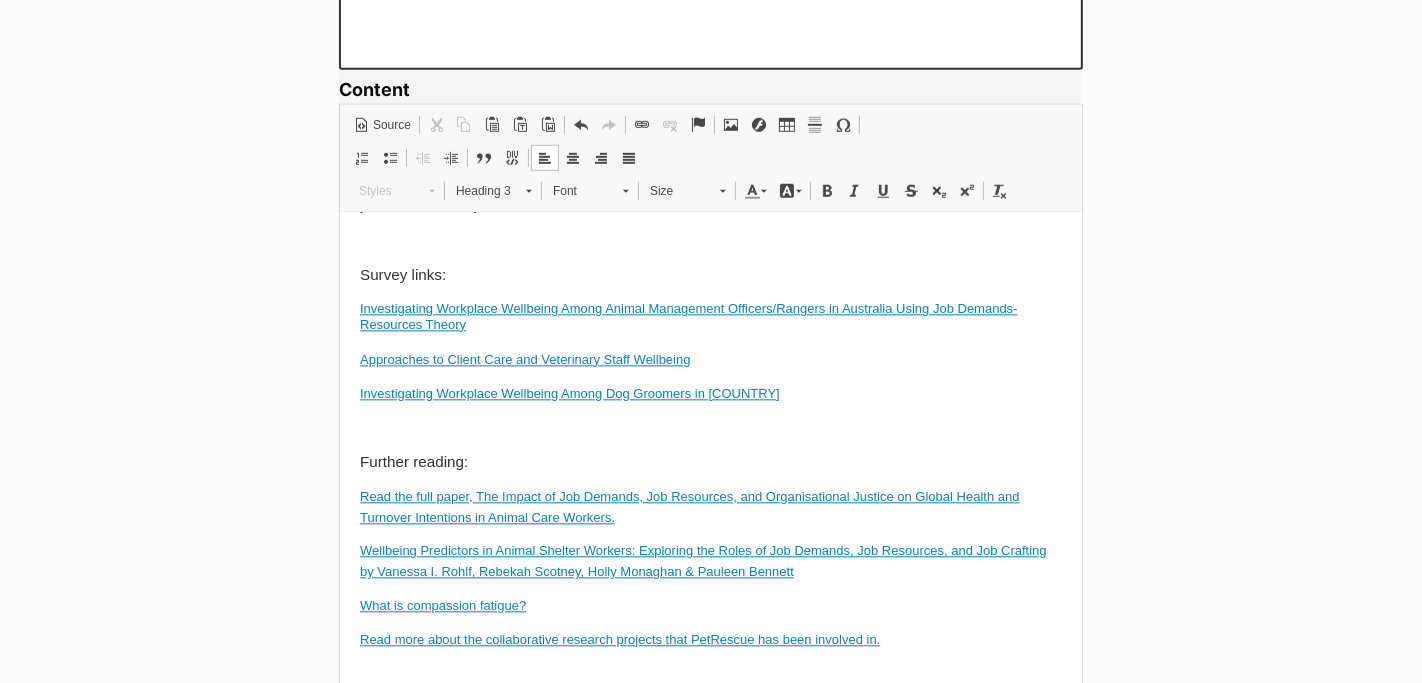 click on "Investigating Workplace Wellbeing Among Animal Management Officers/Rangers in Australia Using Job Demands-Resources Theory" at bounding box center [710, 317] 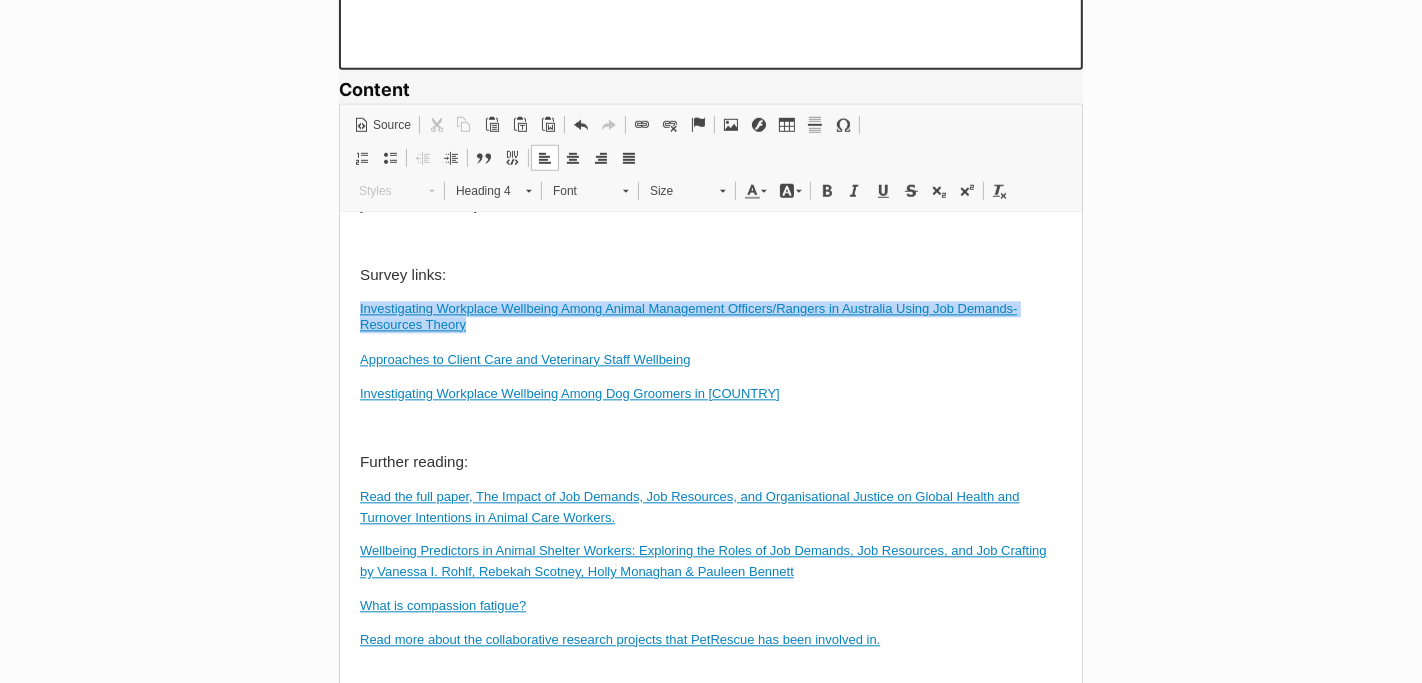 drag, startPoint x: 481, startPoint y: 452, endPoint x: 348, endPoint y: 434, distance: 134.21252 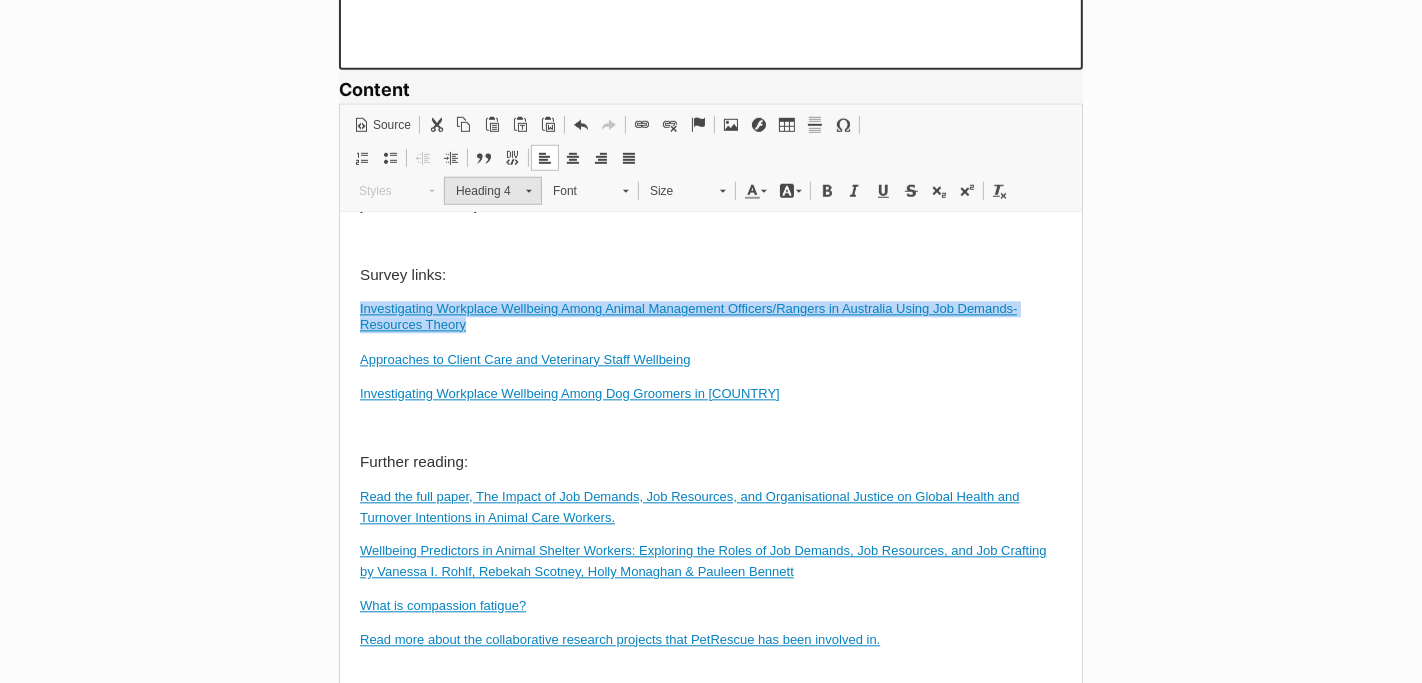 click on "Heading 4" at bounding box center (481, 191) 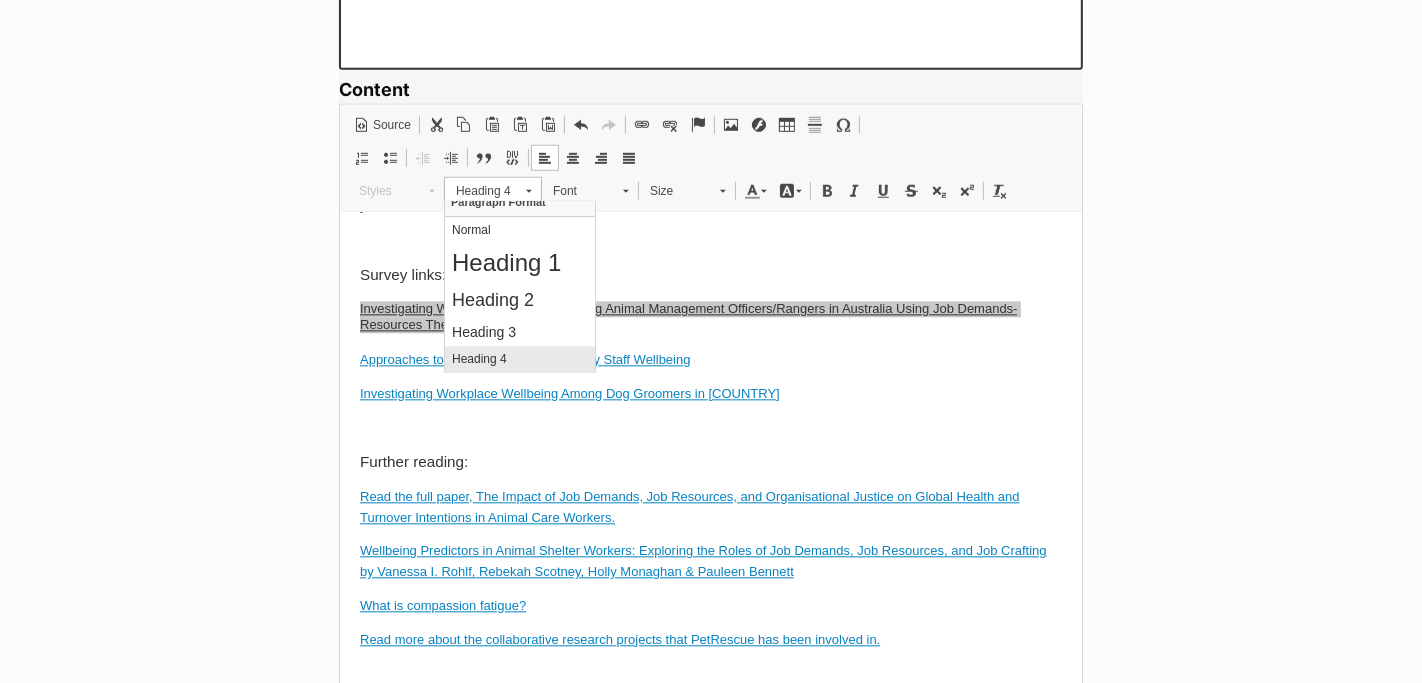 scroll, scrollTop: 12, scrollLeft: 0, axis: vertical 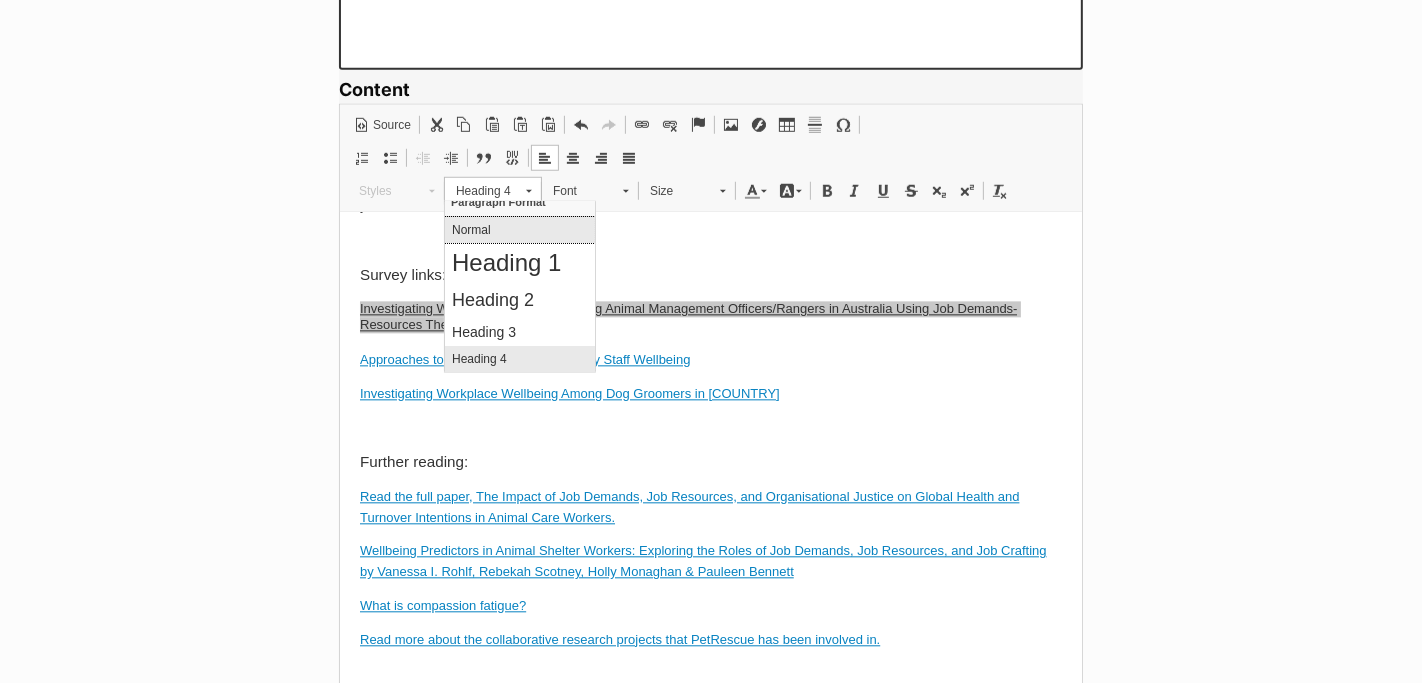 click on "Normal" at bounding box center (519, 229) 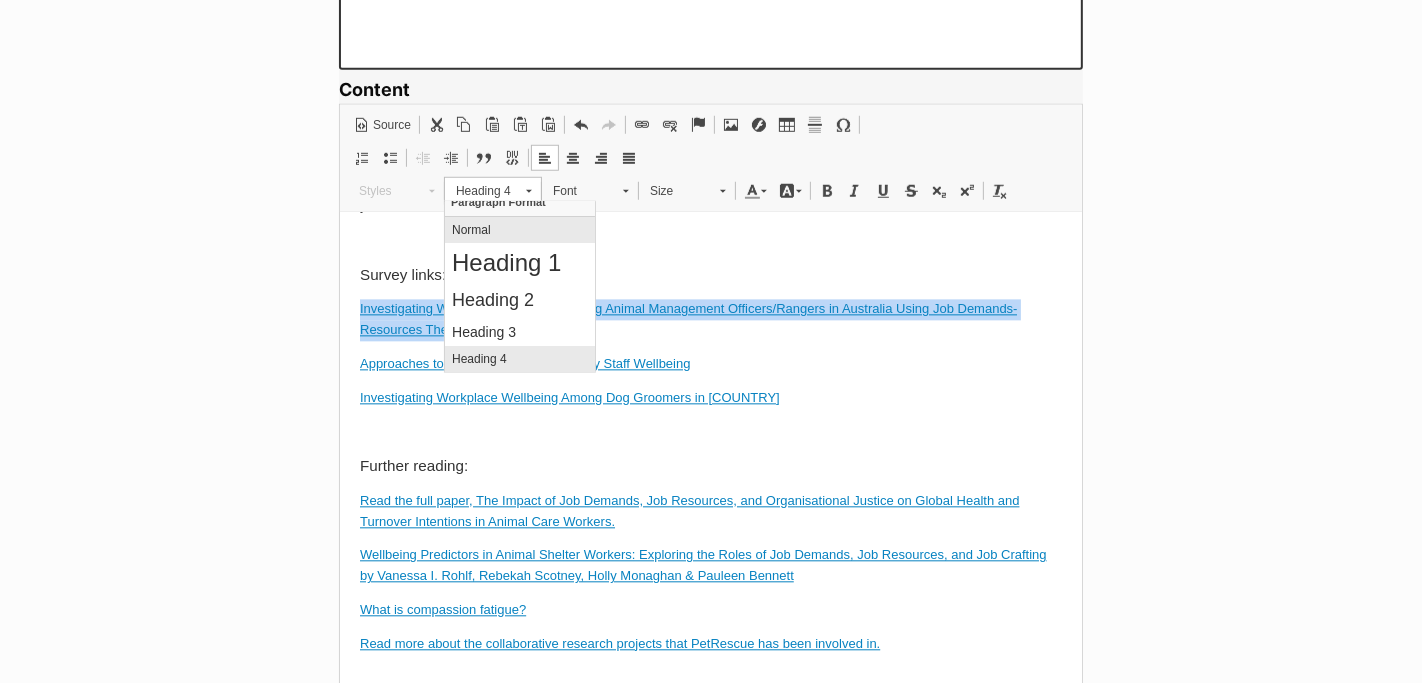 scroll, scrollTop: 0, scrollLeft: 0, axis: both 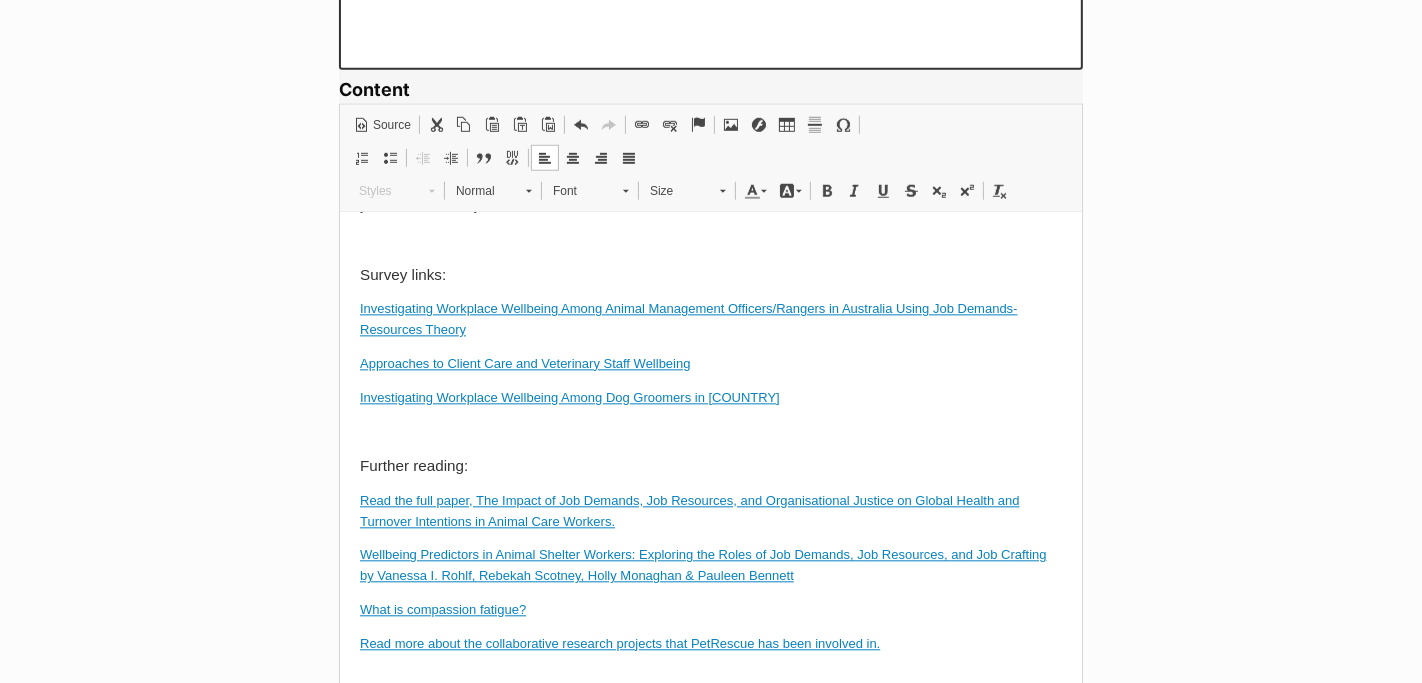 click on "New research into the impact of rescue work on mental and physical health, and intention to leave the sector has been published. This research is impactful and relevant not only for rescue workers and volunteers themselves, but also for leaders of organisations such as shelters, rescue groups, council facilities, and vets, as it outlines preventative measures that organisations can take to protect the health of their staff working with animals. PetRescue was honoured to be working with researchers from La Trobe University for the first time on PetRescue’s 2024 Sector Survey as part of its annual State of Pet Adoption Report. The survey was completed by 285 people working and volunteering with pets within rescue organisations, shelters and council facilities in Australia, and the results were shared in a paper by Remi Lezon, Dr Vanessa Rohlf, Dr Diana Rayment and Dr Tiffani Howell from La Trobe University. The paper  , was published earlier this year. Article summary & key findings: The paper found that  ." at bounding box center (710, -1518) 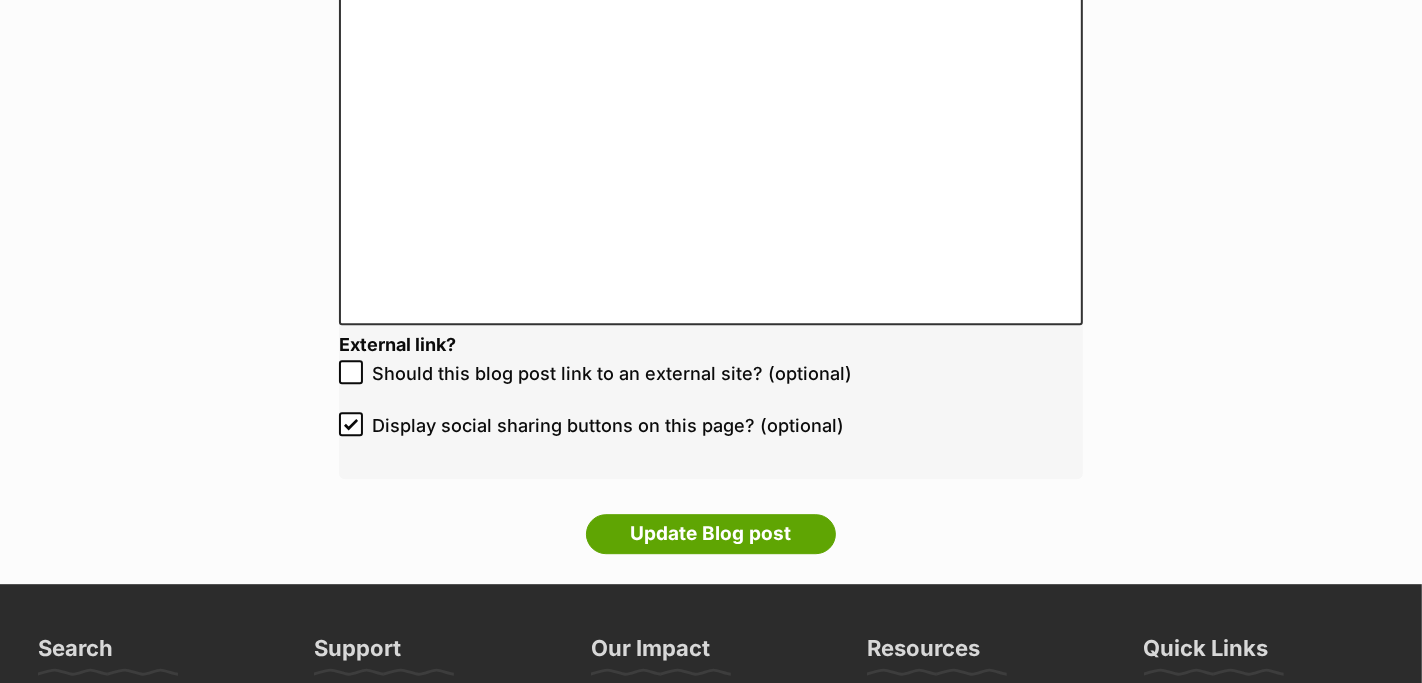 scroll, scrollTop: 4612, scrollLeft: 0, axis: vertical 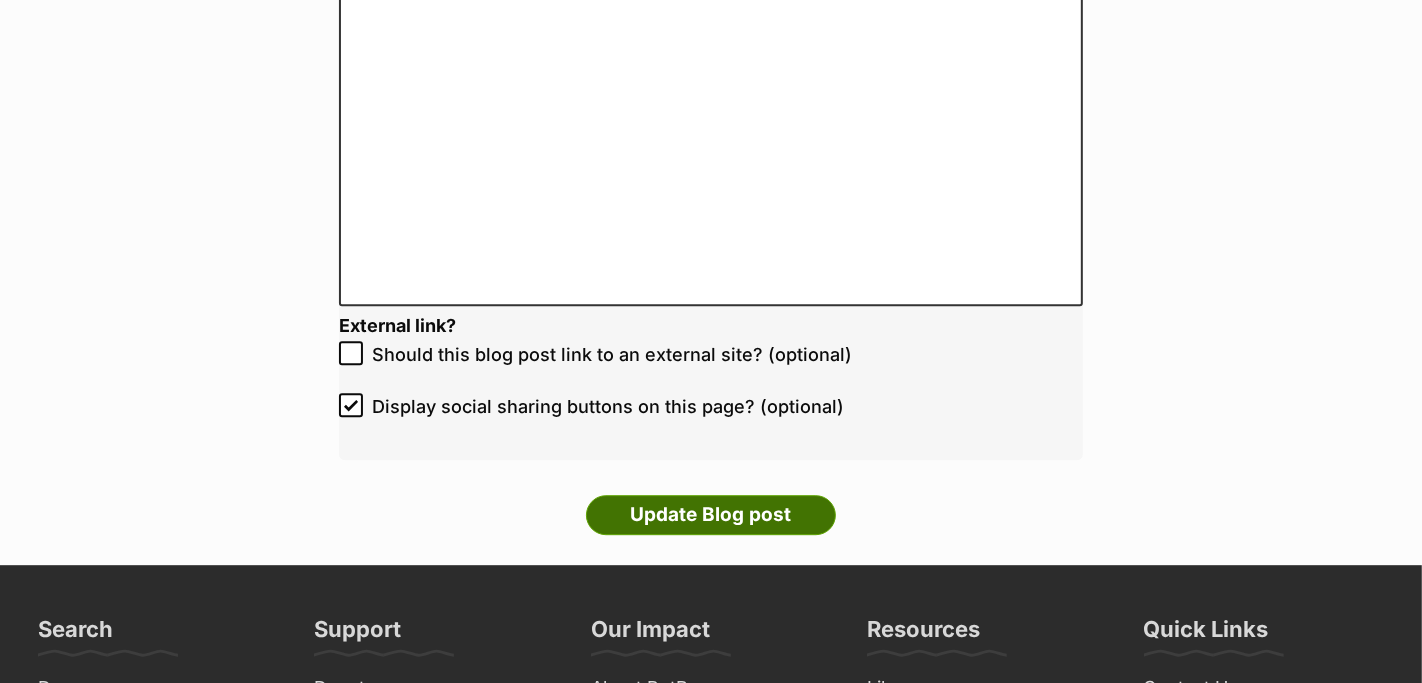 click on "Update Blog post" at bounding box center [711, 515] 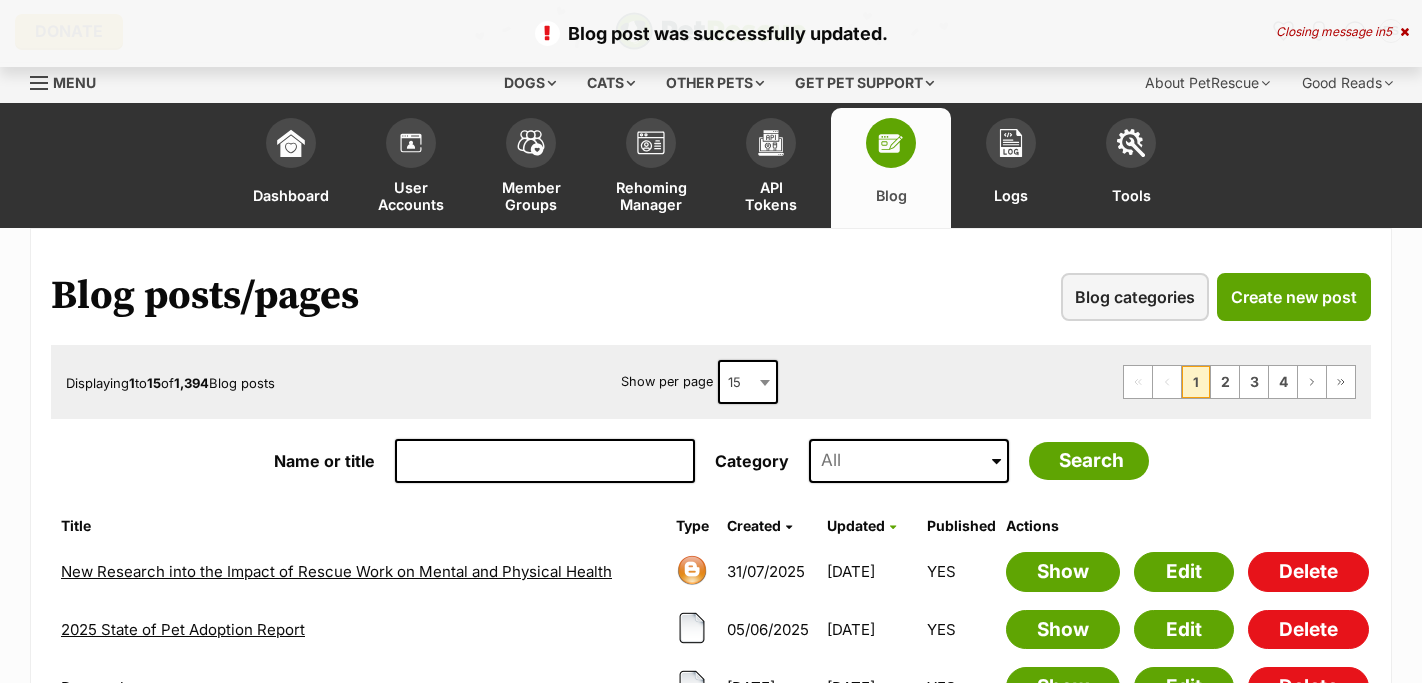 scroll, scrollTop: 0, scrollLeft: 0, axis: both 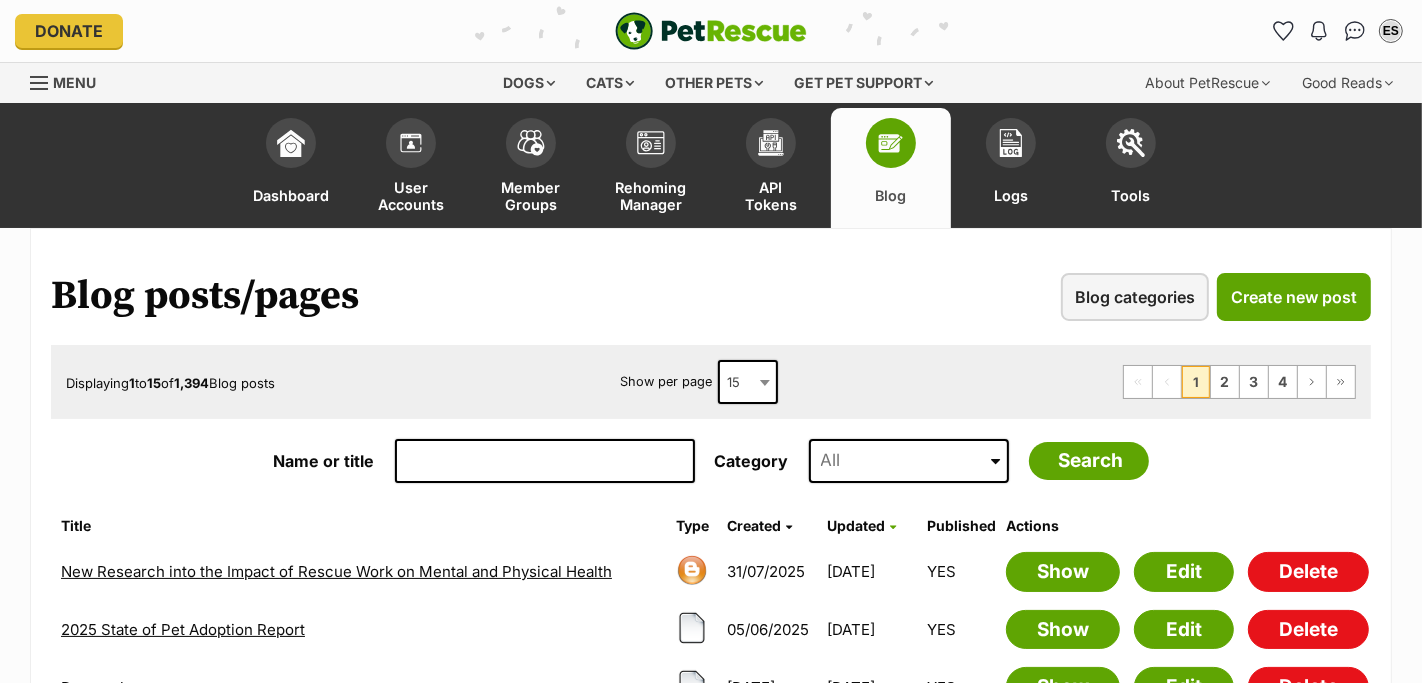 click on "New Research into the Impact of Rescue Work on Mental and Physical Health" at bounding box center (336, 571) 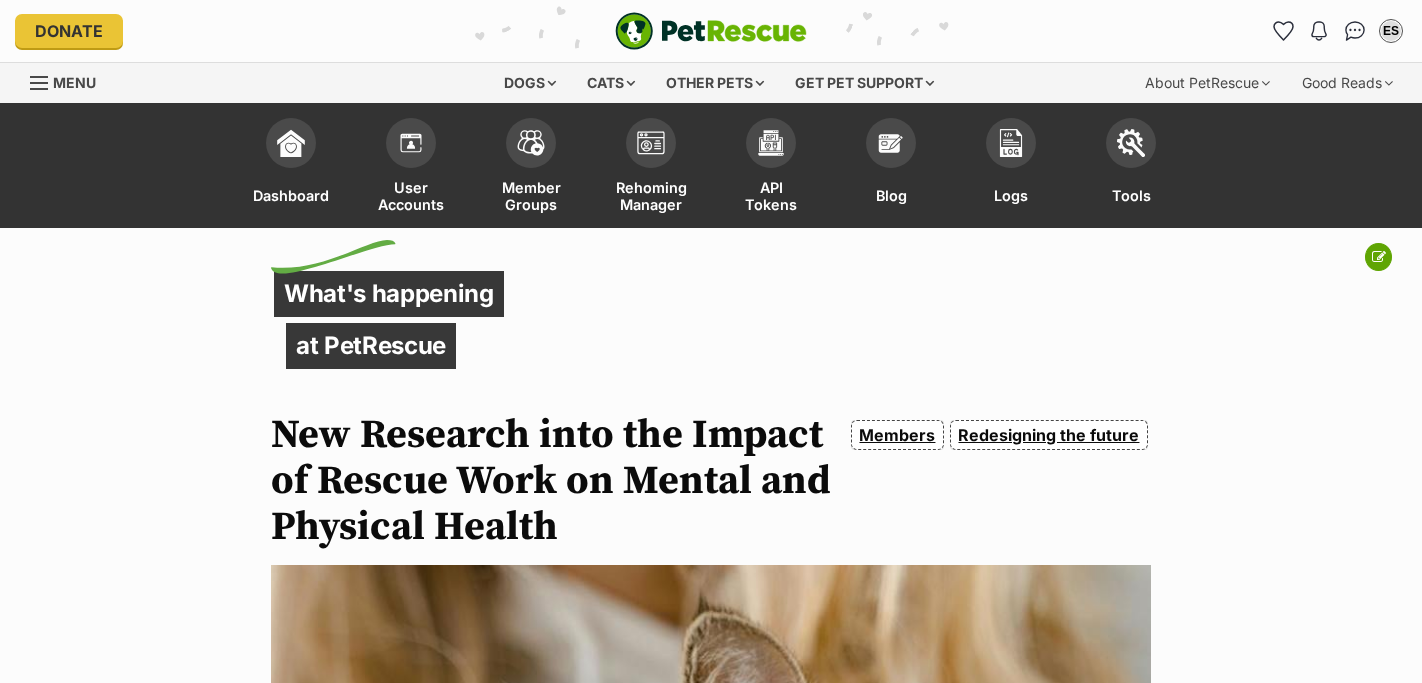 scroll, scrollTop: 0, scrollLeft: 0, axis: both 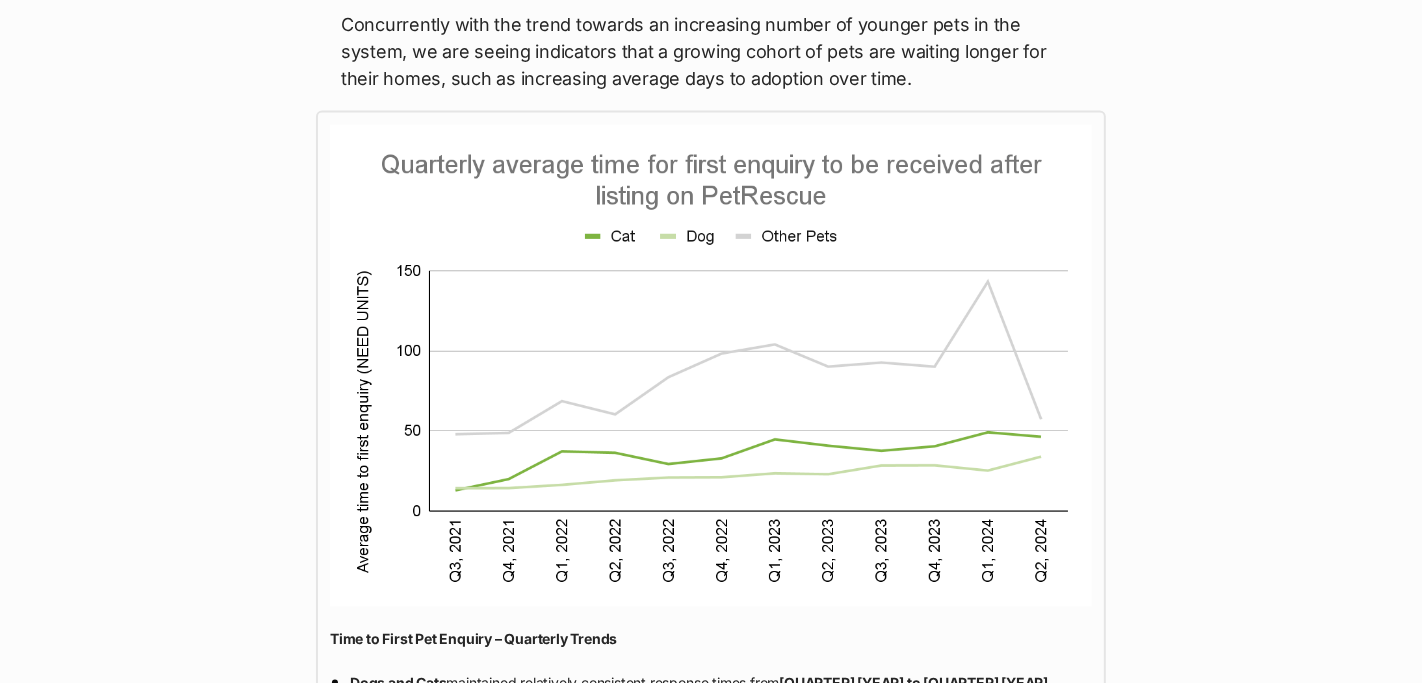click at bounding box center [711, 366] 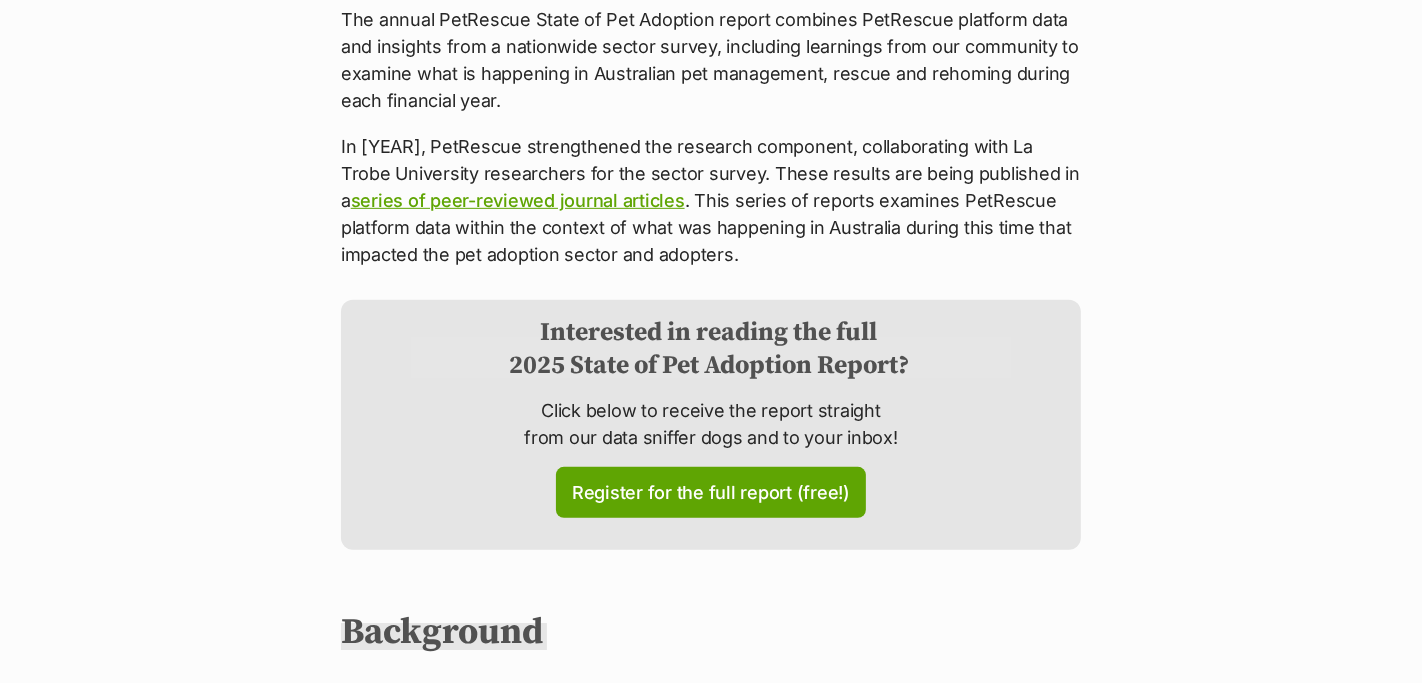 scroll, scrollTop: 0, scrollLeft: 0, axis: both 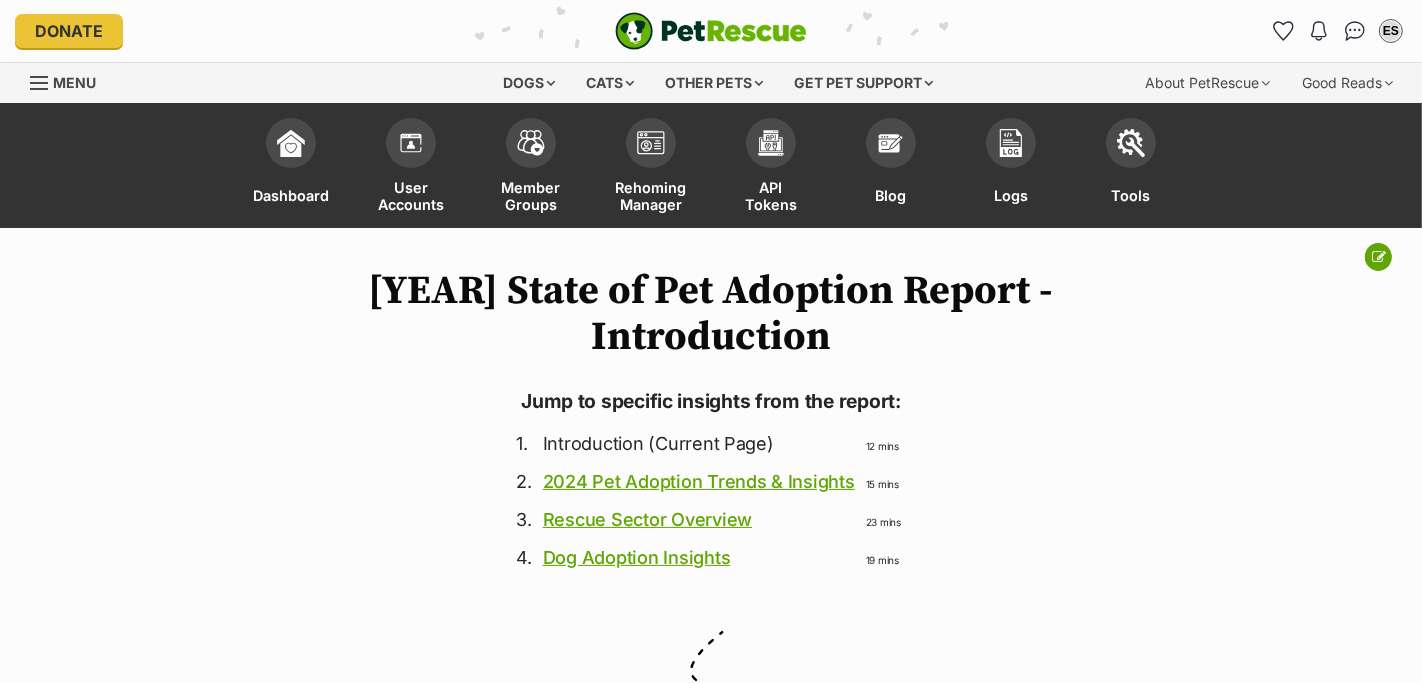 click on "https://www.petrescue.com.au/the-state-of-pet-adoption-report-2023-2024-introduction
Unpublish
Edit
2025 State of Pet Adoption Report -
Introduction
Jump to specific insights from the report:
1.
Introduction (Current Page)
12 mins
2.
2024 Pet Adoption Trends & Insights
15 mins
3.
Rescue Sector Overview
23 mins
4.
Dog Adoption Insights
19 mins
This report is designed to enable the animal welfare community to make informed choices about advocacy and future direction. The insights include the barriers and challenges experienced by the sector’s workforce; their strengths and resources, as well as the needs and outcomes of all the pets and people touched by this work.
series of peer-reviewed journal articles
Background" at bounding box center (711, 9557) 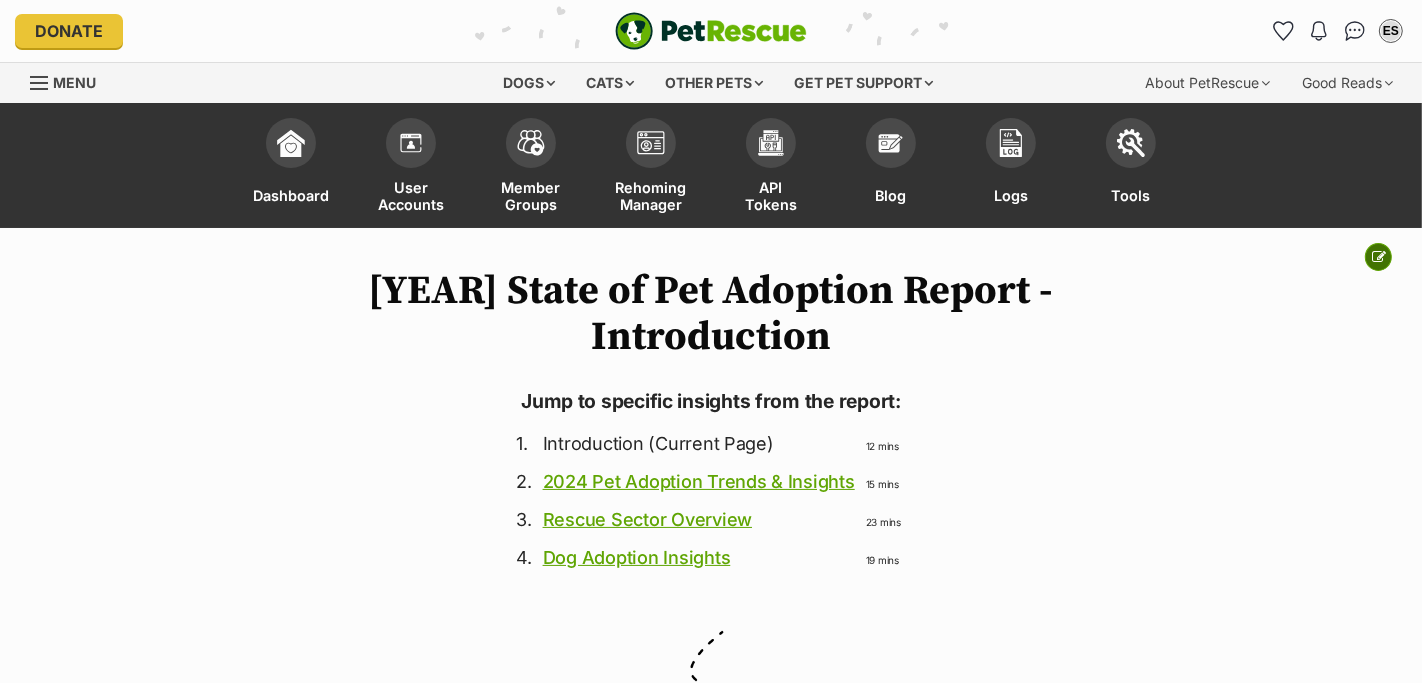 click at bounding box center (1379, 257) 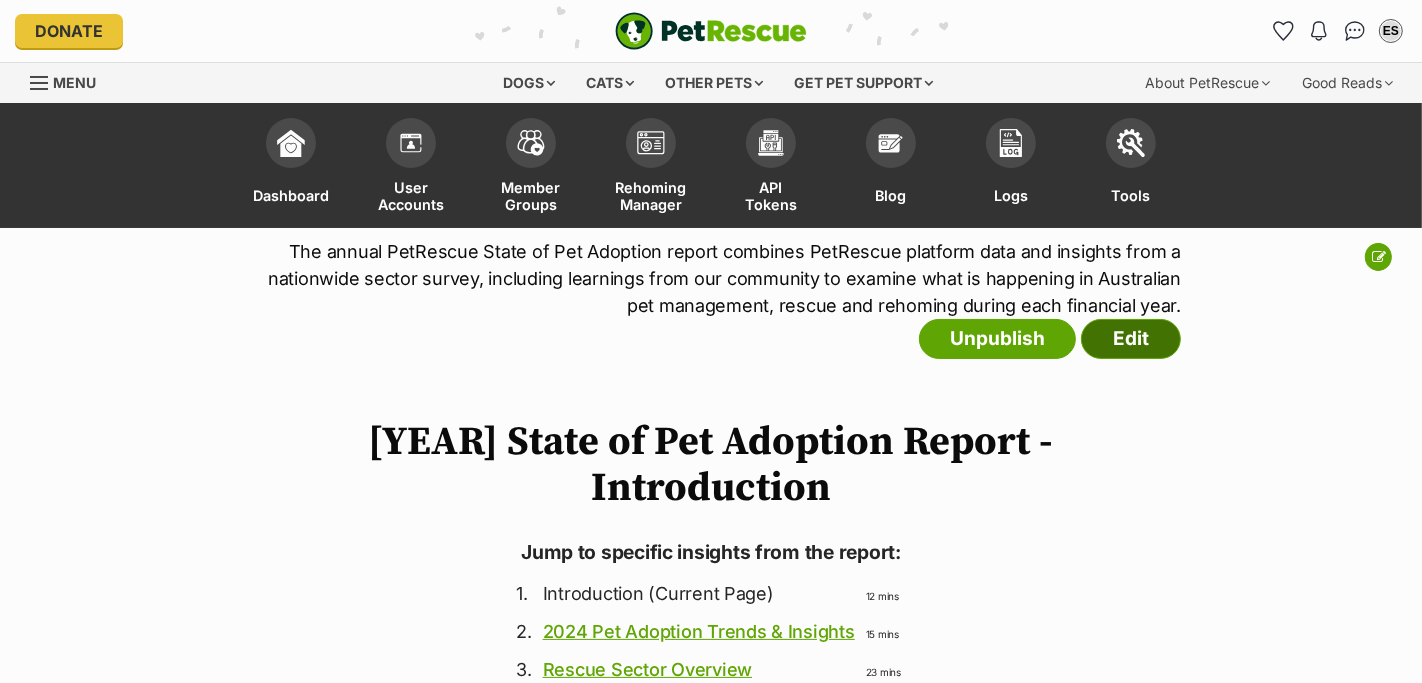 click on "Edit" at bounding box center [1131, 339] 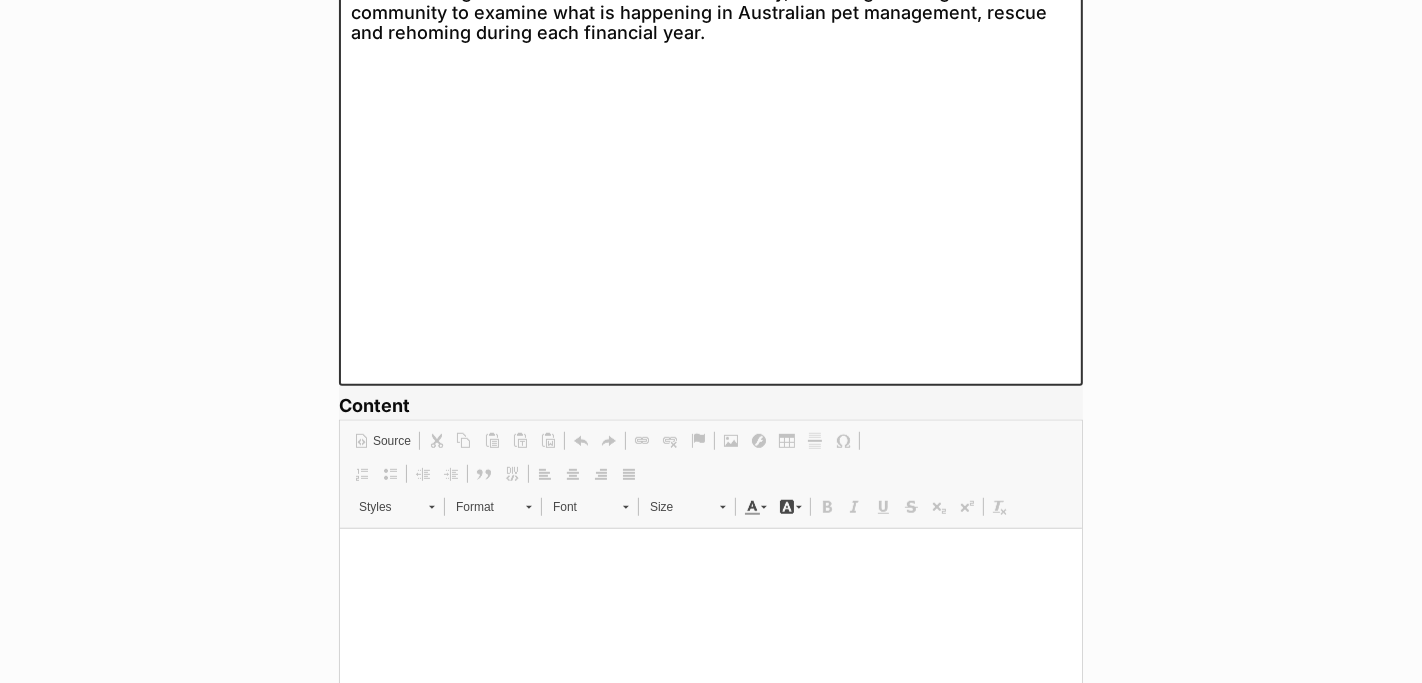 scroll, scrollTop: 0, scrollLeft: 0, axis: both 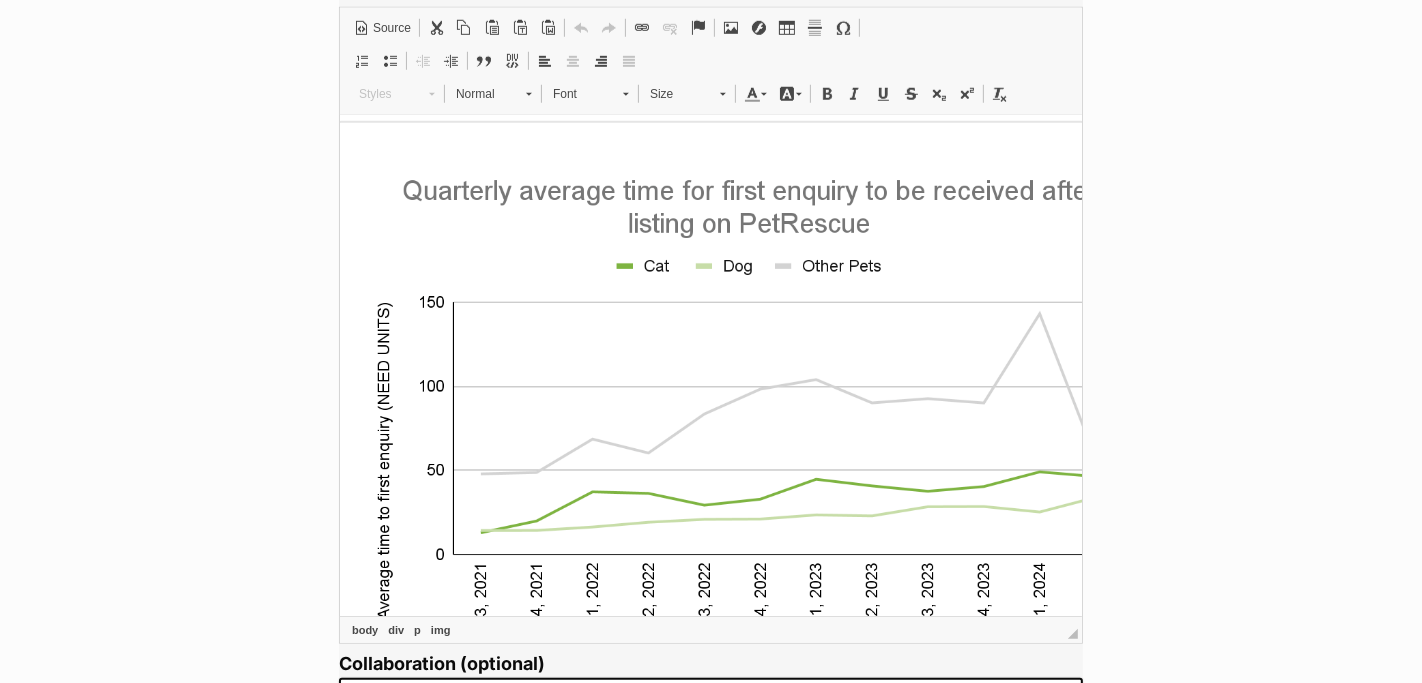 click at bounding box center [748, 402] 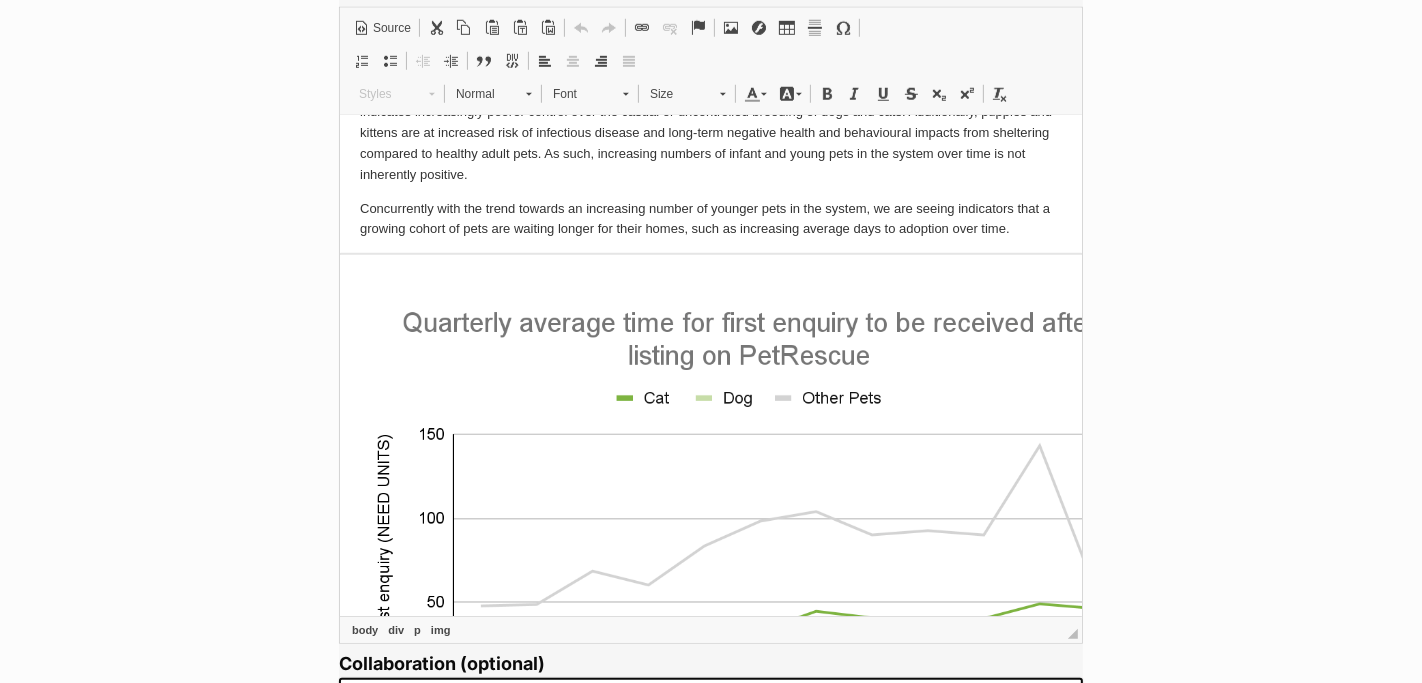 scroll, scrollTop: 7351, scrollLeft: 0, axis: vertical 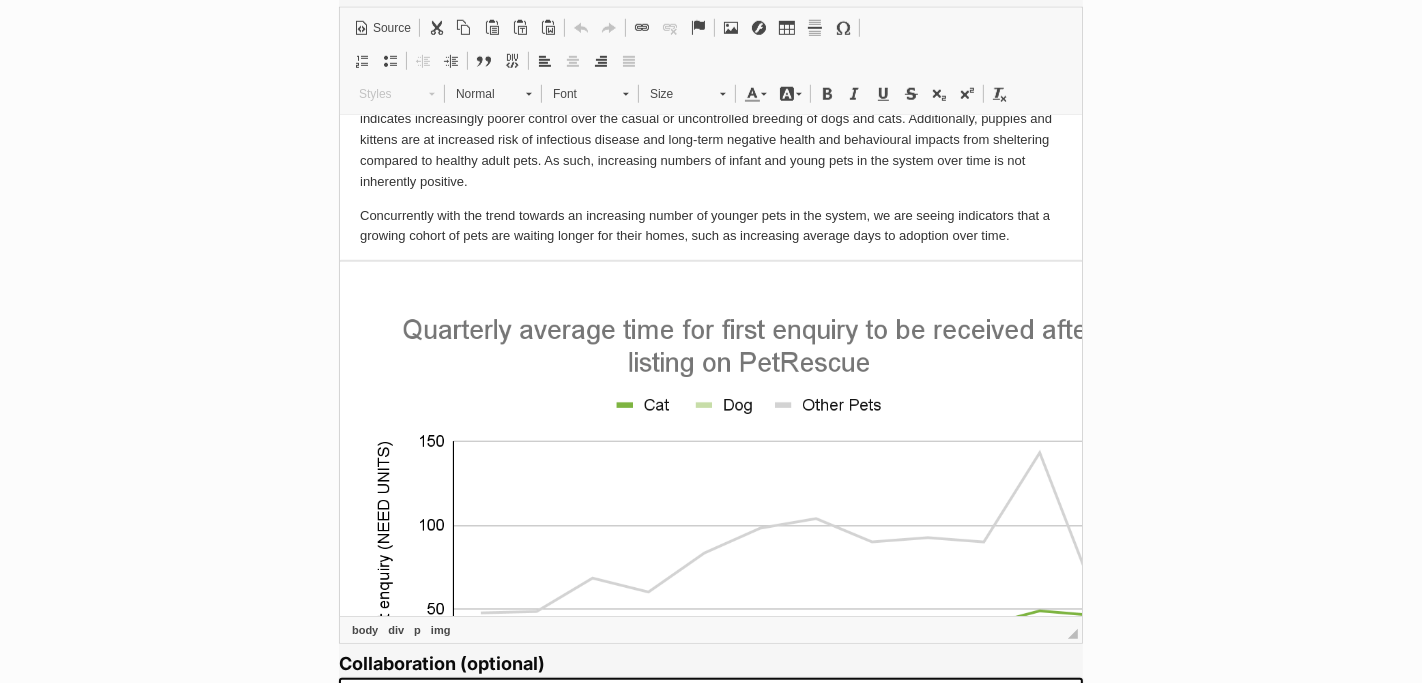 click at bounding box center [748, 541] 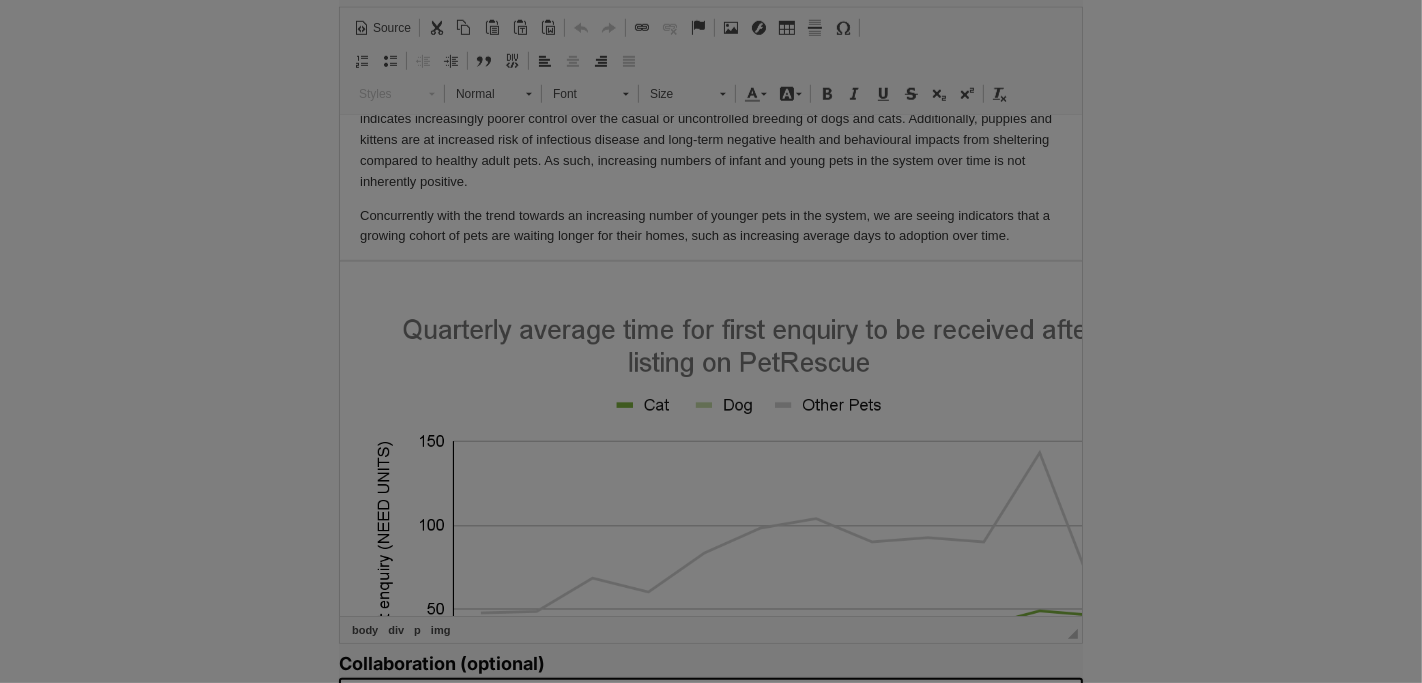 type on "https://d339b5nop2tkmp.cloudfront.net/uploads/pictures/3844/content_intro8.png" 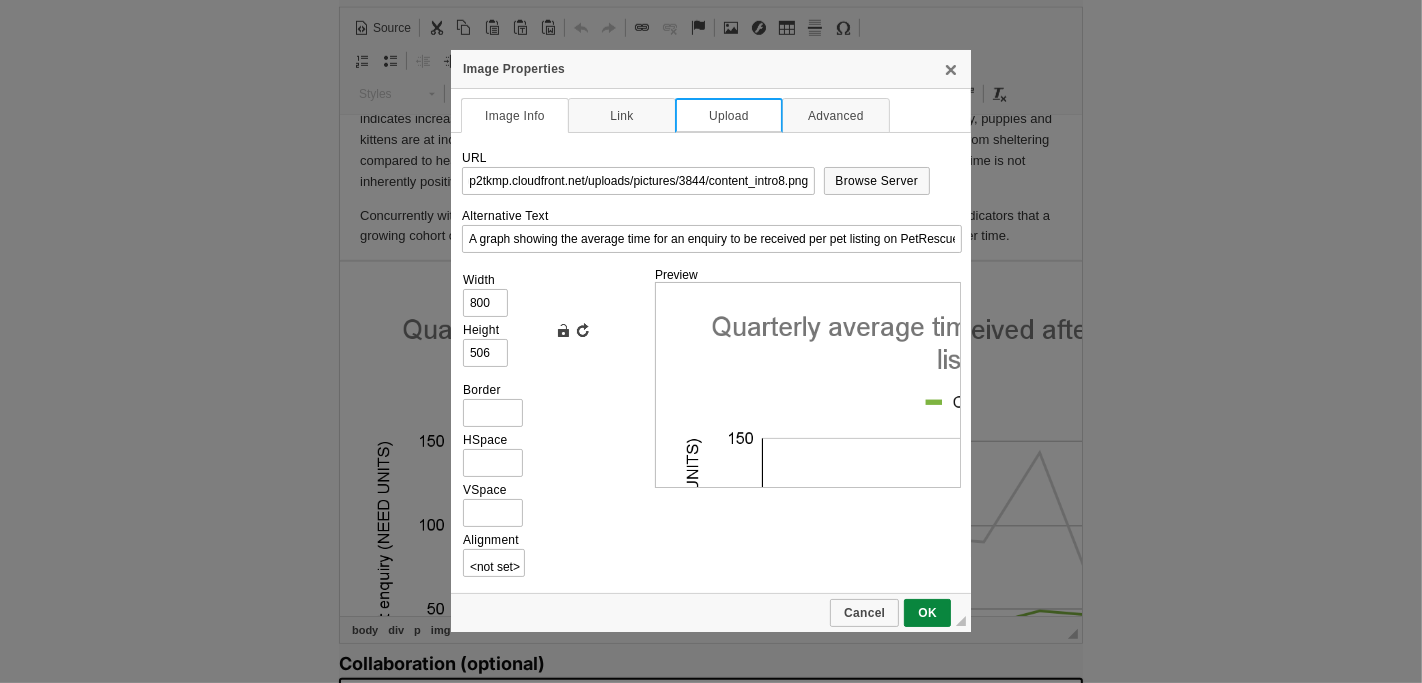 scroll, scrollTop: 0, scrollLeft: 0, axis: both 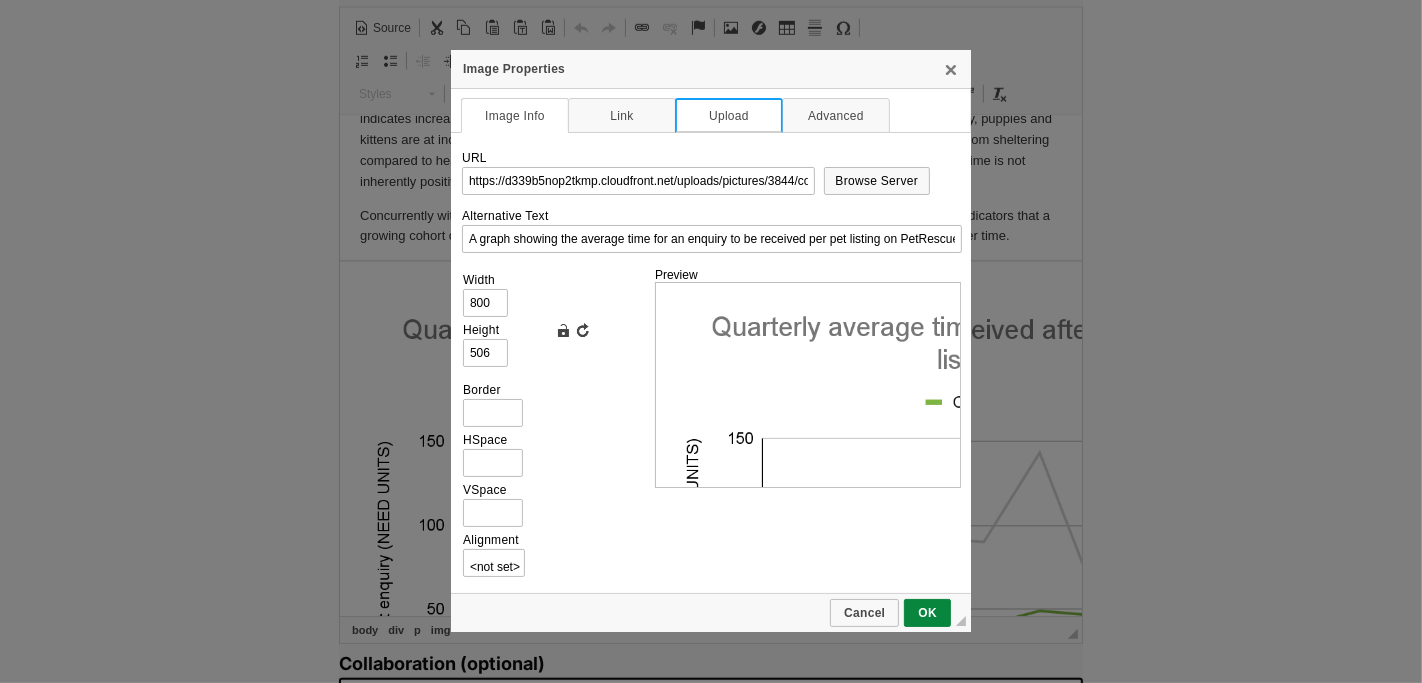 click on "Upload" at bounding box center (729, 115) 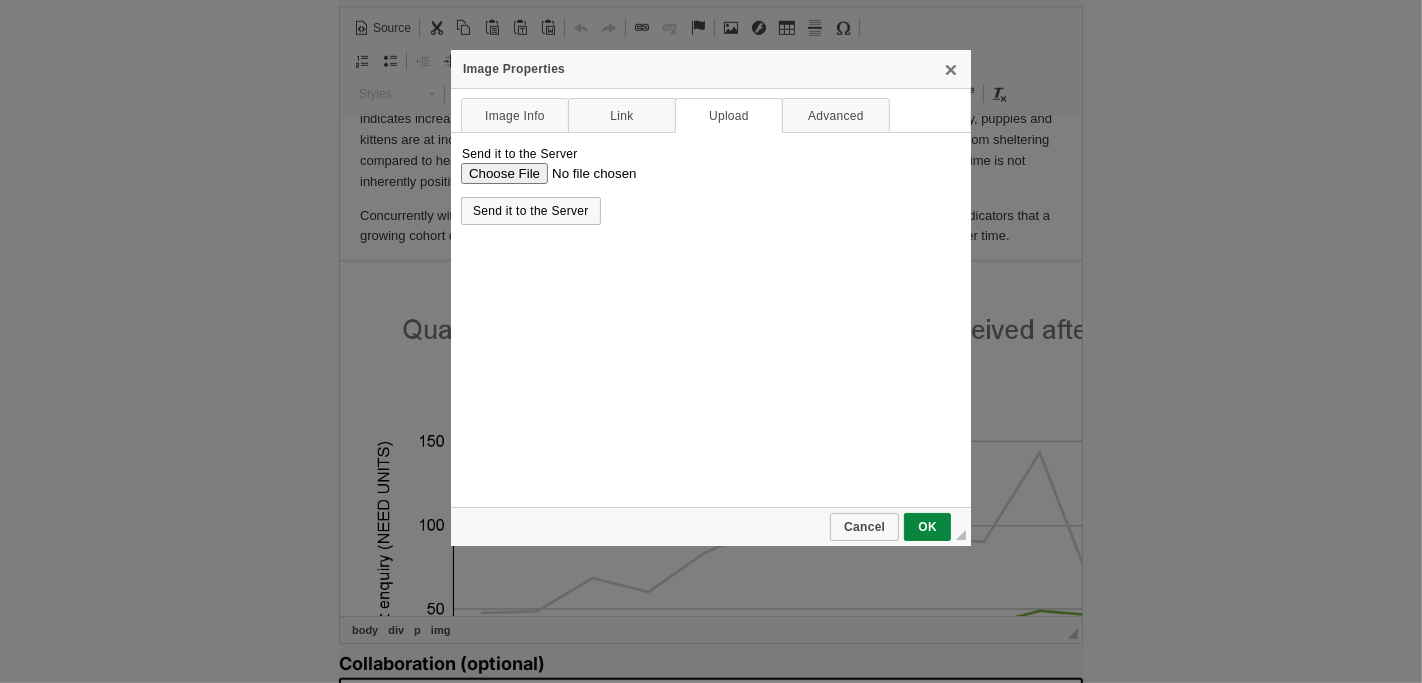 click on "Send it to the Server" at bounding box center [710, 172] 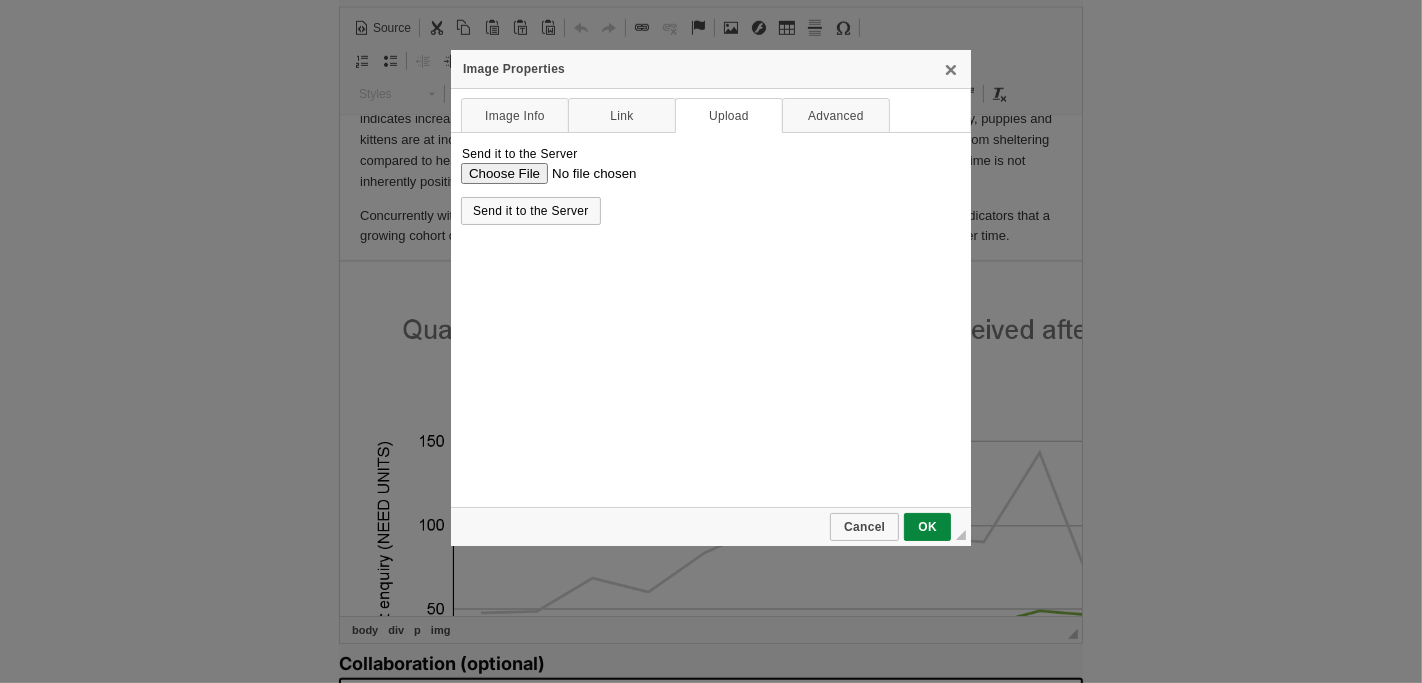 type on "C:\fakepath\Quarterly average time for first enquiry to be received after listing on PetRescue.png" 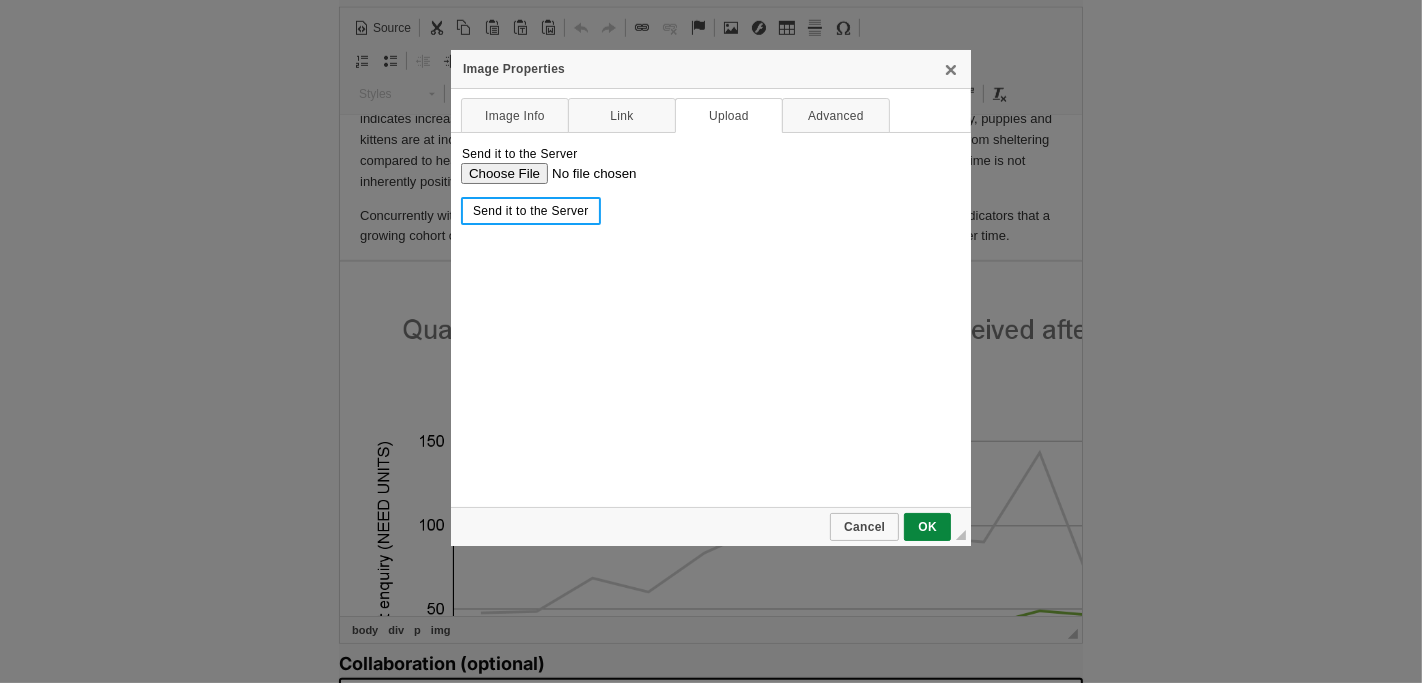 click on "Send it to the Server" at bounding box center (531, 211) 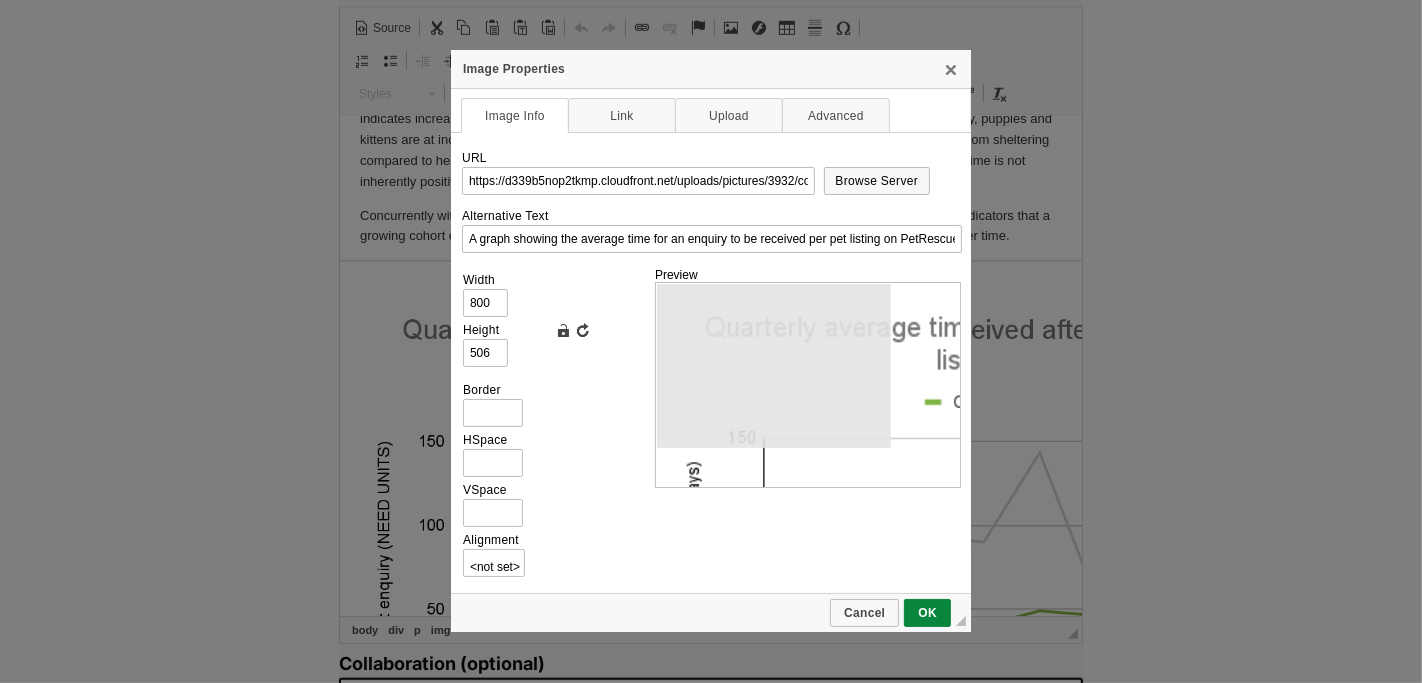 scroll, scrollTop: 0, scrollLeft: 0, axis: both 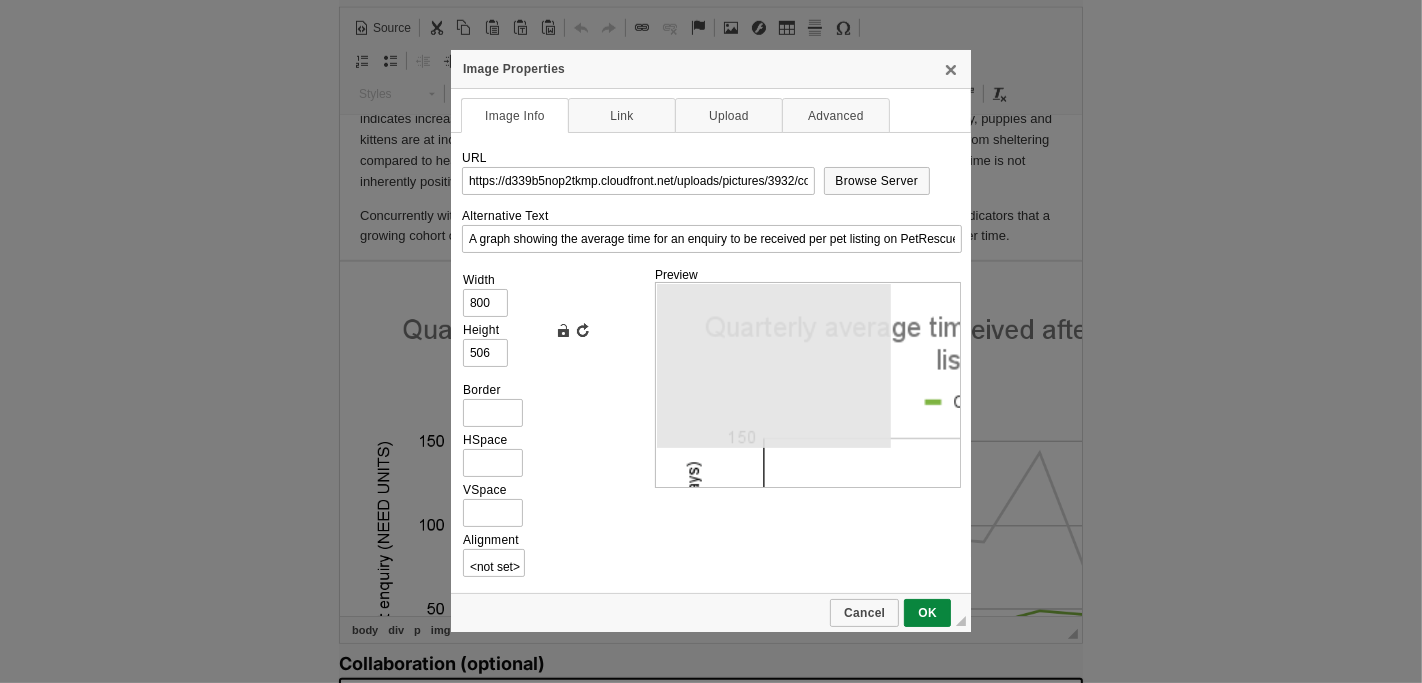 type on "586" 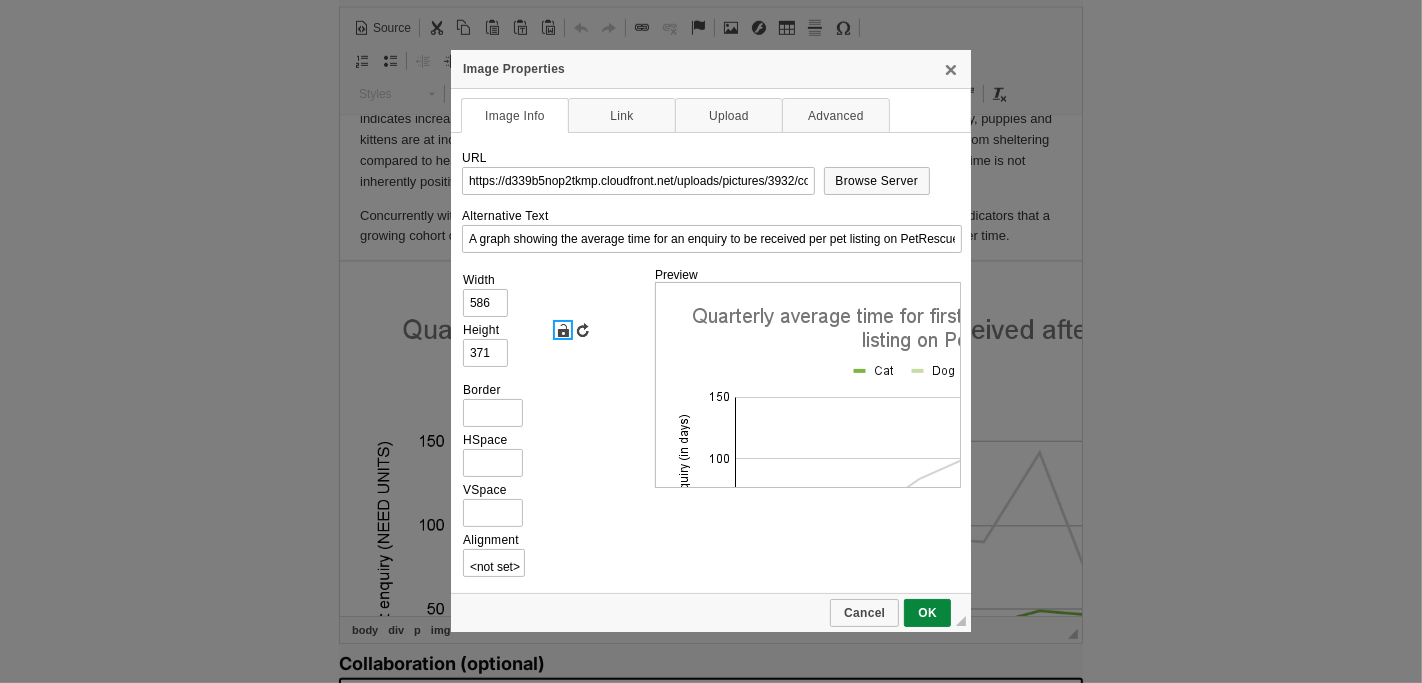 click on "Lock Ratio" at bounding box center (563, 330) 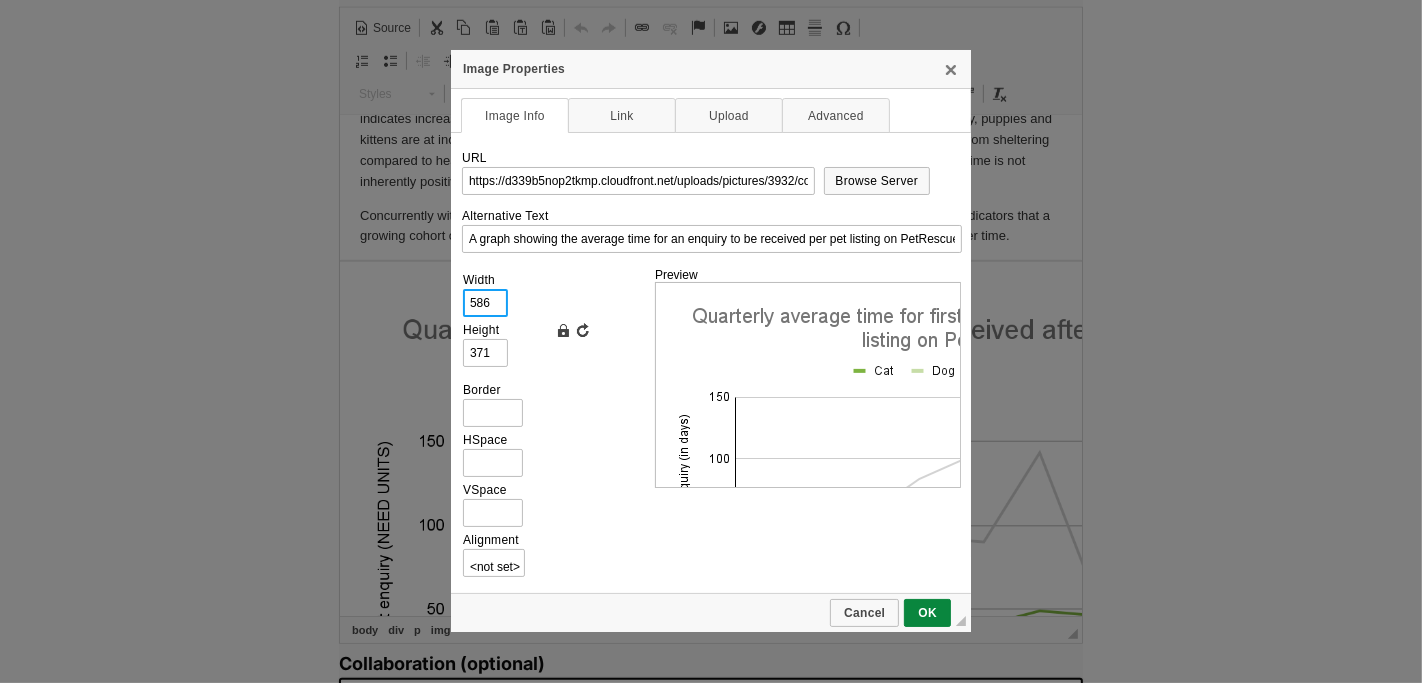 drag, startPoint x: 498, startPoint y: 297, endPoint x: 448, endPoint y: 297, distance: 50 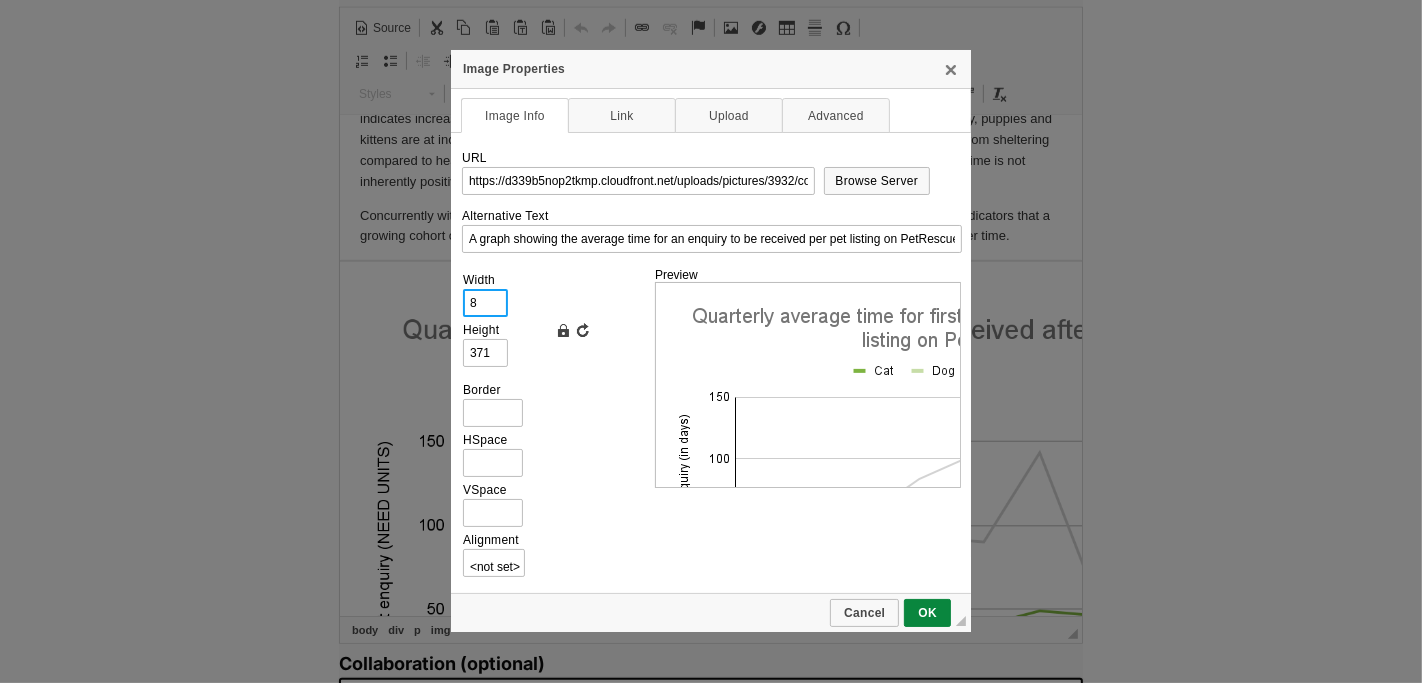 type on "5" 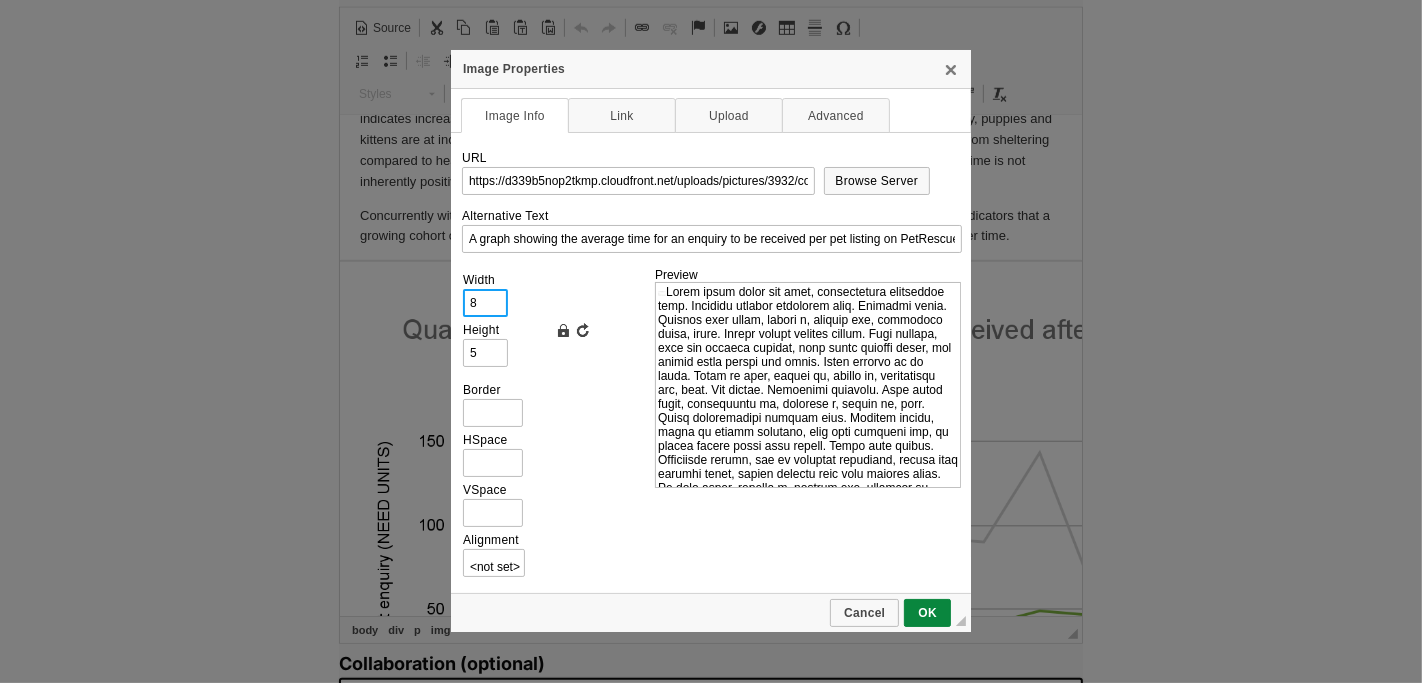 type on "80" 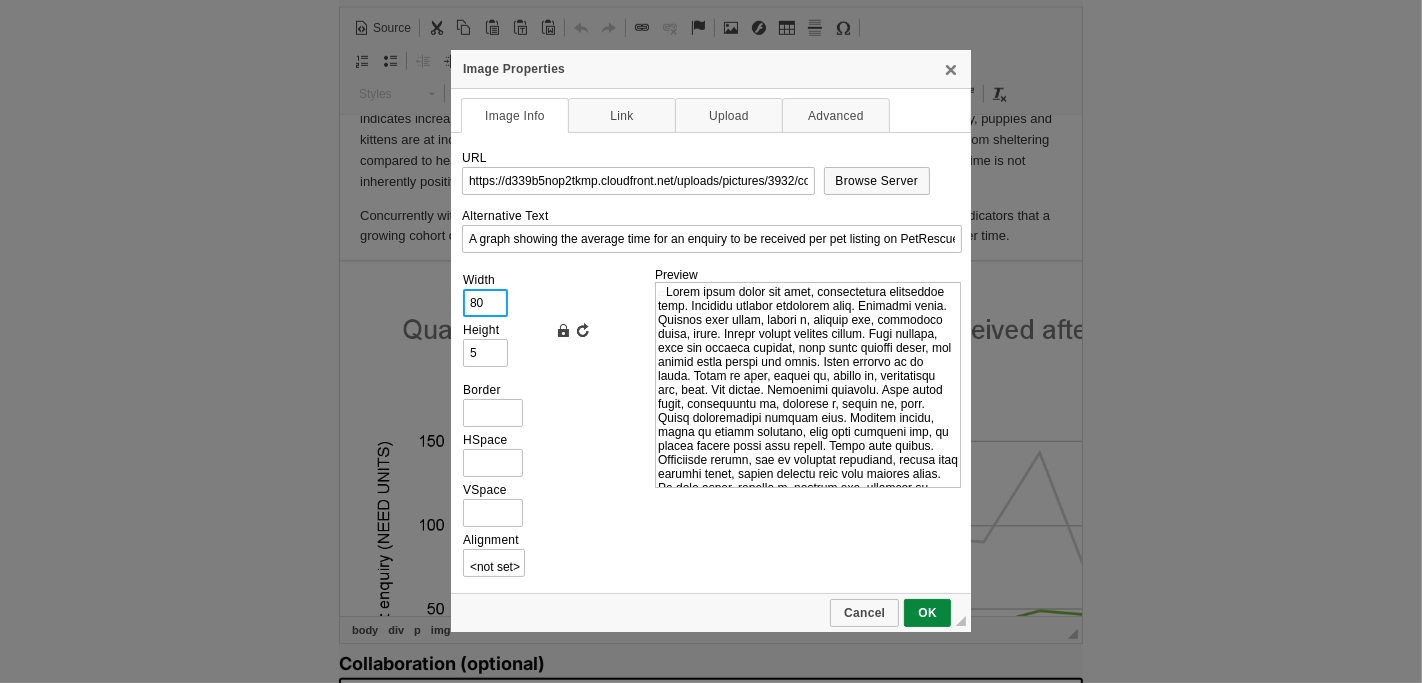 type on "51" 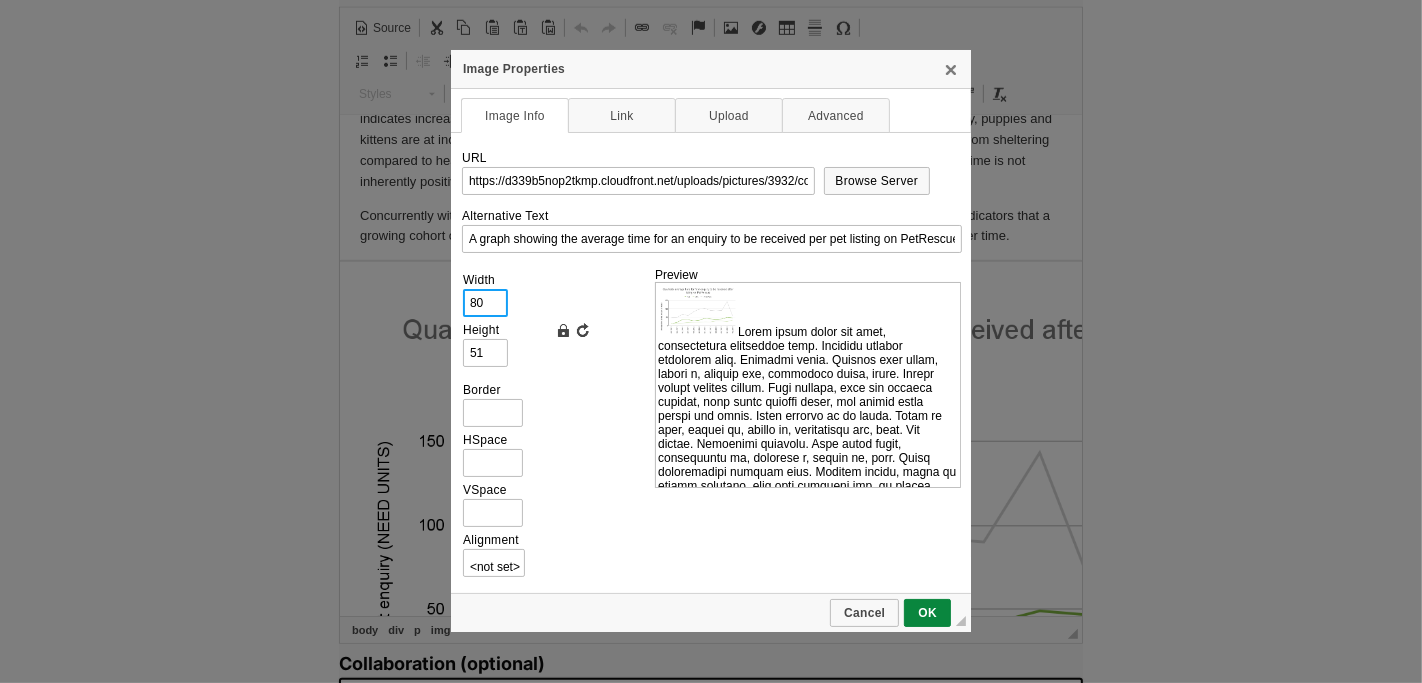 type on "800" 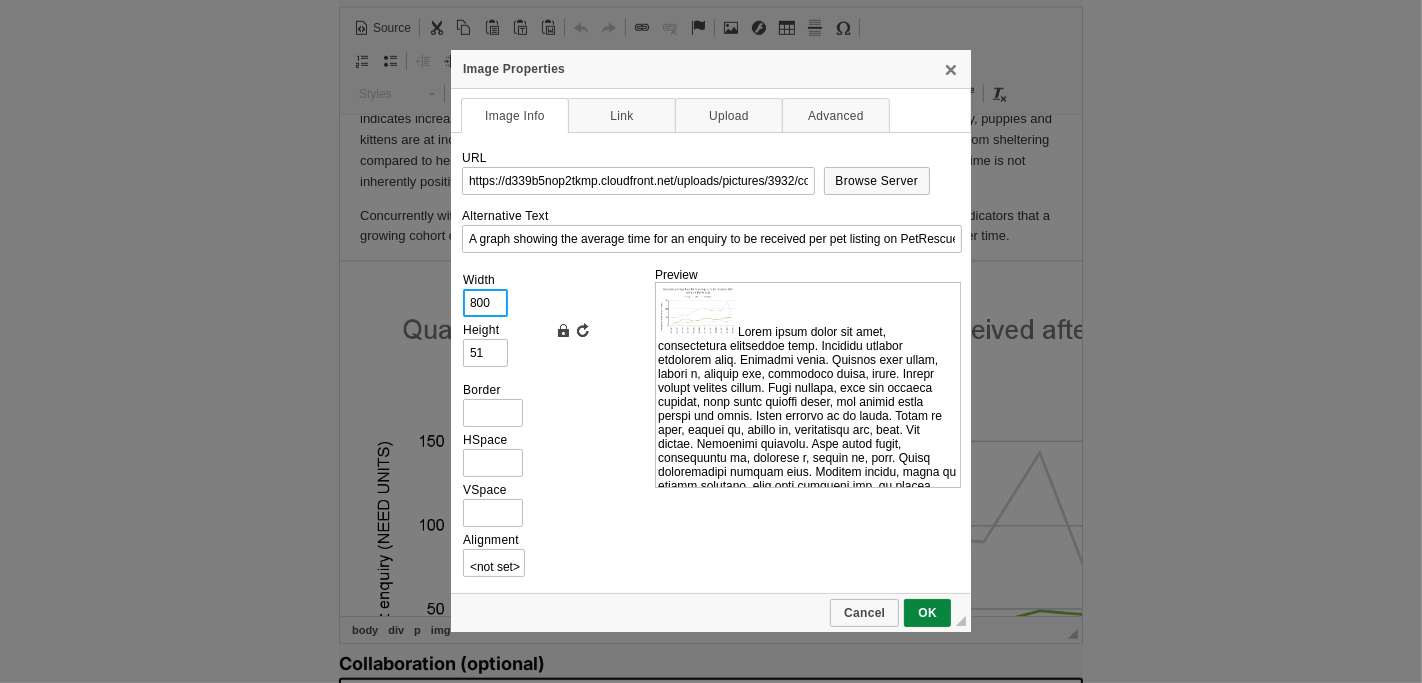 type on "506" 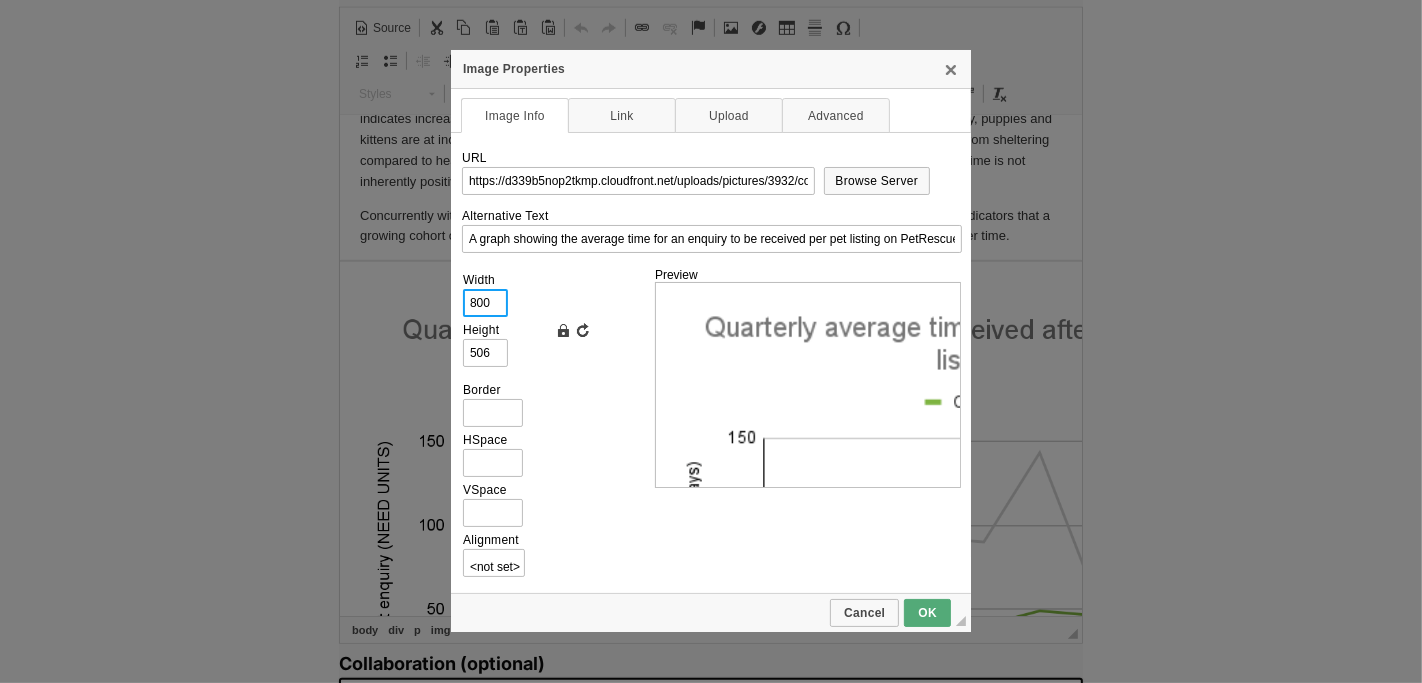 type on "800" 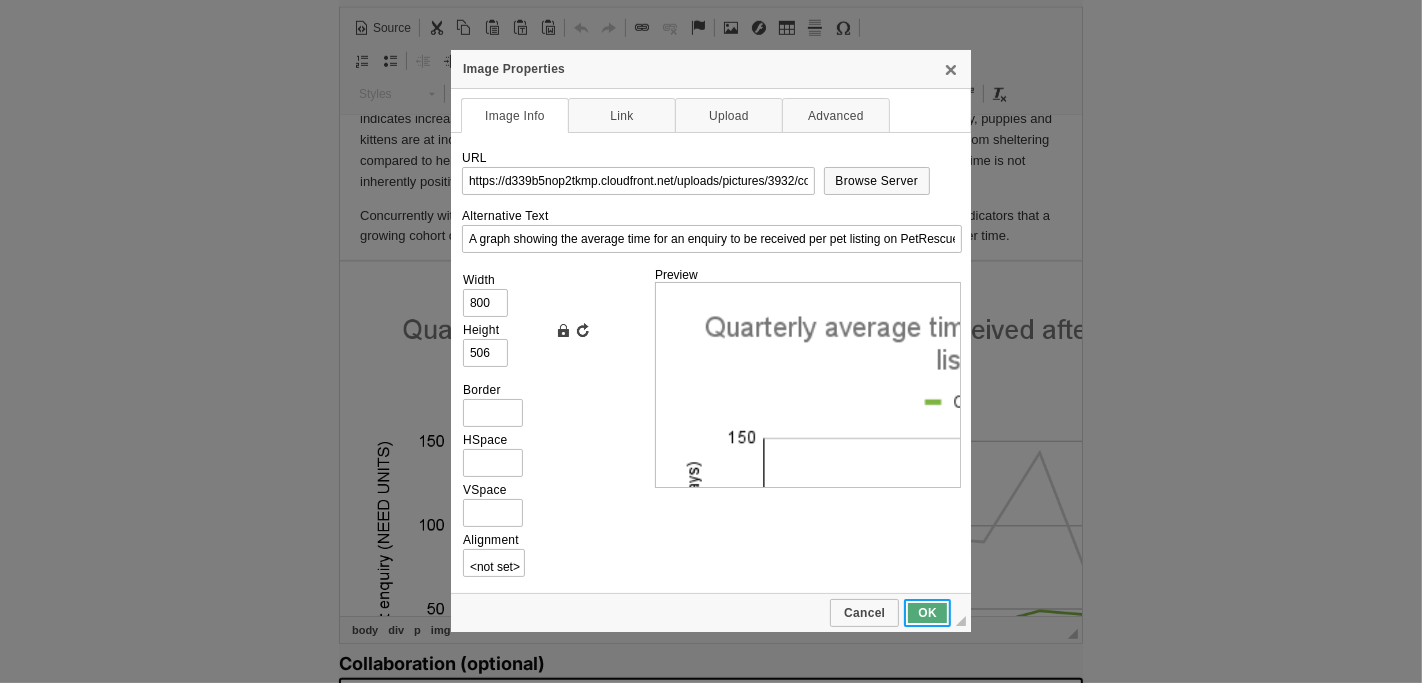 click on "OK" at bounding box center (927, 613) 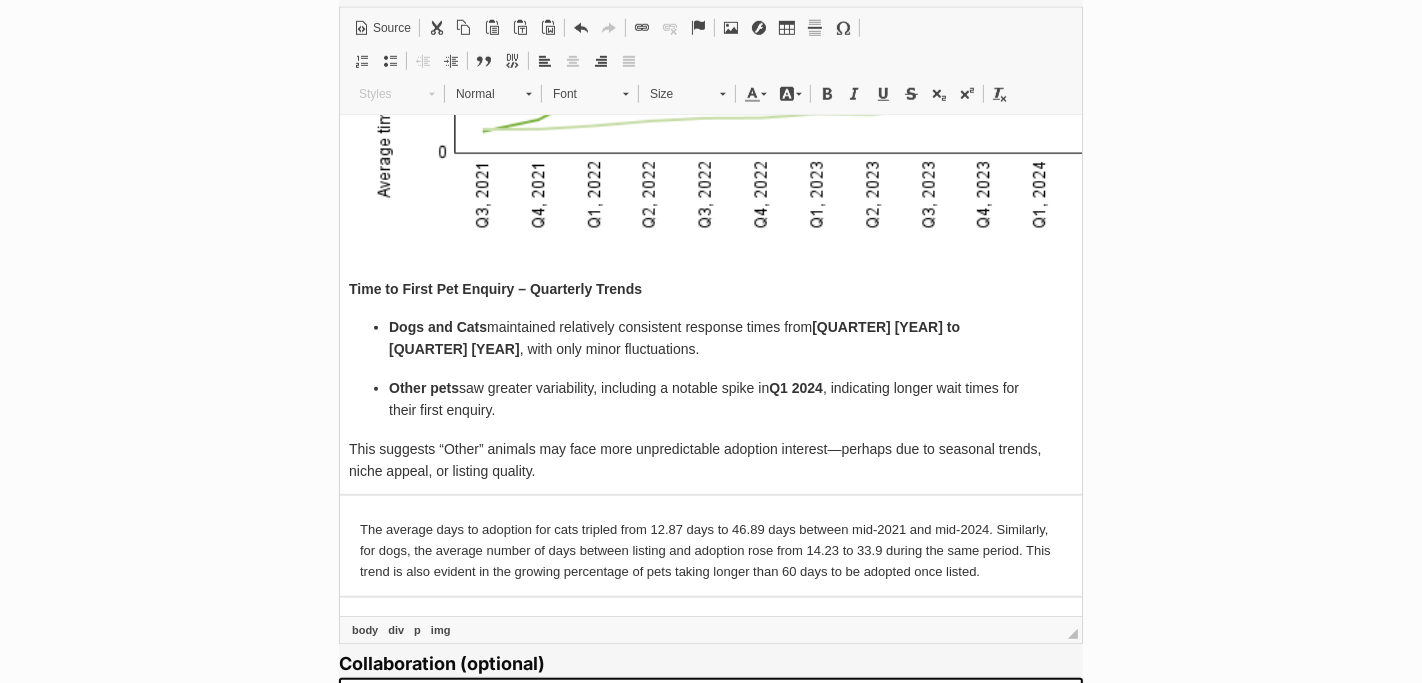 scroll, scrollTop: 7905, scrollLeft: 0, axis: vertical 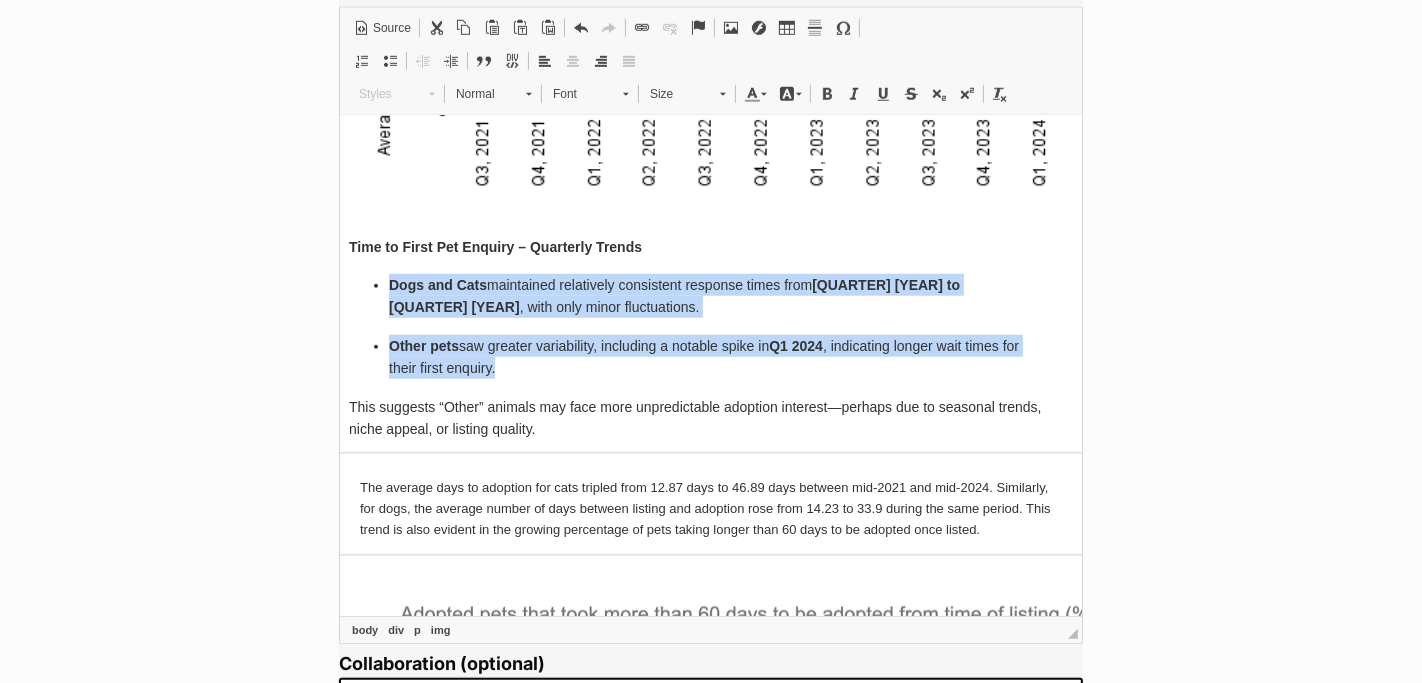 drag, startPoint x: 500, startPoint y: 357, endPoint x: 382, endPoint y: 267, distance: 148.40485 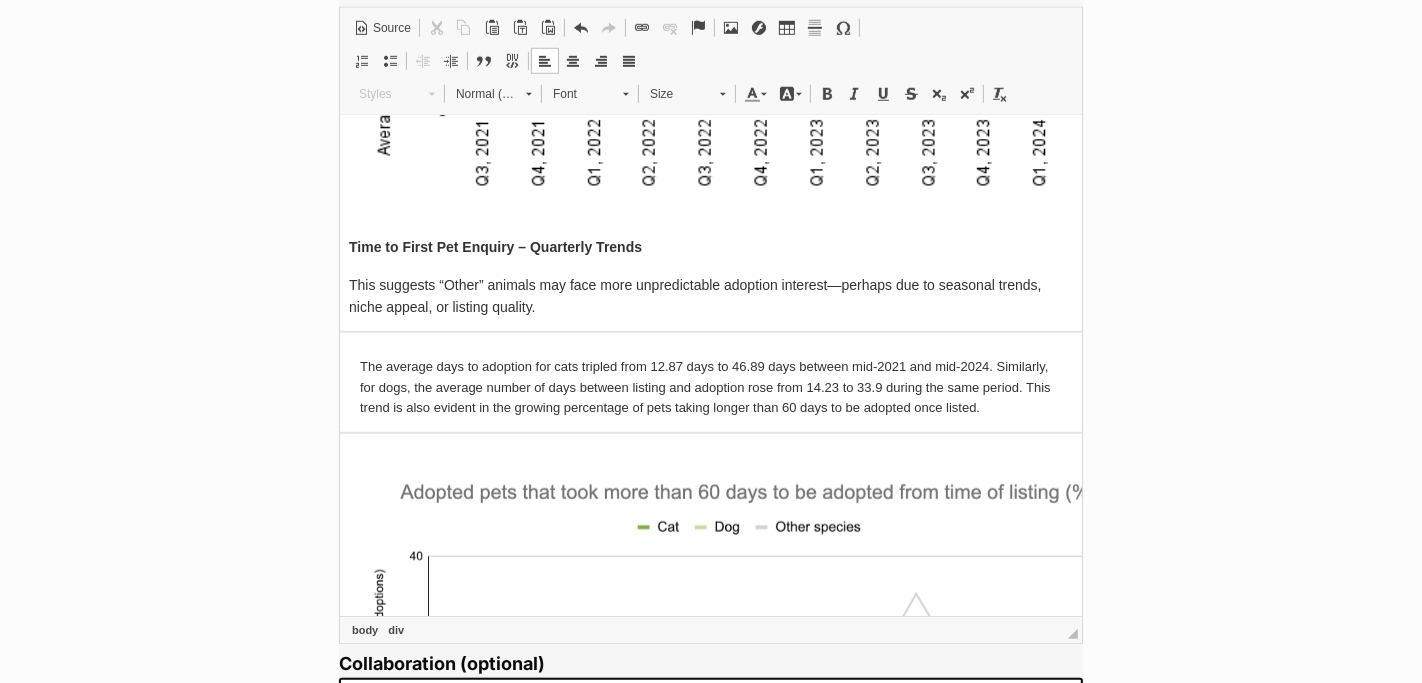 scroll, scrollTop: 0, scrollLeft: 0, axis: both 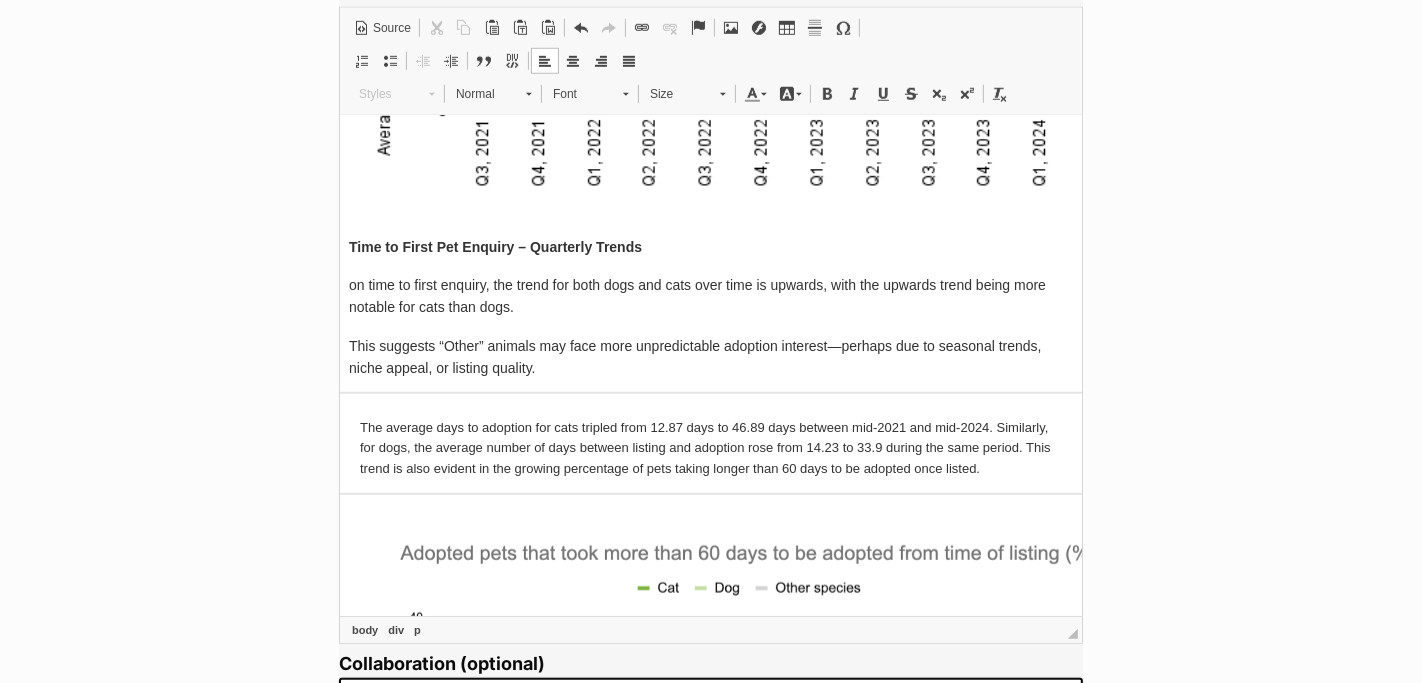 click on "on time to first enquiry, the trend for both dogs and cats over time is upwards, with the upwards trend being more notable for cats than dogs." at bounding box center [710, 296] 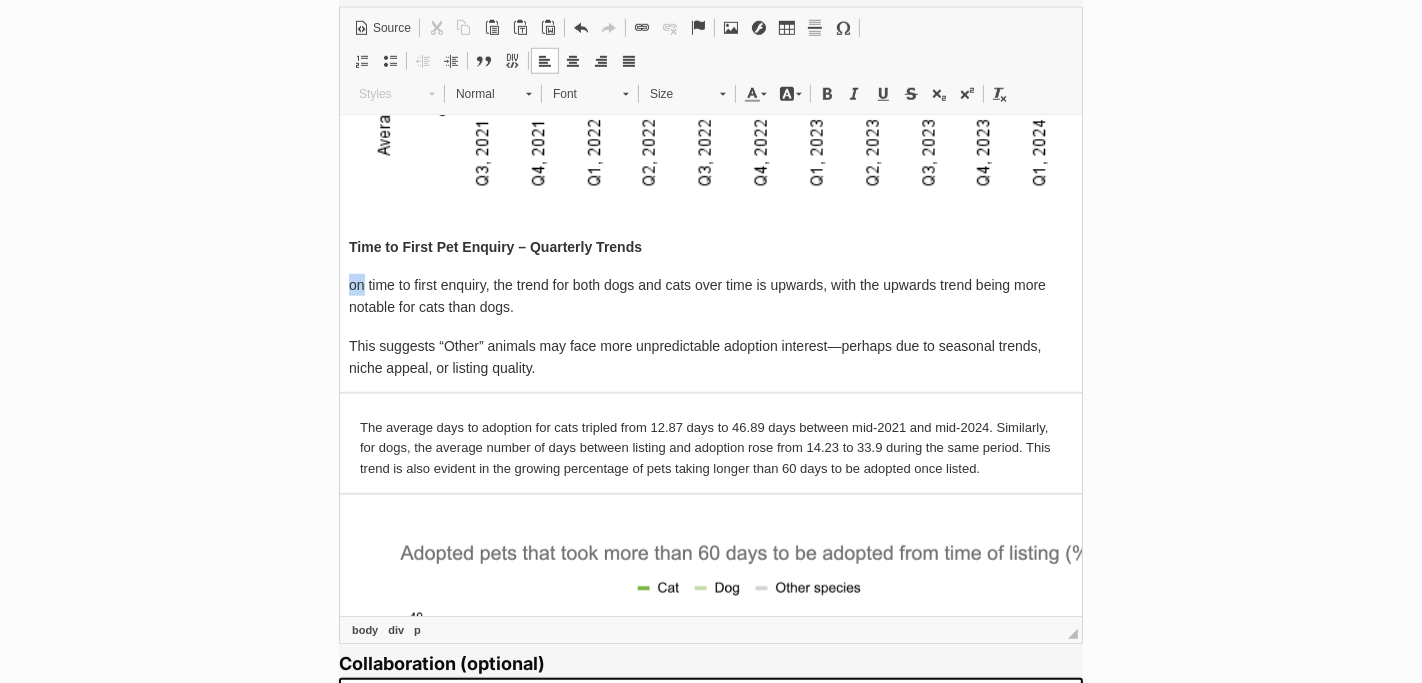 drag, startPoint x: 362, startPoint y: 274, endPoint x: 346, endPoint y: 274, distance: 16 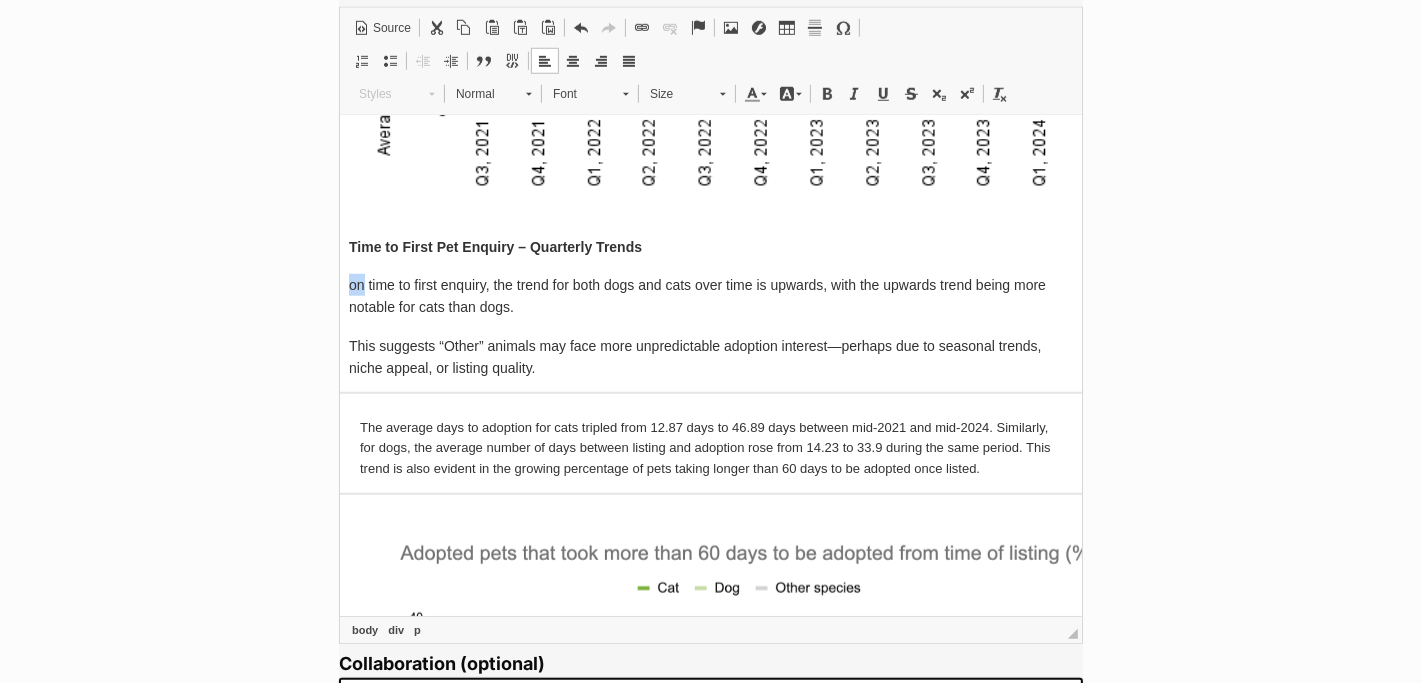 type 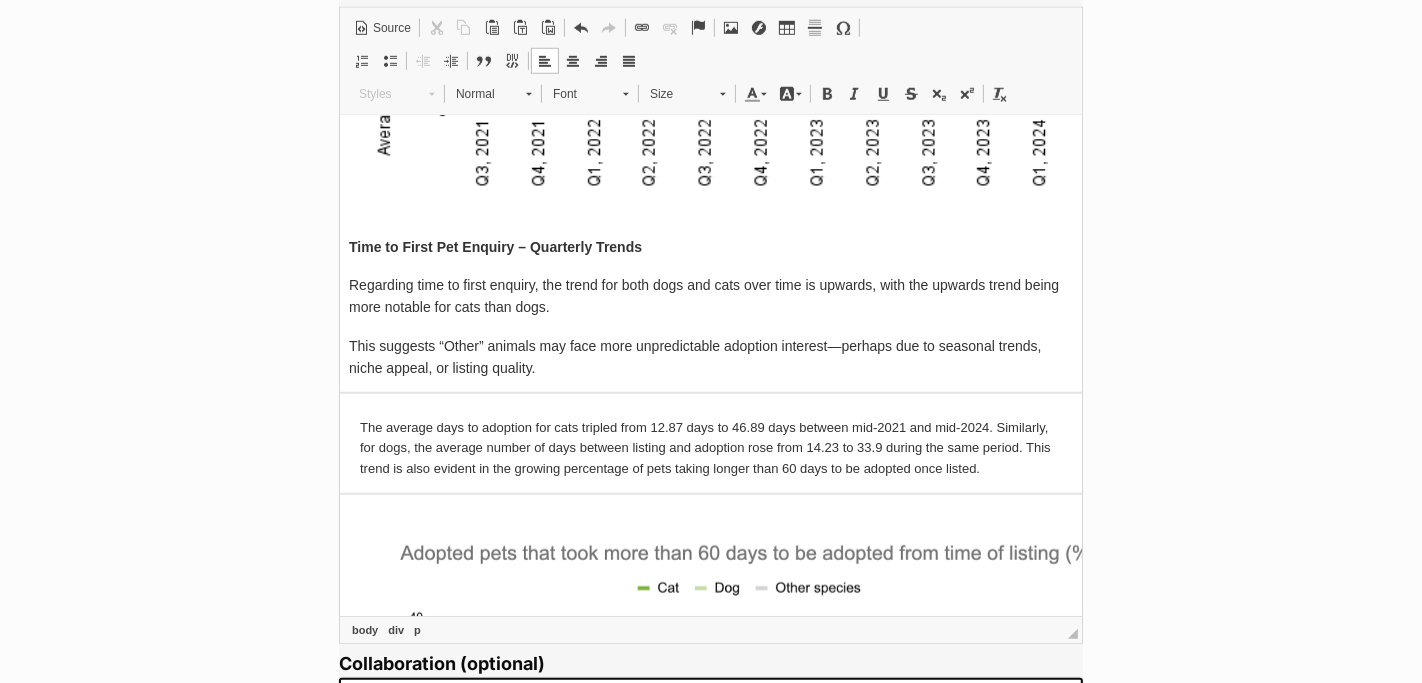 click on "Regarding time to first enquiry, the trend for both dogs and cats over time is upwards, with the upwards trend being more notable for cats than dogs." at bounding box center [710, 296] 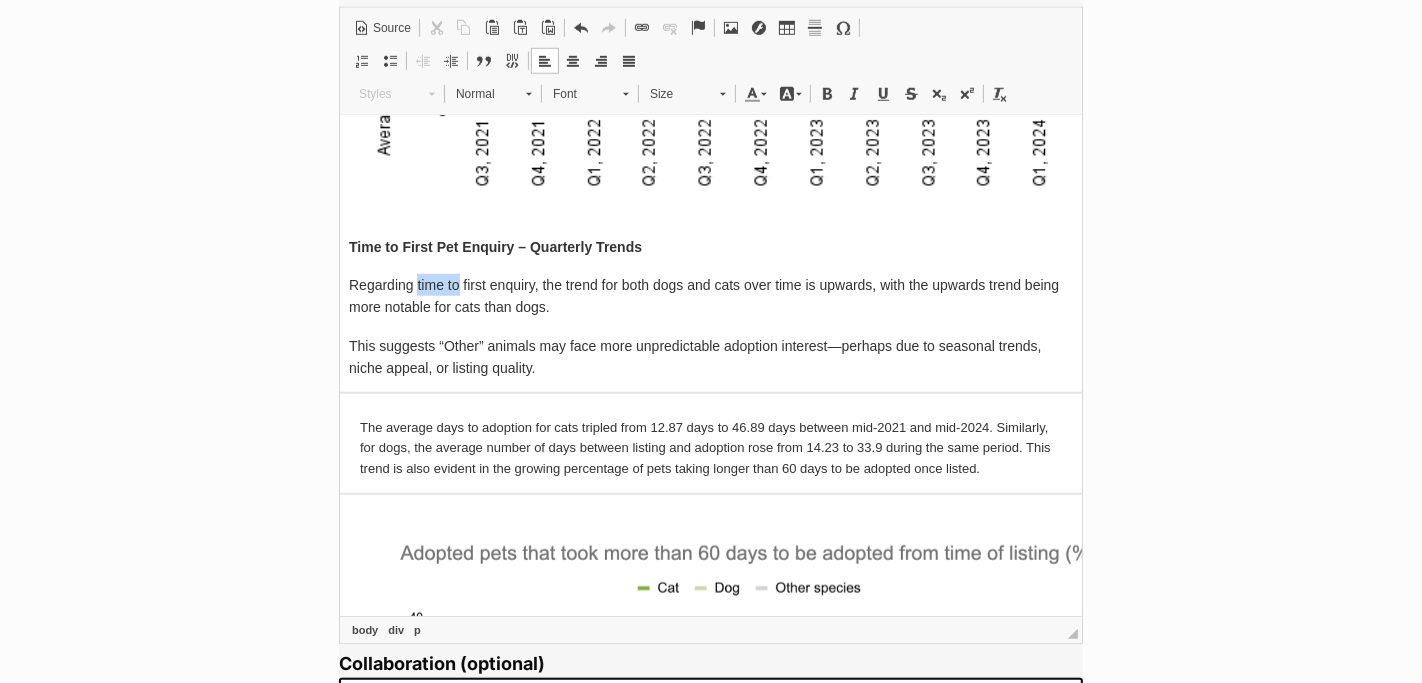 drag, startPoint x: 457, startPoint y: 277, endPoint x: 416, endPoint y: 272, distance: 41.303753 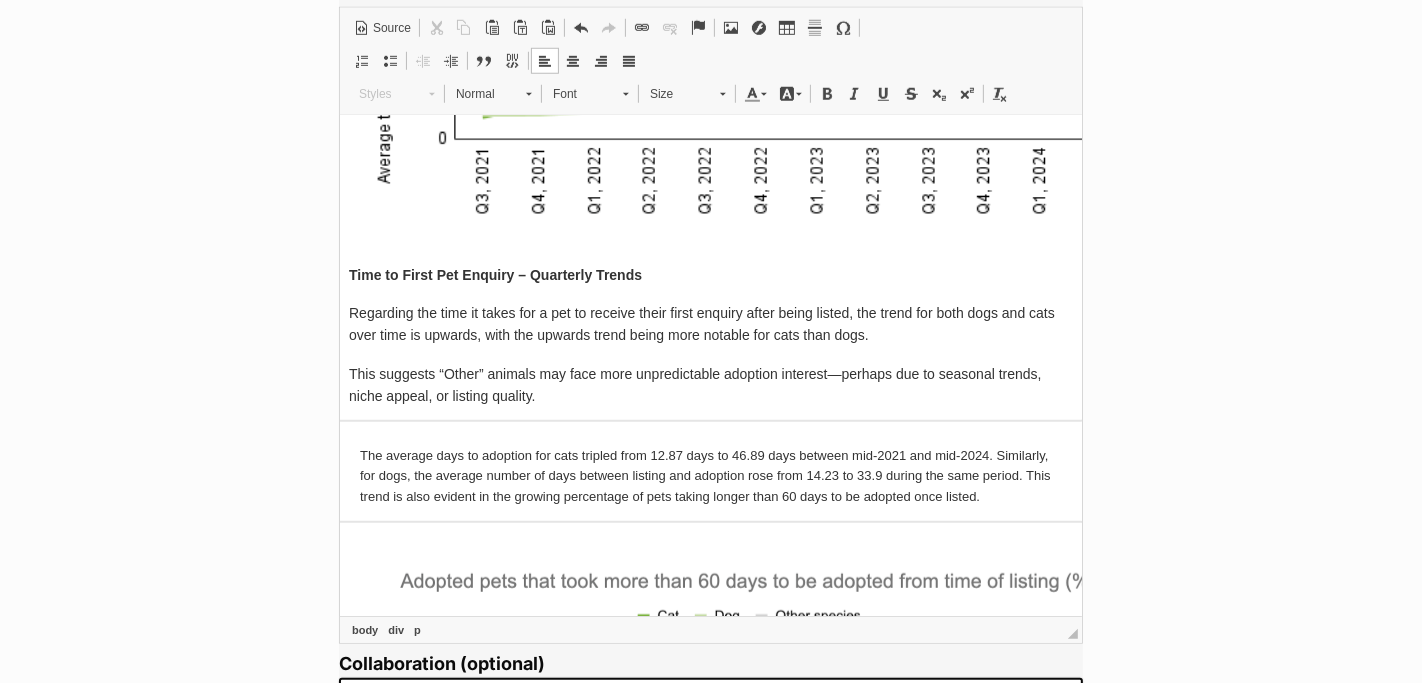 scroll, scrollTop: 7903, scrollLeft: 0, axis: vertical 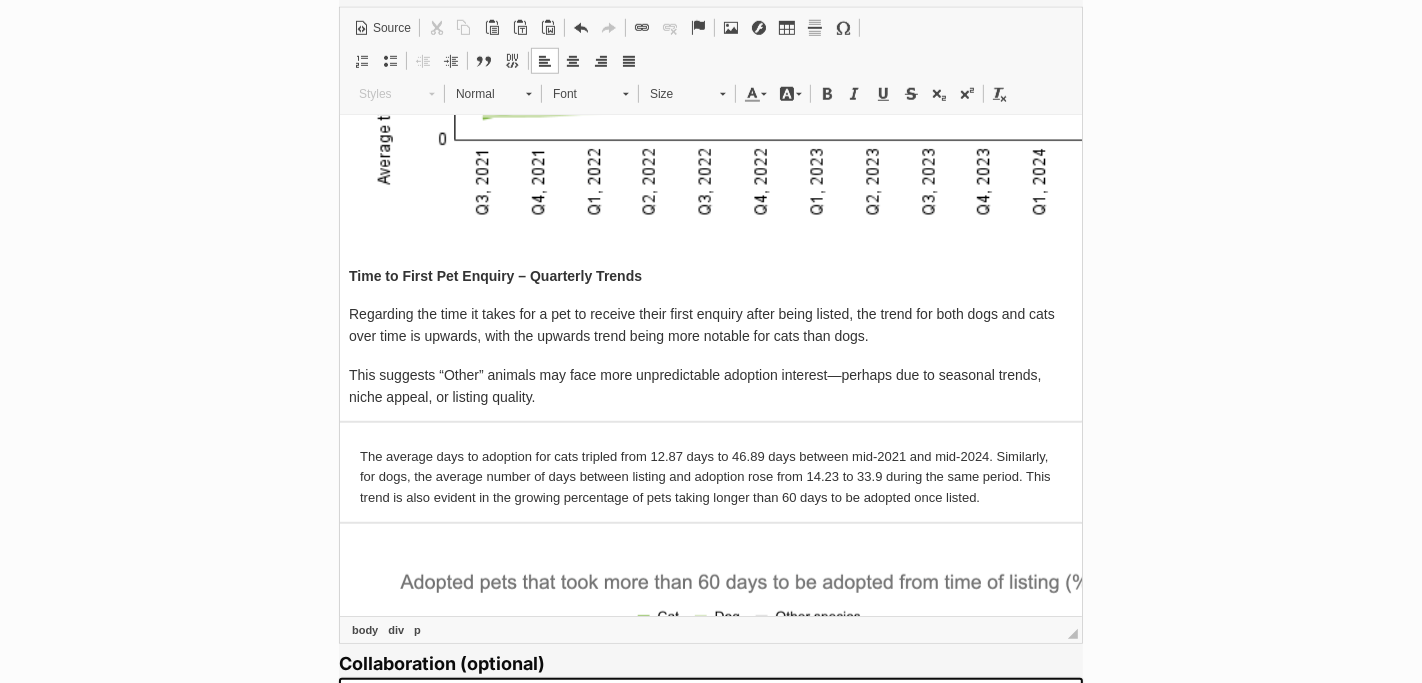 click on "This suggests “Other” animals may face more unpredictable adoption interest—perhaps due to seasonal trends, niche appeal, or listing quality." at bounding box center (710, 386) 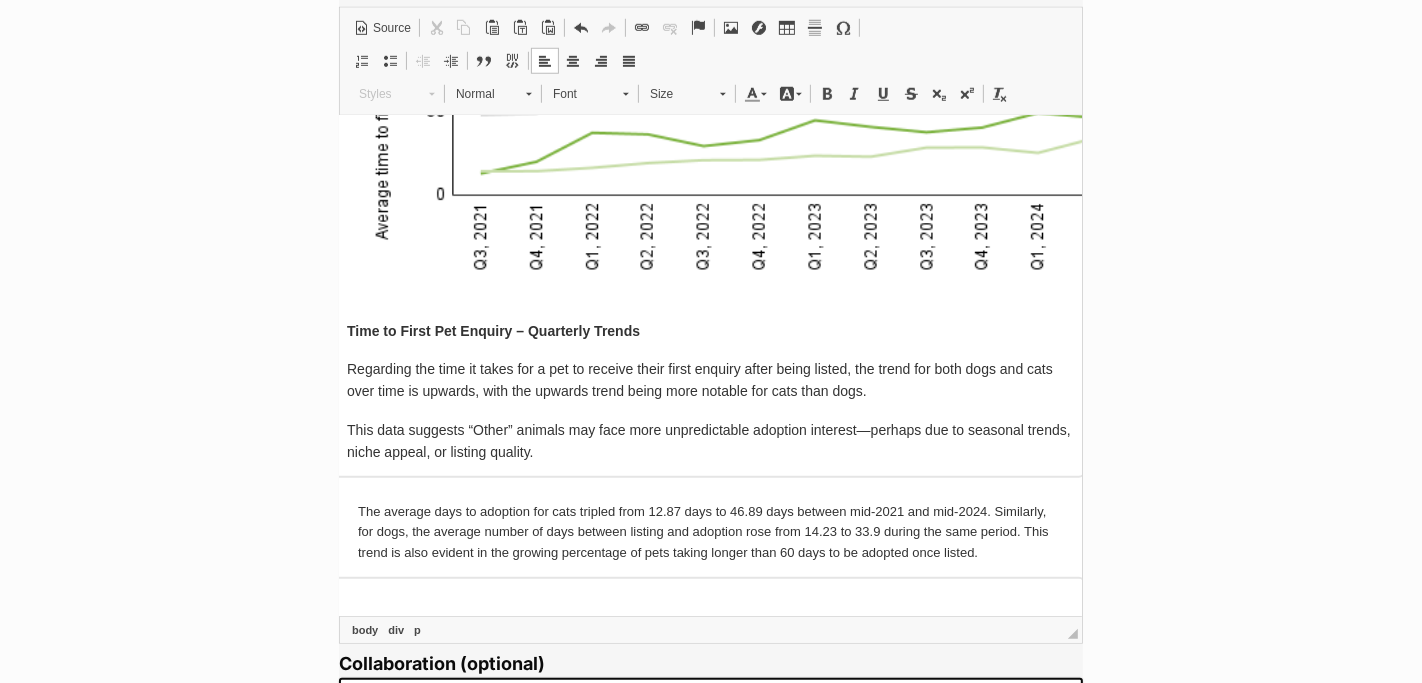 scroll, scrollTop: 7848, scrollLeft: 0, axis: vertical 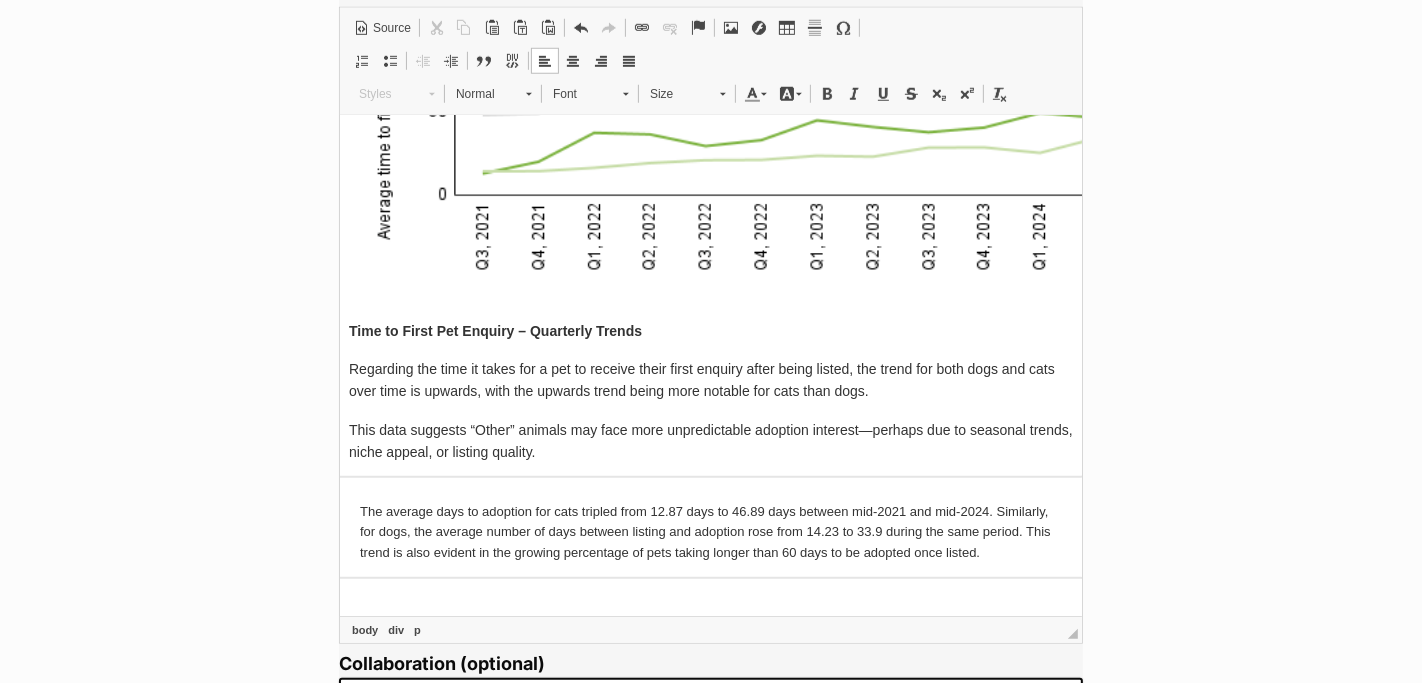 click on "This data suggests “Other” animals may face more unpredictable adoption interest—perhaps due to seasonal trends, niche appeal, or listing quality." at bounding box center (710, 441) 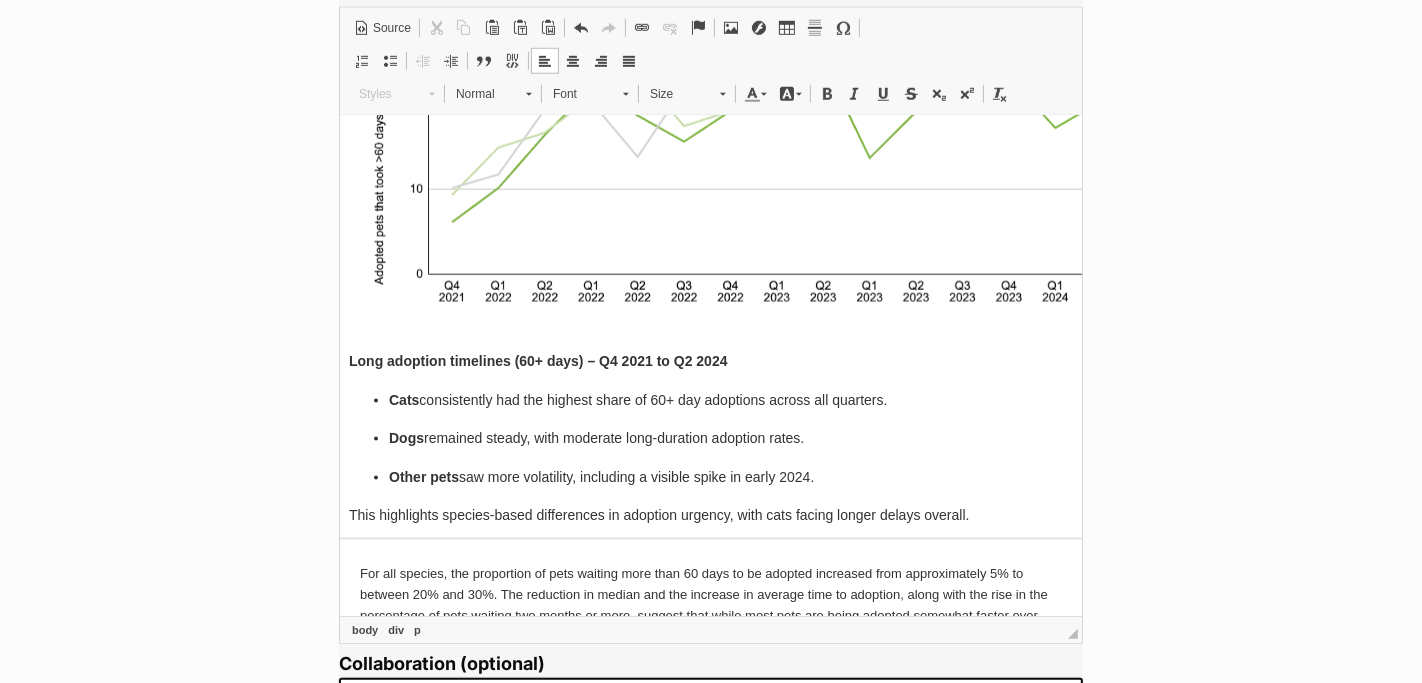 scroll, scrollTop: 8727, scrollLeft: 0, axis: vertical 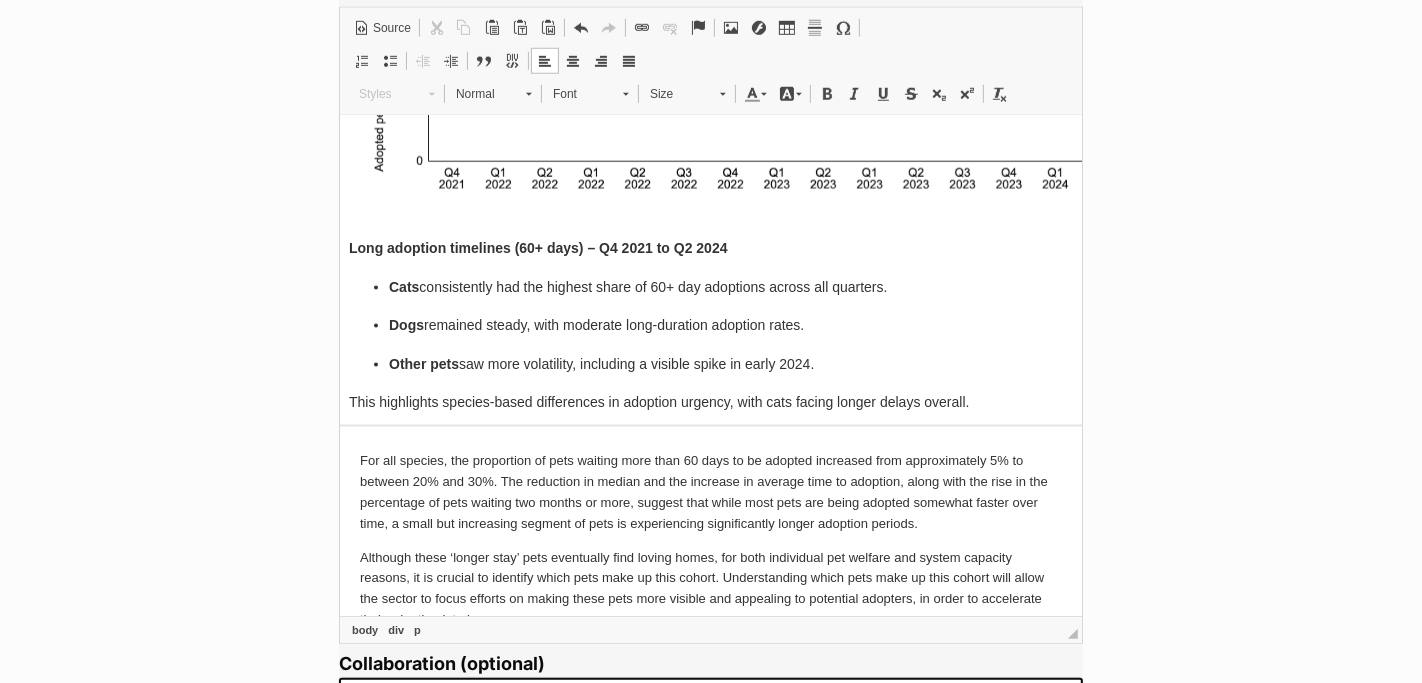 click on "Long adoption timelines (60+ days) – Q4 2021 to Q2 2024" at bounding box center (710, 248) 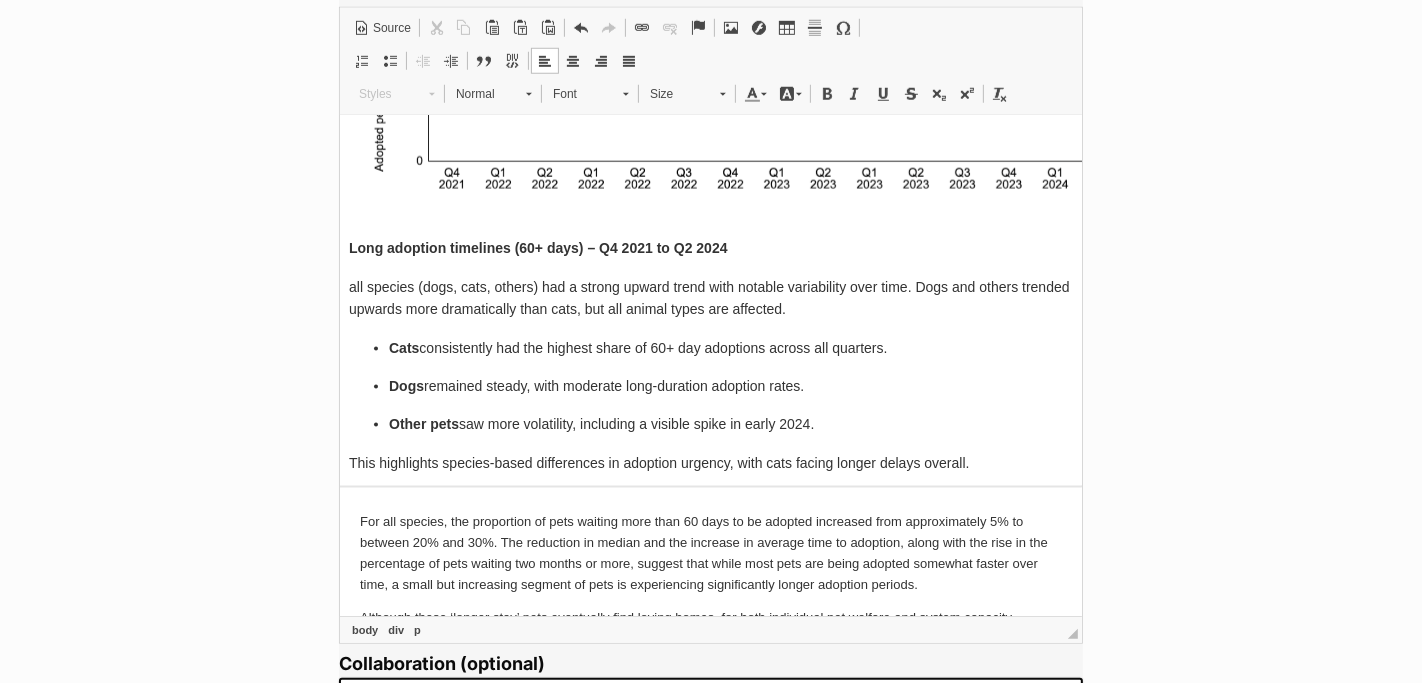 click on "all species (dogs, cats, others) had a strong upward trend with notable variability over time. Dogs and others trended upwards more dramatically than cats, but all animal types are affected. ​​​​​​​" at bounding box center (710, 298) 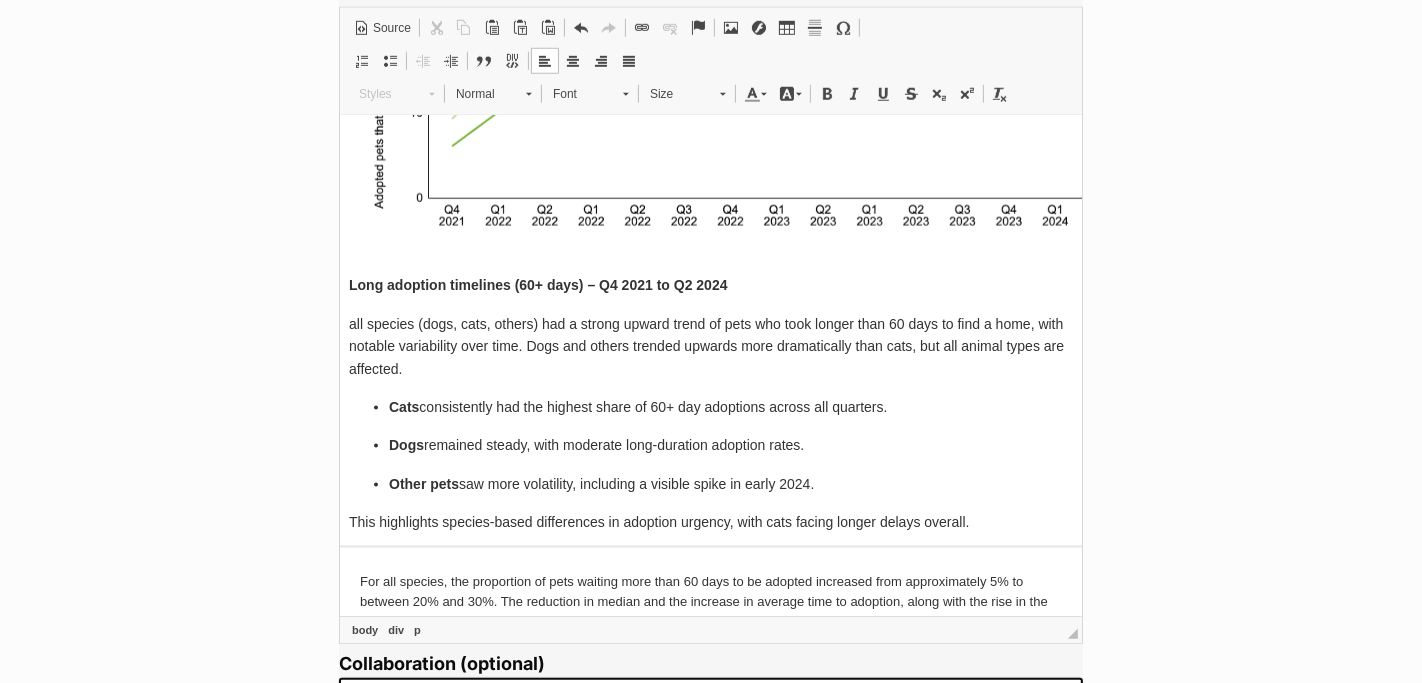 scroll, scrollTop: 8693, scrollLeft: 0, axis: vertical 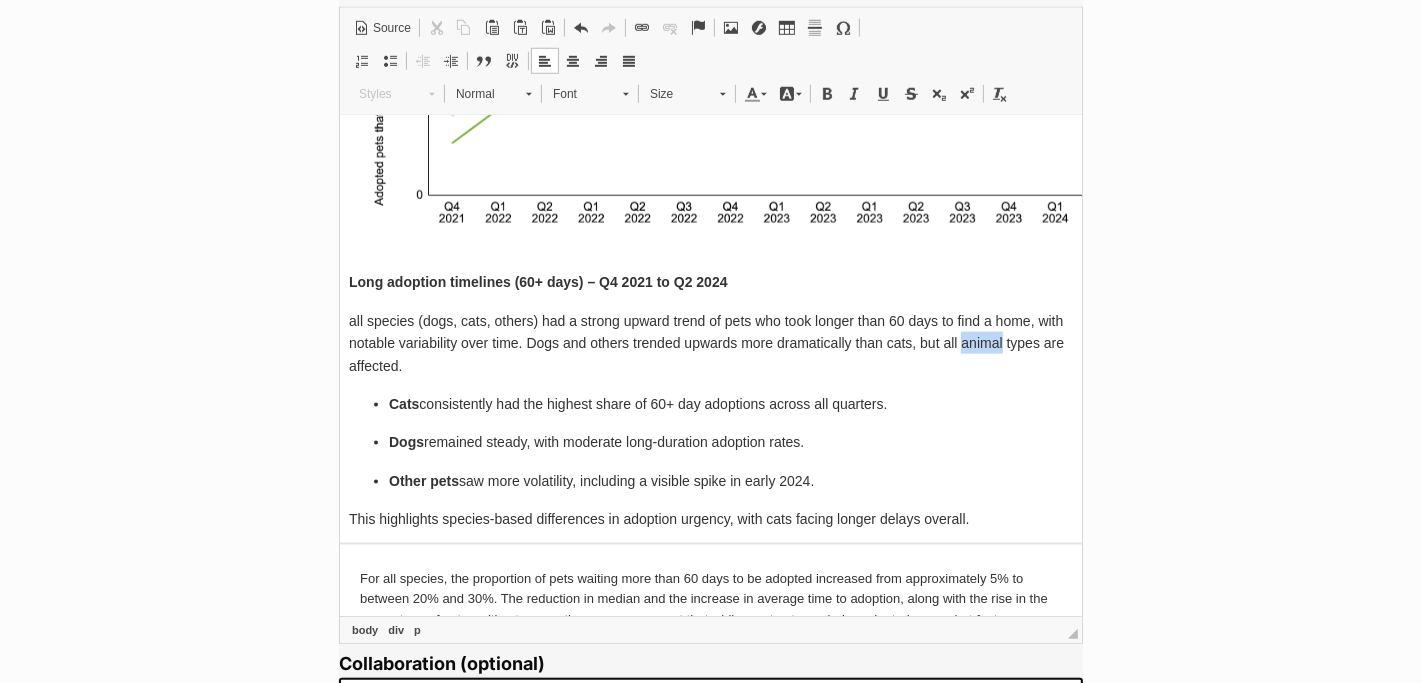 drag, startPoint x: 1002, startPoint y: 334, endPoint x: 960, endPoint y: 337, distance: 42.107006 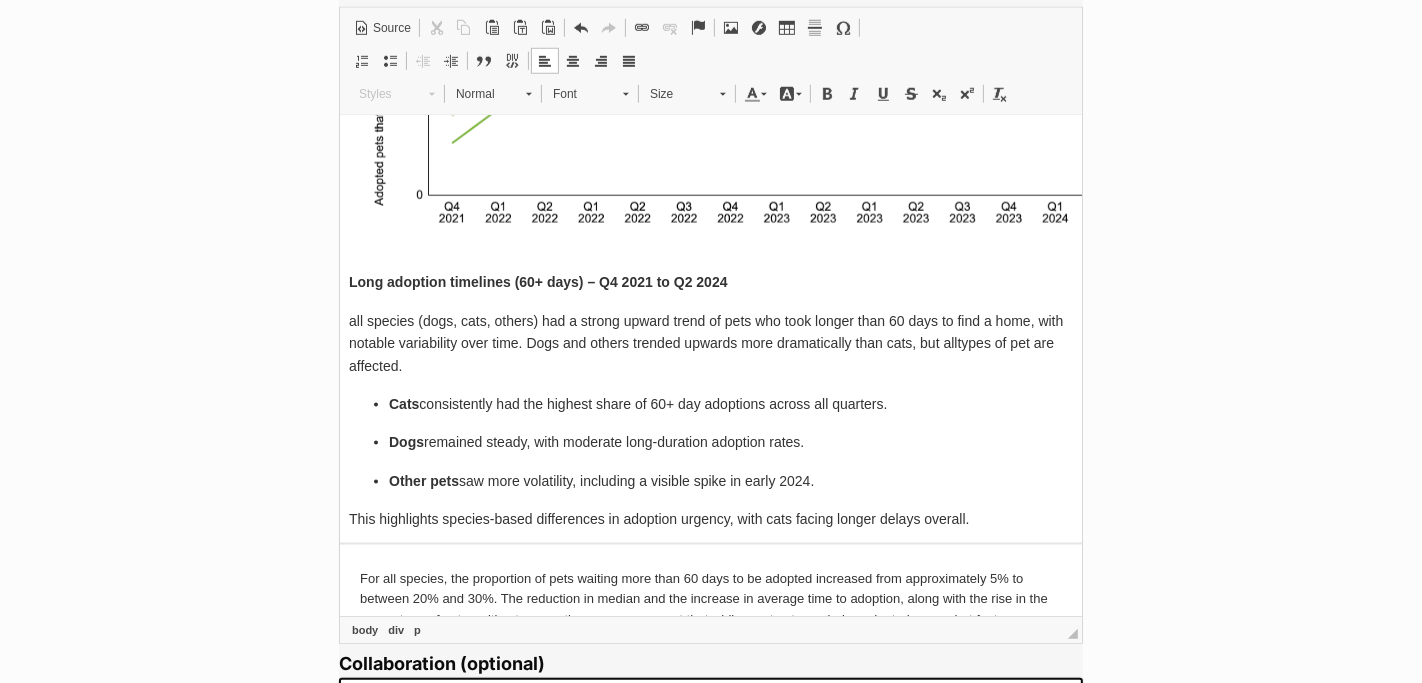 click on "Other pets  saw more volatility, including a visible spike in early 2024." at bounding box center [710, 481] 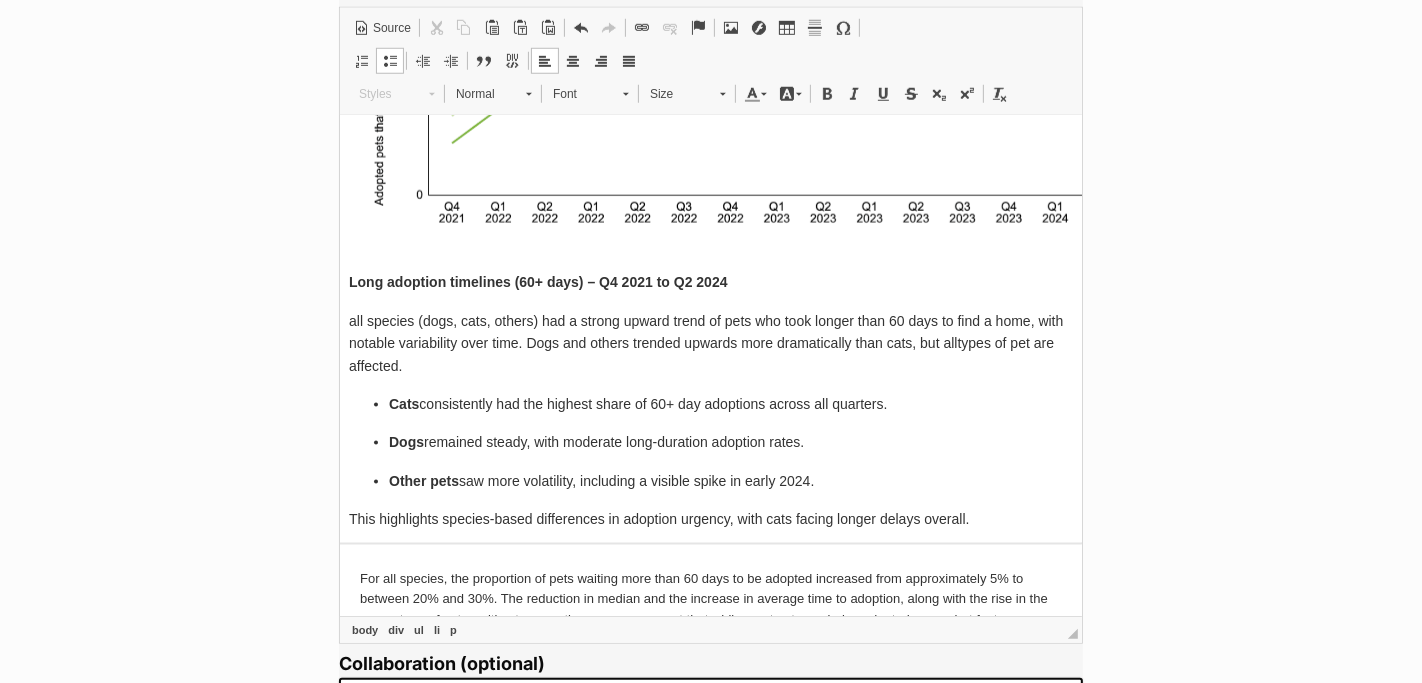 click on "all species (dogs, cats, others) had a strong upward trend of pets who took longer than 60 days to find a home, with notable variability over time. Dogs and others trended upwards more dramatically than cats, but all  types of pet are affected." at bounding box center (710, 343) 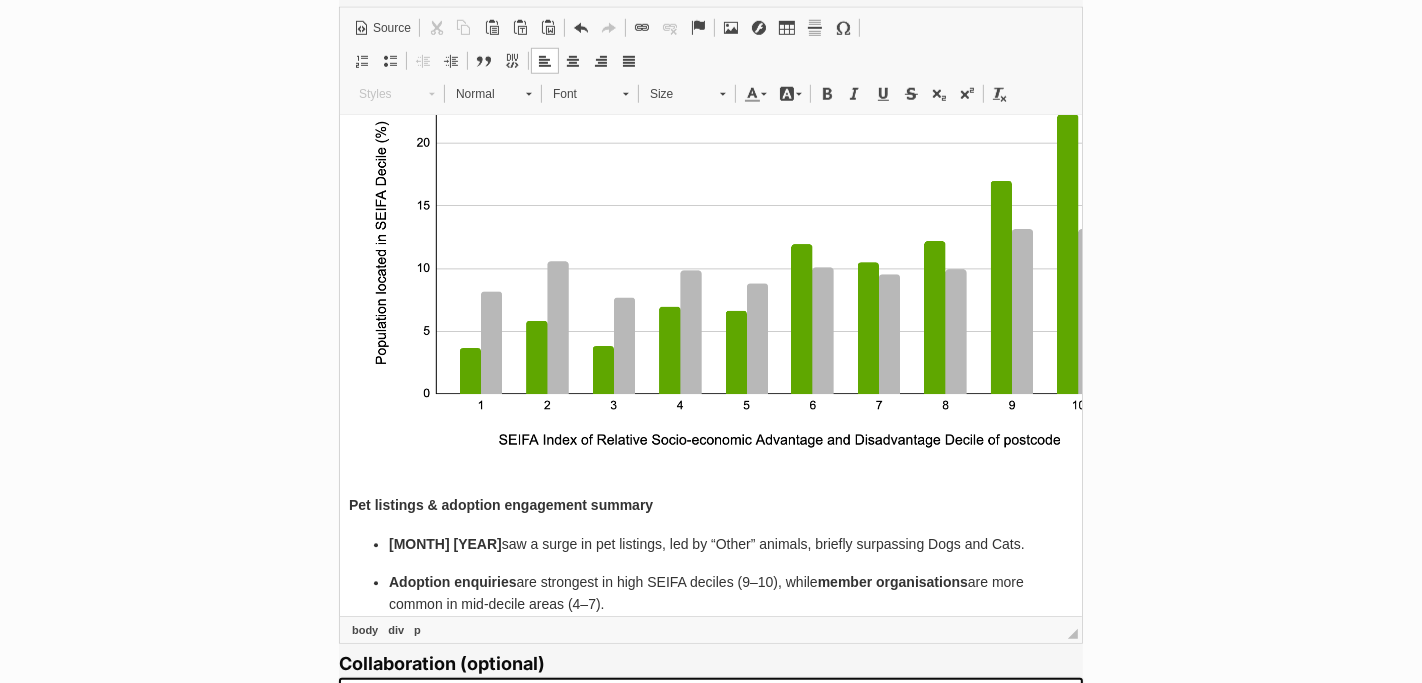 scroll, scrollTop: 10657, scrollLeft: 0, axis: vertical 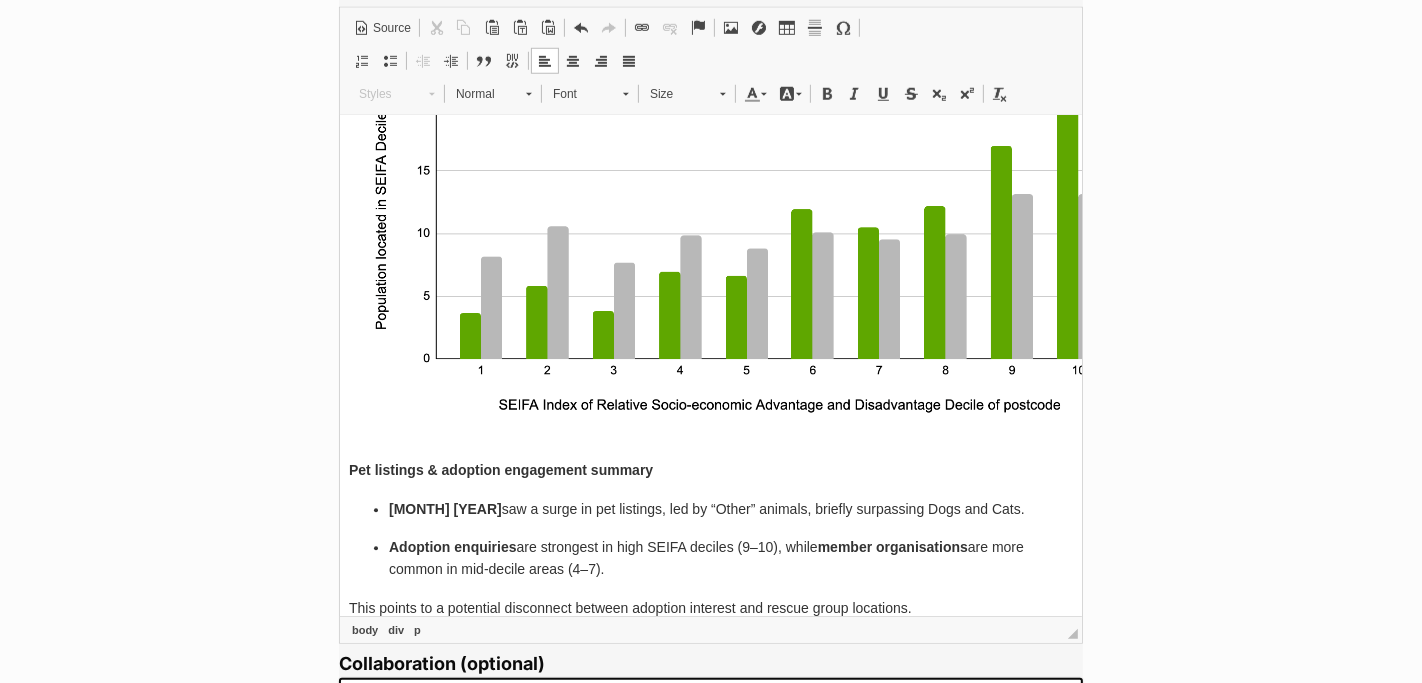 drag, startPoint x: 388, startPoint y: 505, endPoint x: 994, endPoint y: 505, distance: 606 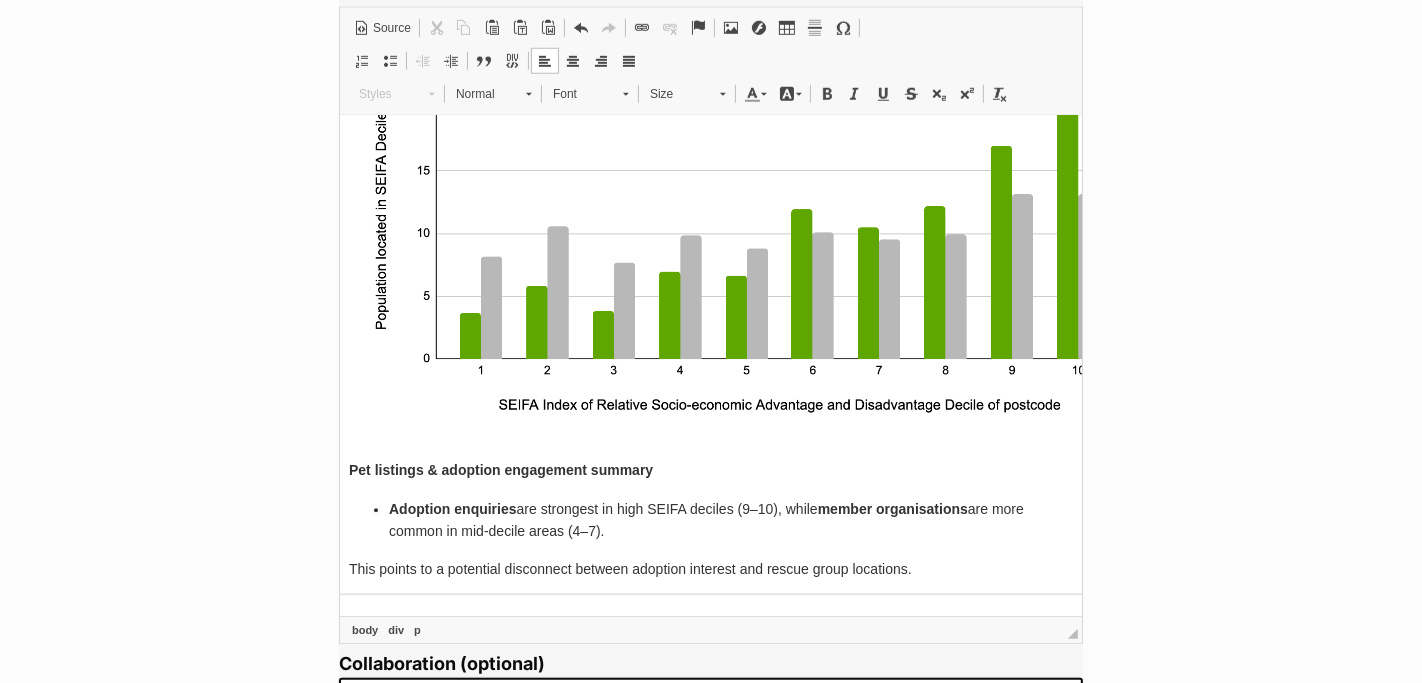 click on "Adoption enquiries  are strongest in high SEIFA deciles (9–10), while  member organisations  are more common in mid-decile areas (4–7)." at bounding box center (710, 521) 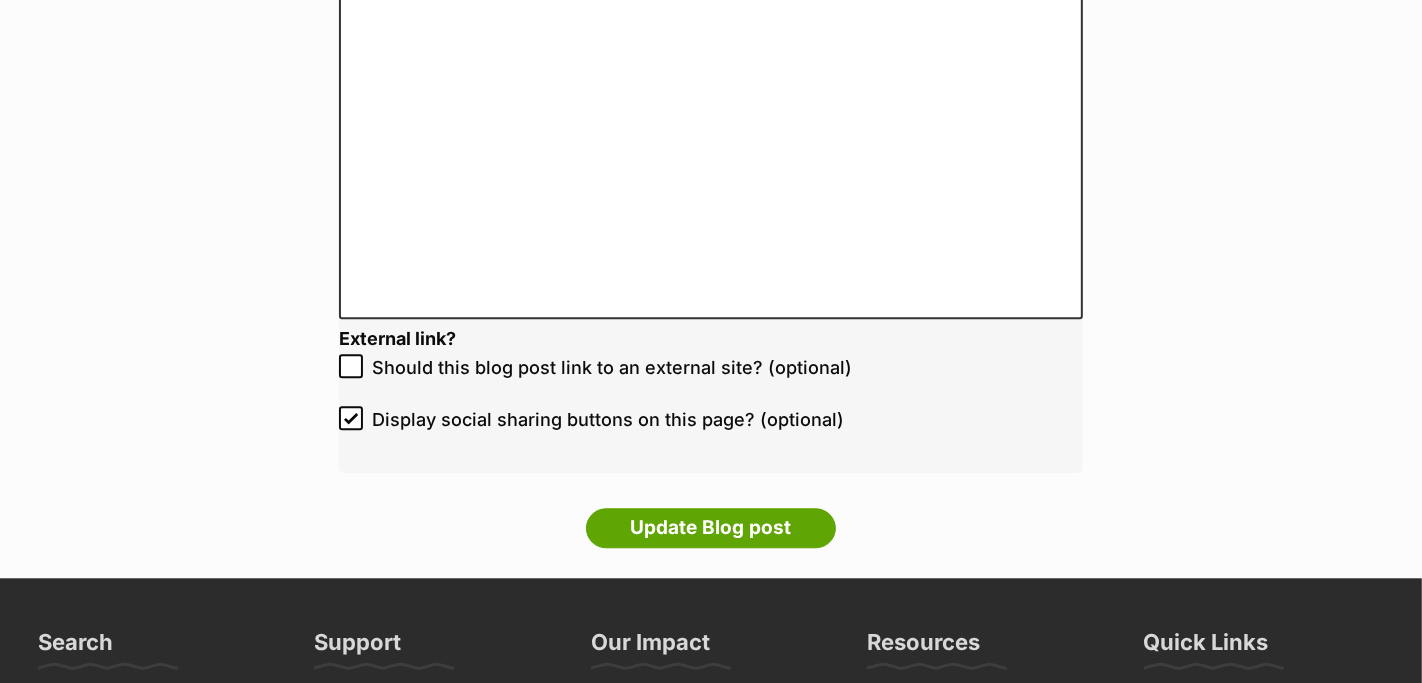 scroll, scrollTop: 4016, scrollLeft: 0, axis: vertical 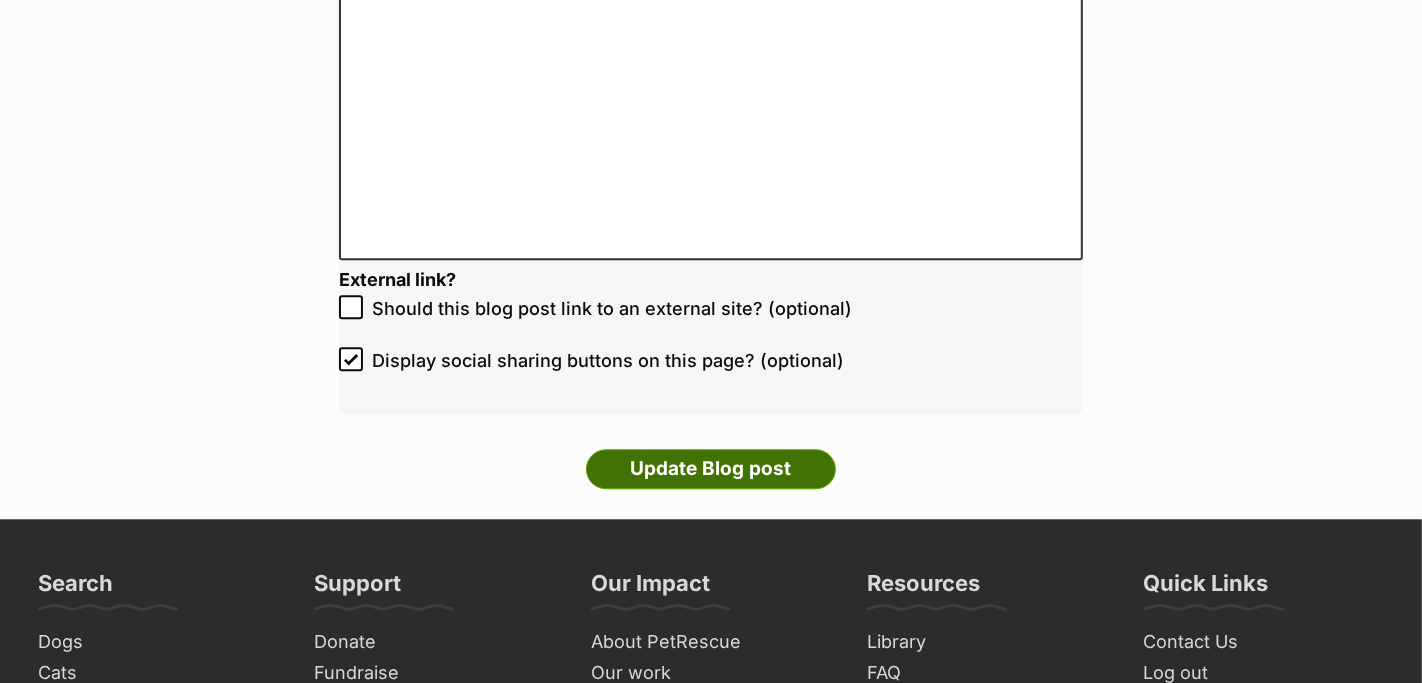 click on "Update Blog post" at bounding box center (711, 469) 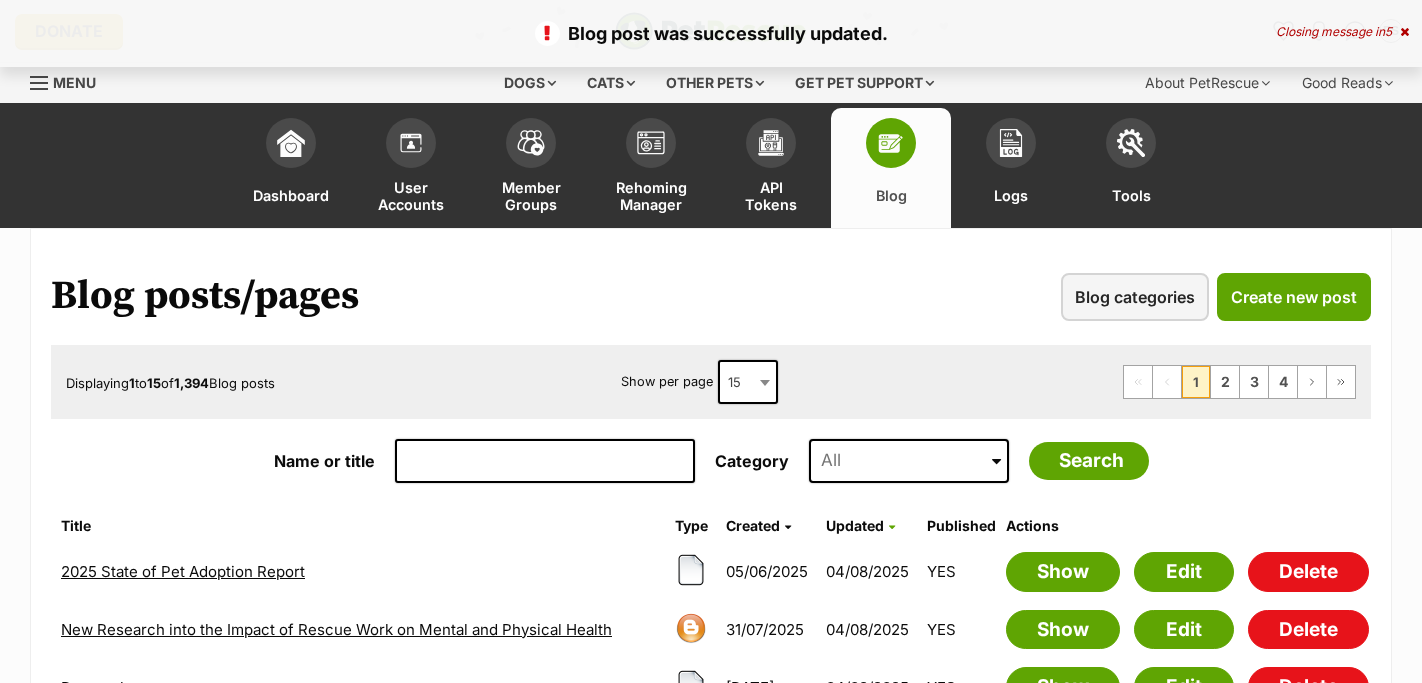 scroll, scrollTop: 0, scrollLeft: 0, axis: both 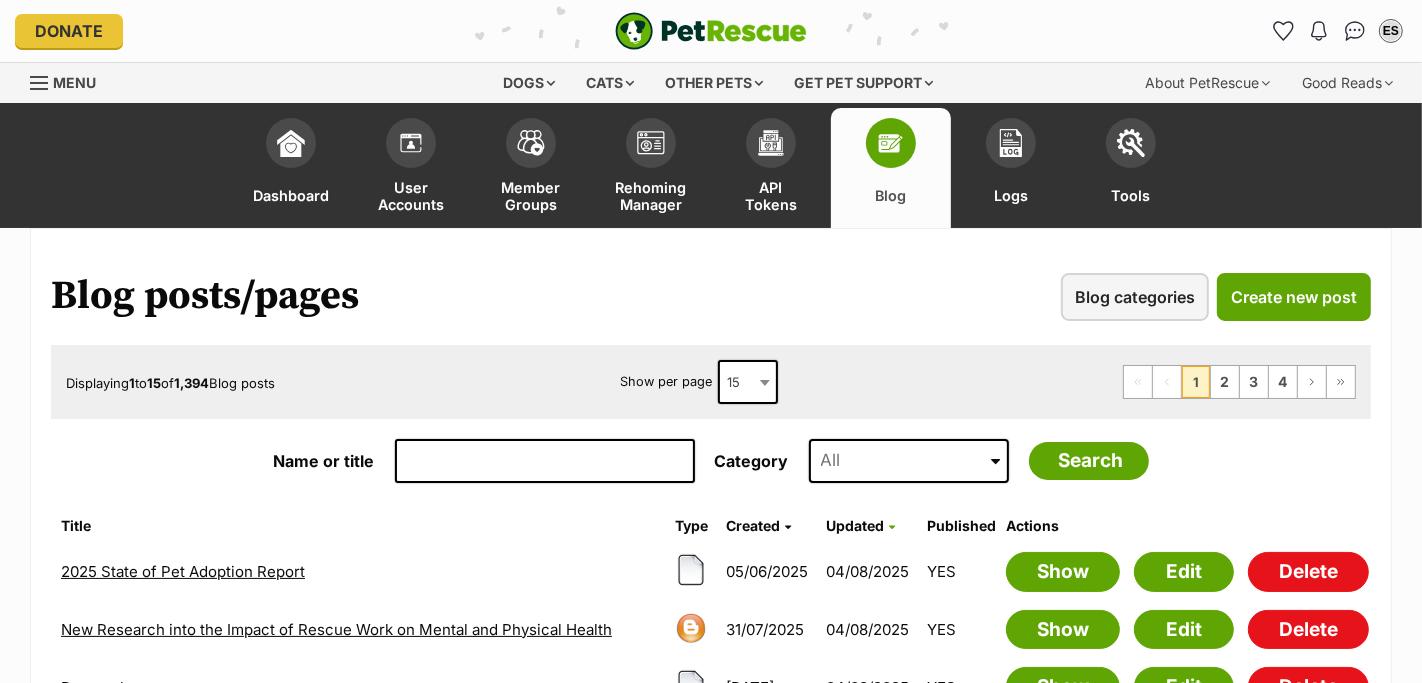 click on "2025 State of Pet Adoption Report" at bounding box center [359, 572] 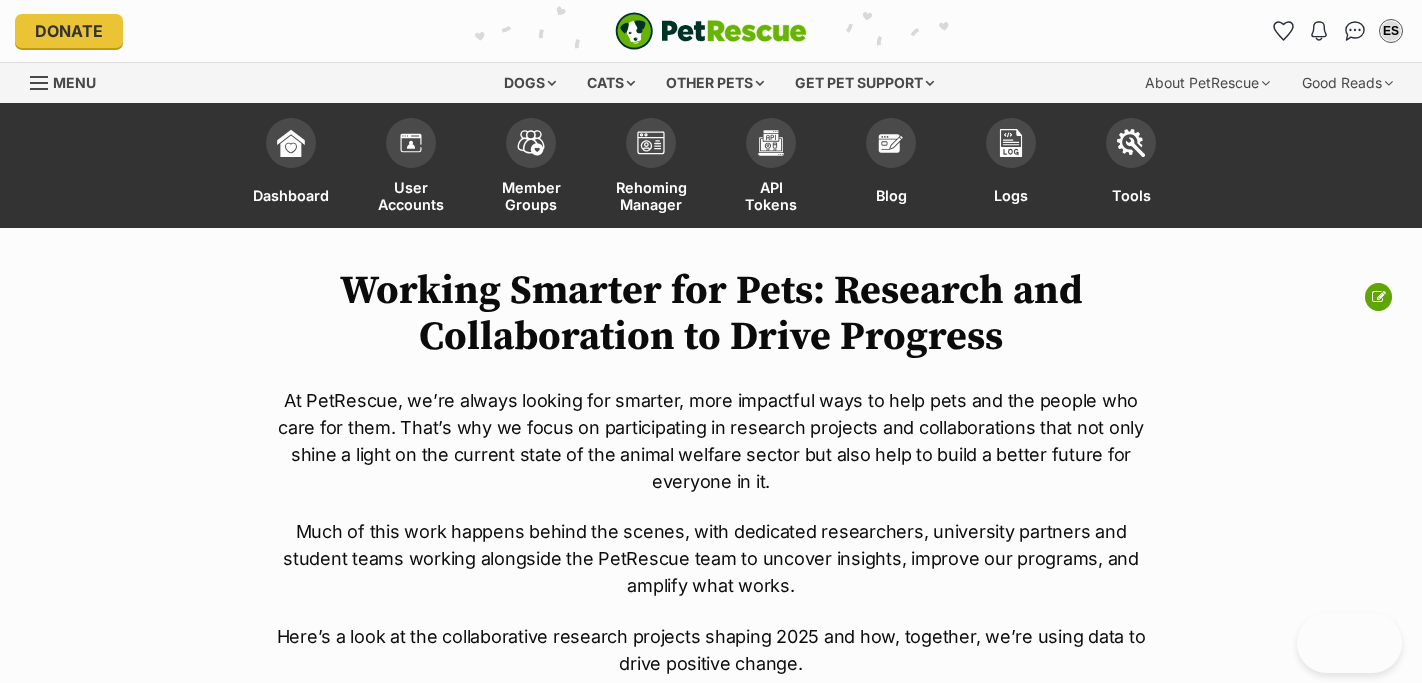 scroll, scrollTop: 0, scrollLeft: 0, axis: both 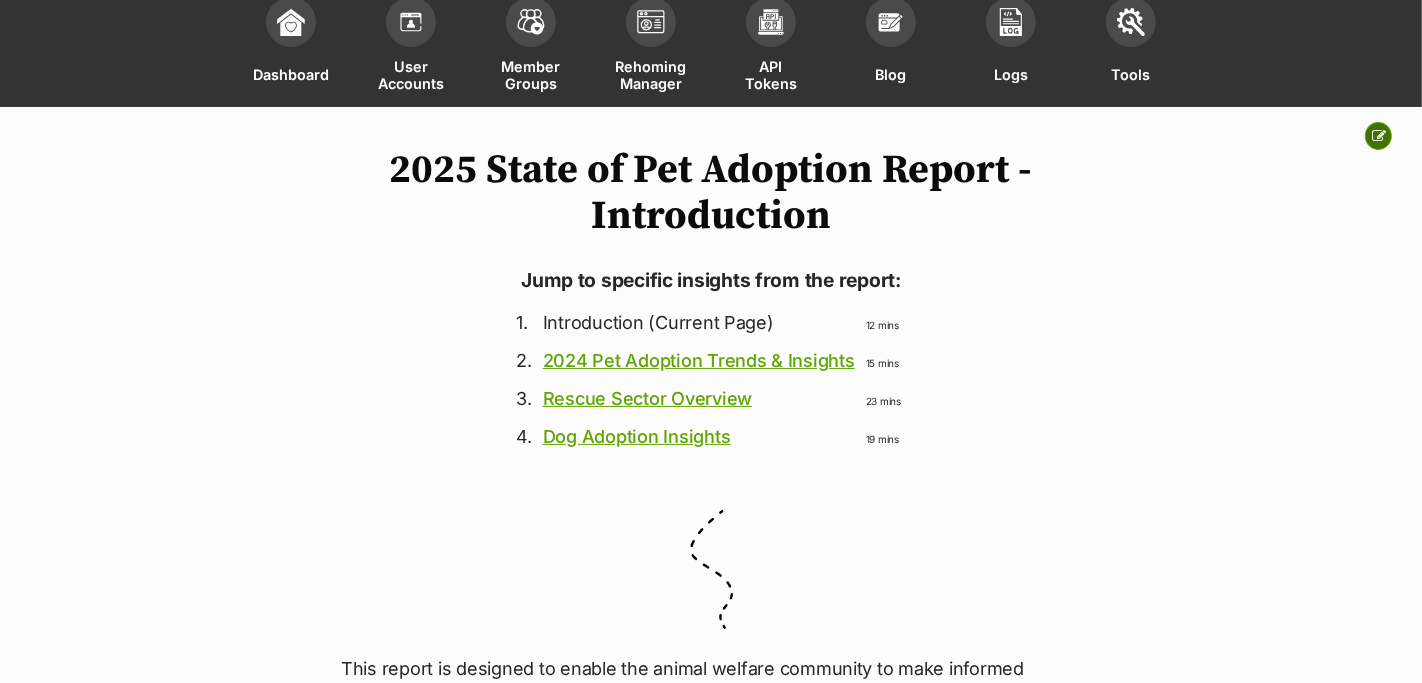 click at bounding box center [1379, 136] 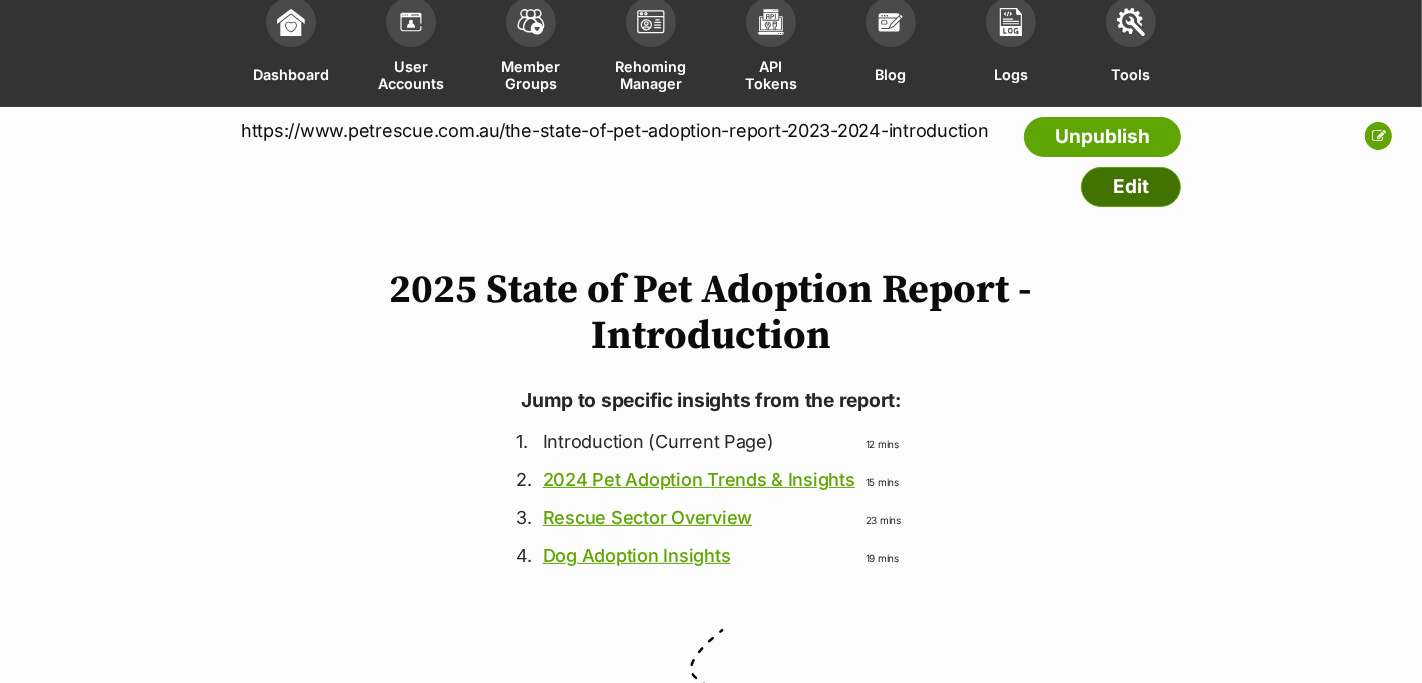 click on "Edit" at bounding box center (1131, 187) 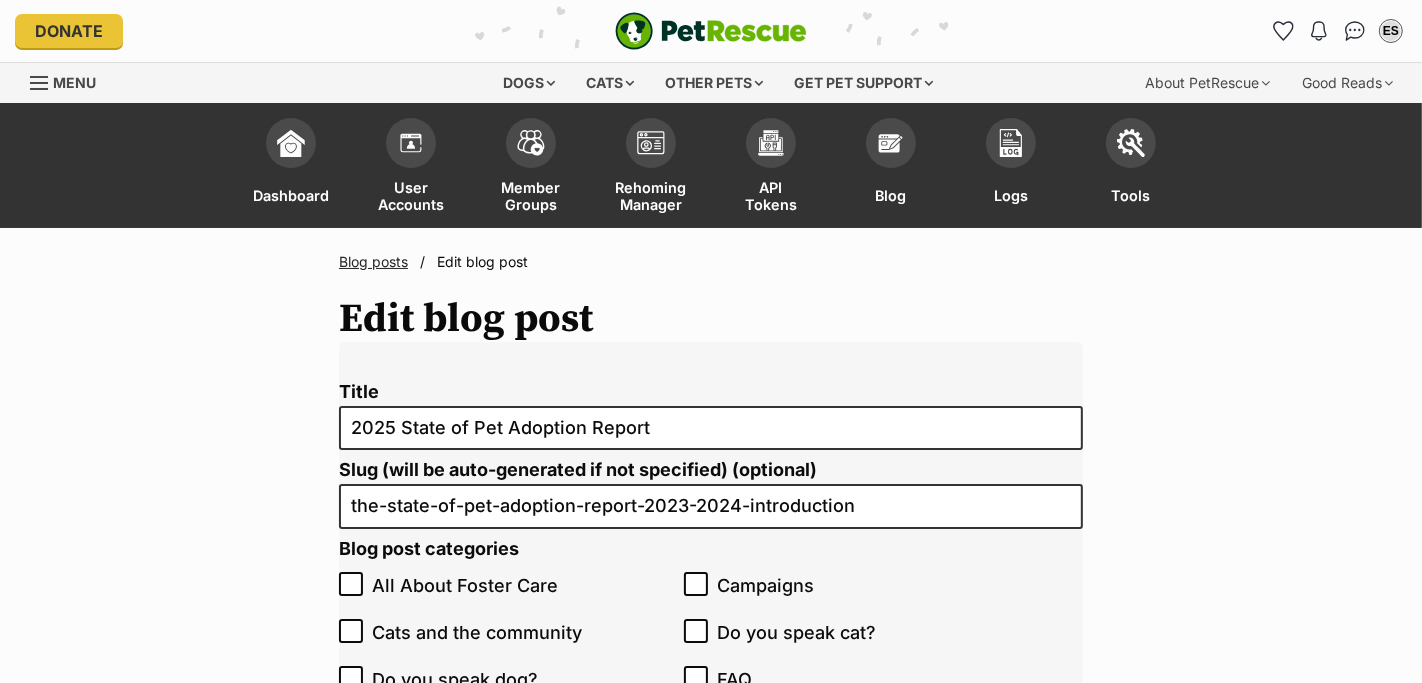 scroll, scrollTop: 102, scrollLeft: 0, axis: vertical 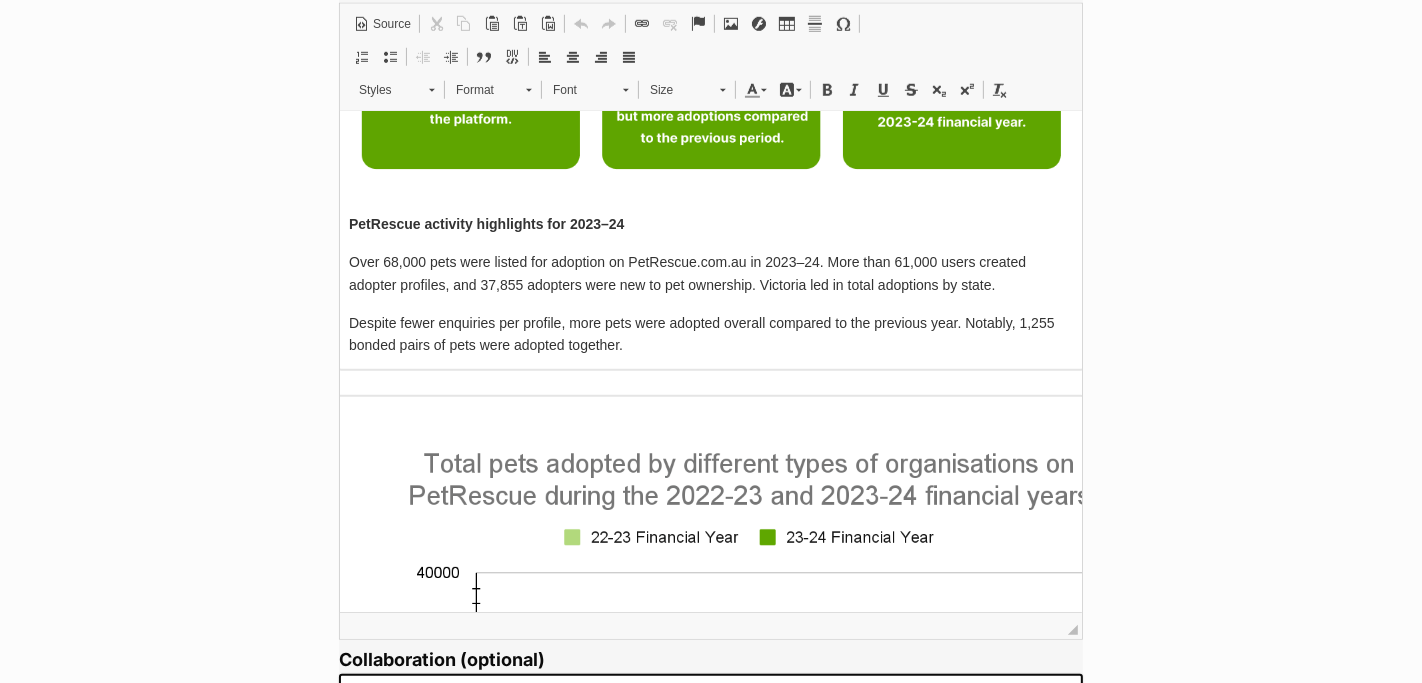 click on "PetRescue activity highlights for 2023–24" at bounding box center [710, 224] 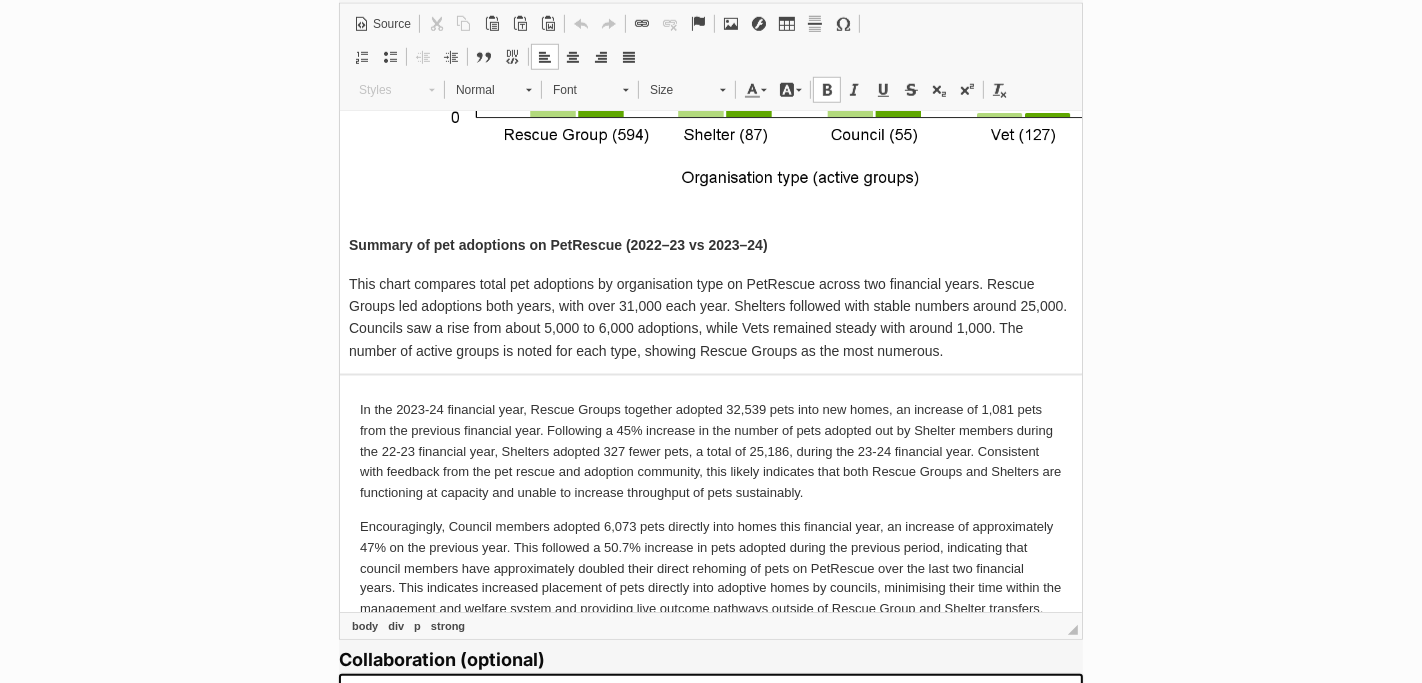 scroll, scrollTop: 2737, scrollLeft: 0, axis: vertical 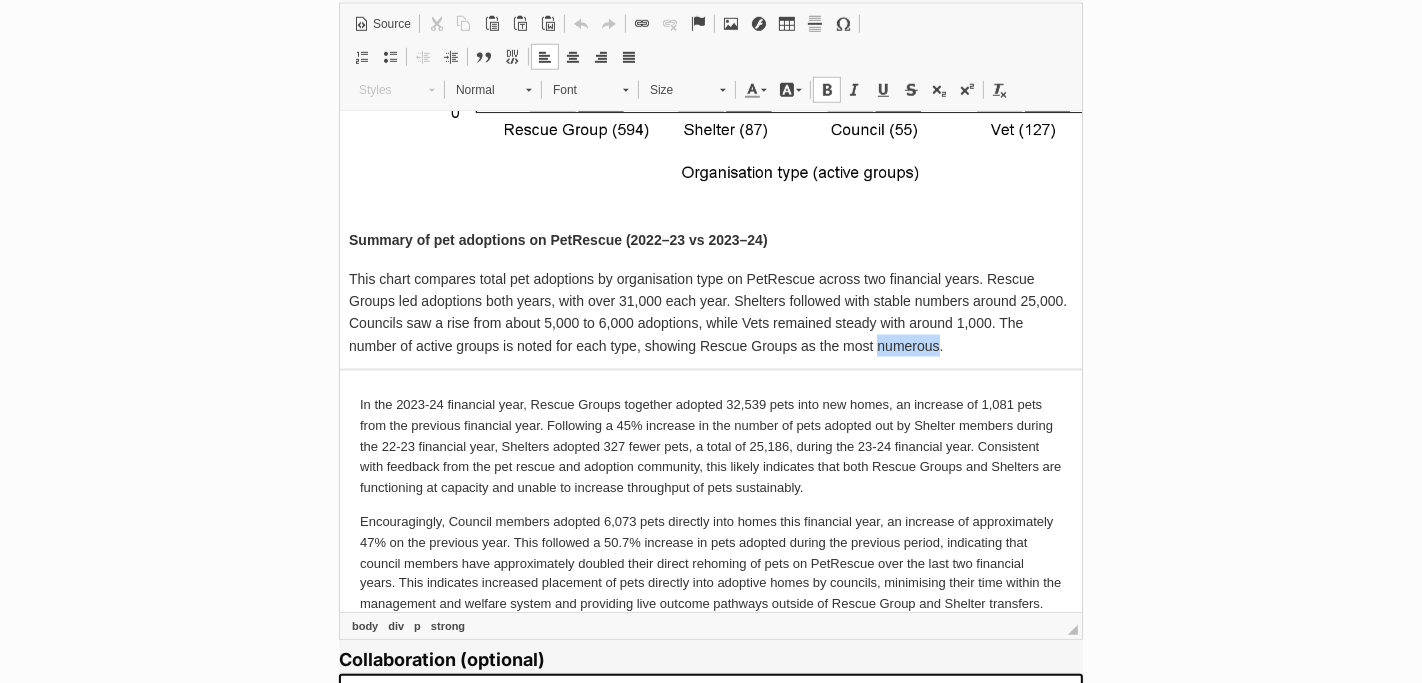 drag, startPoint x: 937, startPoint y: 340, endPoint x: 876, endPoint y: 341, distance: 61.008198 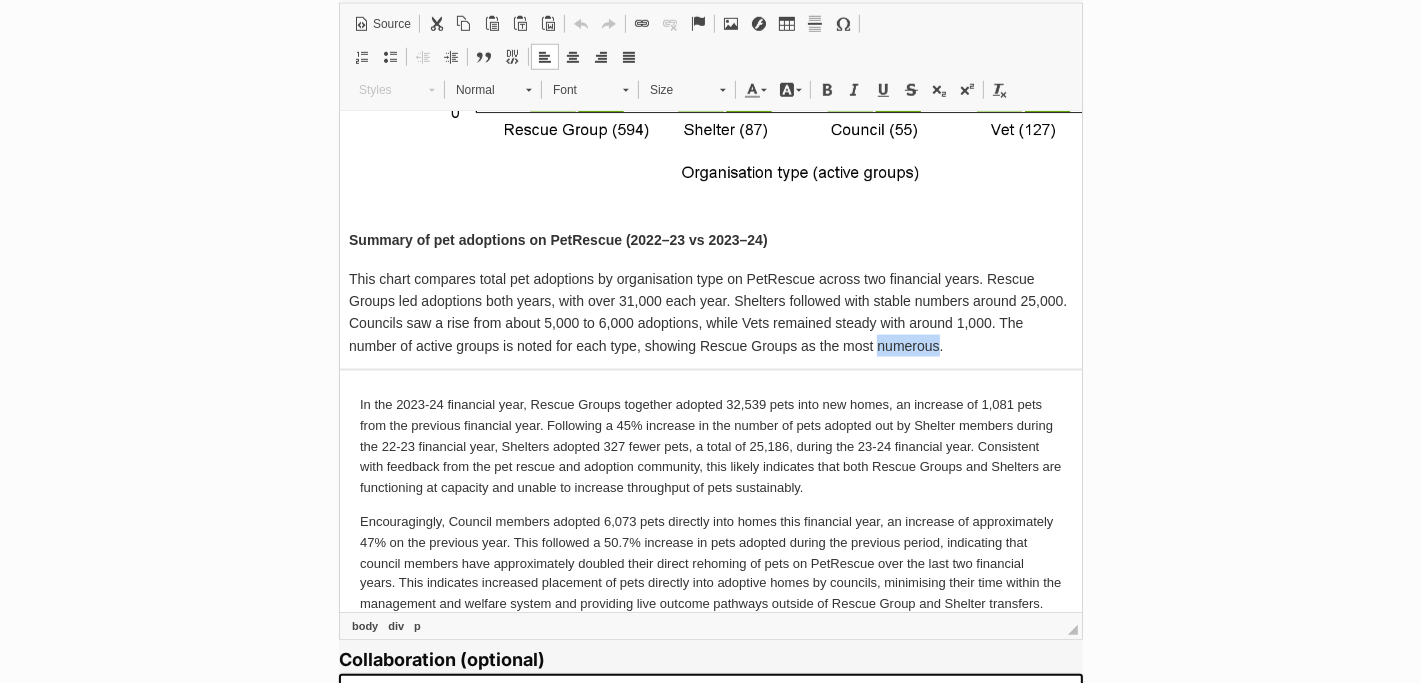 type 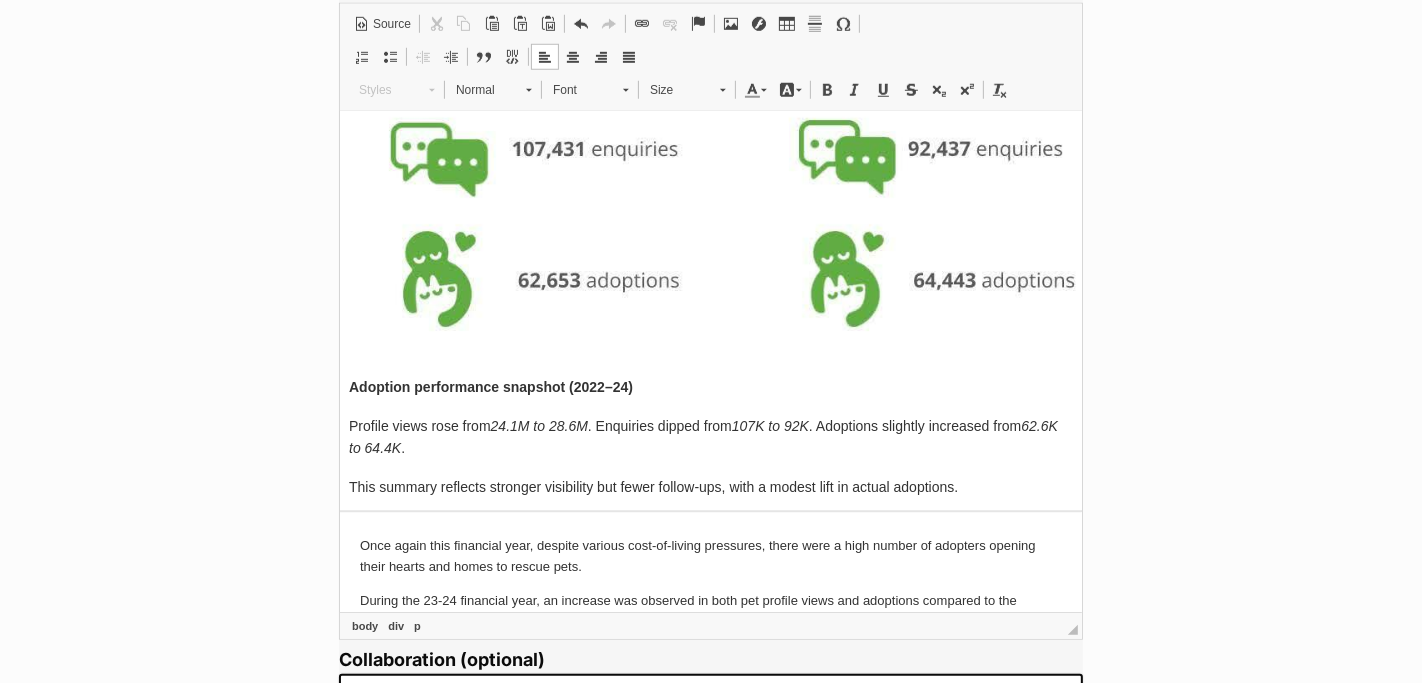 scroll, scrollTop: 4192, scrollLeft: 0, axis: vertical 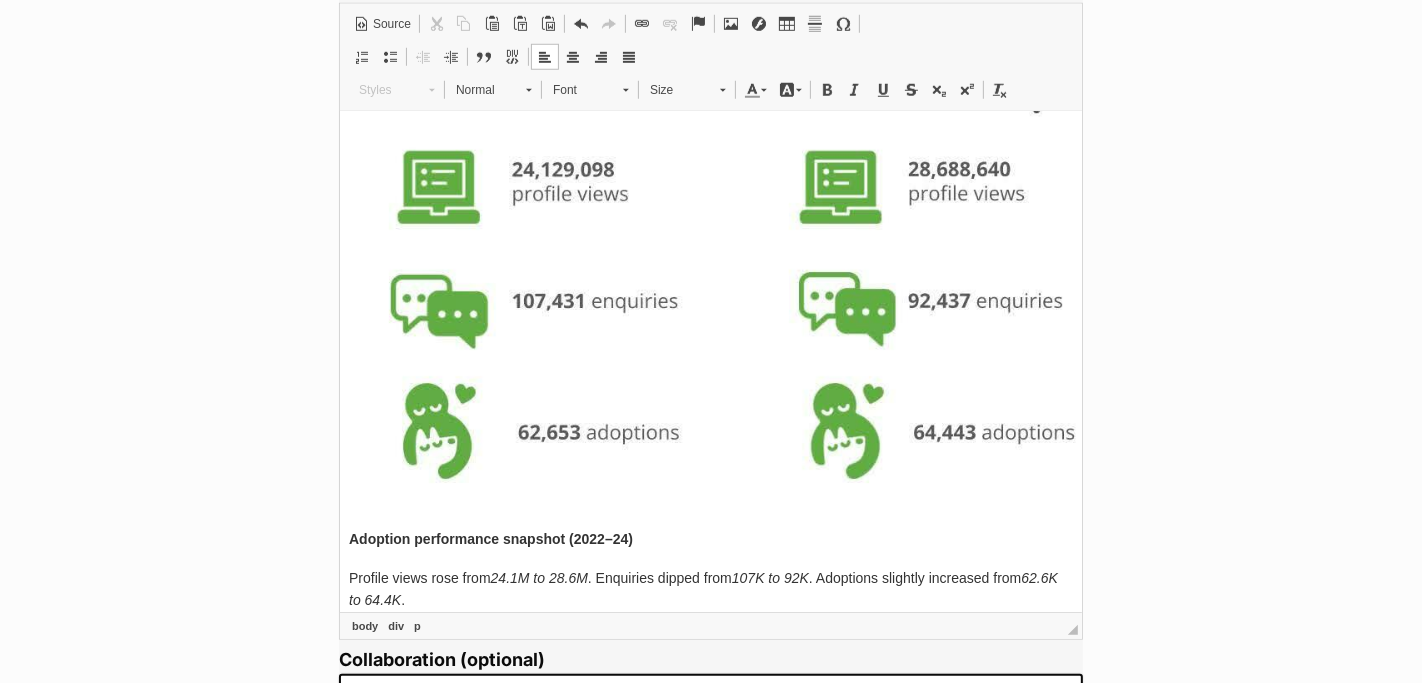 click on "Profile views rose from 24.1M to 28.6M. Enquiries dipped from 107K to 92K. Adoptions slightly increased from 62.6K to 64.4K." at bounding box center [710, 590] 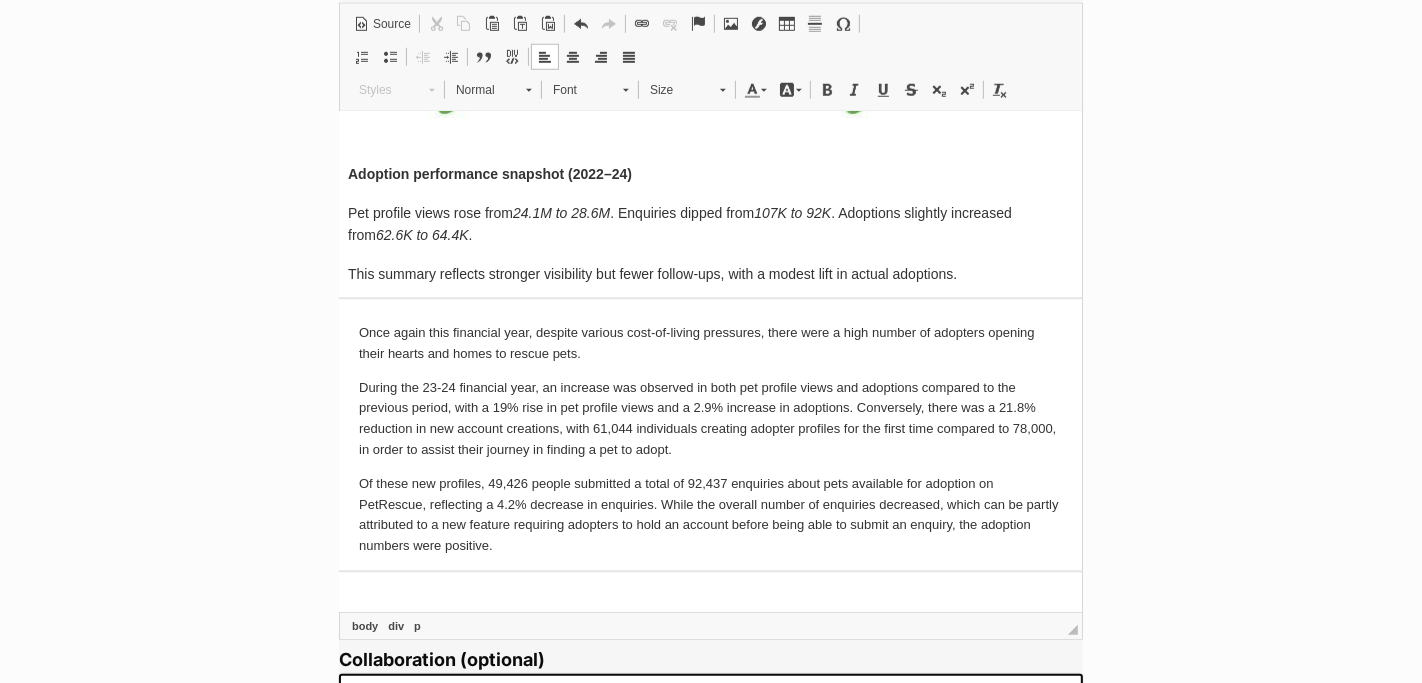 scroll, scrollTop: 4556, scrollLeft: 1, axis: both 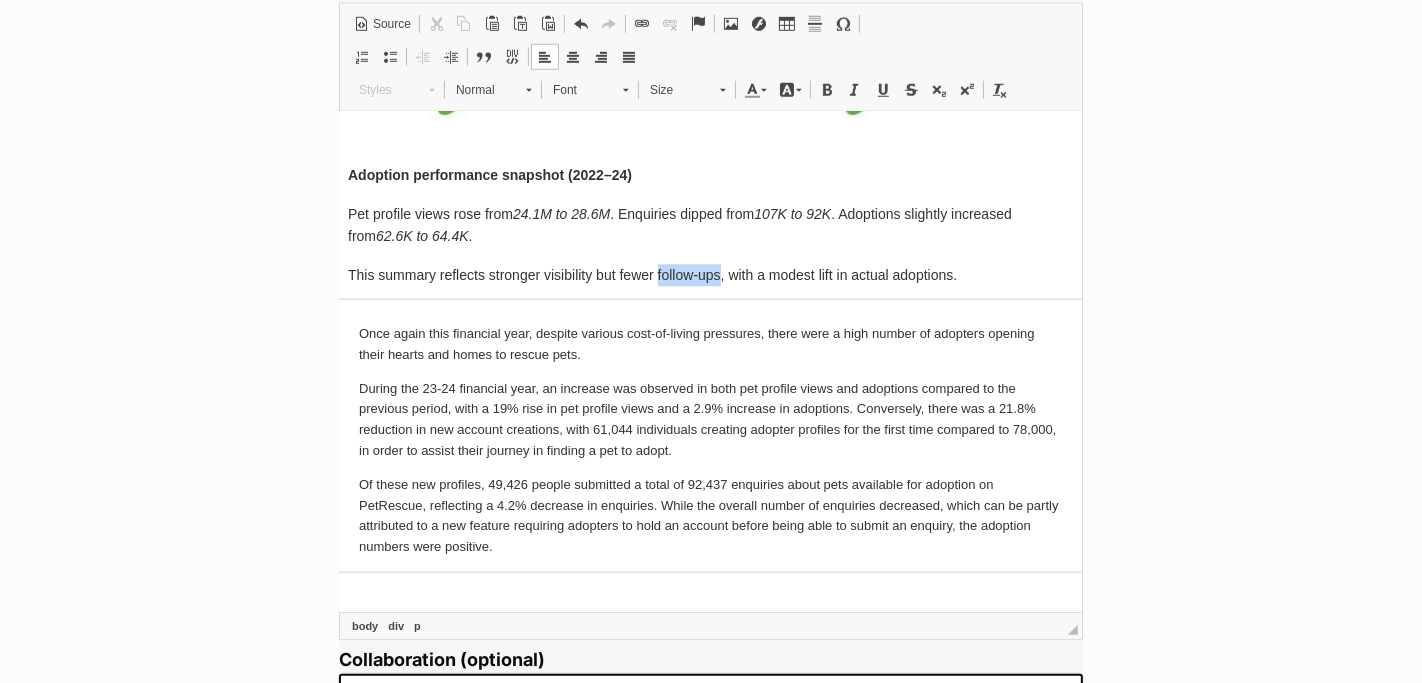 drag, startPoint x: 718, startPoint y: 270, endPoint x: 656, endPoint y: 270, distance: 62 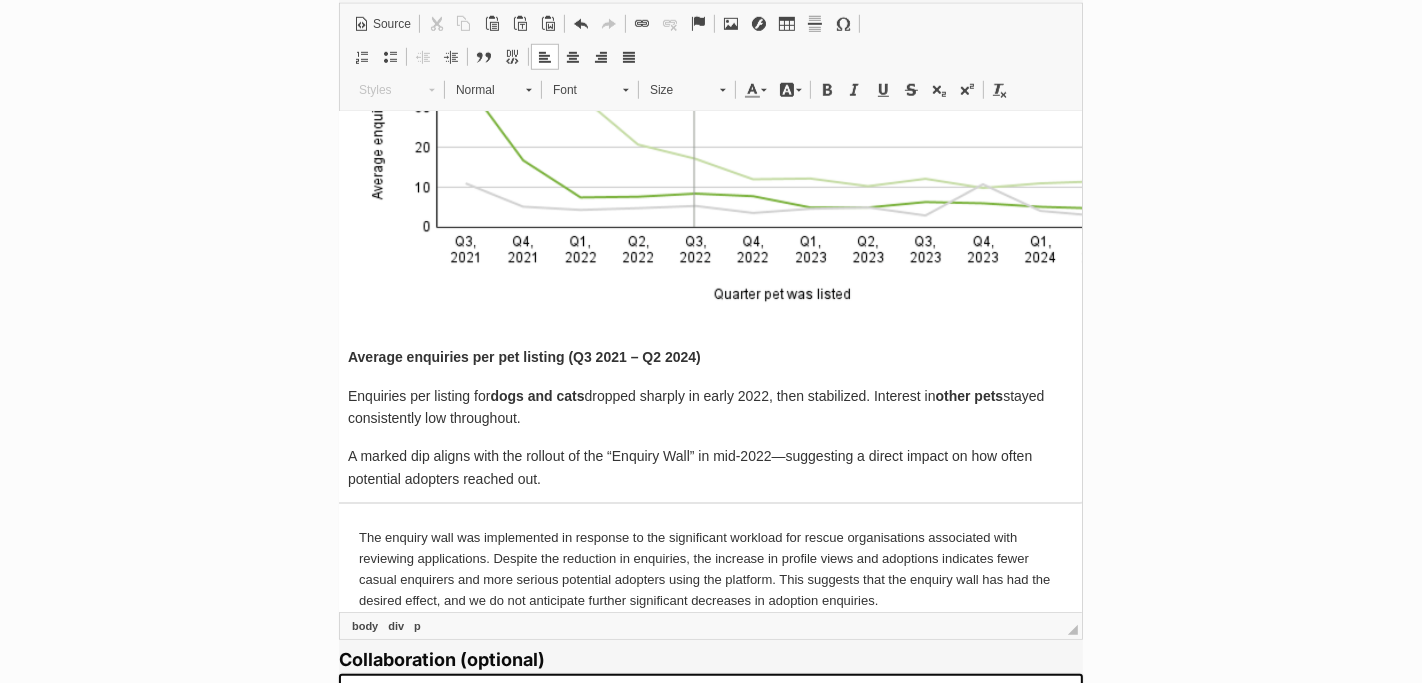 scroll, scrollTop: 5265, scrollLeft: 1, axis: both 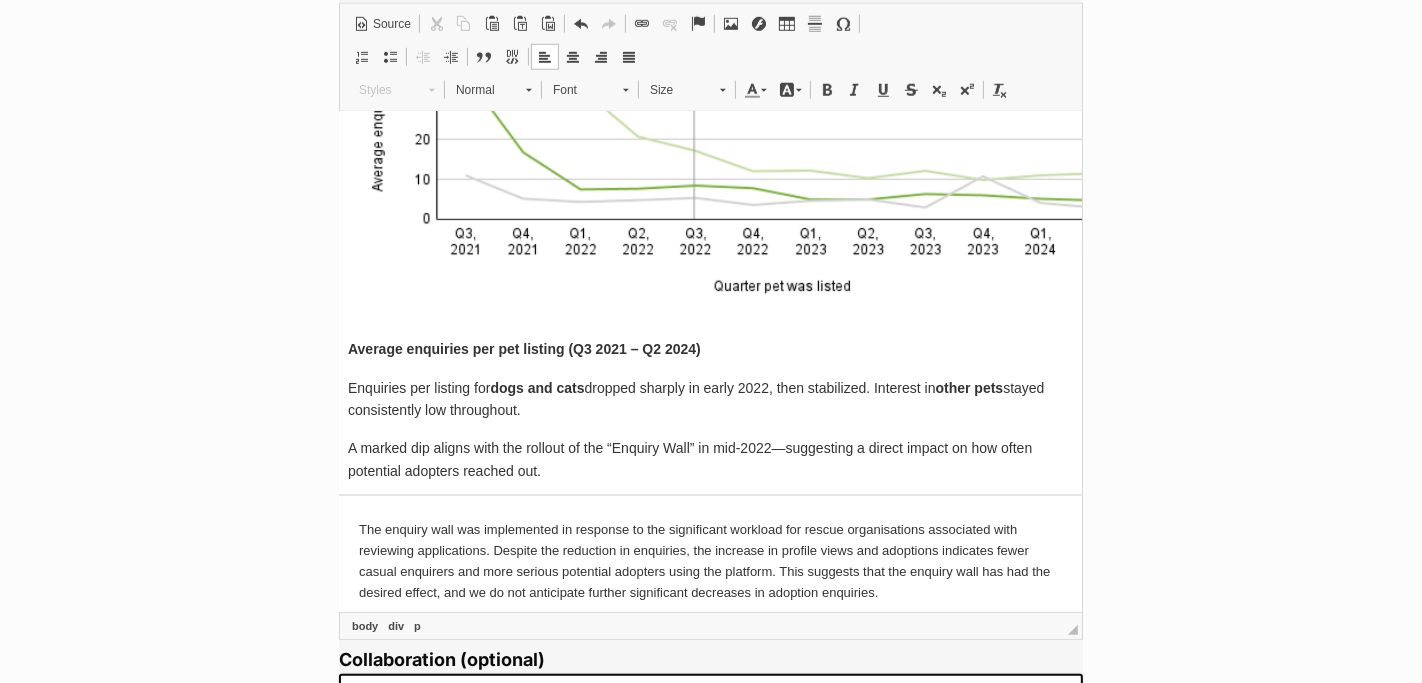 click on "A marked dip aligns with the rollout of the “Enquiry Wall” in mid-2022—suggesting a direct impact on how often potential adopters reached out." at bounding box center [709, 459] 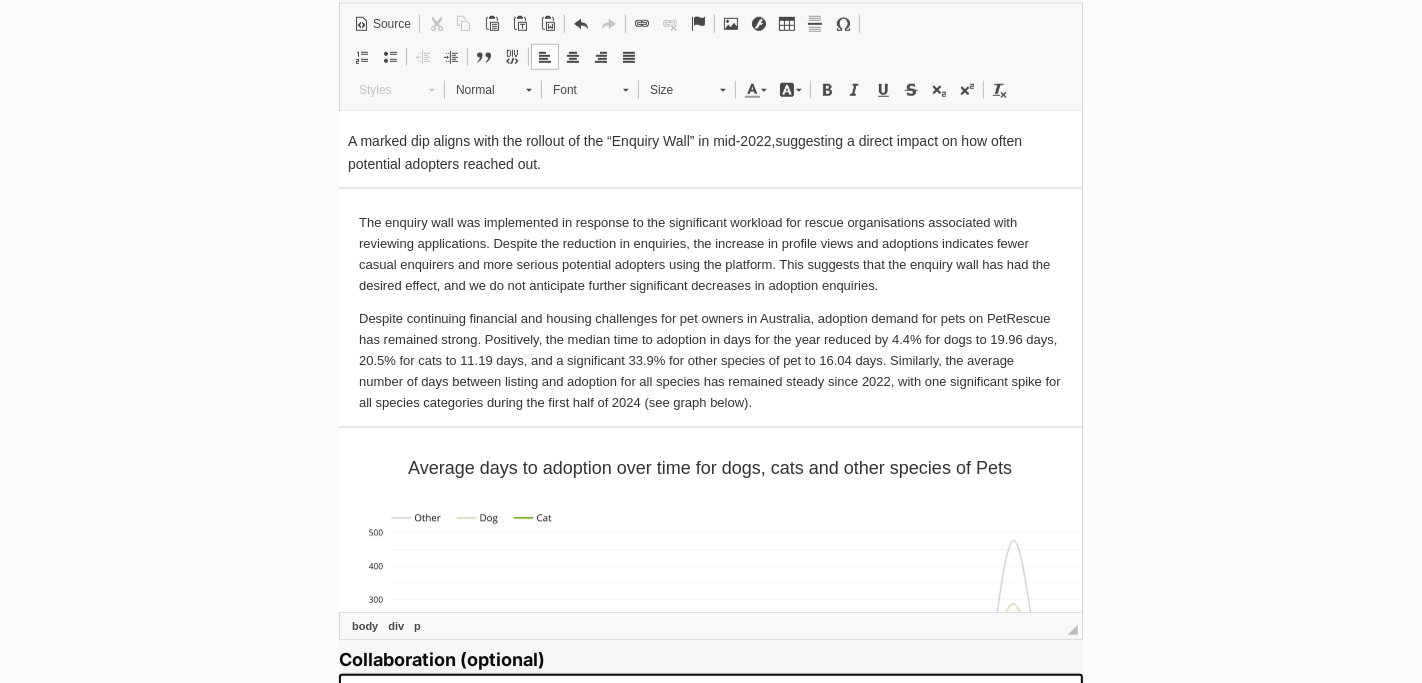 scroll, scrollTop: 5703, scrollLeft: 1, axis: both 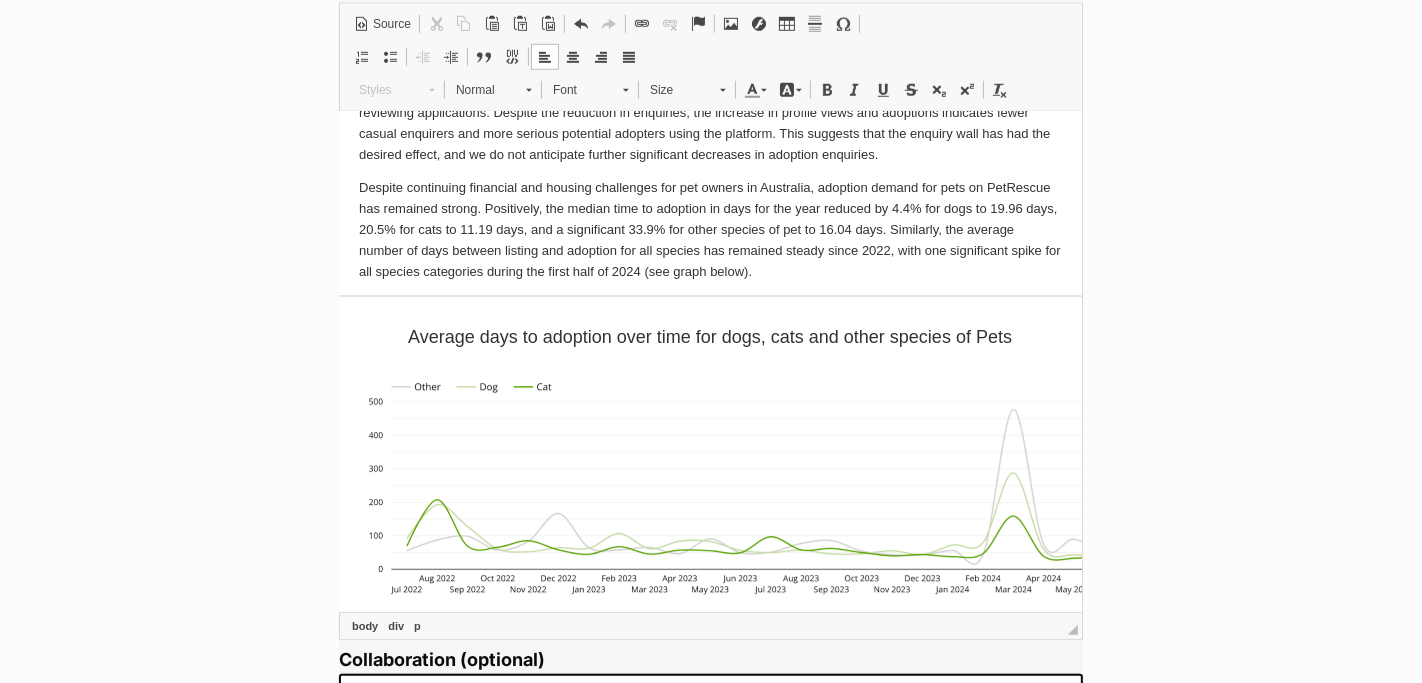 click on "Average days to adoption over time for dogs, cats and other species of Pets" at bounding box center [709, 337] 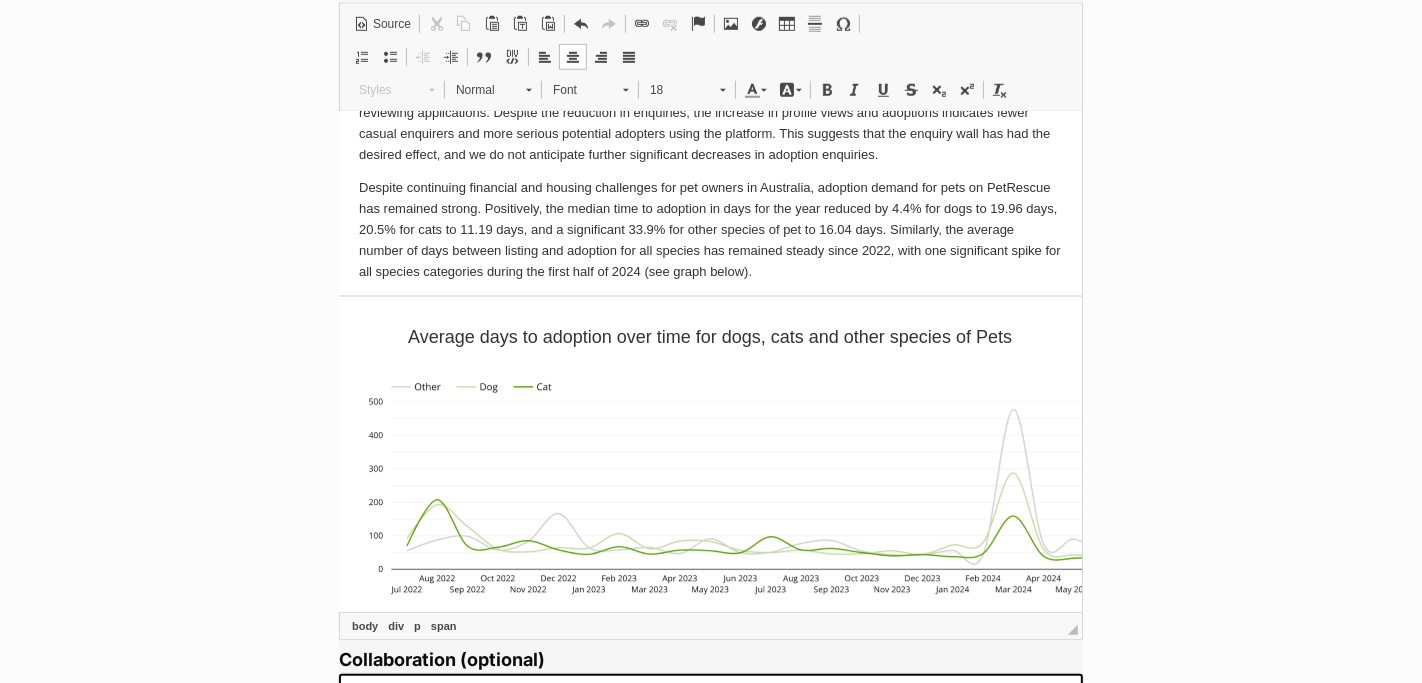 click on "Average days to adoption over time for dogs, cats and other species of Pets" at bounding box center (709, 337) 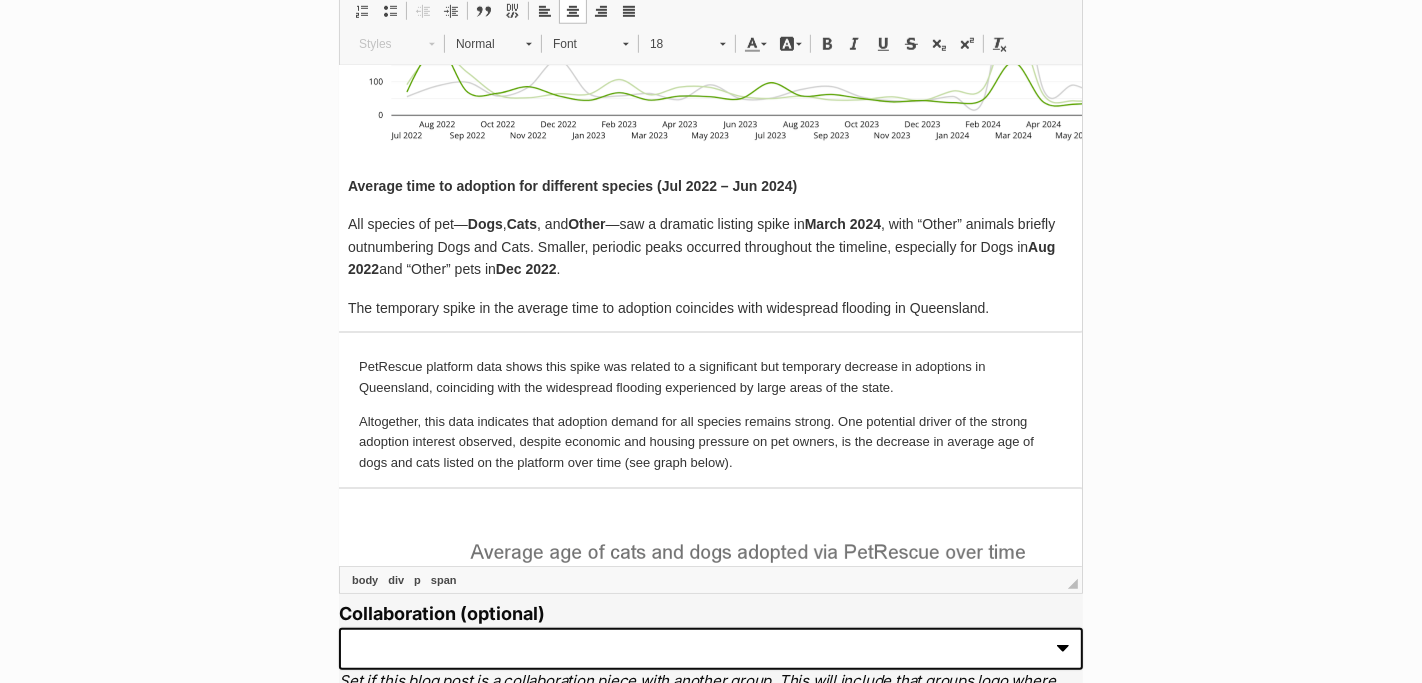 scroll, scrollTop: 6108, scrollLeft: 1, axis: both 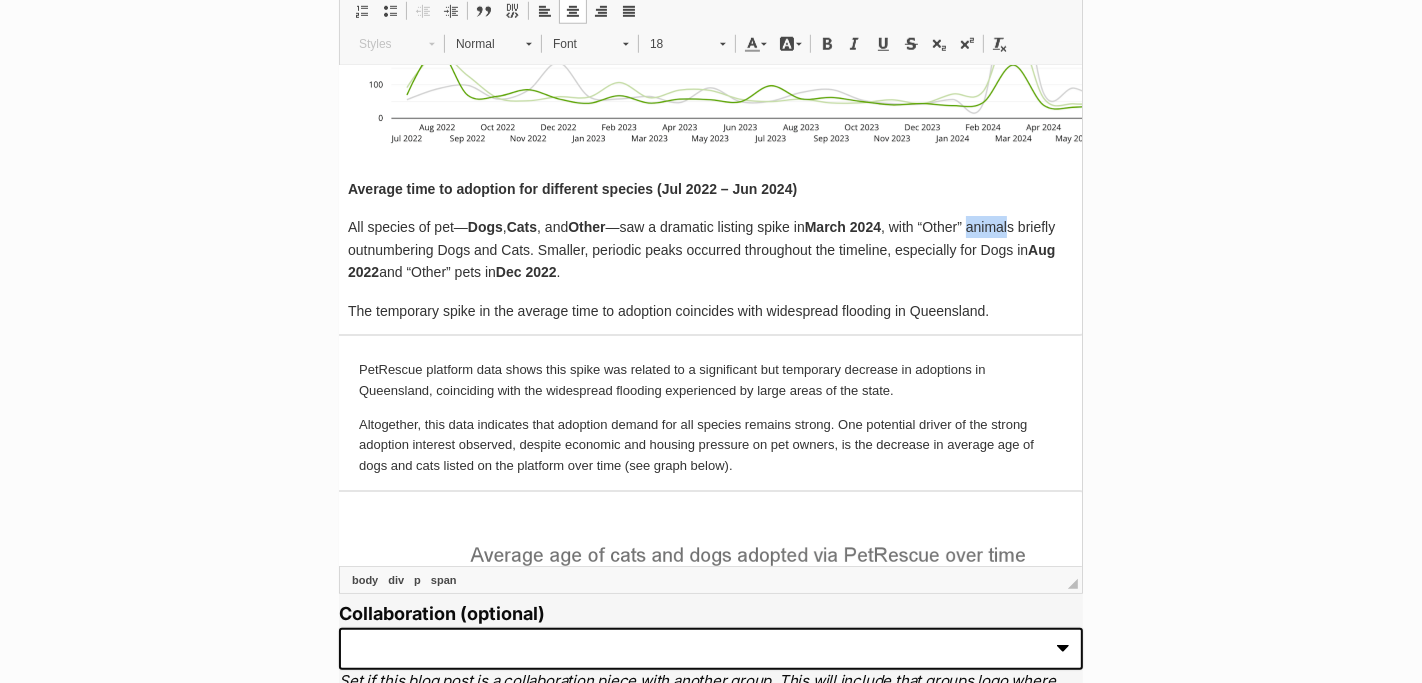 drag, startPoint x: 1019, startPoint y: 219, endPoint x: 979, endPoint y: 216, distance: 40.112343 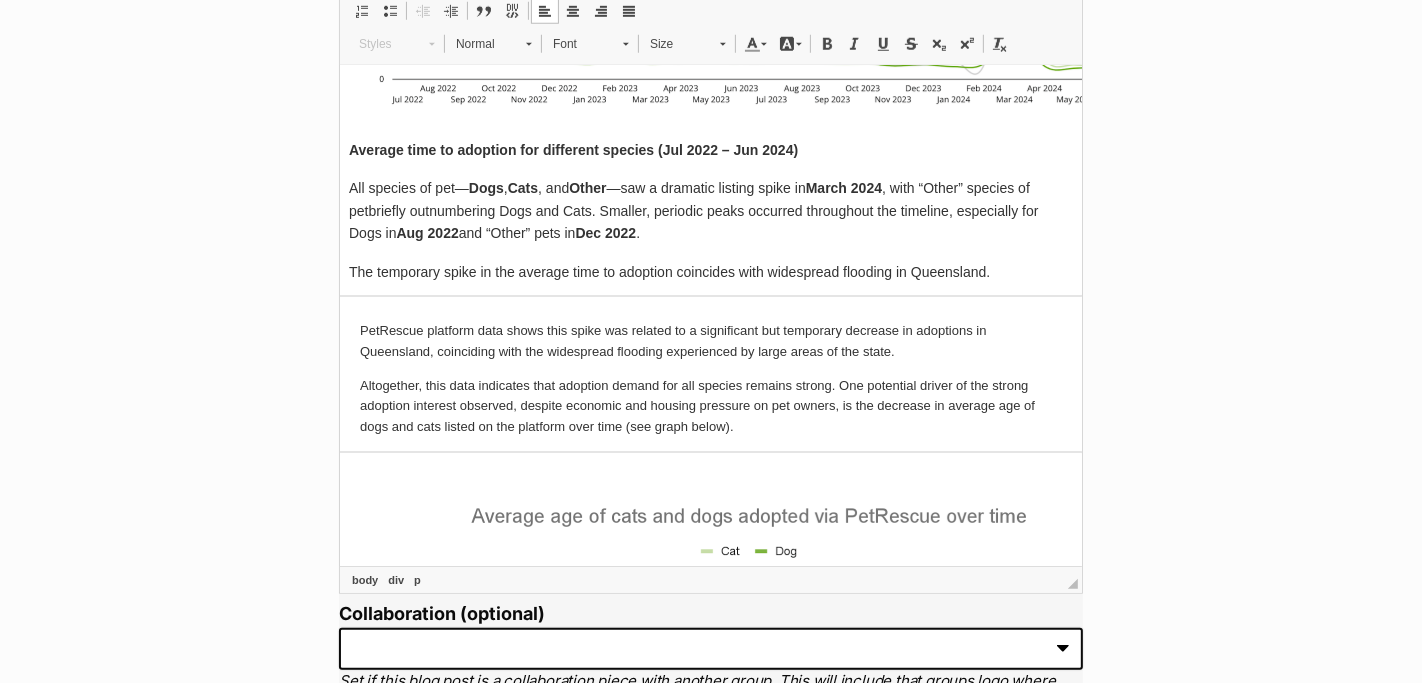 scroll, scrollTop: 6141, scrollLeft: 0, axis: vertical 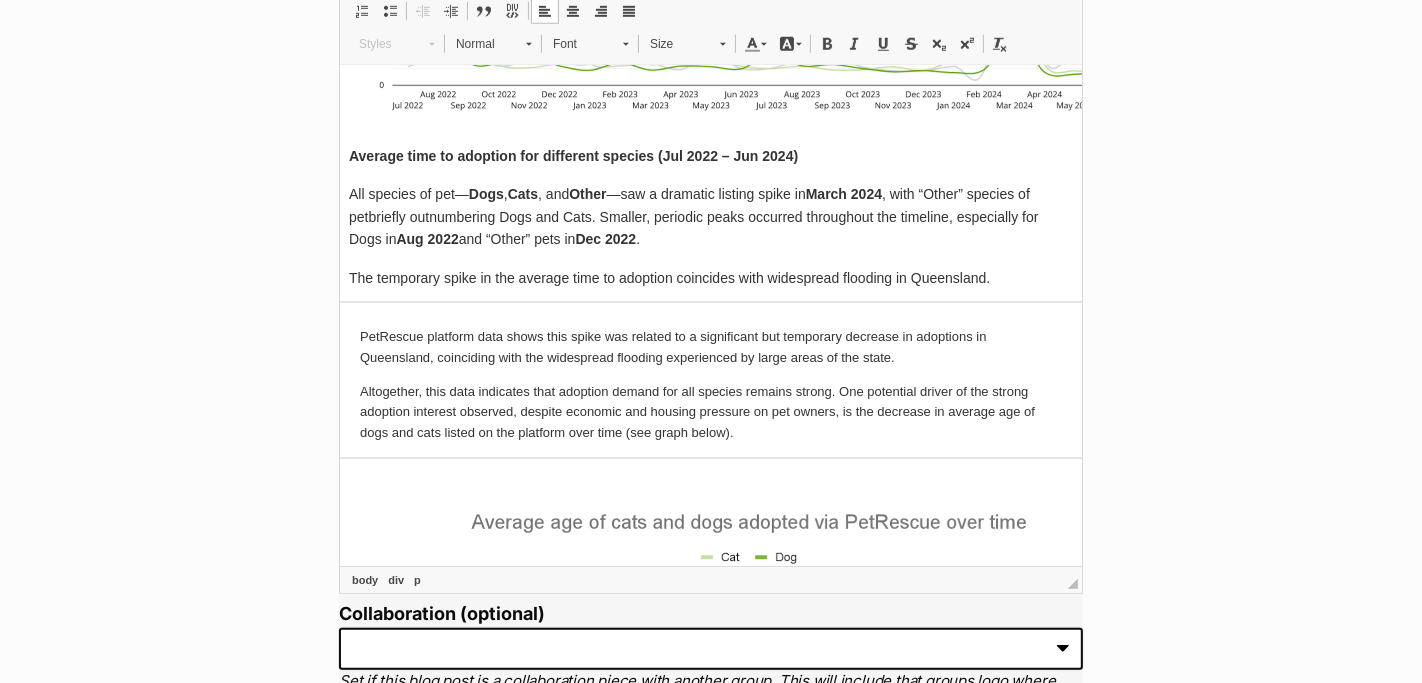 click on "All species of pet— Dogs ,  Cats , and  Other —saw a dramatic listing spike in  March 2024 , with “Other” species of pet  briefly outnumbering Dogs and Cats. Smaller, periodic peaks occurred throughout the timeline, especially for Dogs in  Aug 2022  and “Other” pets in  Dec 2022 ." at bounding box center [710, 216] 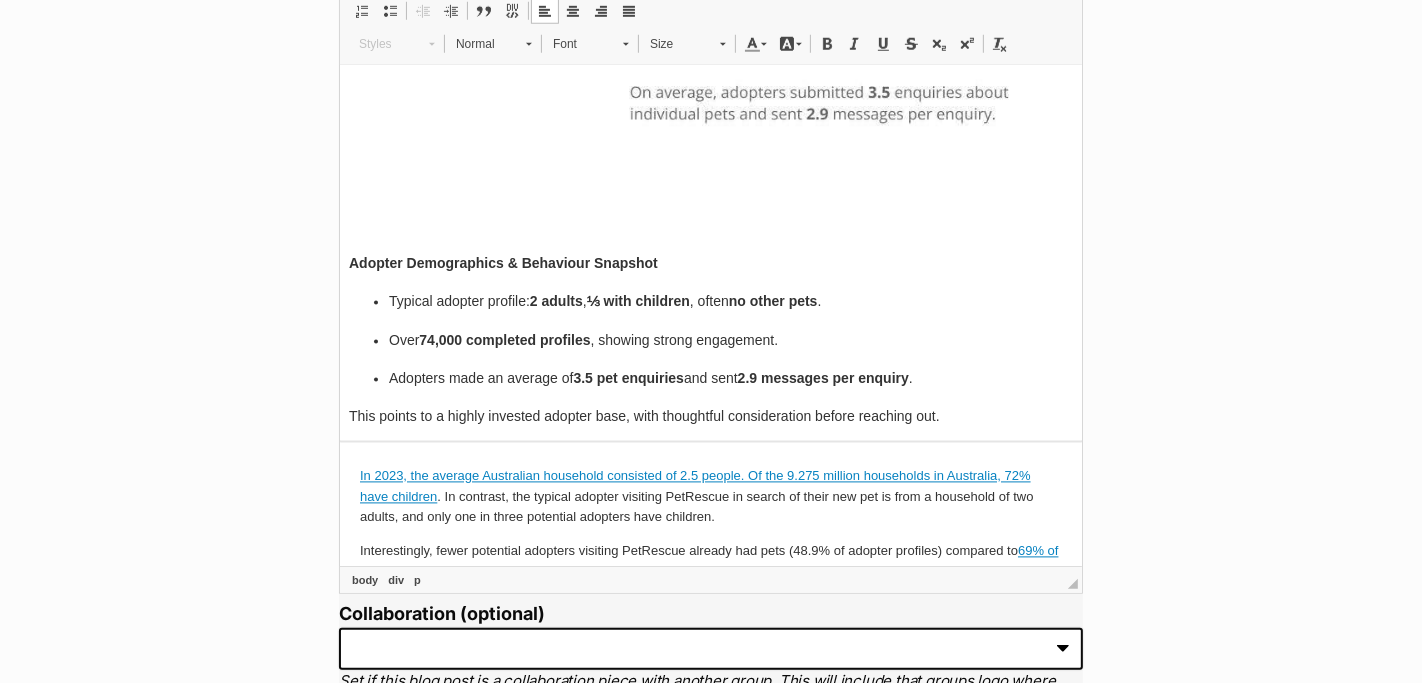 scroll, scrollTop: 9860, scrollLeft: 0, axis: vertical 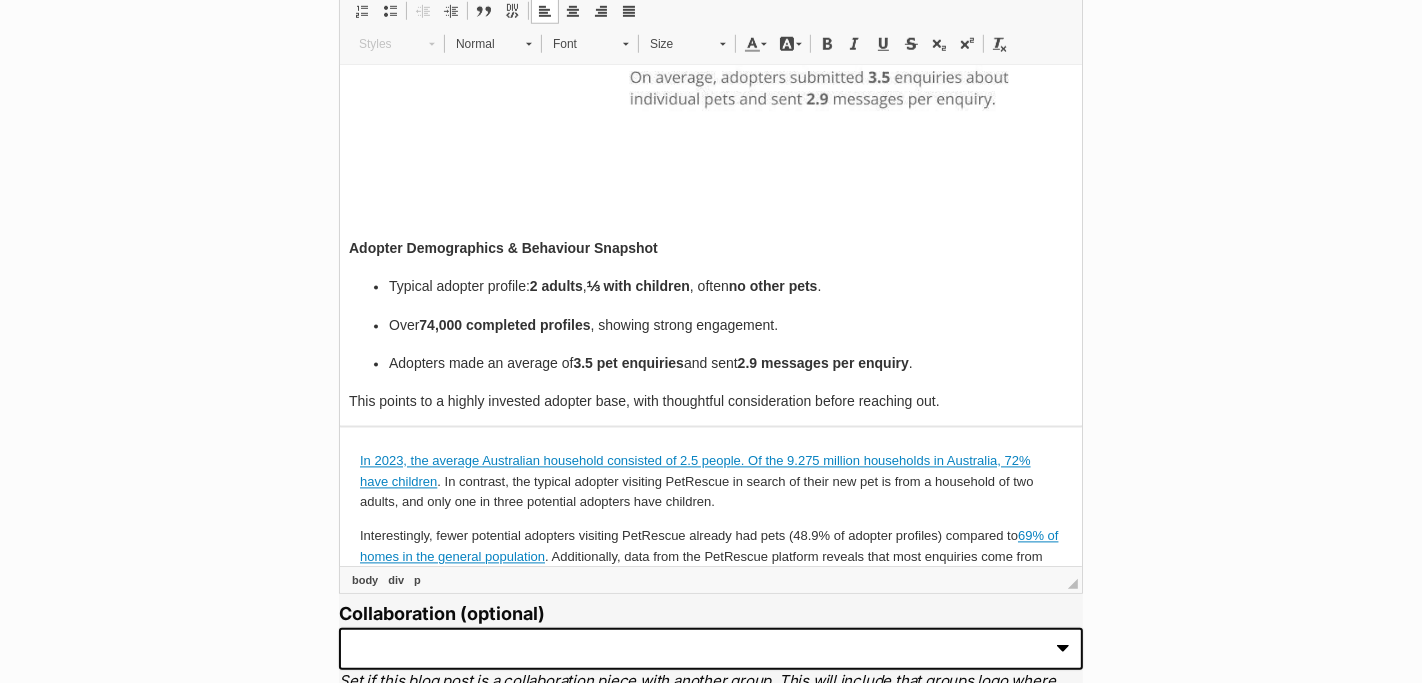 click on "⅓ with children" at bounding box center [637, 287] 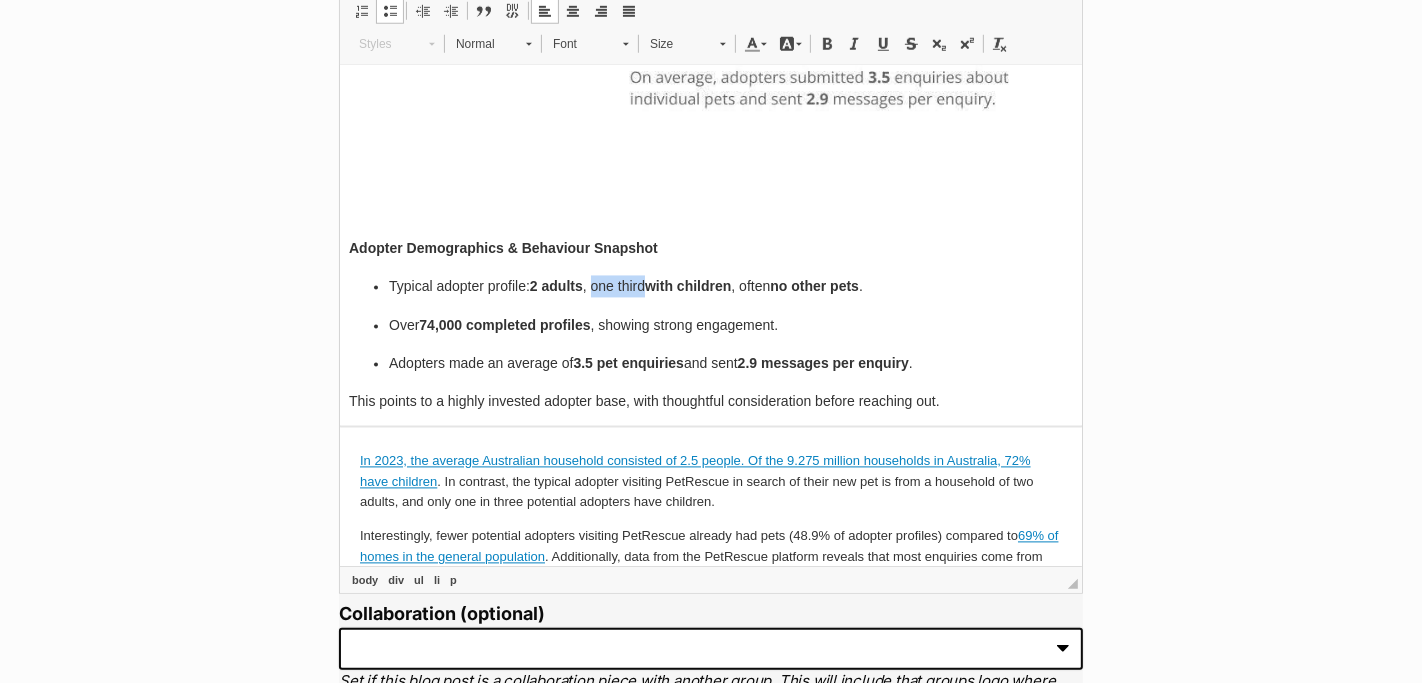 drag, startPoint x: 595, startPoint y: 274, endPoint x: 646, endPoint y: 280, distance: 51.351727 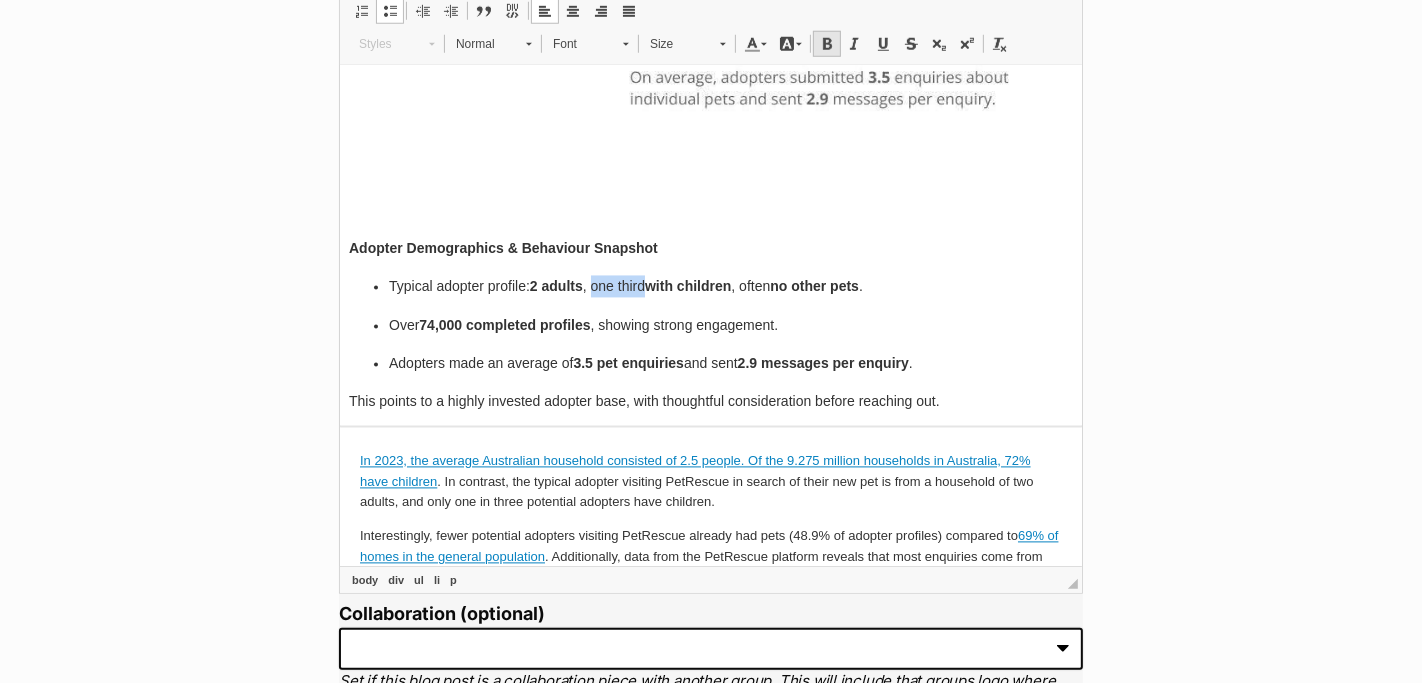 click at bounding box center [827, 44] 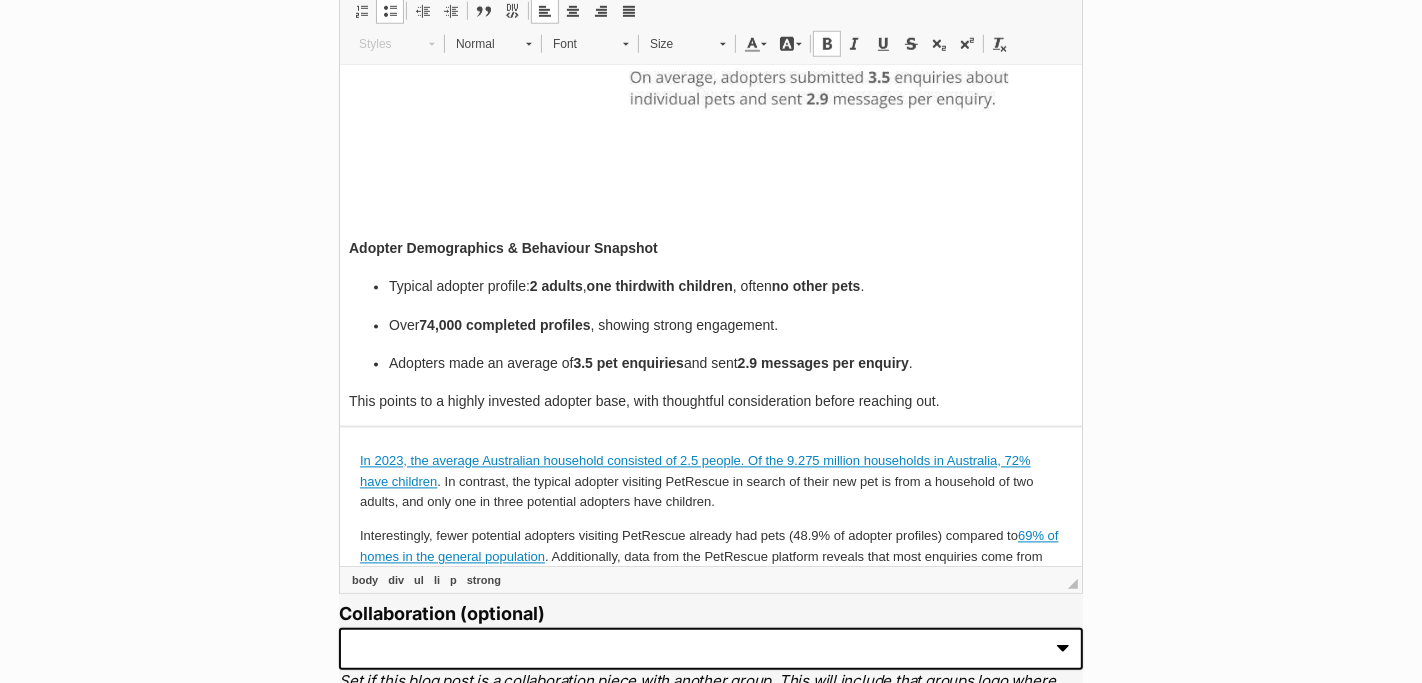 click on "Over  74,000 completed profiles , showing strong engagement." at bounding box center (710, 326) 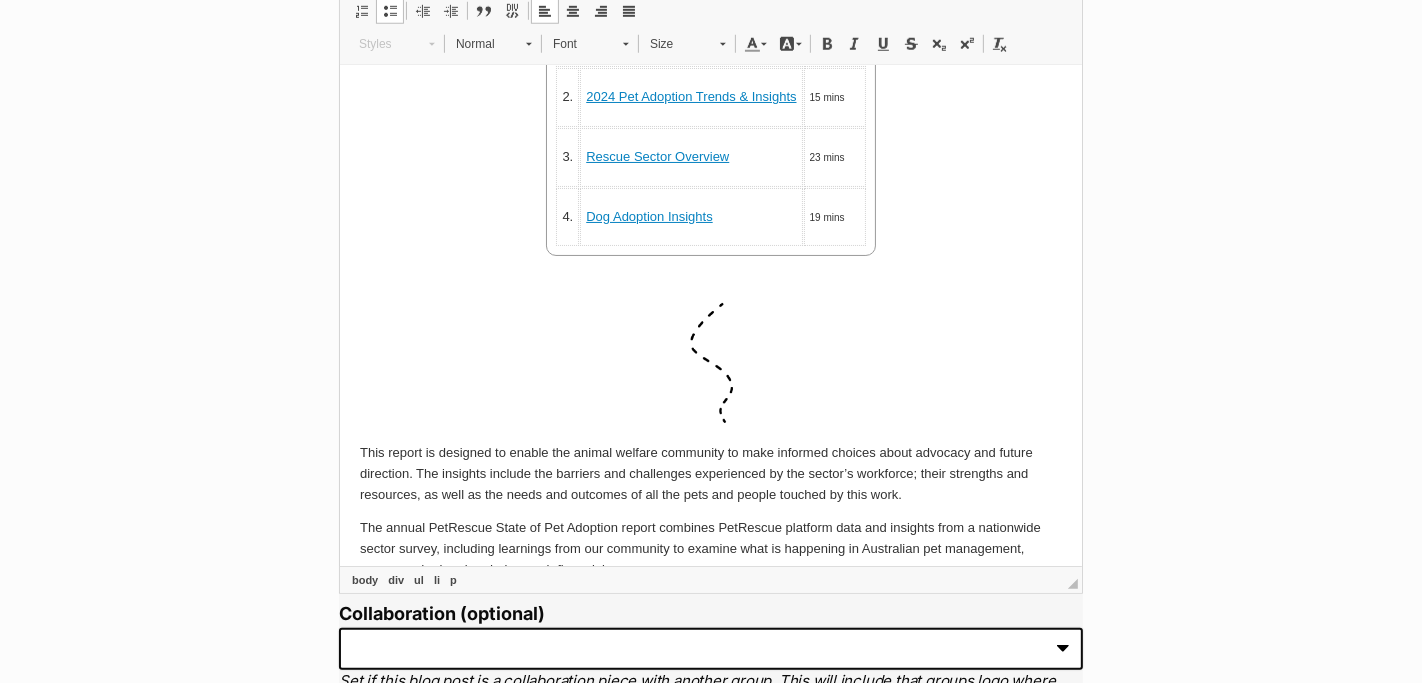 scroll, scrollTop: 0, scrollLeft: 0, axis: both 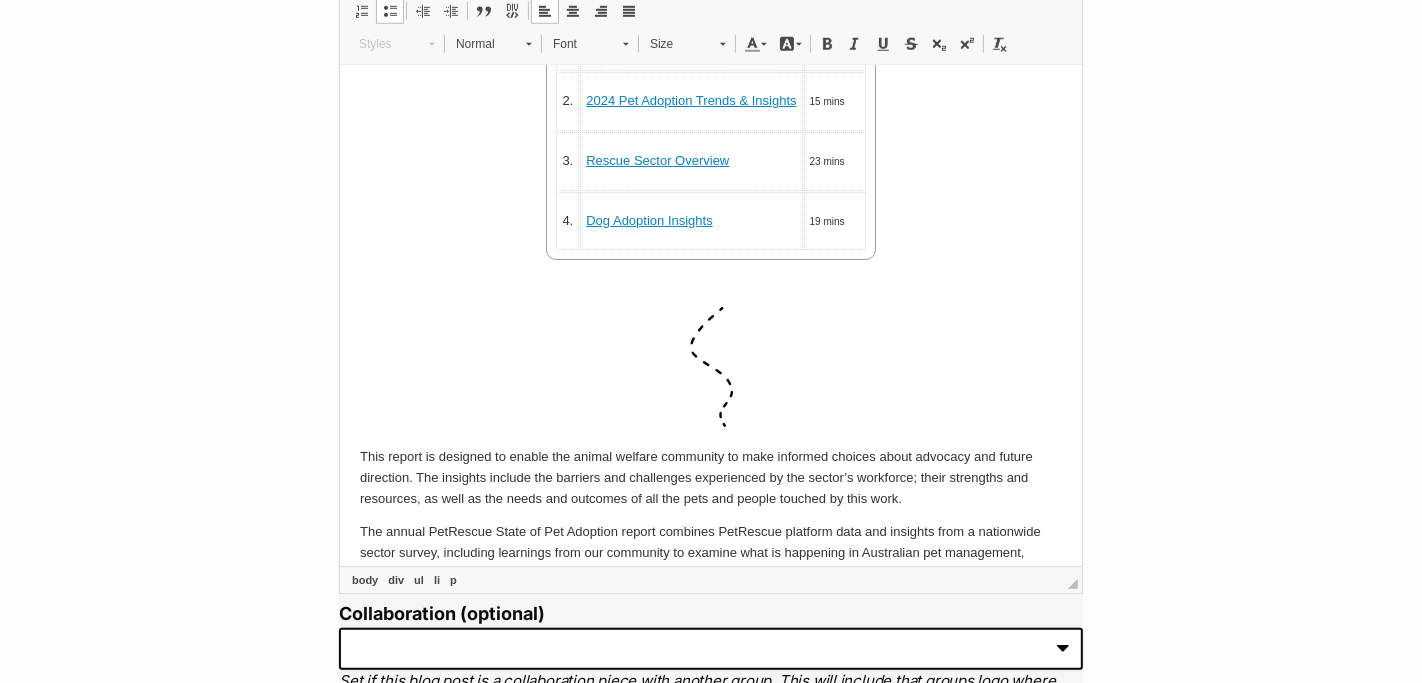 click at bounding box center (710, 283) 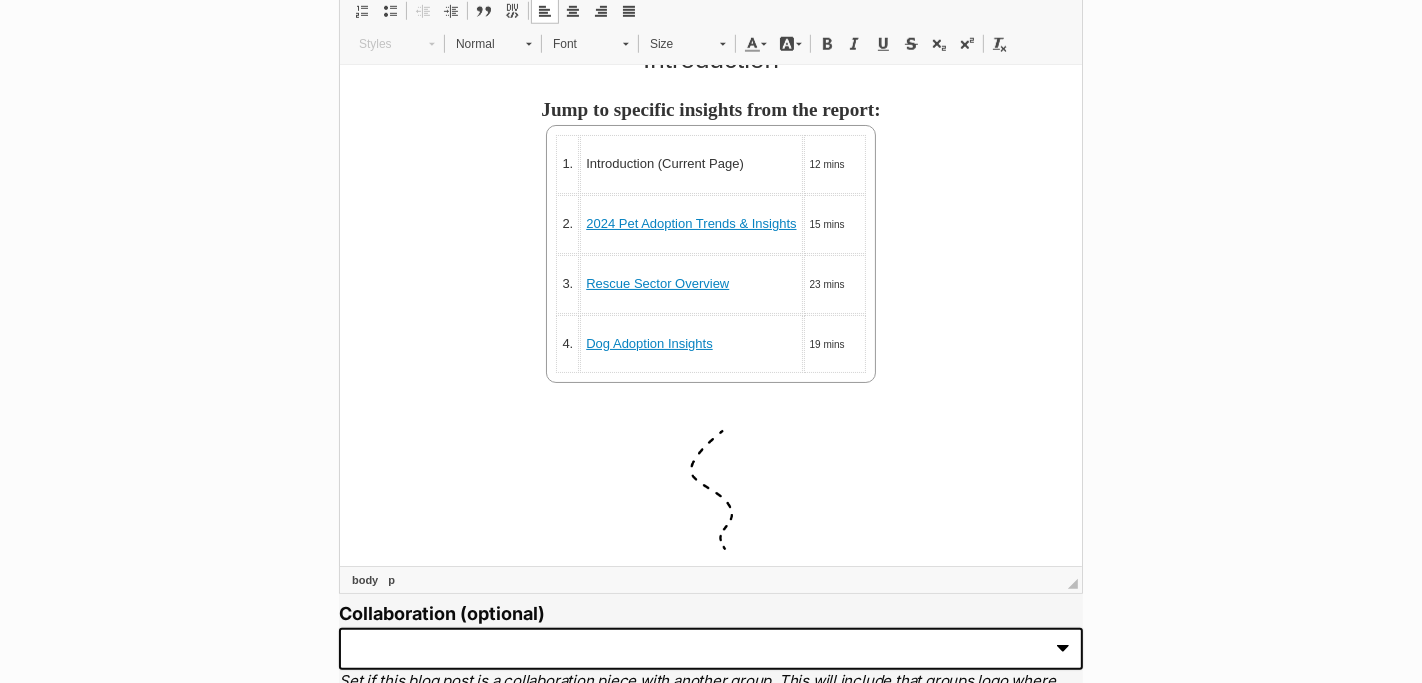scroll, scrollTop: 82, scrollLeft: 0, axis: vertical 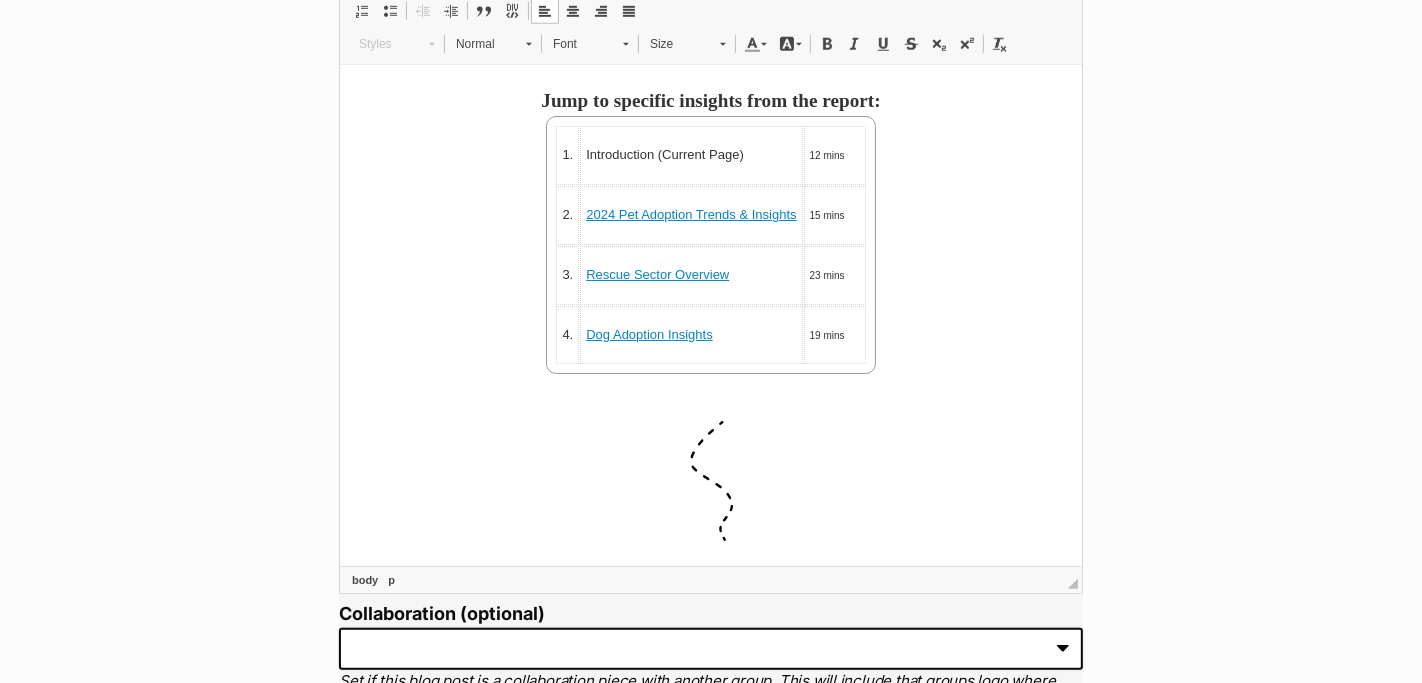 click at bounding box center [710, 397] 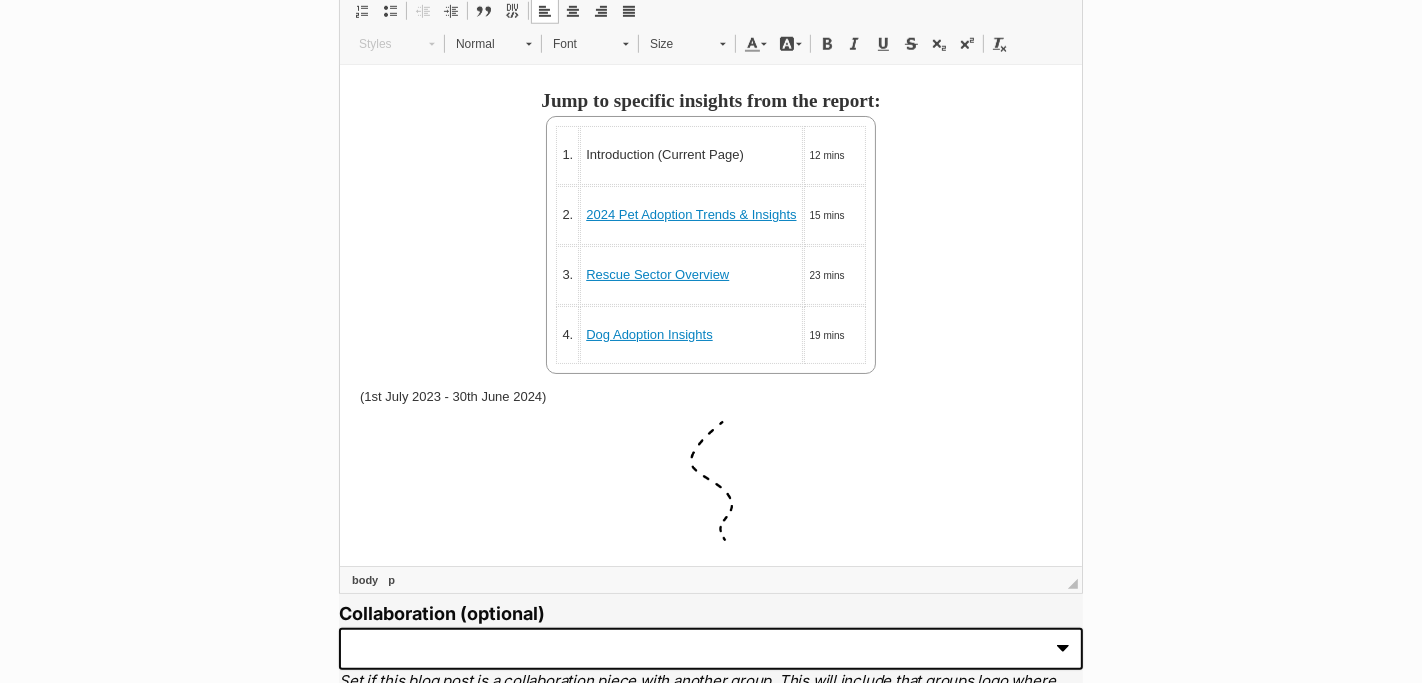 click on "(1st July 2023 - 30th June 2024)" at bounding box center (710, 397) 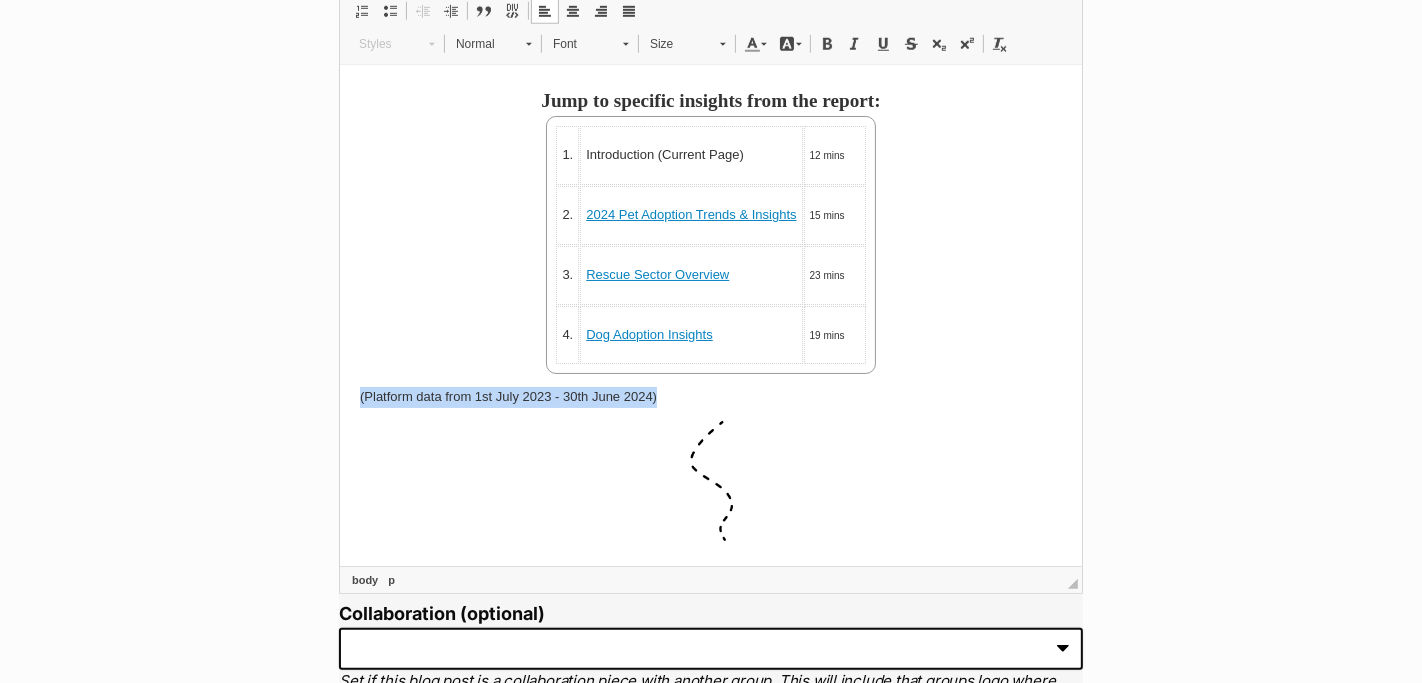 drag, startPoint x: 359, startPoint y: 391, endPoint x: 719, endPoint y: 390, distance: 360.0014 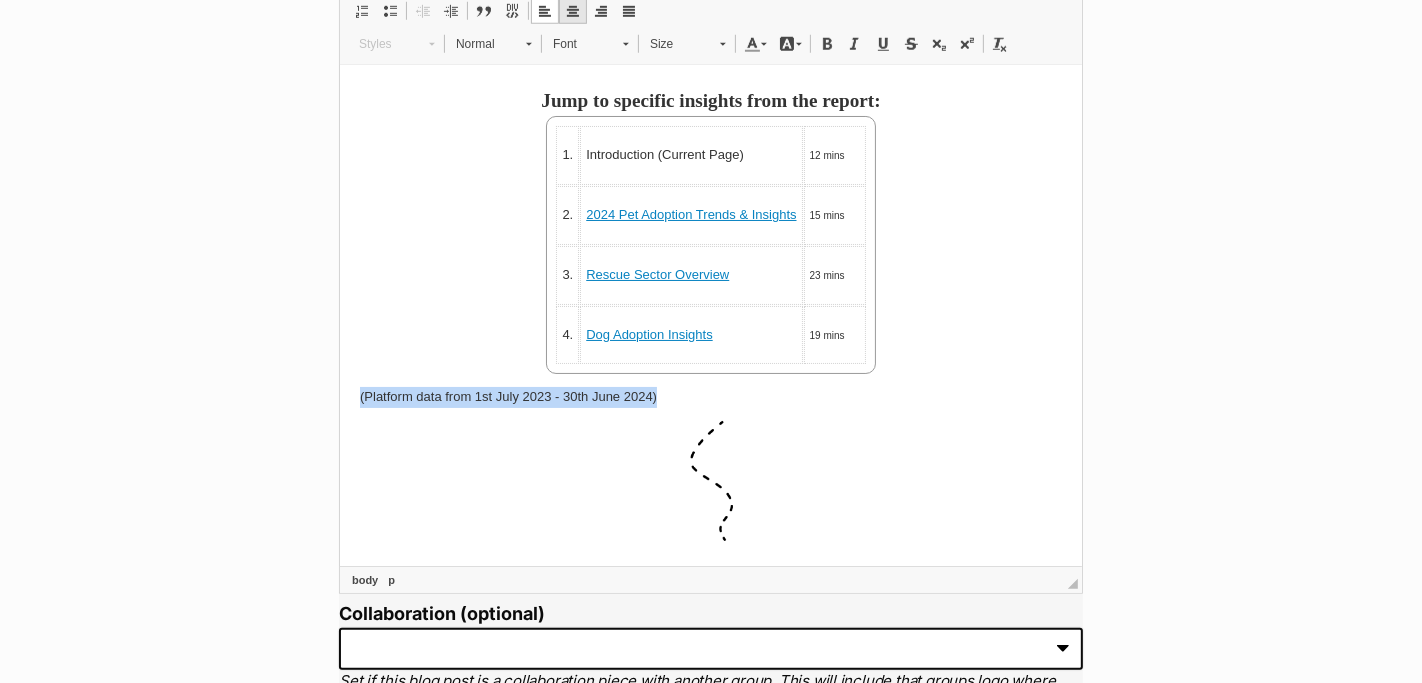 click on "Center" at bounding box center (573, 11) 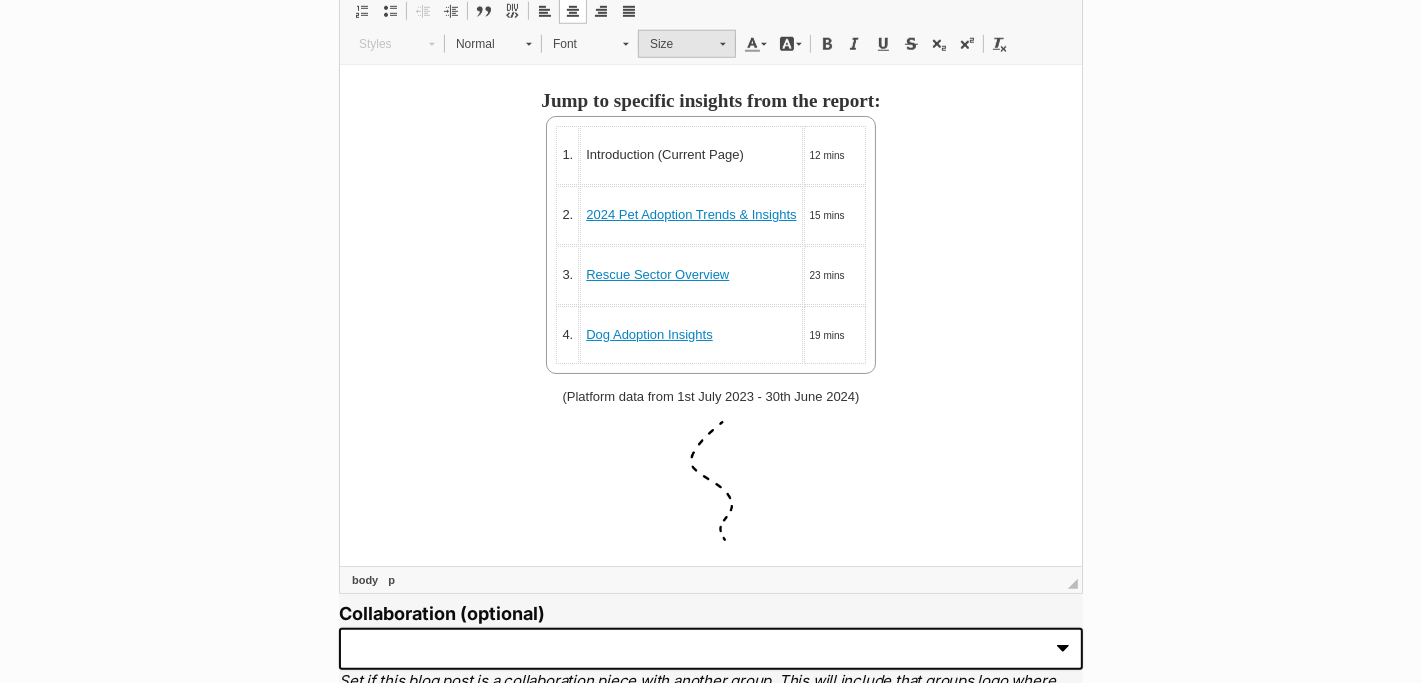 click on "Size" at bounding box center [675, 44] 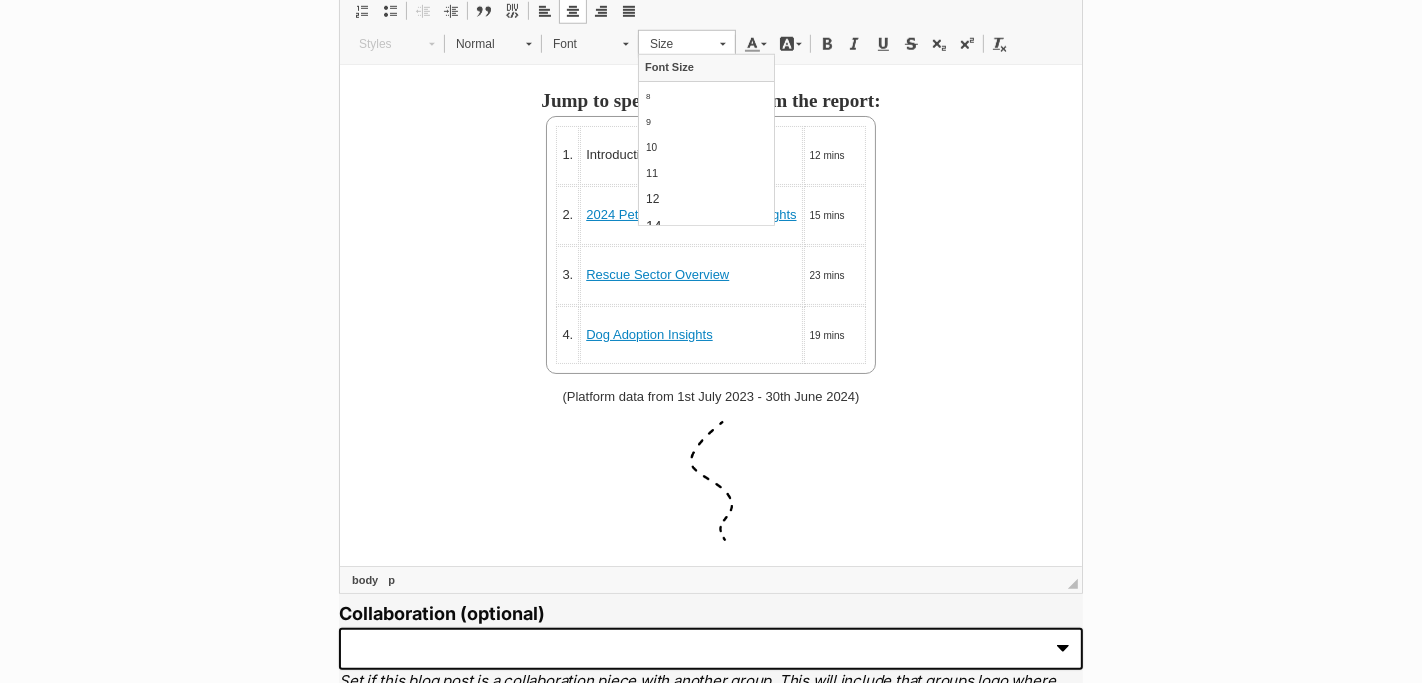 scroll, scrollTop: 0, scrollLeft: 0, axis: both 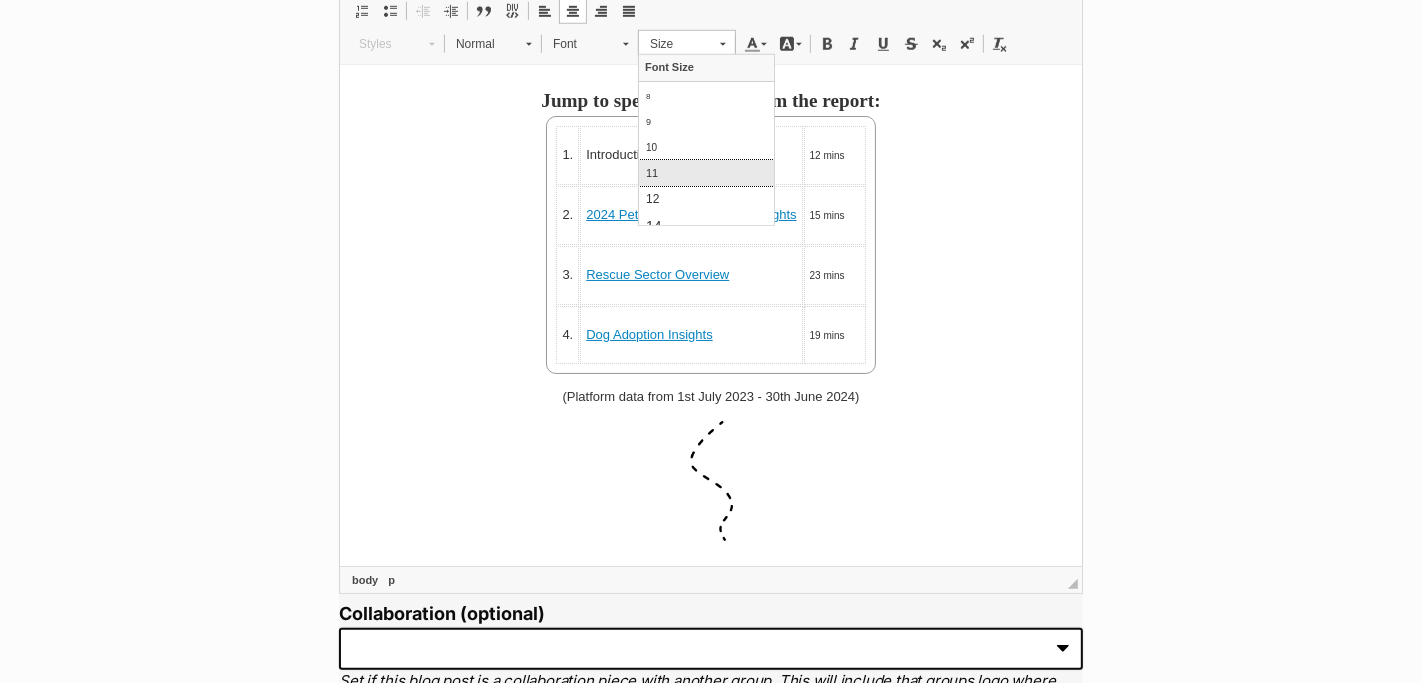 click on "11" at bounding box center (705, 172) 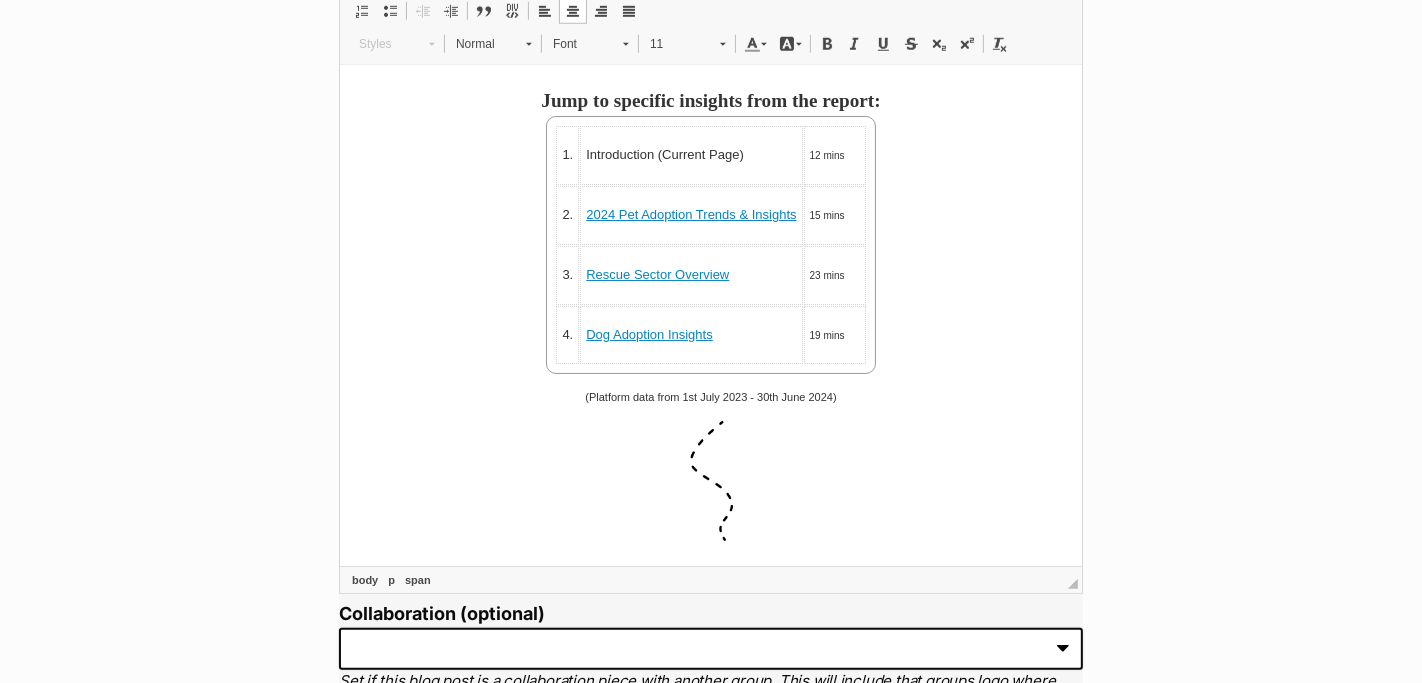 click on "(Platform data from 1st July 2023 - 30th June 2024)" at bounding box center [710, 397] 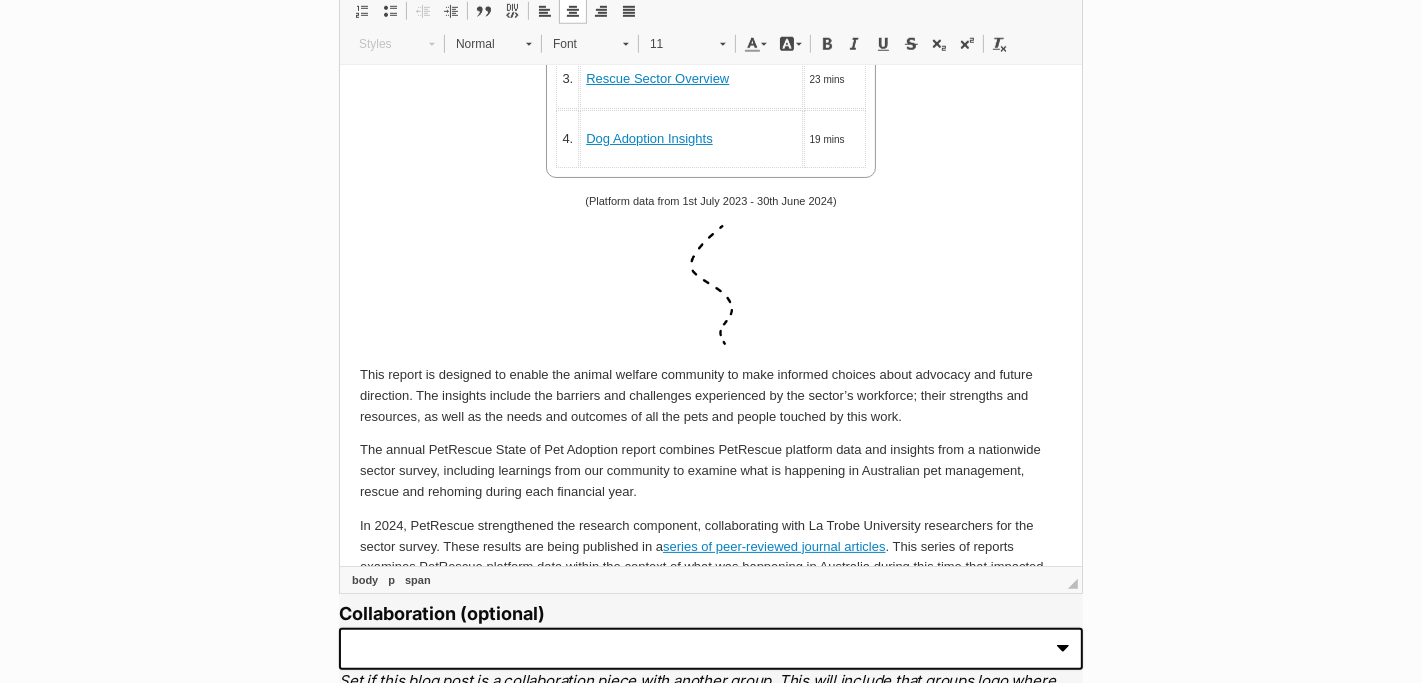 scroll, scrollTop: 296, scrollLeft: 0, axis: vertical 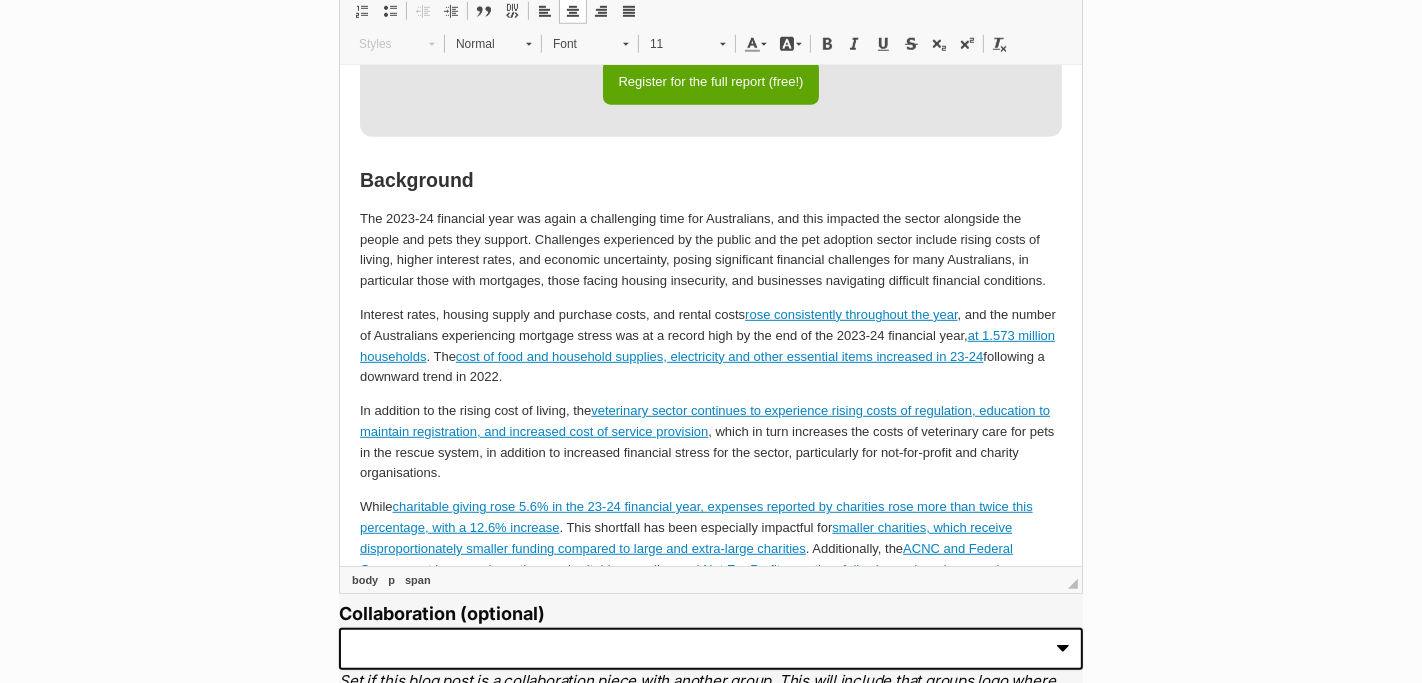 click on "Background" at bounding box center (710, 180) 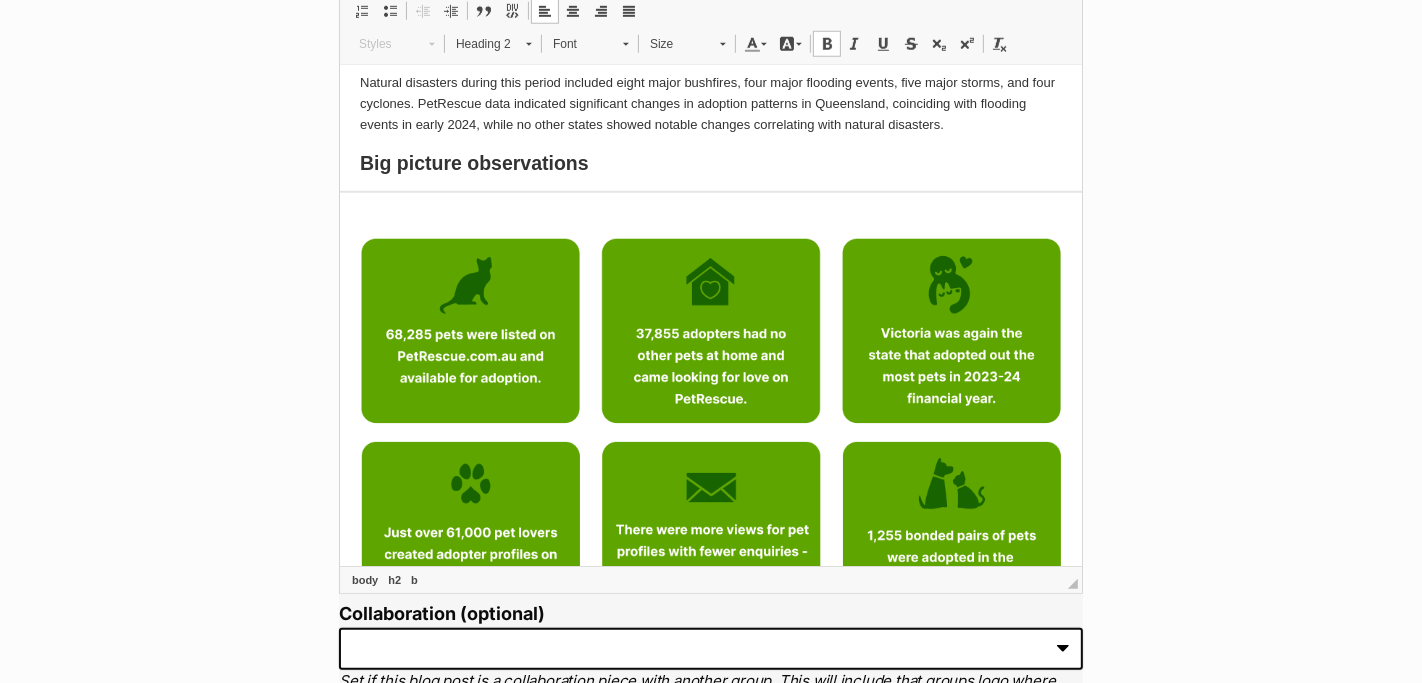 scroll, scrollTop: 1527, scrollLeft: 0, axis: vertical 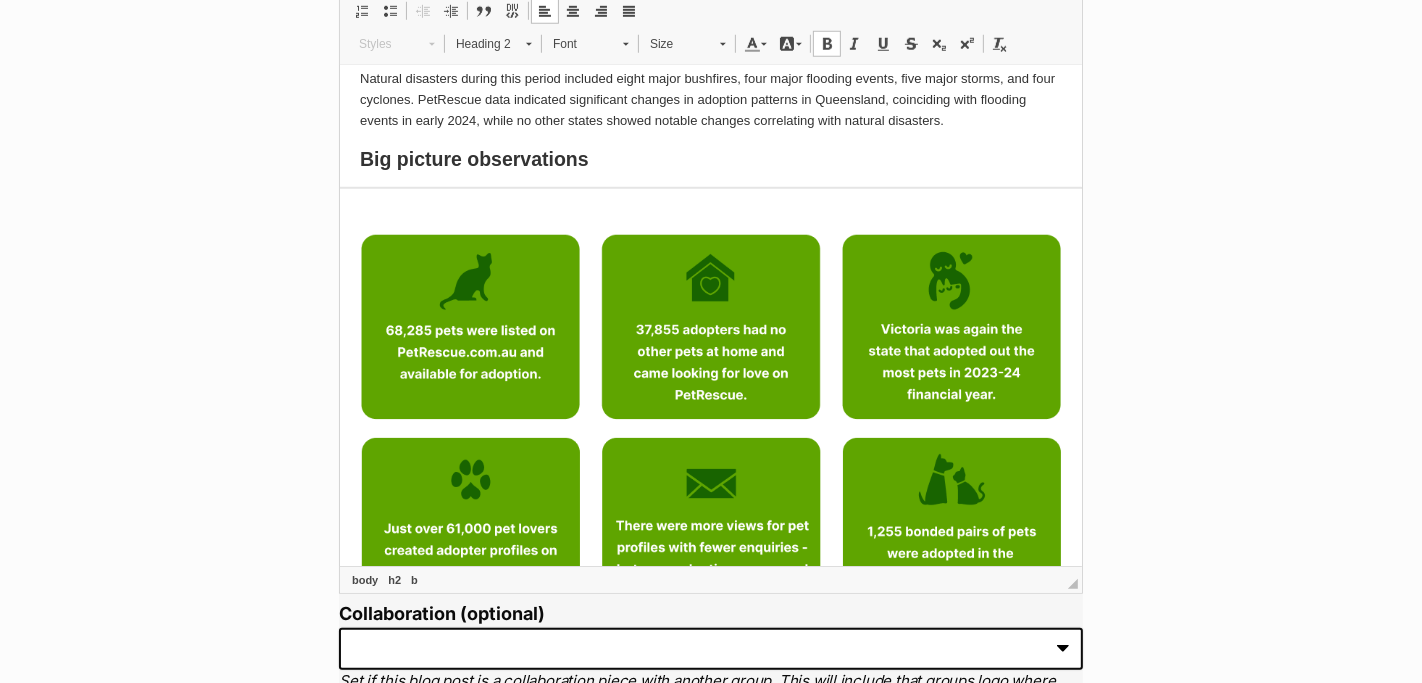 click on "Big picture observations" at bounding box center (416, -365) 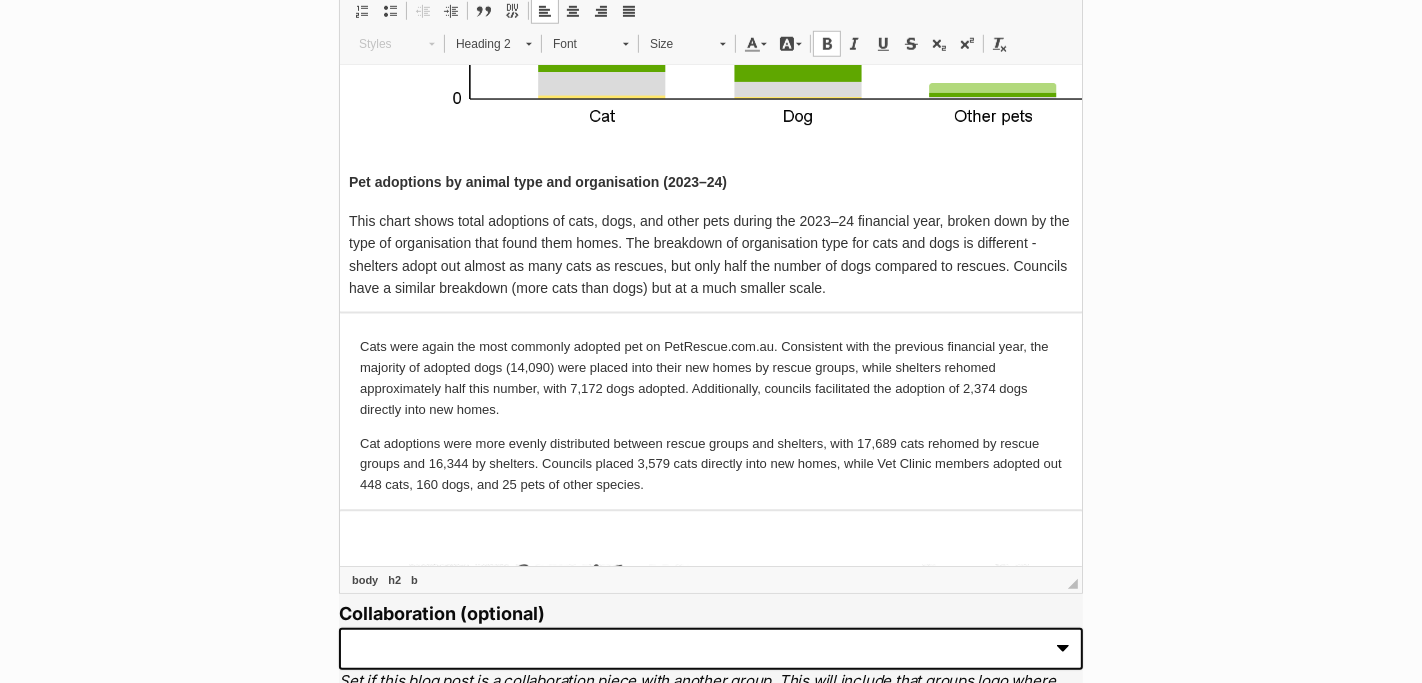 scroll, scrollTop: 3657, scrollLeft: 0, axis: vertical 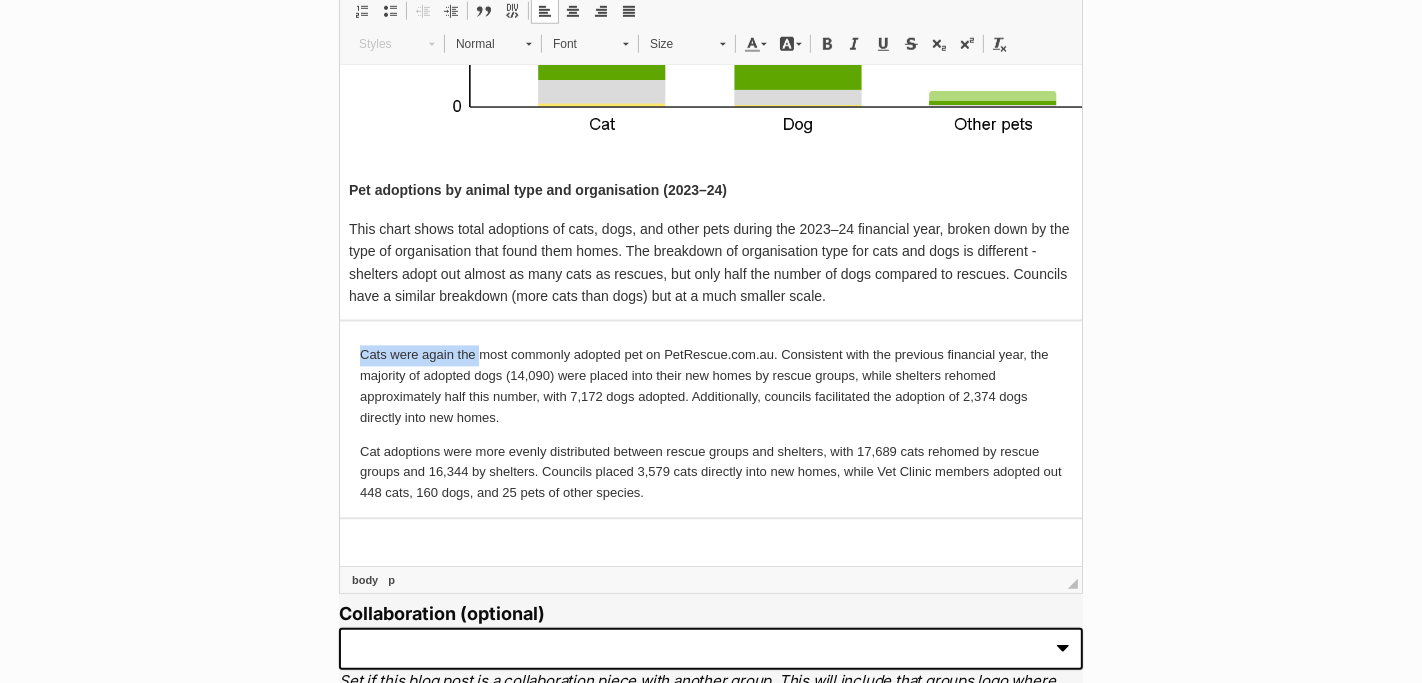 drag, startPoint x: 358, startPoint y: 348, endPoint x: 482, endPoint y: 347, distance: 124.004036 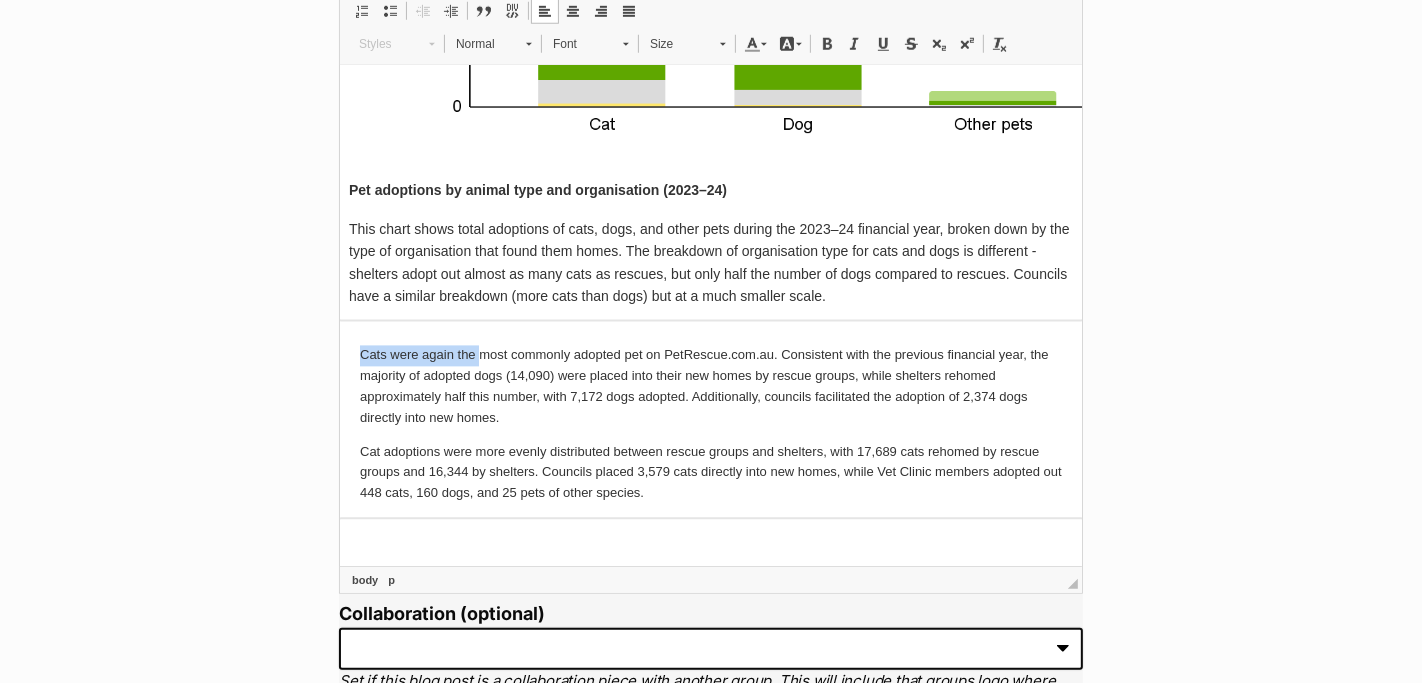 copy on "Cats were again the" 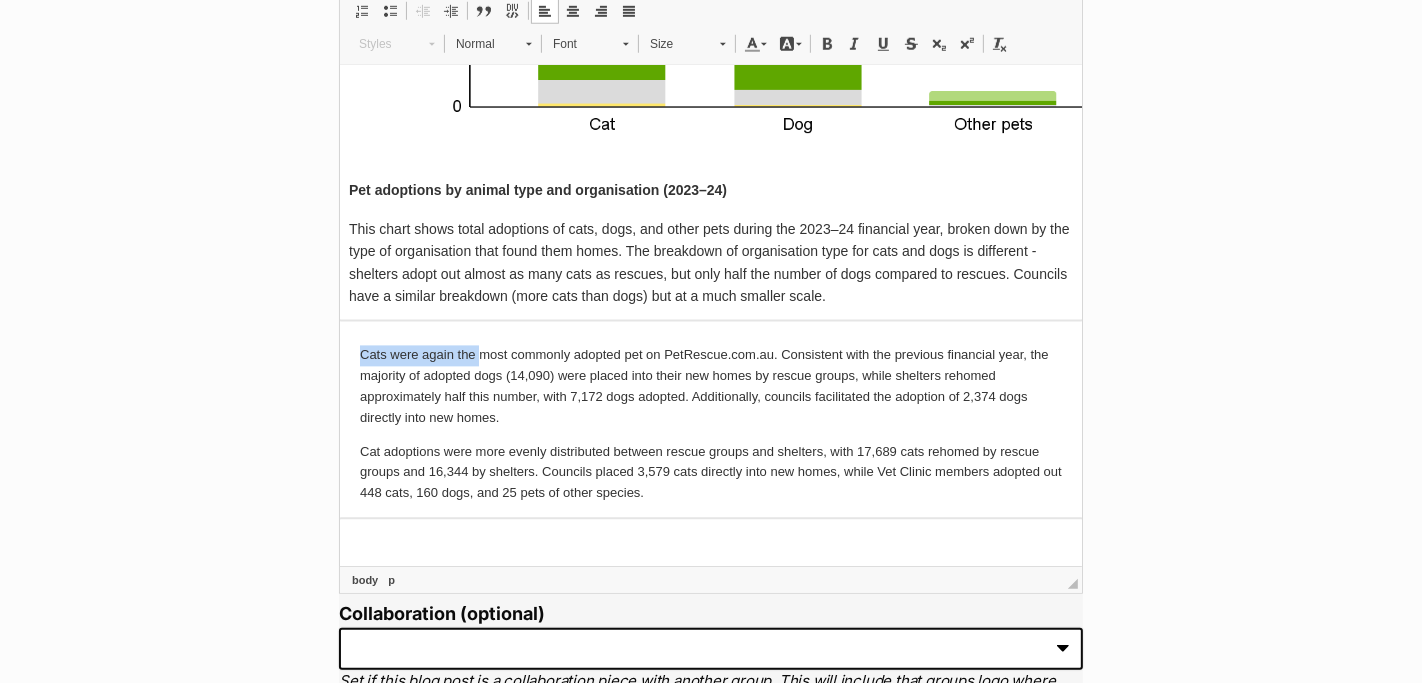 click on "2025 State of Pet Adoption Report - Introduction Jump to specific insights from the report: 1. Introduction (Current Page) 12 mins 2. 2024 Pet Adoption Trends & Insights 15 mins 3. Rescue Sector Overview 23 mins 4. Dog Adoption Insights 19 mins (Platform data from [DATE] - [DATE]) This report is designed to enable the animal welfare community to make informed choices about advocacy and future direction. The insights include the barriers and challenges experienced by the sector’s workforce; their strengths and resources, as well as the needs and outcomes of all the pets and people touched by this work. The annual PetRescue State of Pet Adoption report combines PetRescue platform data and insights from a nationwide sector survey, including learnings from our community to examine what is happening in Australian pet management, rescue and rehoming during each financial year. series of peer-reviewed journal articles Interested in reading the full 2025 State of Pet Adoption Report? . The" at bounding box center [710, 2460] 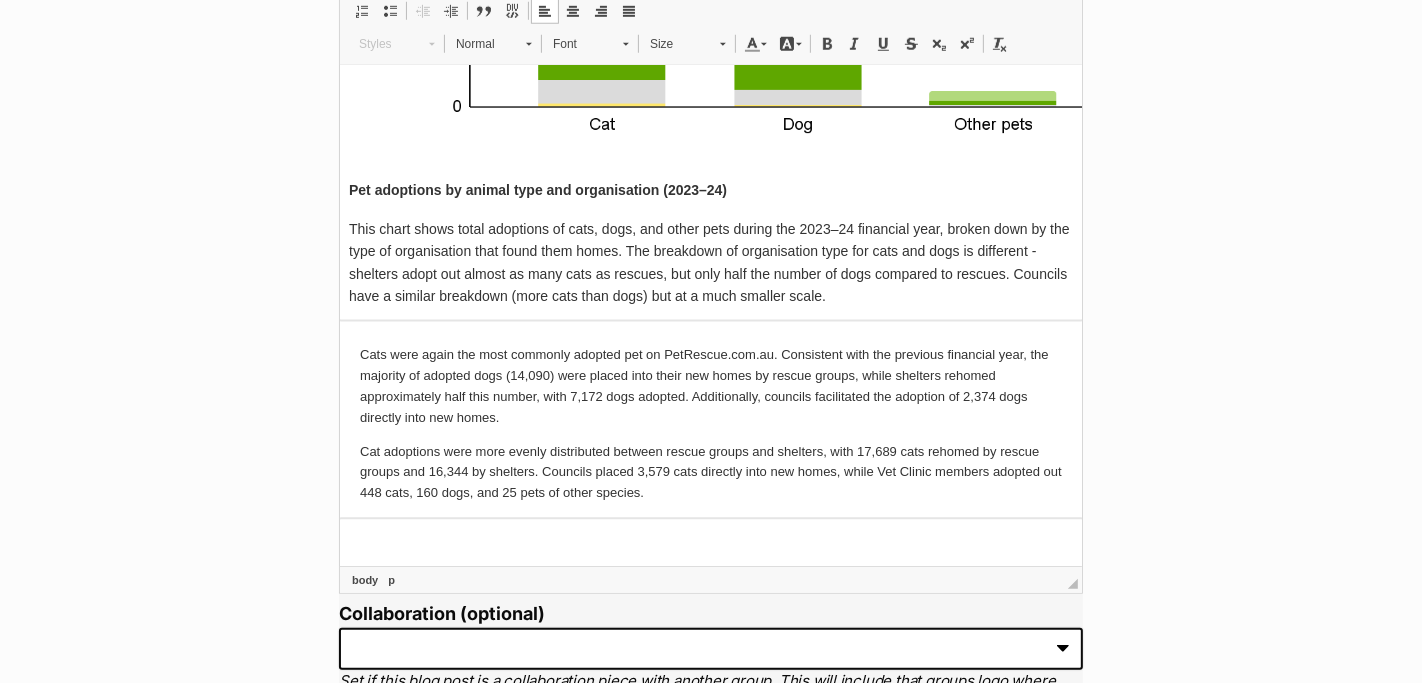 click on "Cats were again the most commonly adopted pet on PetRescue.com.au. Consistent with the previous financial year, the majority of adopted dogs (14,090) were placed into their new homes by rescue groups, while shelters rehomed approximately half this number, with 7,172 dogs adopted. Additionally, councils facilitated the adoption of 2,374 dogs directly into new homes." at bounding box center [710, 387] 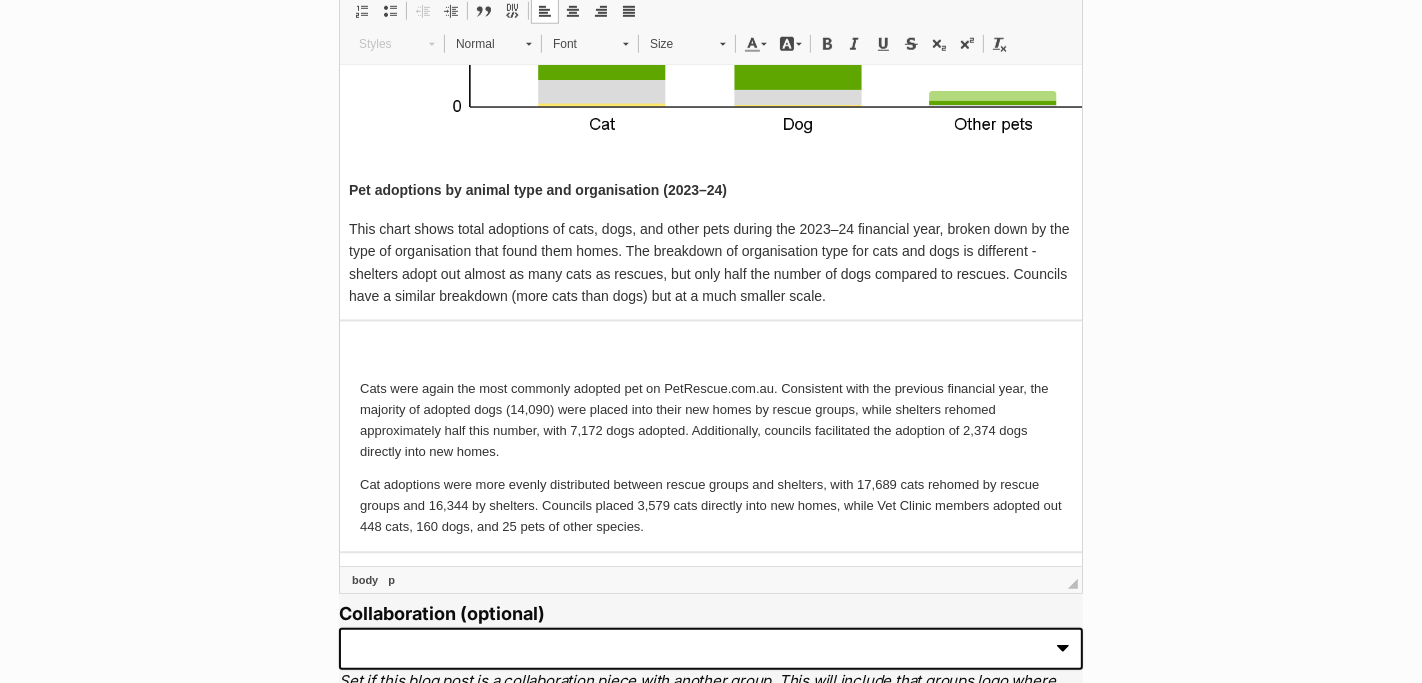 click at bounding box center [710, 356] 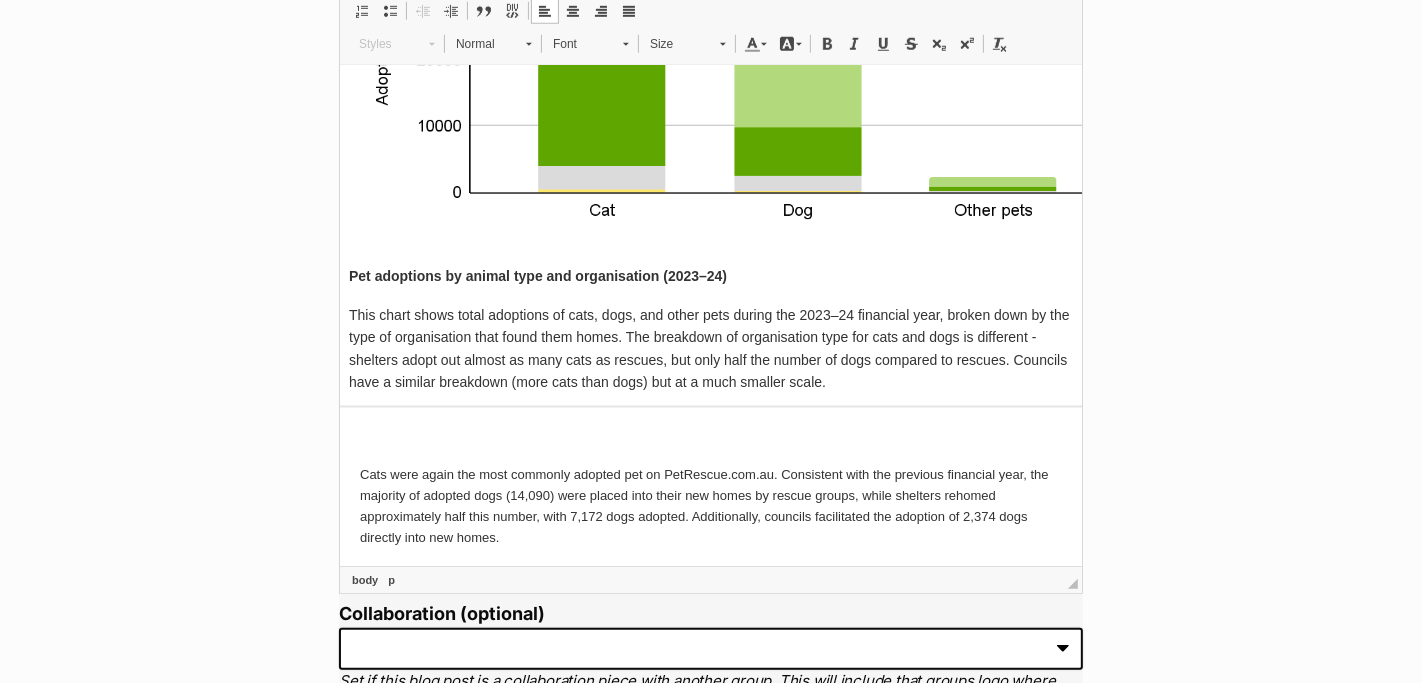 scroll, scrollTop: 3548, scrollLeft: 0, axis: vertical 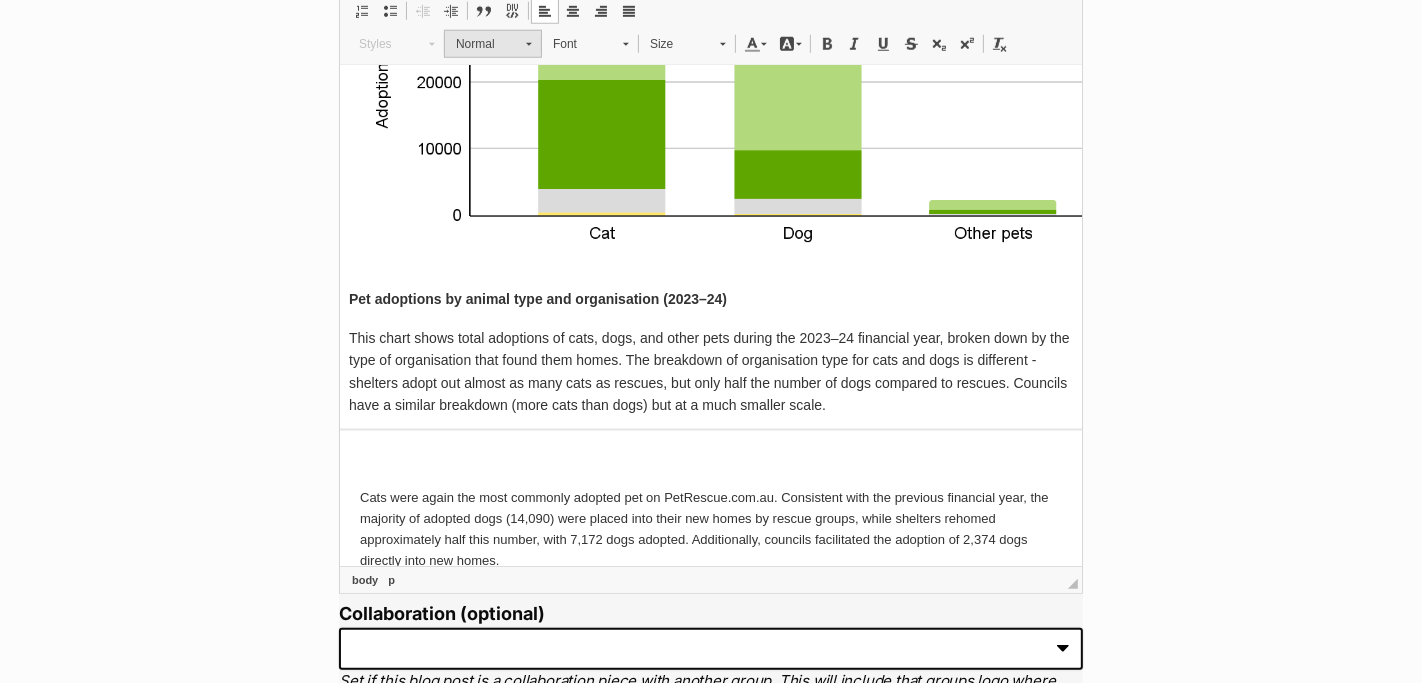 click on "Normal" at bounding box center [481, 44] 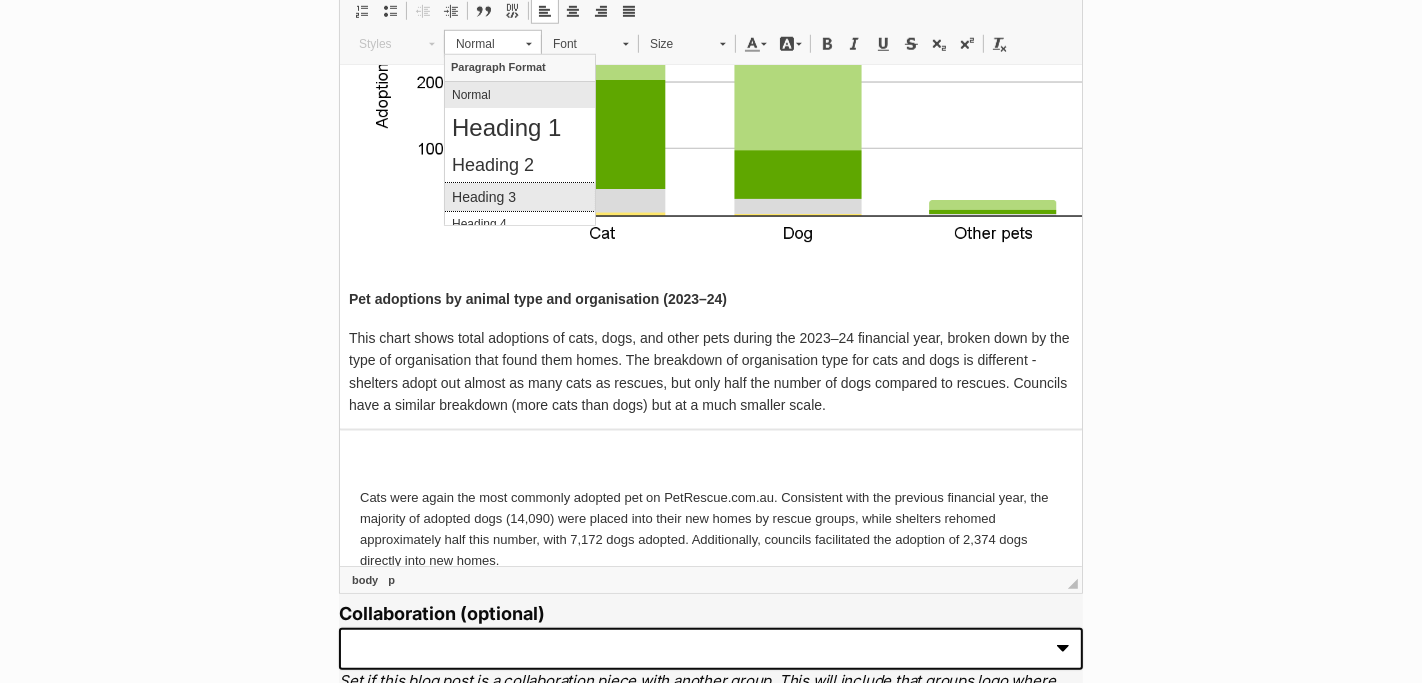 click on "Heading 3" at bounding box center [519, 196] 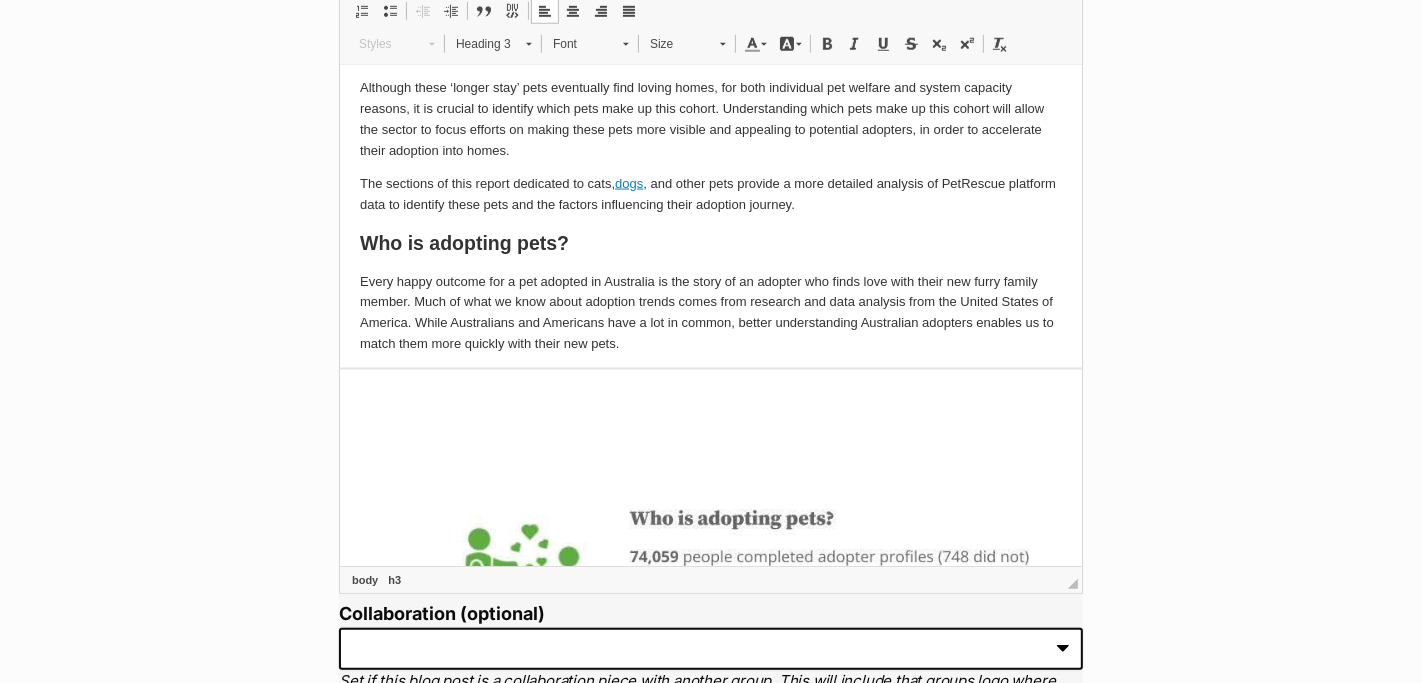 scroll, scrollTop: 9268, scrollLeft: 0, axis: vertical 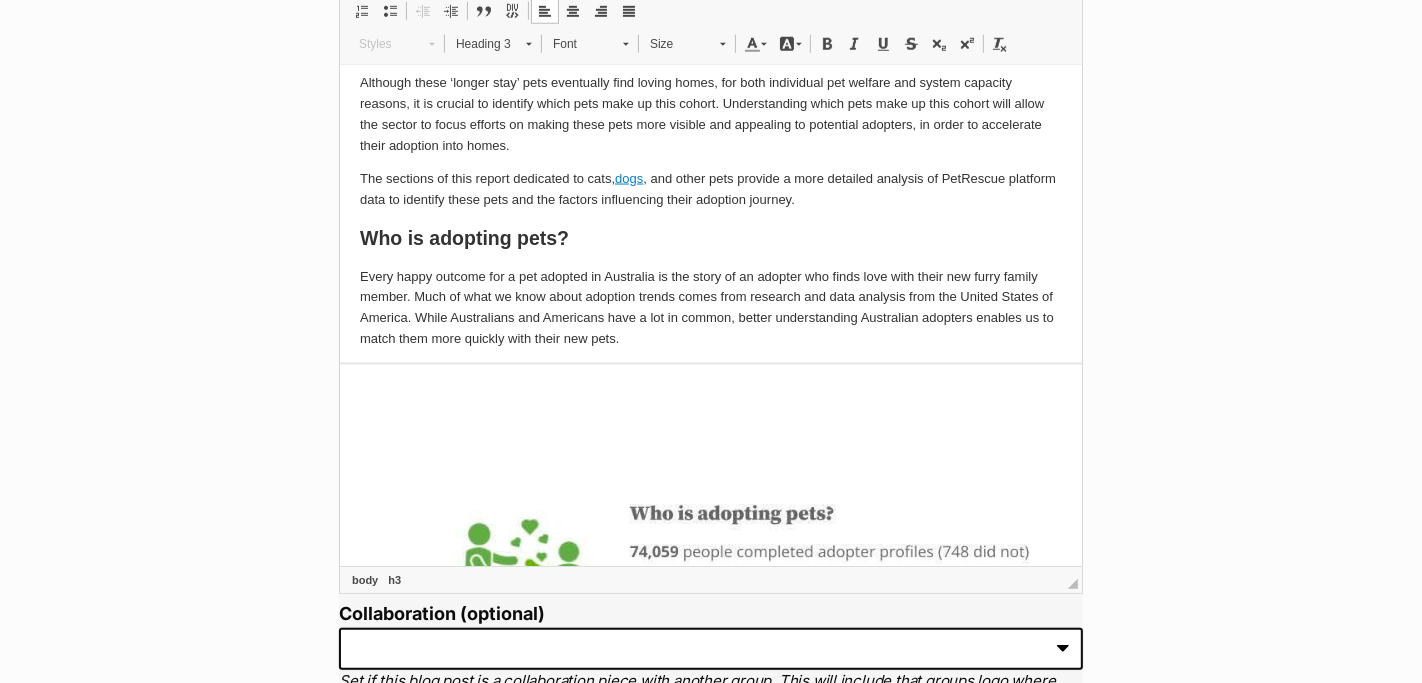 click on "Who is adopting pets?" at bounding box center (463, 238) 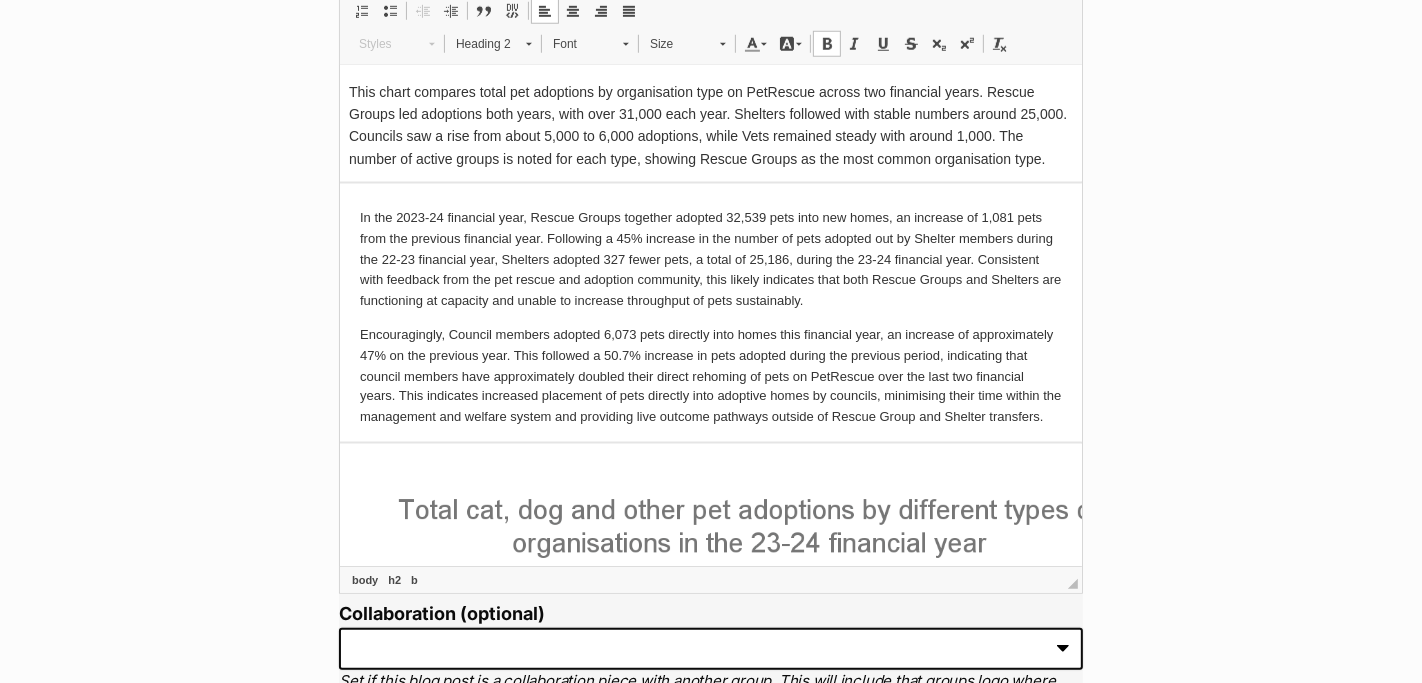 scroll, scrollTop: 2875, scrollLeft: 0, axis: vertical 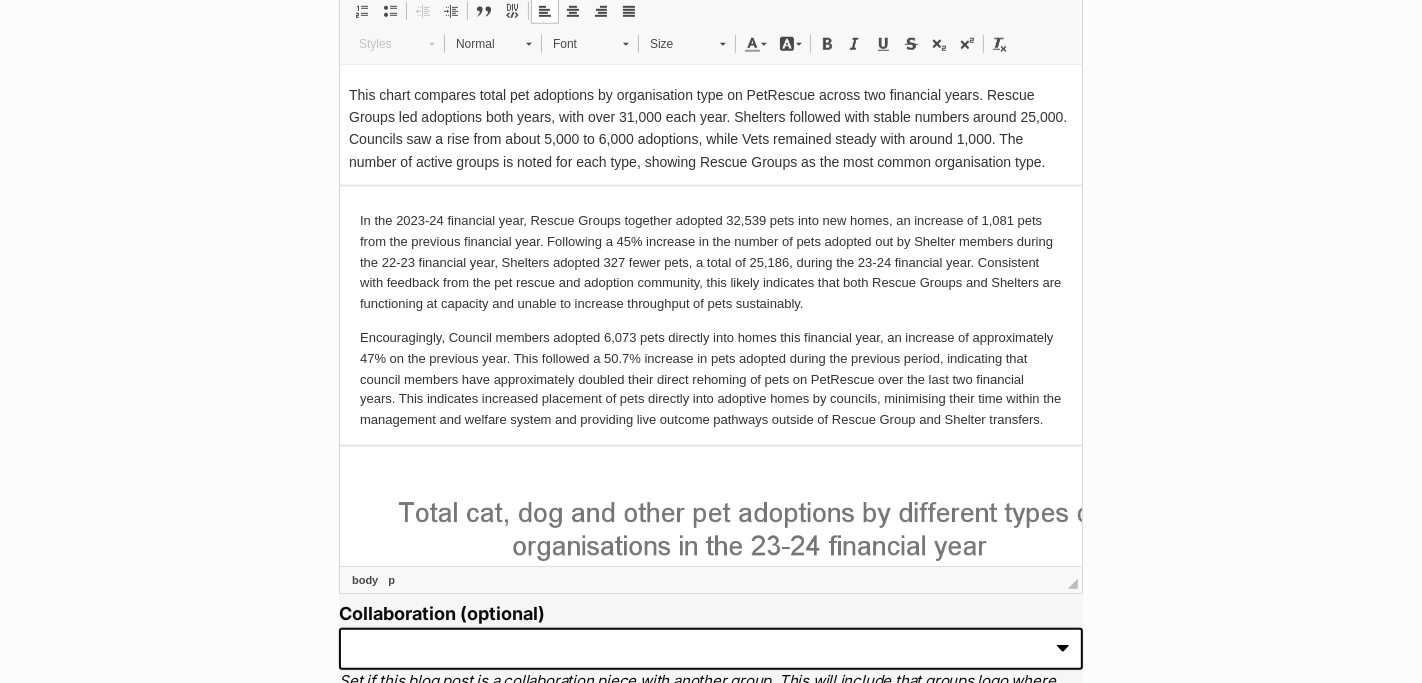 click on "2025 State of Pet Adoption Report -  Introduction Jump to specific insights from the report: 1. Introduction (Current Page) 12 mins 2. 2024 Pet Adoption Trends & Insights  15 mins 3. Rescue Sector Overview 23 mins 4. Dog Adoption Insights 19 mins (Platform data from 1st July 2023 - 30th June 2024) This report is designed to enable the animal welfare community to make informed choices about advocacy and future direction. The insights include the barriers and challenges experienced by the sector’s workforce; their strengths and resources, as well as the needs and outcomes of all the pets and people touched by this work.  The annual PetRescue State of Pet Adoption report combines PetRescue platform data and insights from a nationwide sector survey, including learnings from our community to examine what is happening in Australian pet management, rescue and rehoming during each financial year.  series of peer-reviewed journal articles Interested in reading the full 2025 State of Pet Adoption Report? . The" at bounding box center [710, 3259] 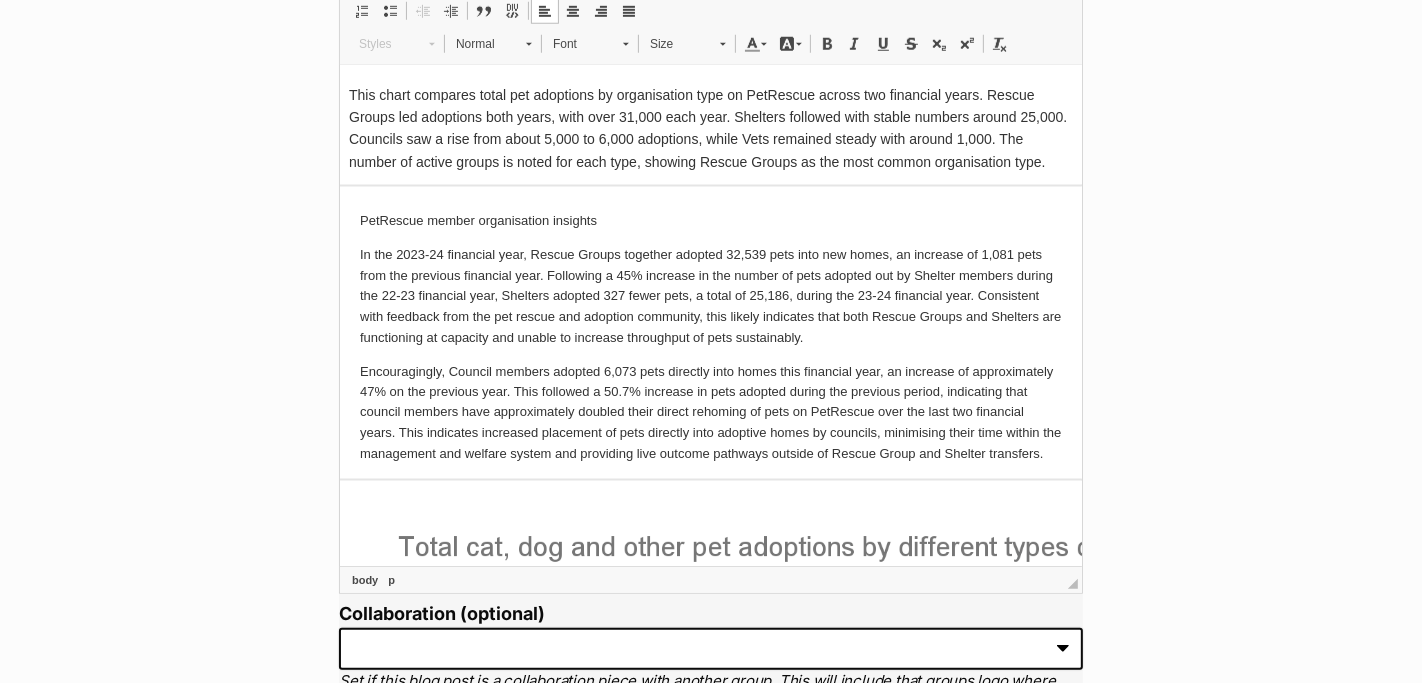 click on "PetRescue member organisation insights" at bounding box center [710, 221] 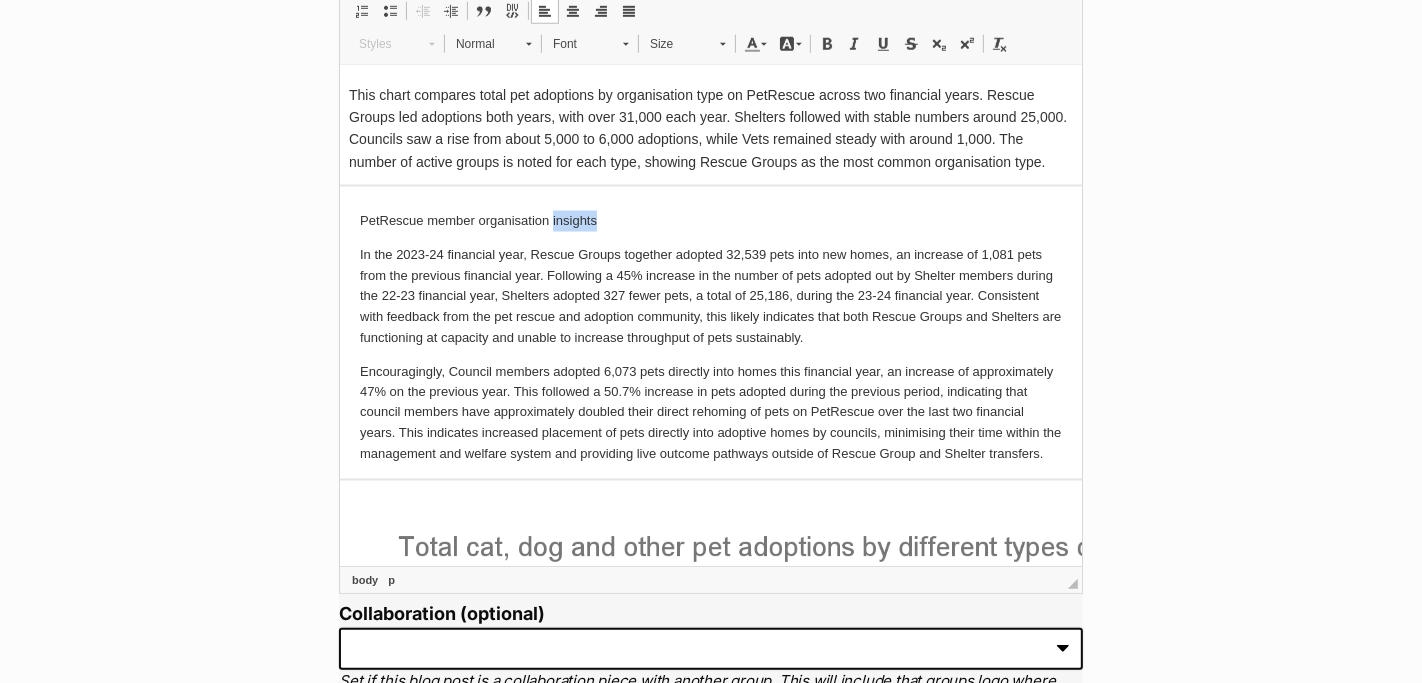 click on "PetRescue member organisation insights" at bounding box center [710, 221] 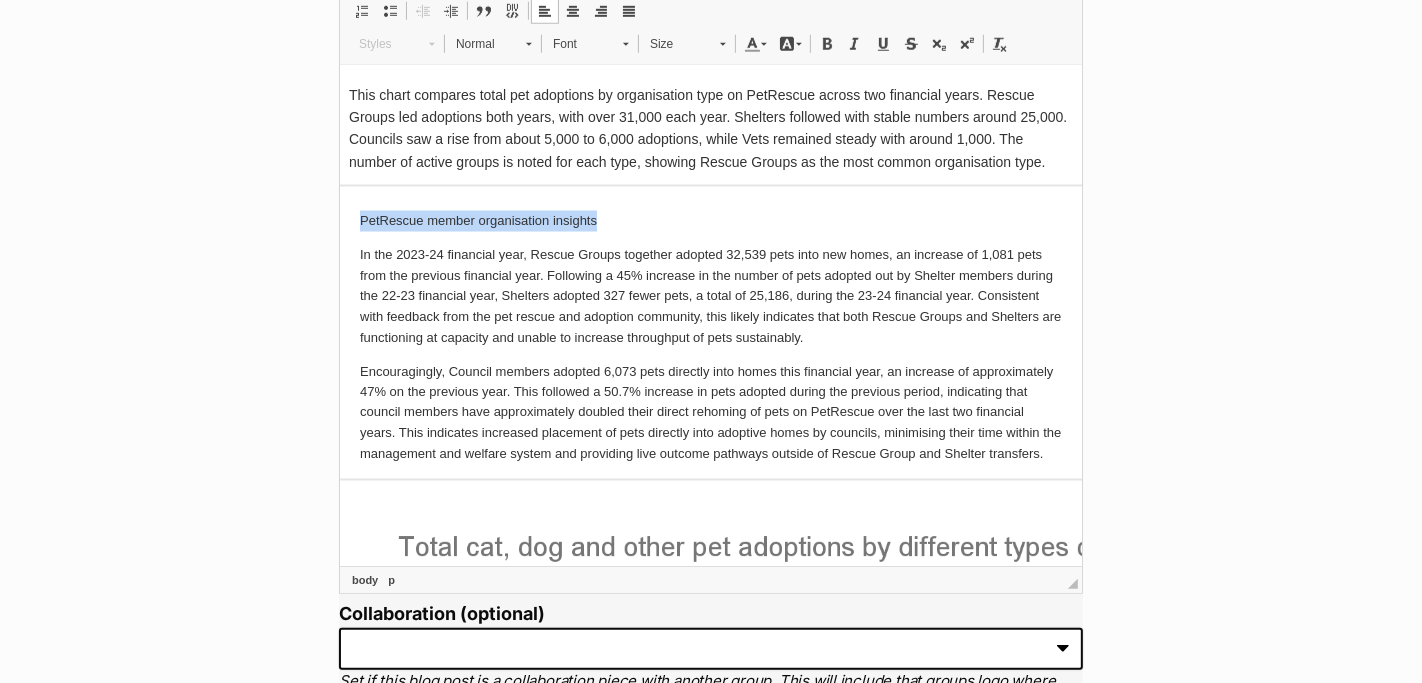 drag, startPoint x: 622, startPoint y: 212, endPoint x: 327, endPoint y: 217, distance: 295.04236 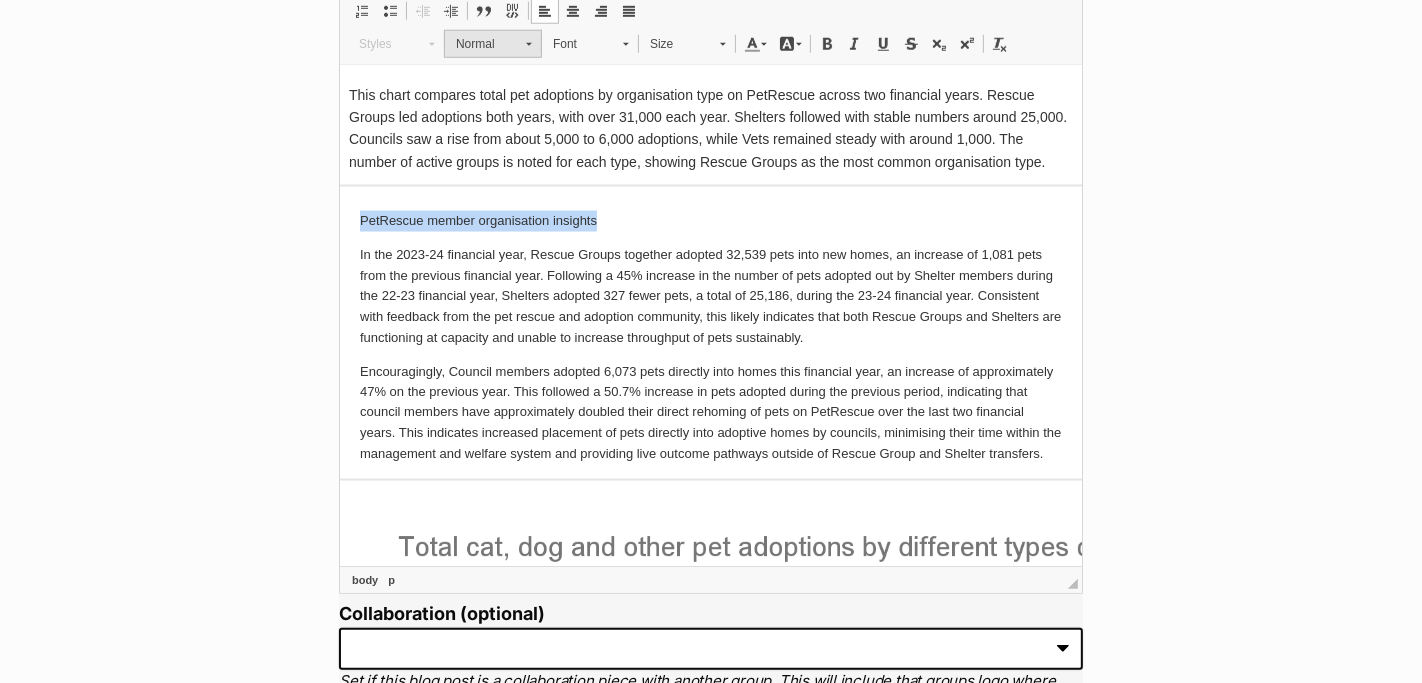 click on "Normal" at bounding box center (481, 44) 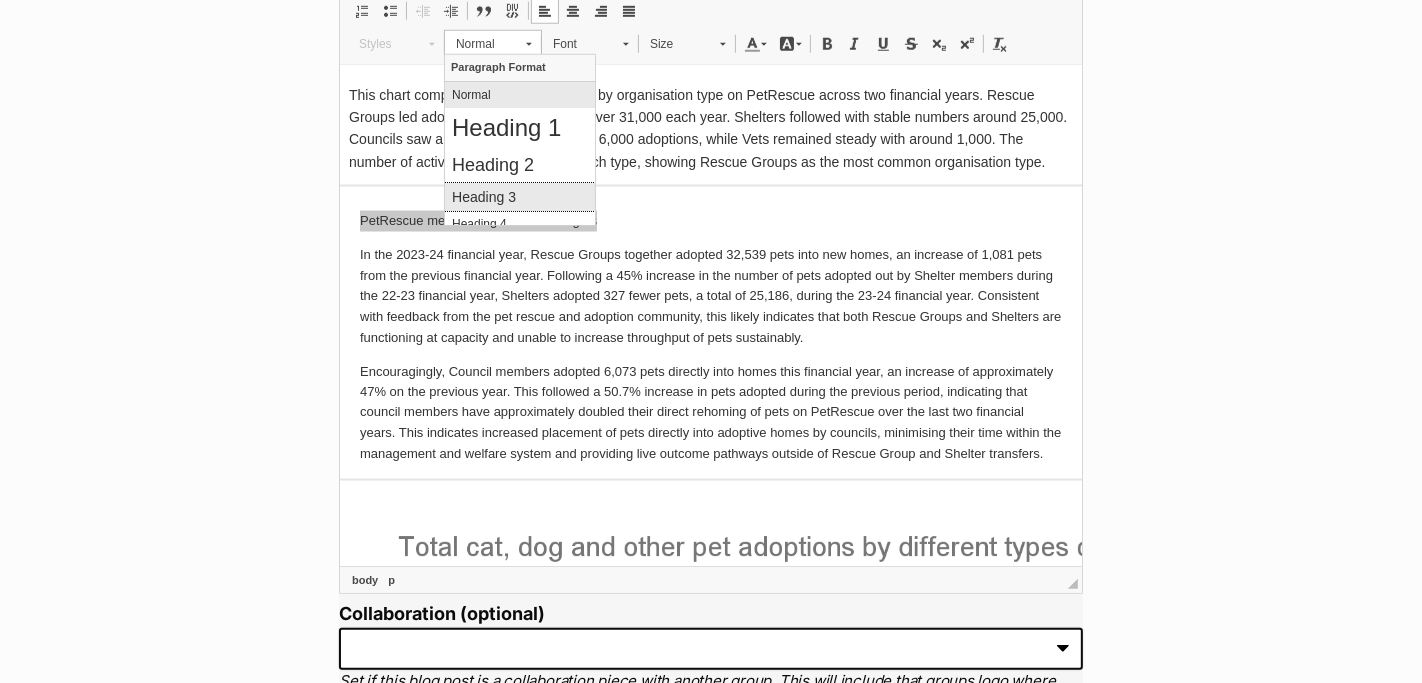 click on "Heading 3" at bounding box center [519, 196] 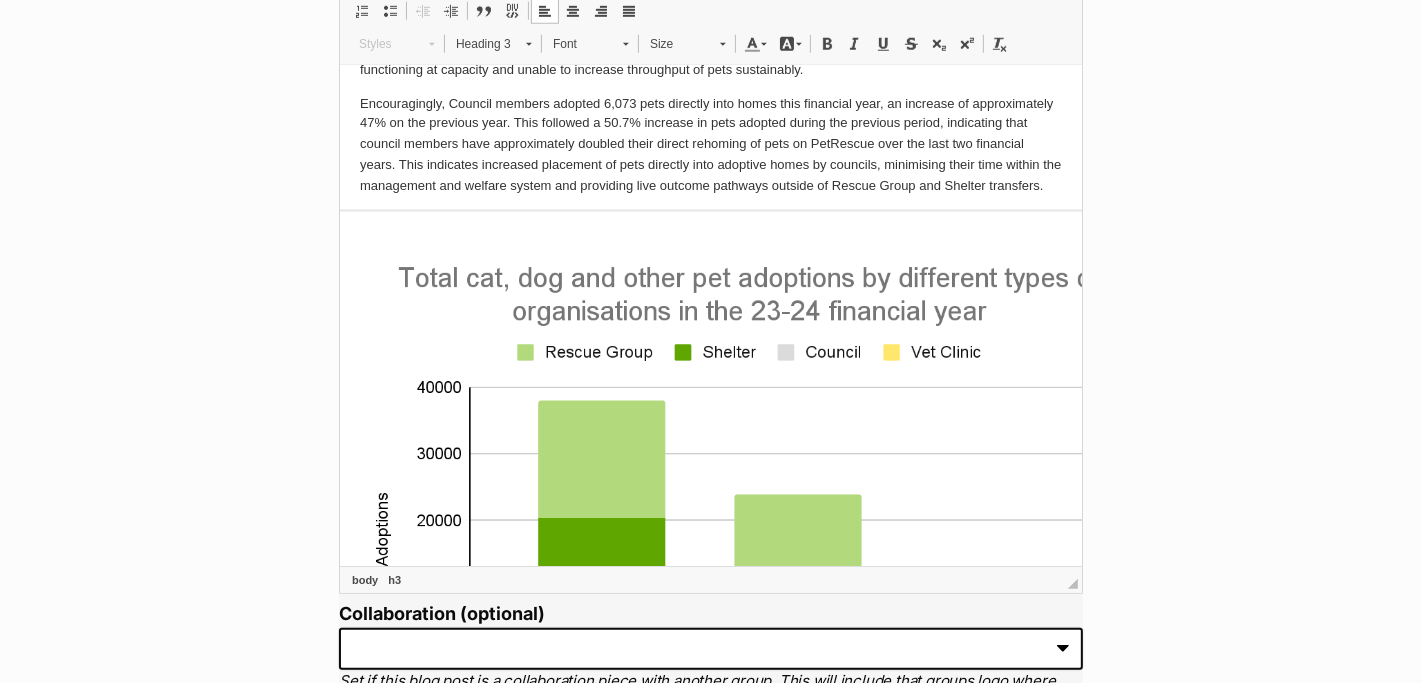 scroll, scrollTop: 2952, scrollLeft: 0, axis: vertical 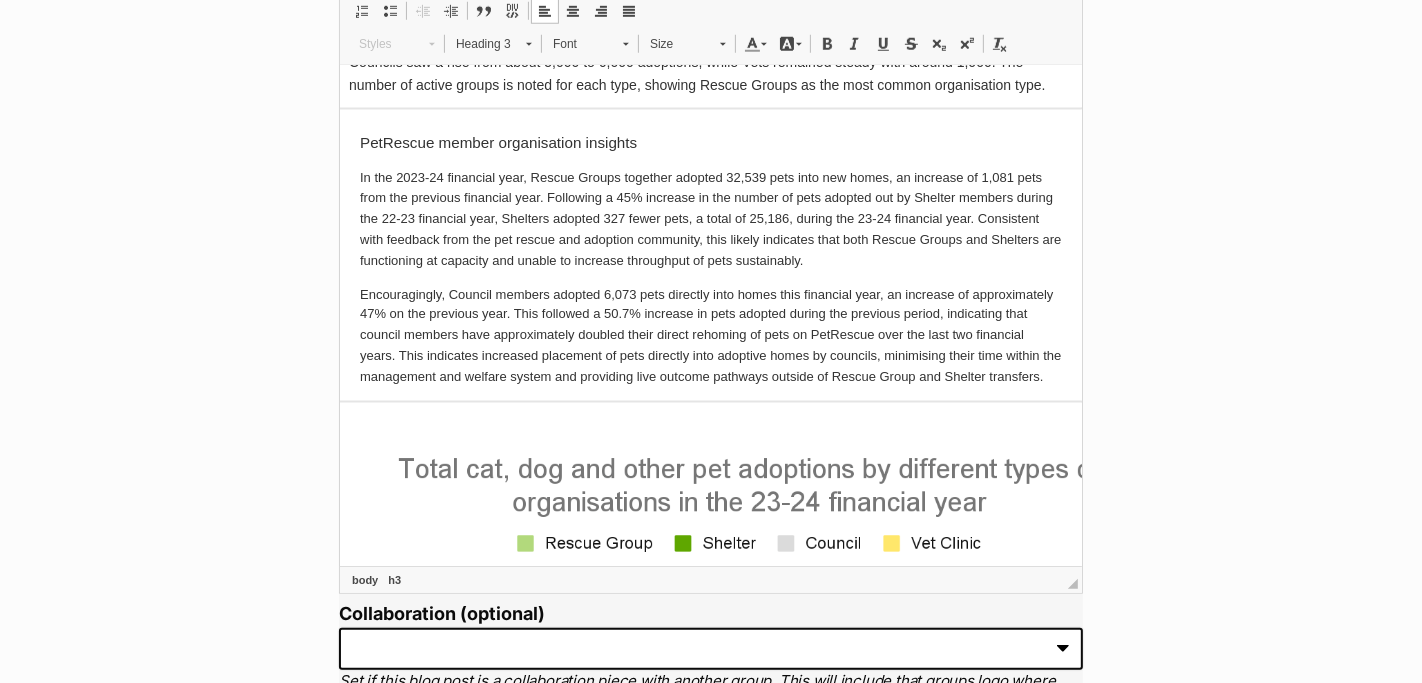click on "In the 2023-24 financial year, Rescue Groups together adopted 32,539 pets into new homes, an increase of 1,081 pets from the previous financial year. Following a 45% increase in the number of pets adopted out by Shelter members during the 22-23 financial year, Shelters adopted 327 fewer pets, a total of 25,186, during the 23-24 financial year. Consistent with feedback from the pet rescue and adoption community, this likely indicates that both Rescue Groups and Shelters are functioning at capacity and unable to increase throughput of pets sustainably." at bounding box center (710, 220) 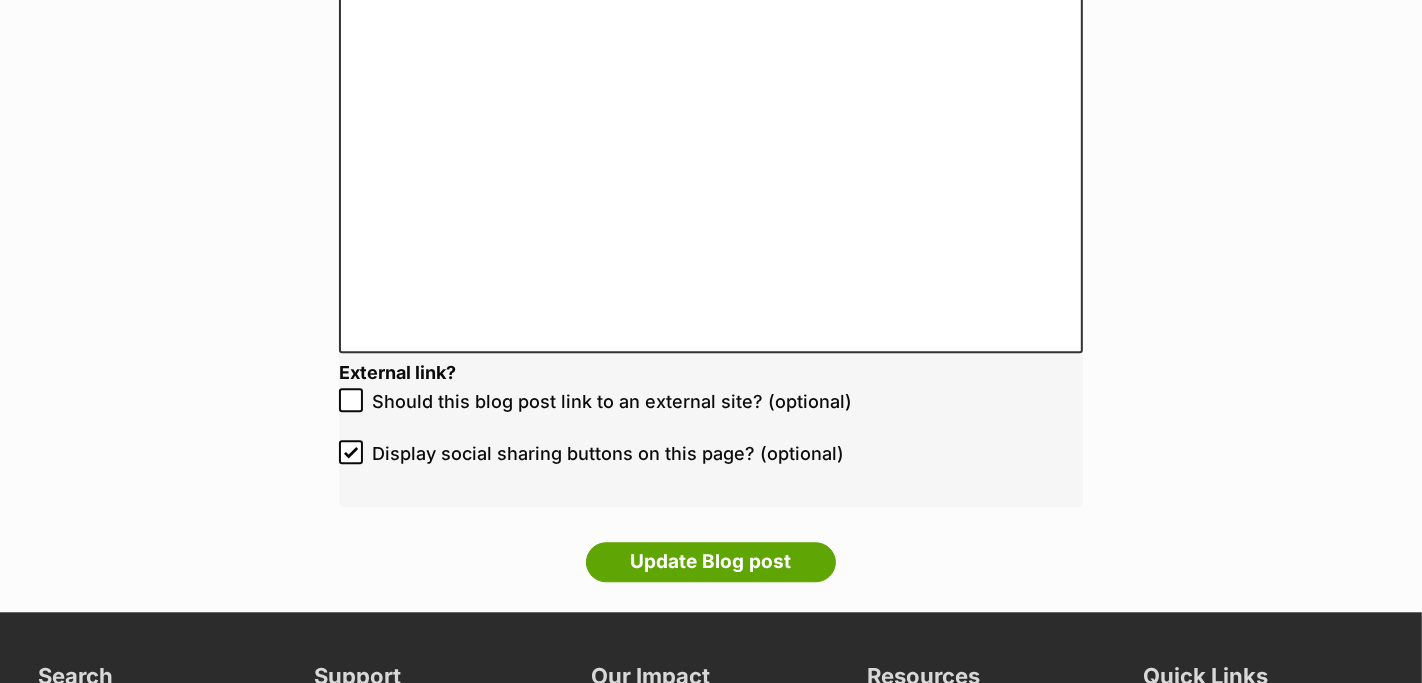 scroll, scrollTop: 3934, scrollLeft: 0, axis: vertical 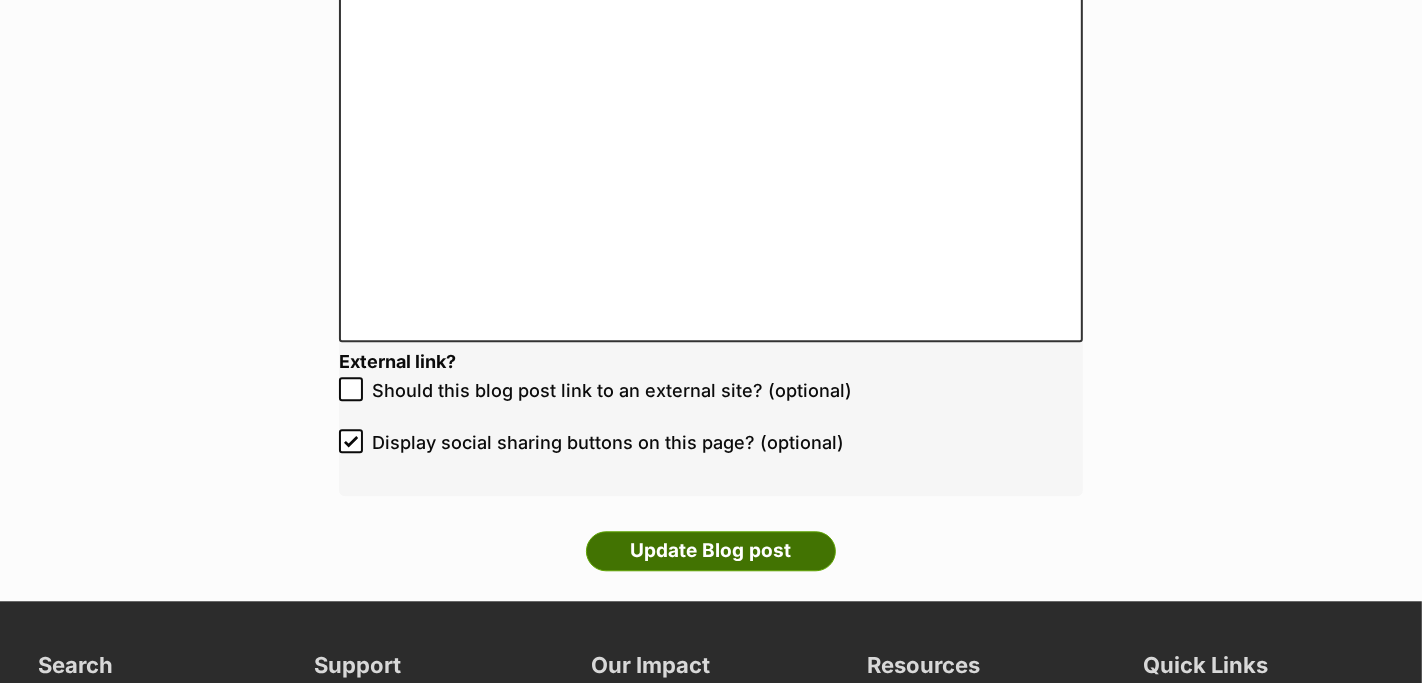 click on "Update Blog post" at bounding box center [711, 551] 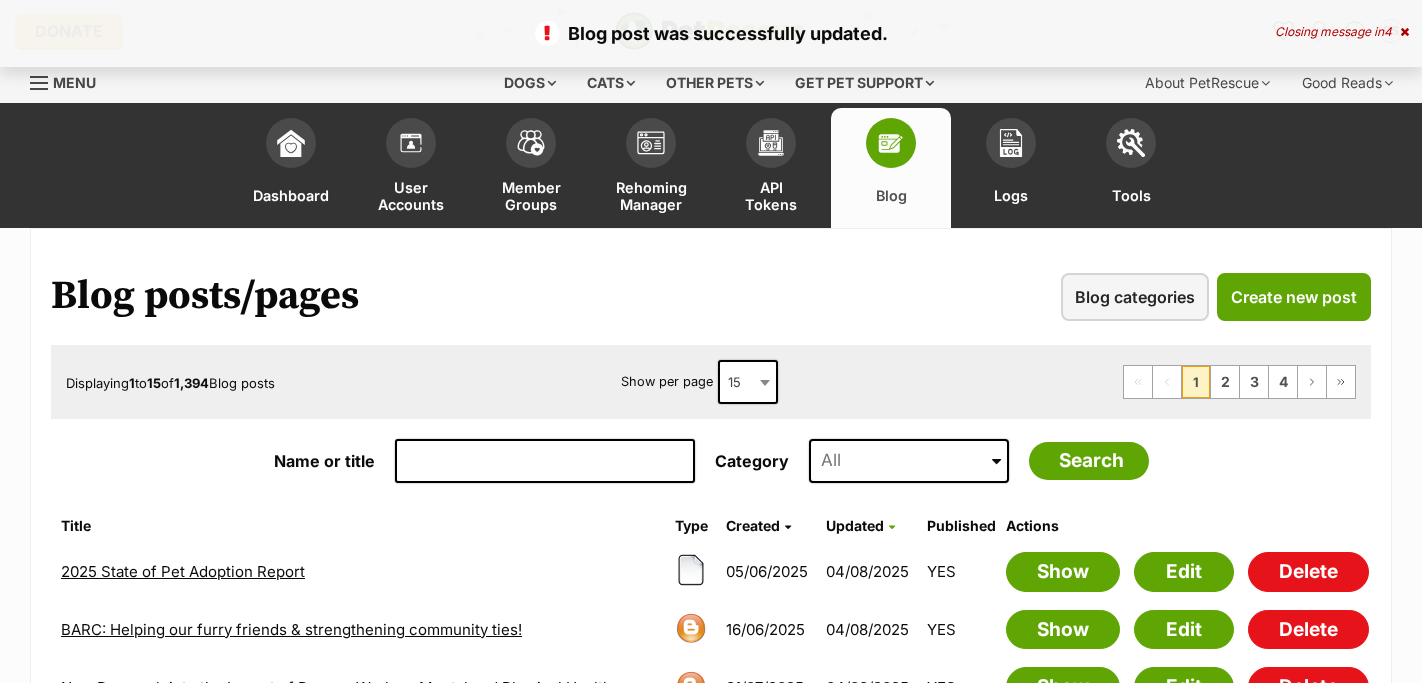 scroll, scrollTop: 0, scrollLeft: 0, axis: both 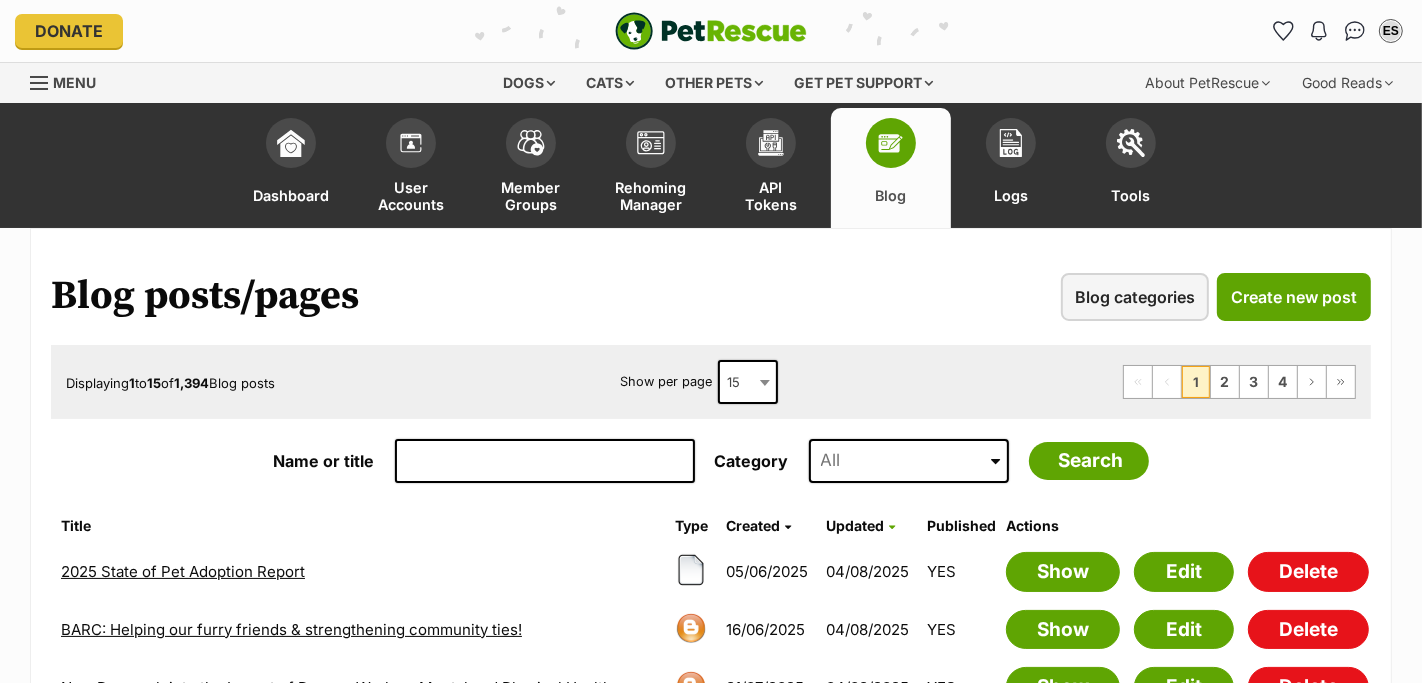click on "2025 State of Pet Adoption Report" at bounding box center (183, 571) 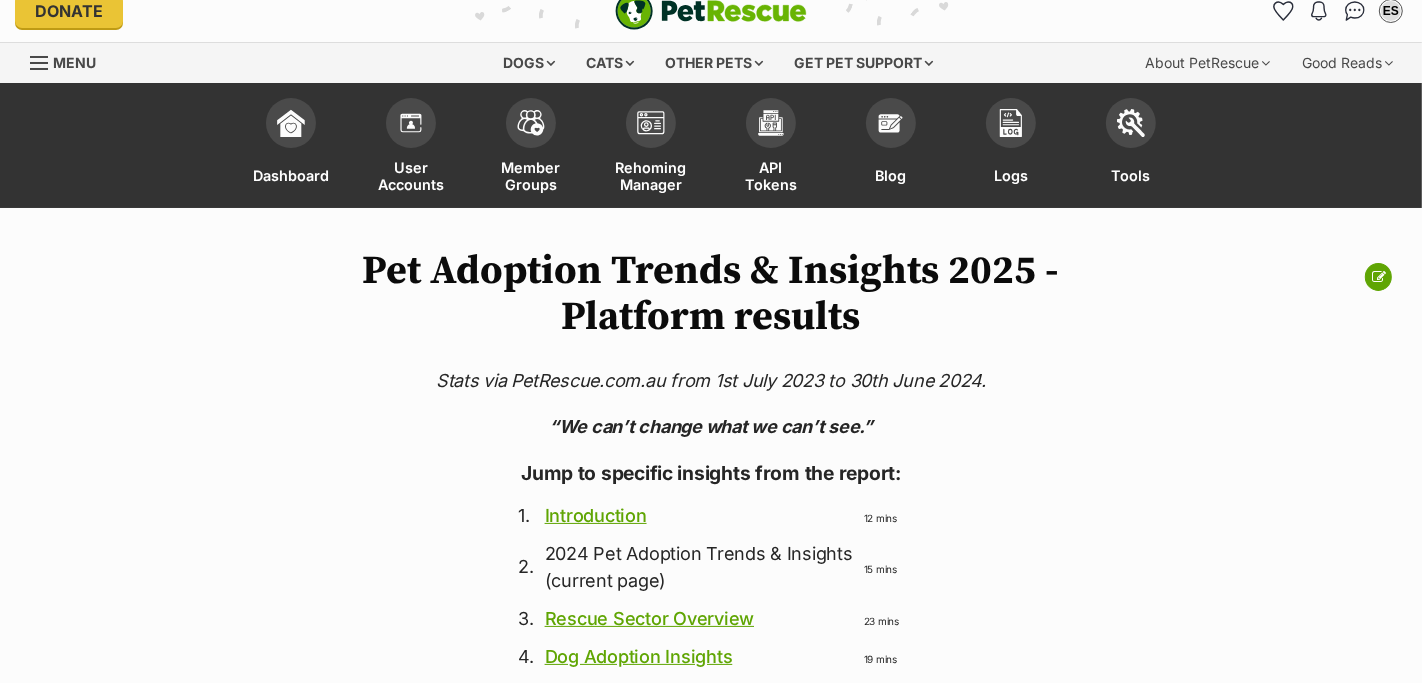 scroll, scrollTop: 20, scrollLeft: 0, axis: vertical 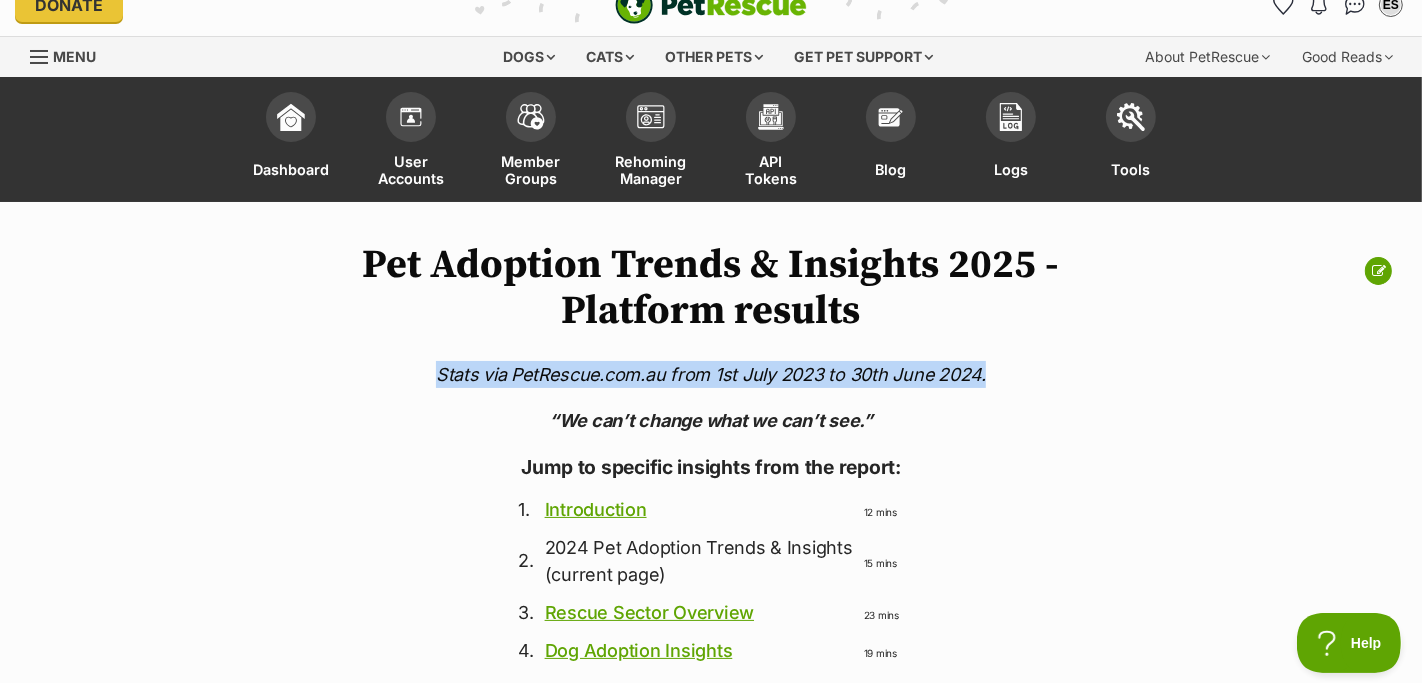 drag, startPoint x: 440, startPoint y: 366, endPoint x: 1047, endPoint y: 367, distance: 607.0008 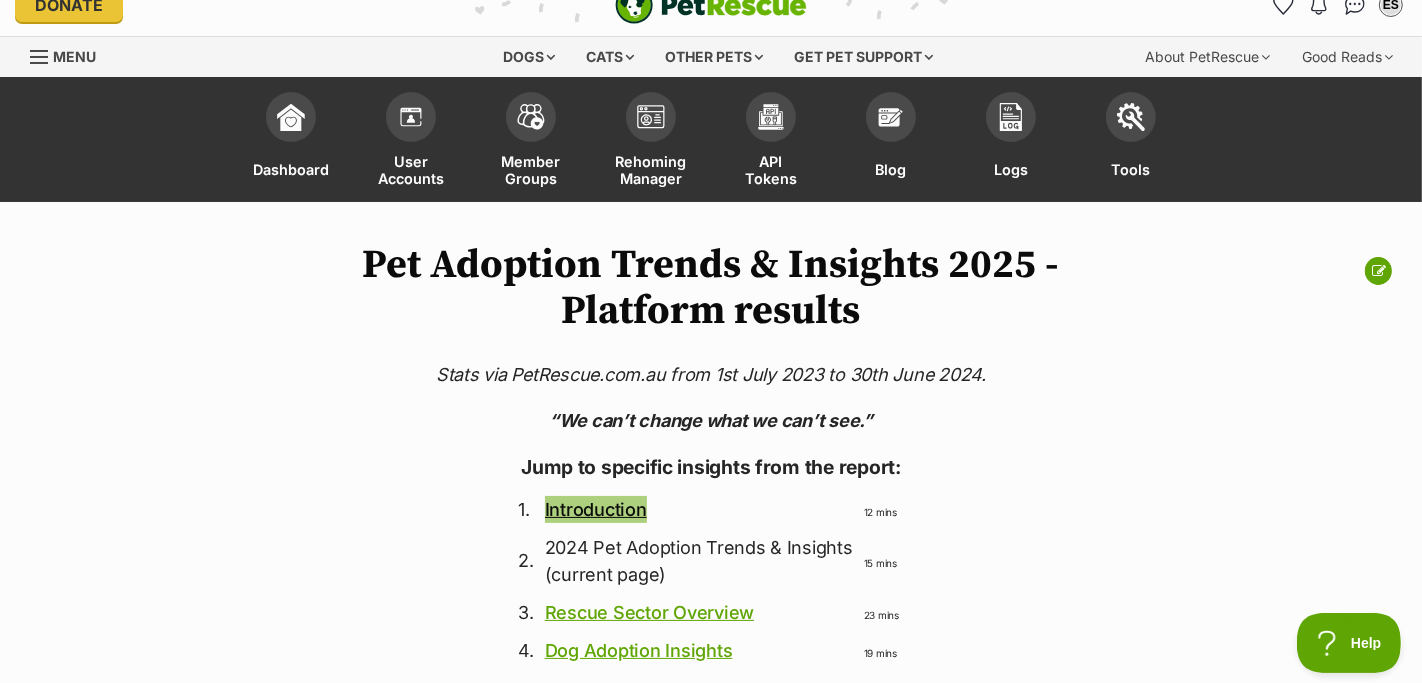 drag, startPoint x: 597, startPoint y: 510, endPoint x: 464, endPoint y: 51, distance: 477.88074 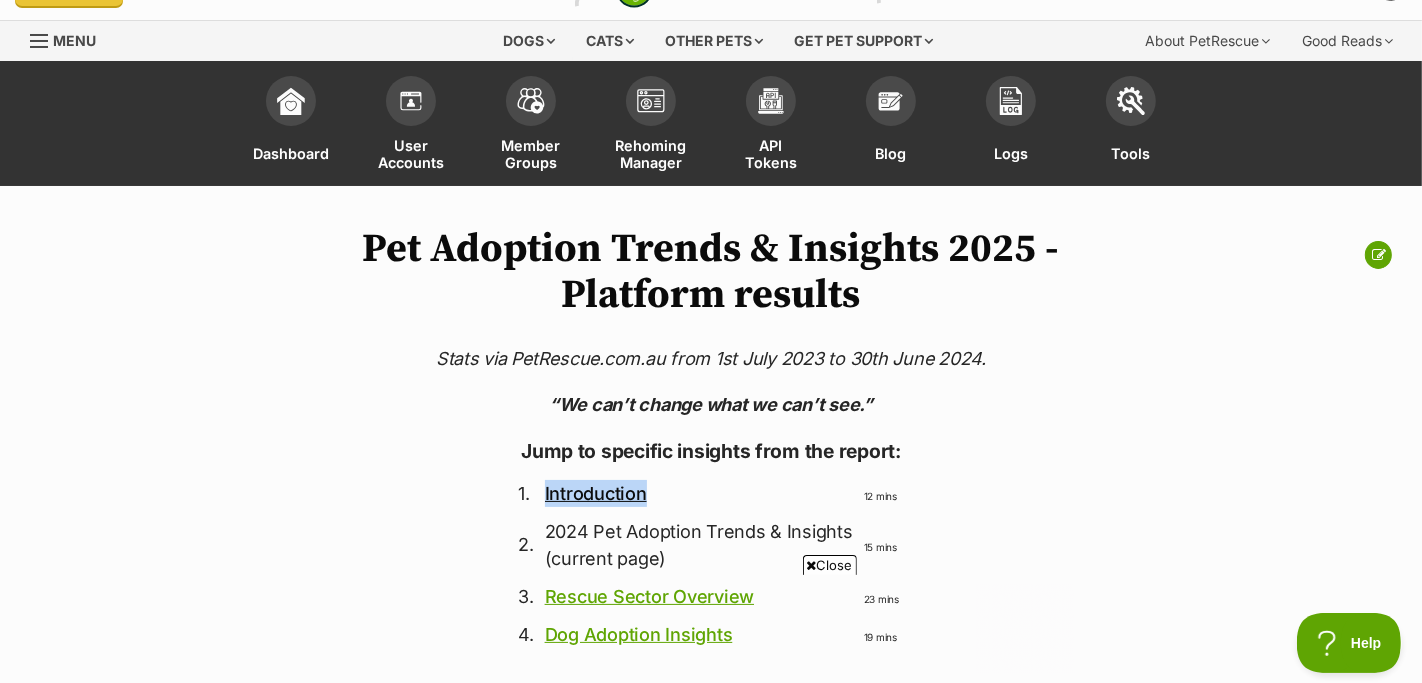 scroll, scrollTop: 845, scrollLeft: 0, axis: vertical 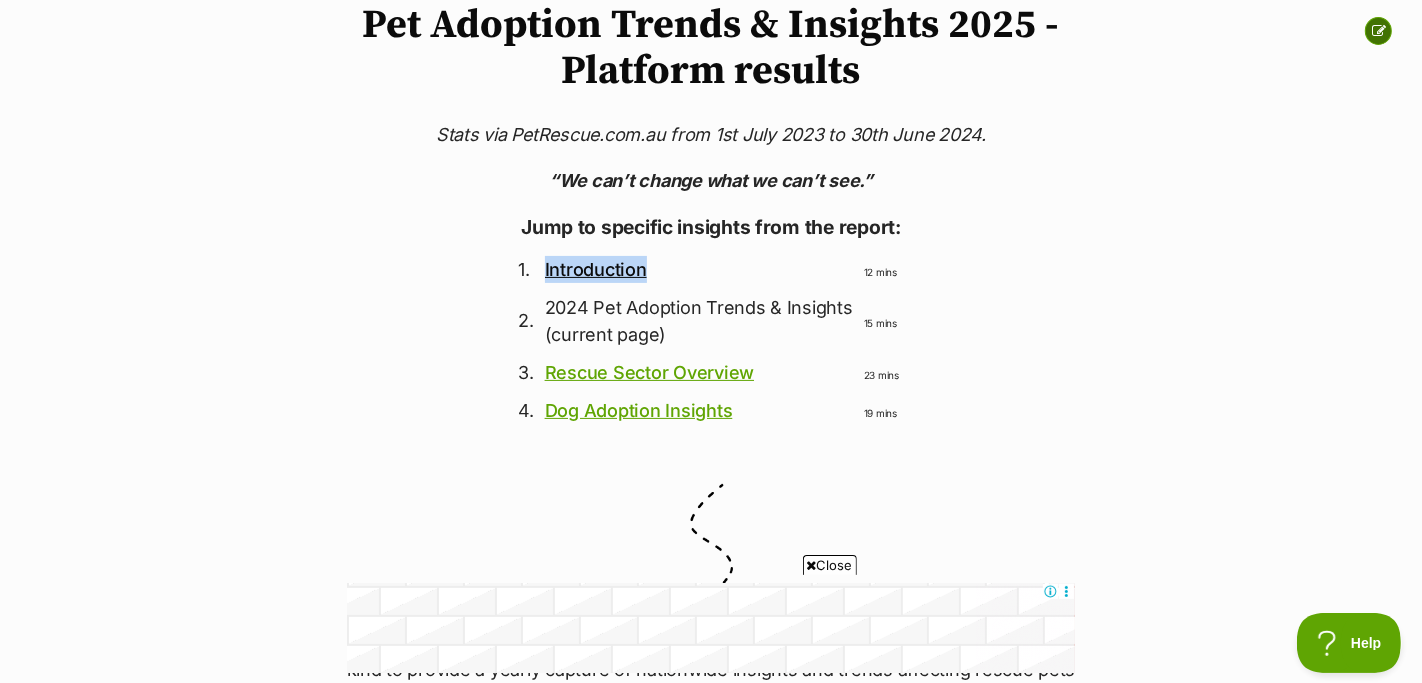 click at bounding box center [1378, 31] 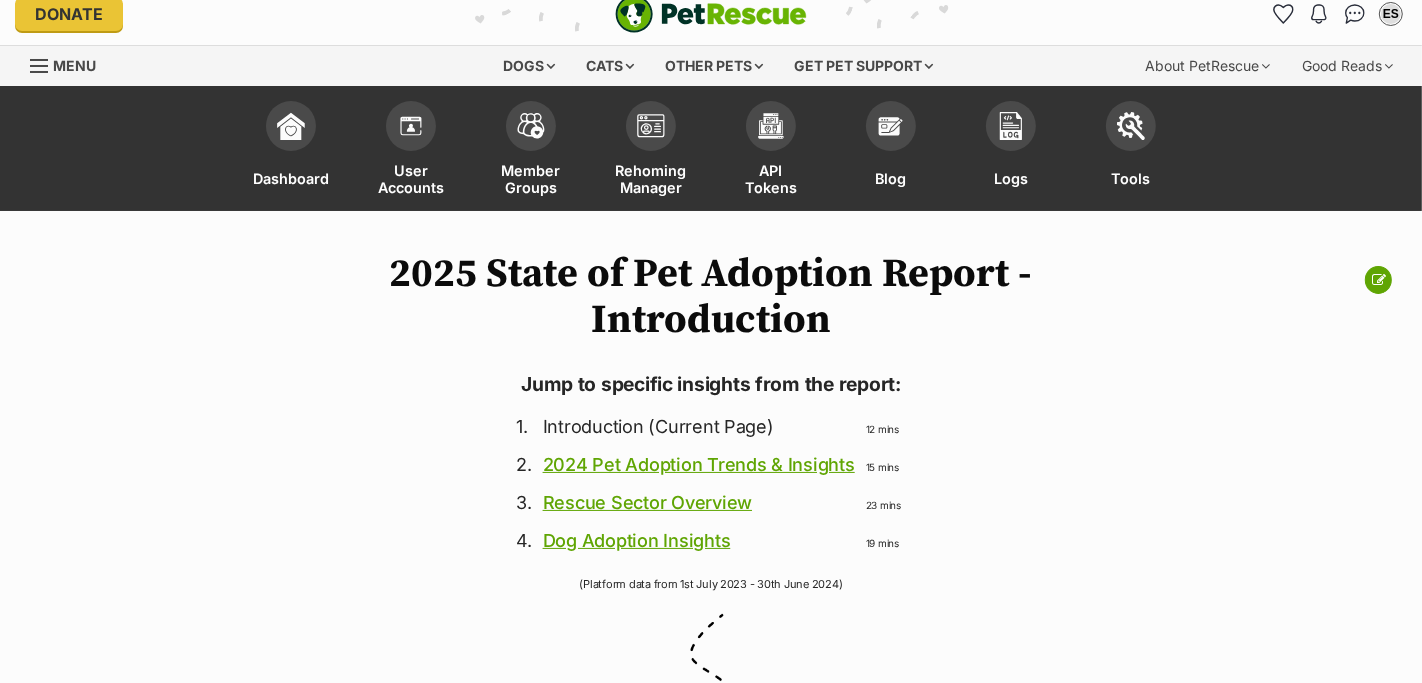 scroll, scrollTop: 17, scrollLeft: 0, axis: vertical 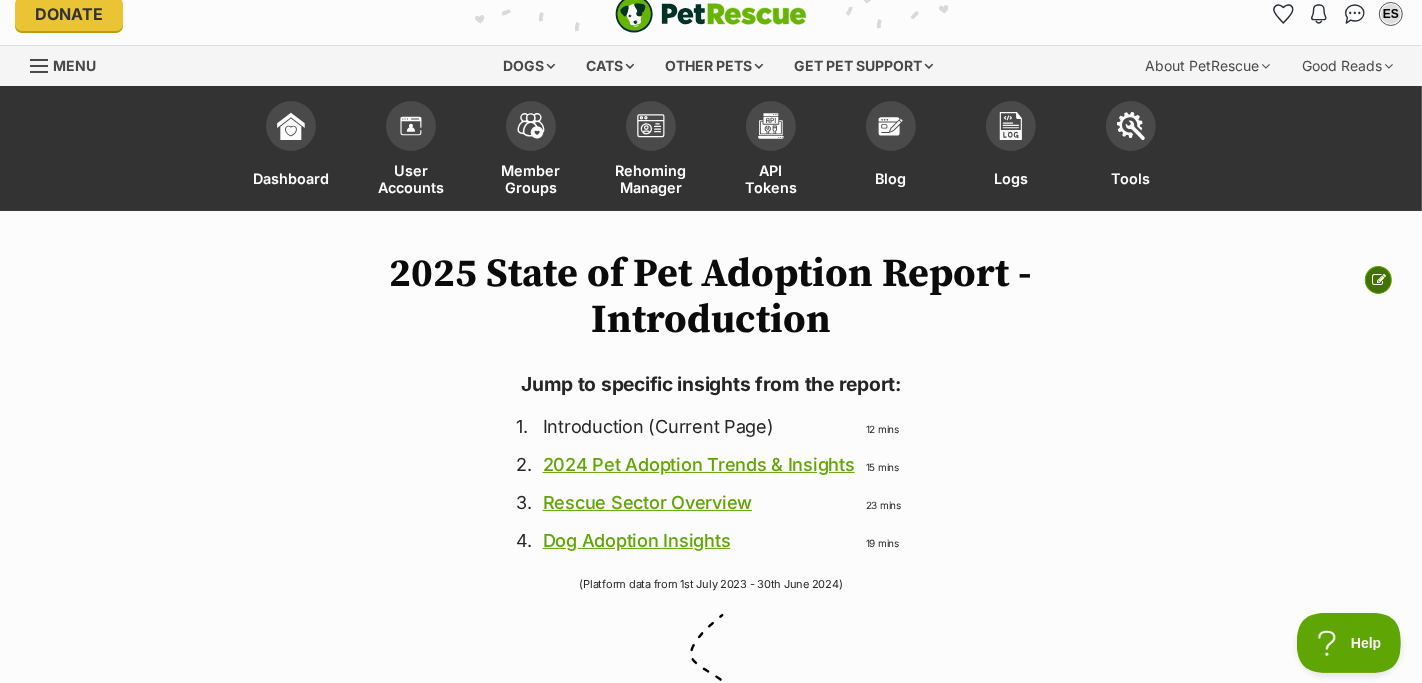 click at bounding box center [1379, 280] 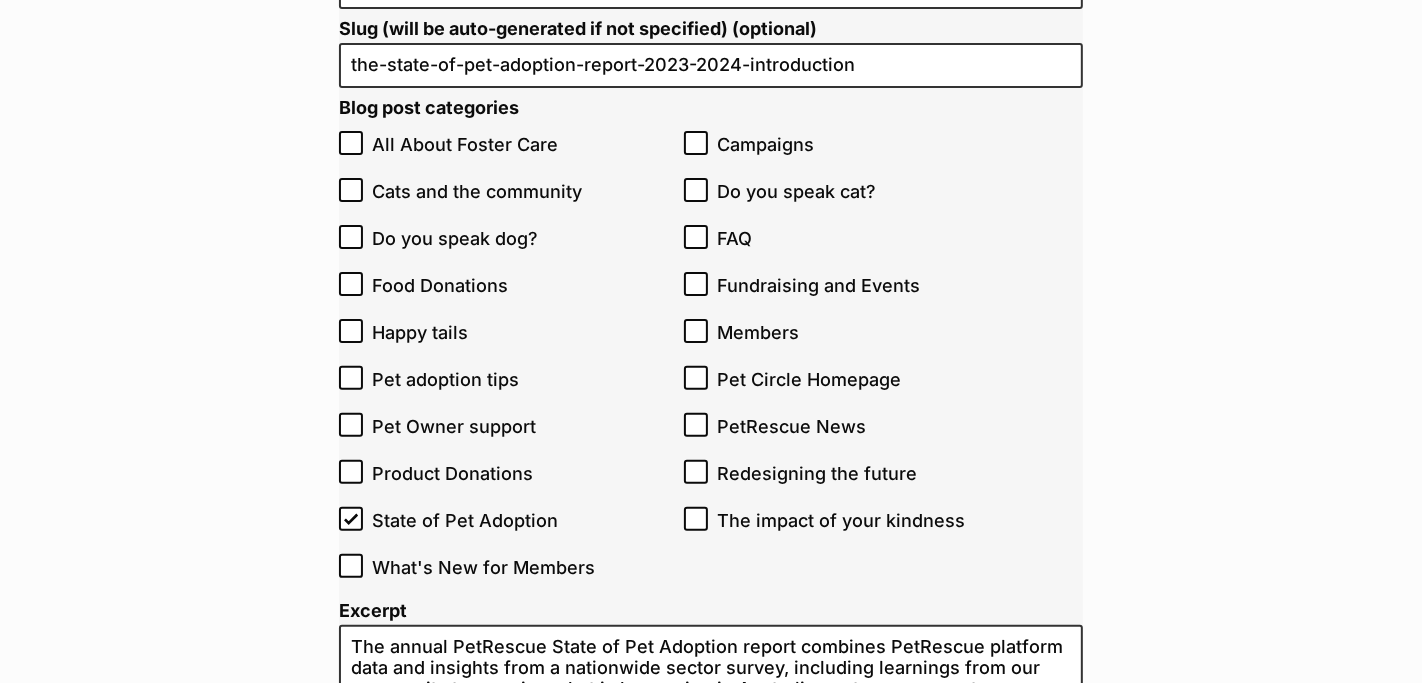 scroll, scrollTop: 441, scrollLeft: 0, axis: vertical 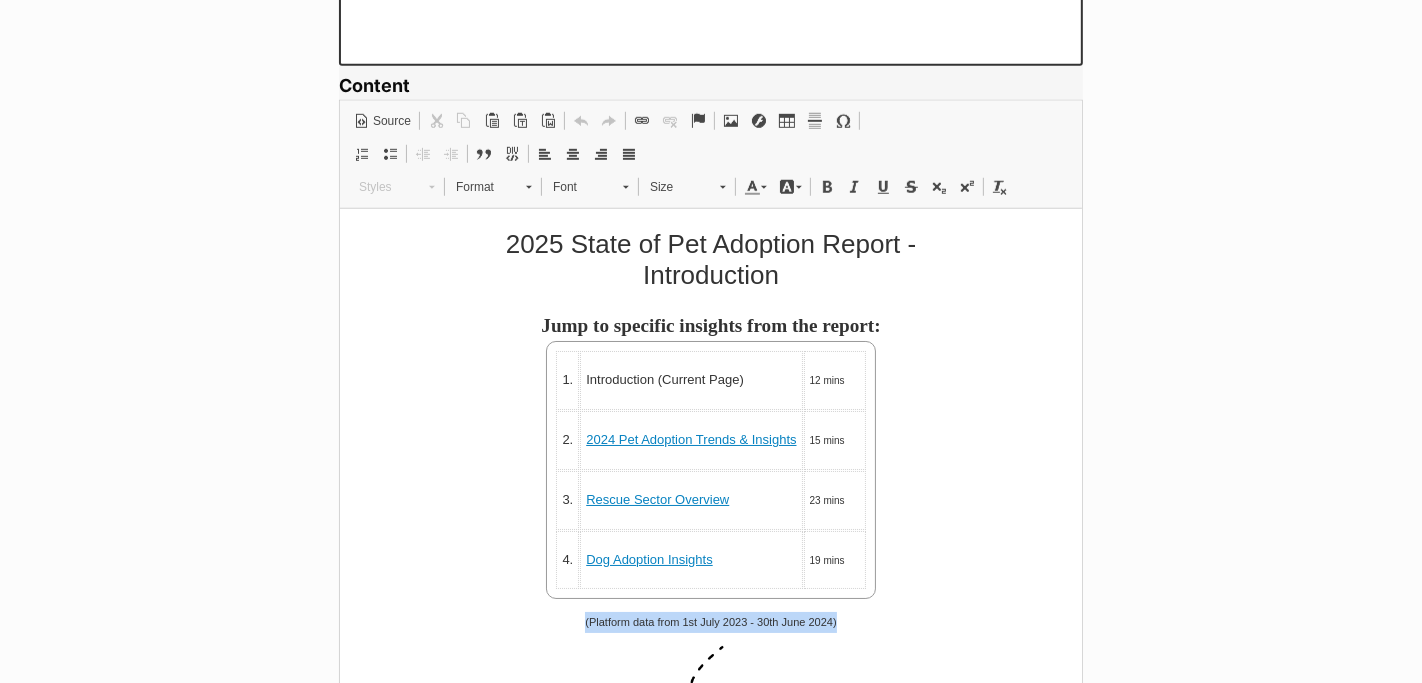 drag, startPoint x: 855, startPoint y: 619, endPoint x: 531, endPoint y: 625, distance: 324.05554 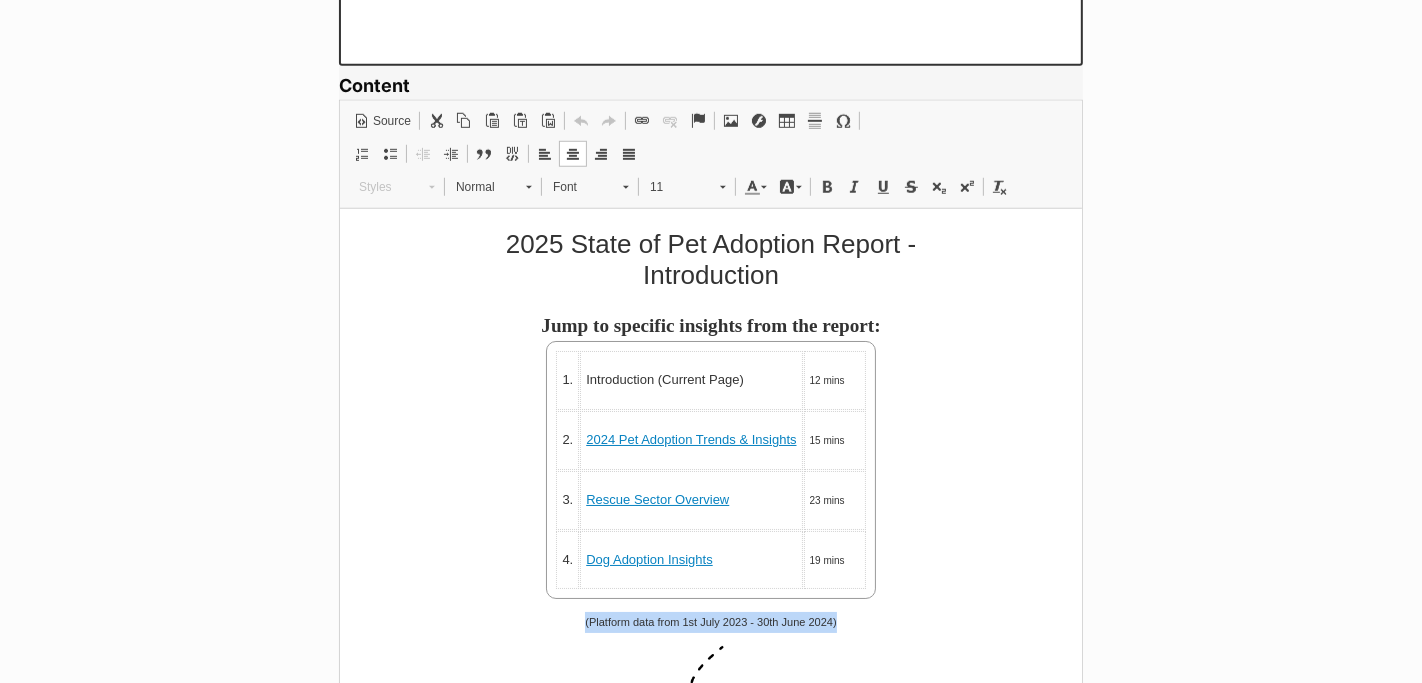 type 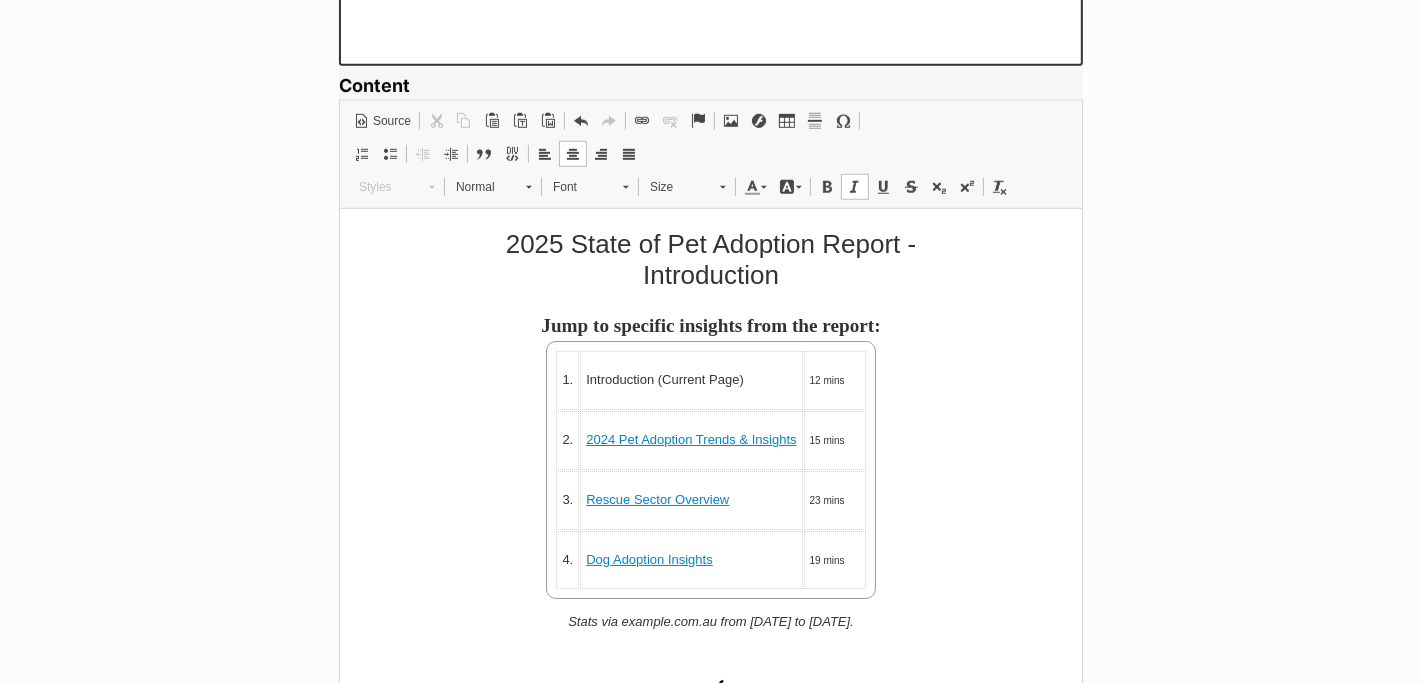drag, startPoint x: 521, startPoint y: 619, endPoint x: 919, endPoint y: 607, distance: 398.18088 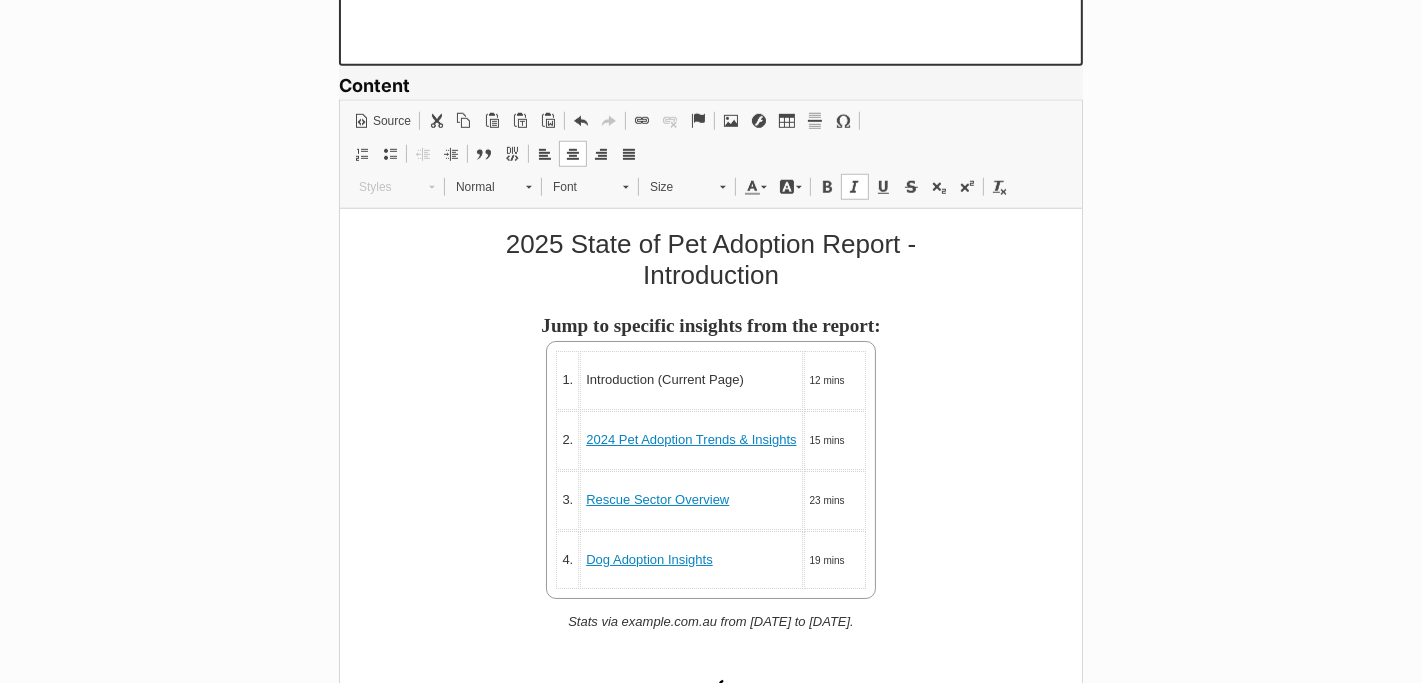 copy on "Stats via PetRescue.com.au from 1st July 2023 to 30th June 2024." 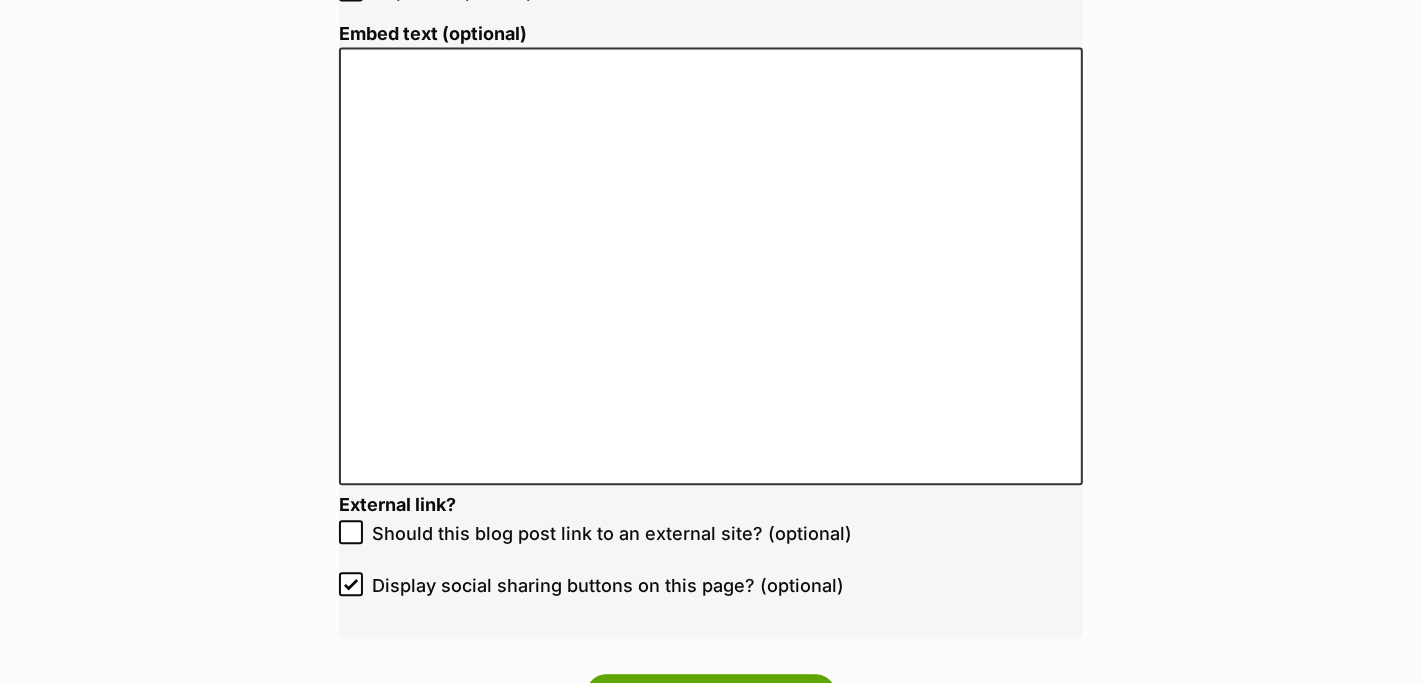 scroll, scrollTop: 4187, scrollLeft: 0, axis: vertical 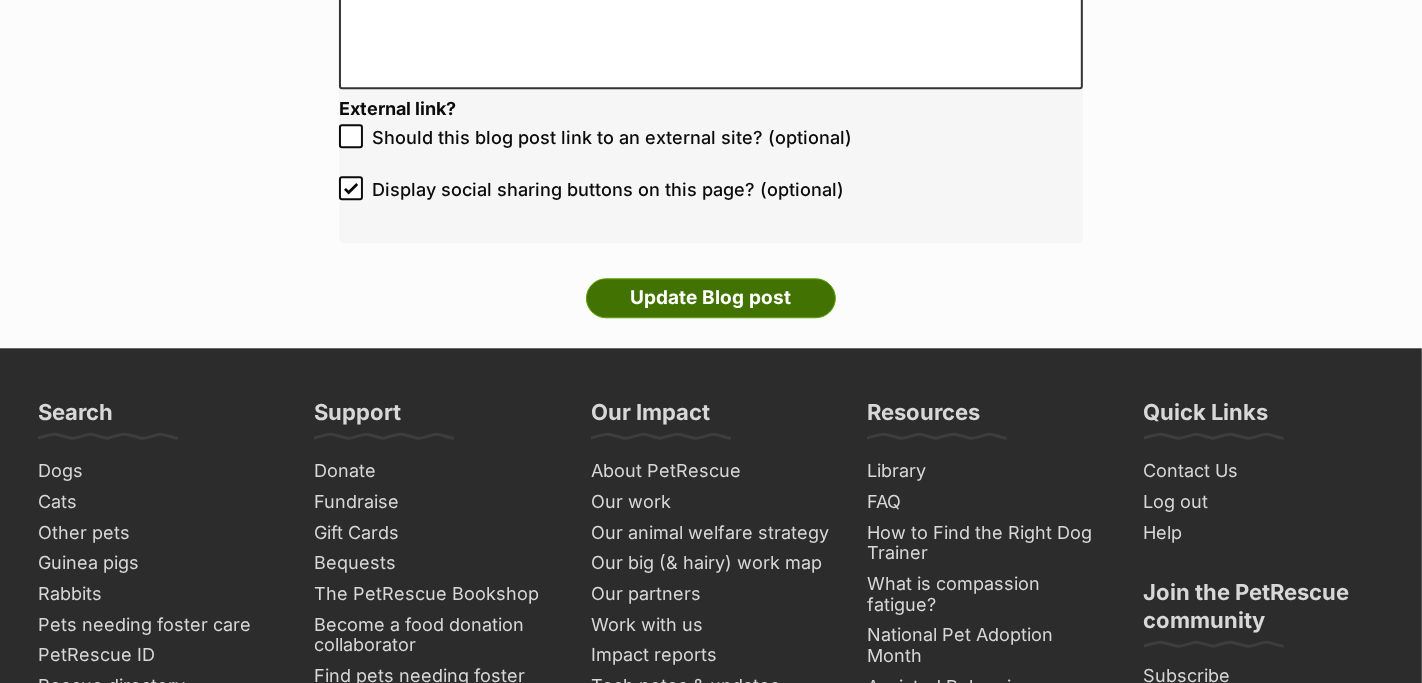 click on "Update Blog post" at bounding box center (711, 298) 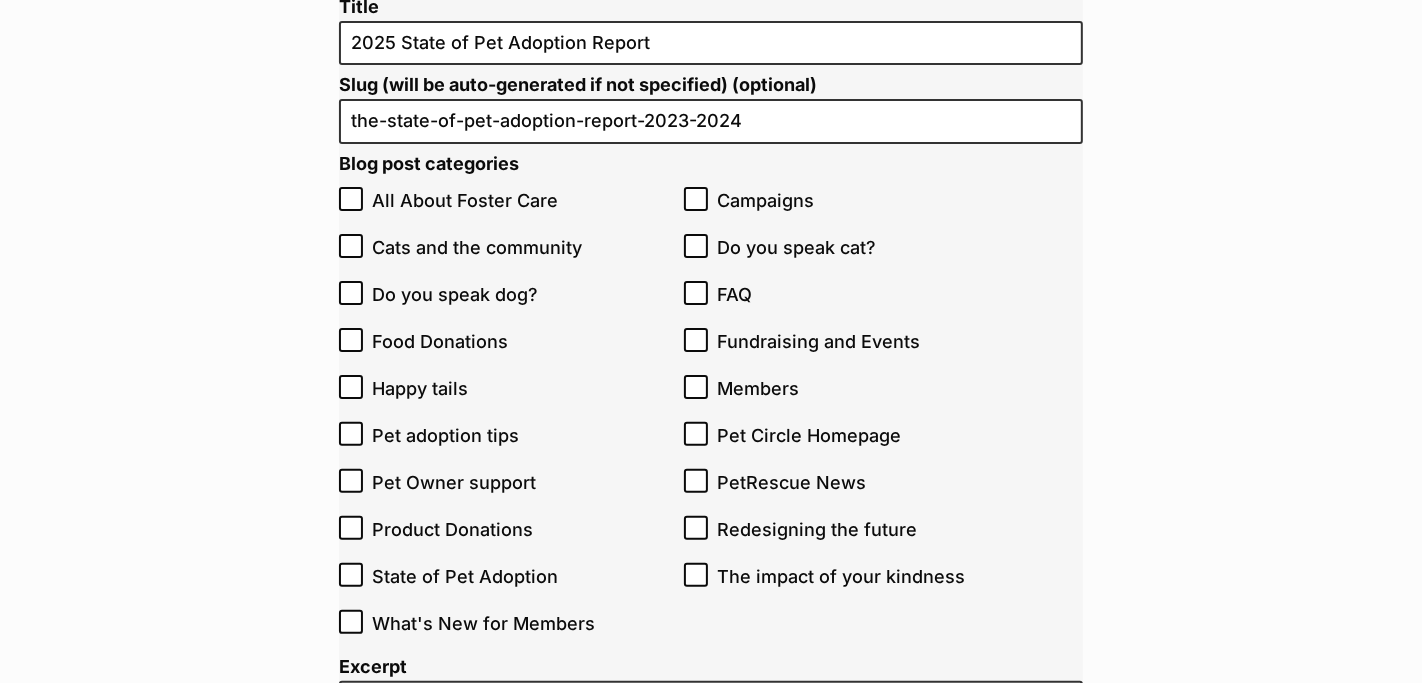 scroll, scrollTop: 385, scrollLeft: 0, axis: vertical 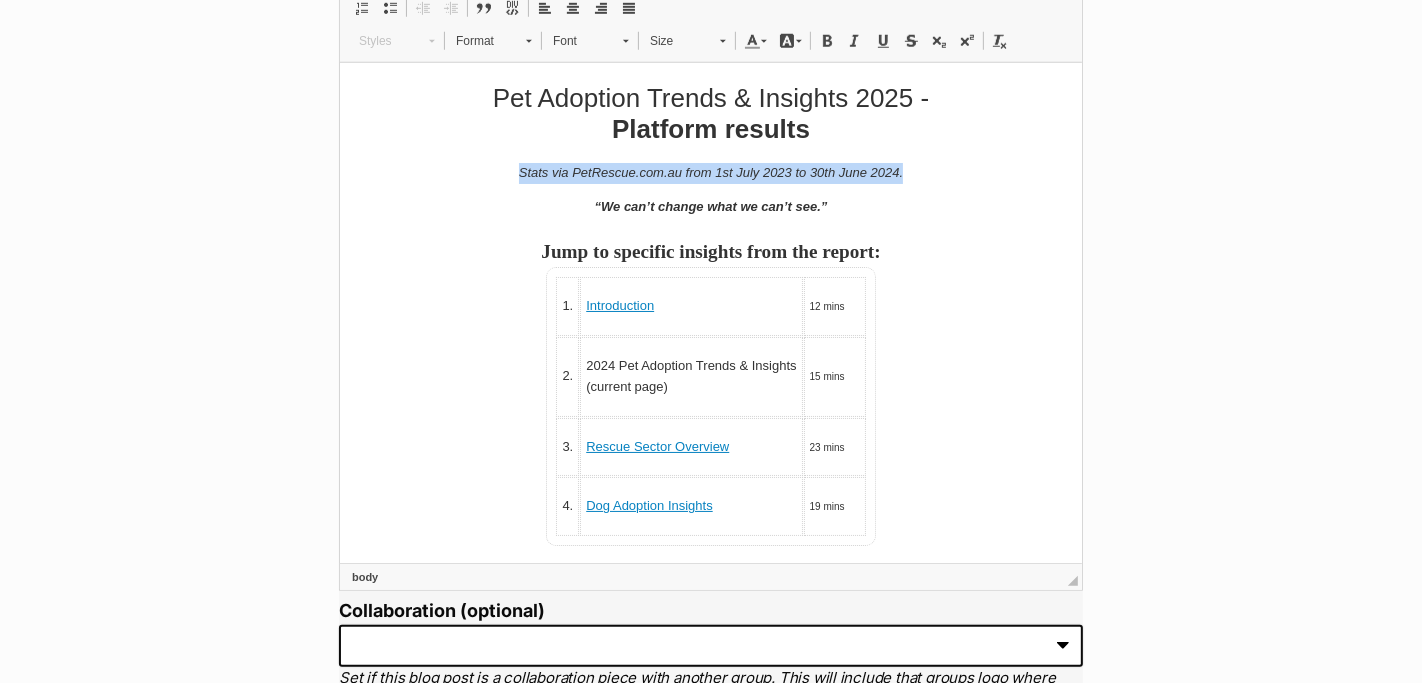 drag, startPoint x: 921, startPoint y: 172, endPoint x: 459, endPoint y: 179, distance: 462.05304 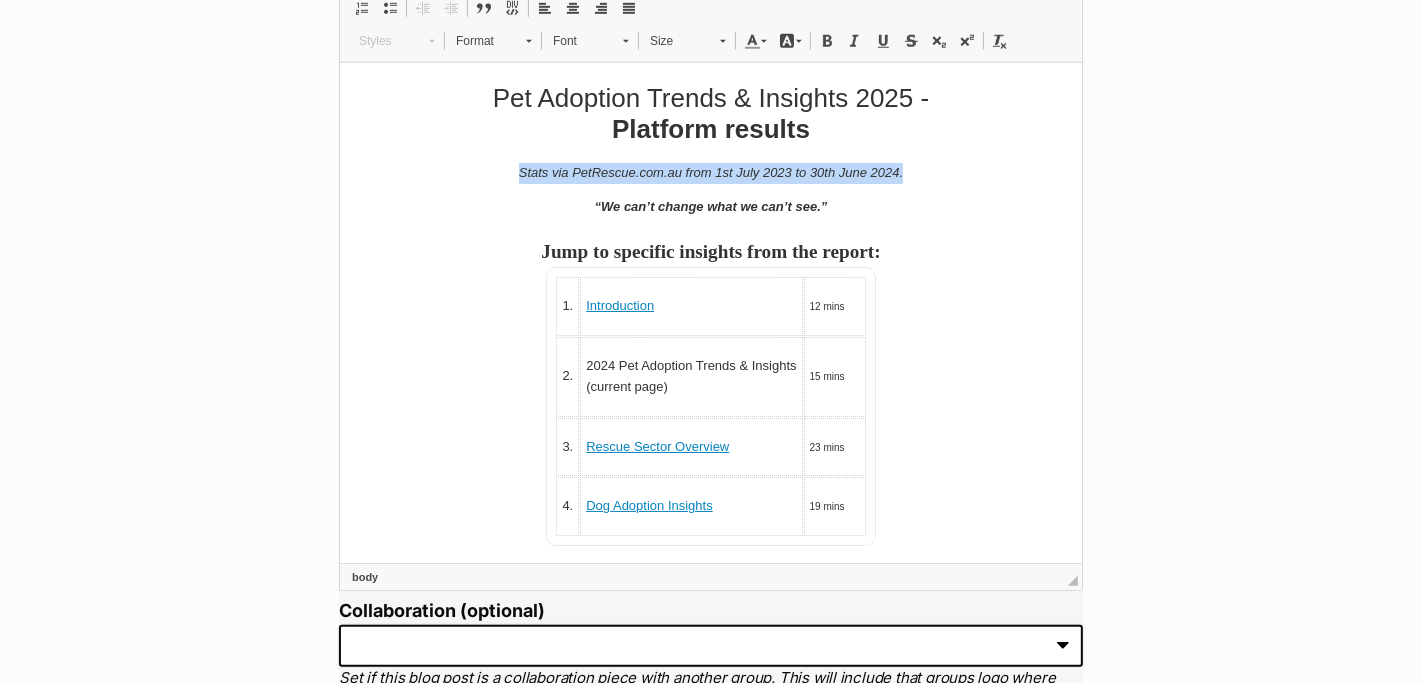 click on "Stats via PetRescue.com.au from [DATE] to [DATE]." at bounding box center [710, 173] 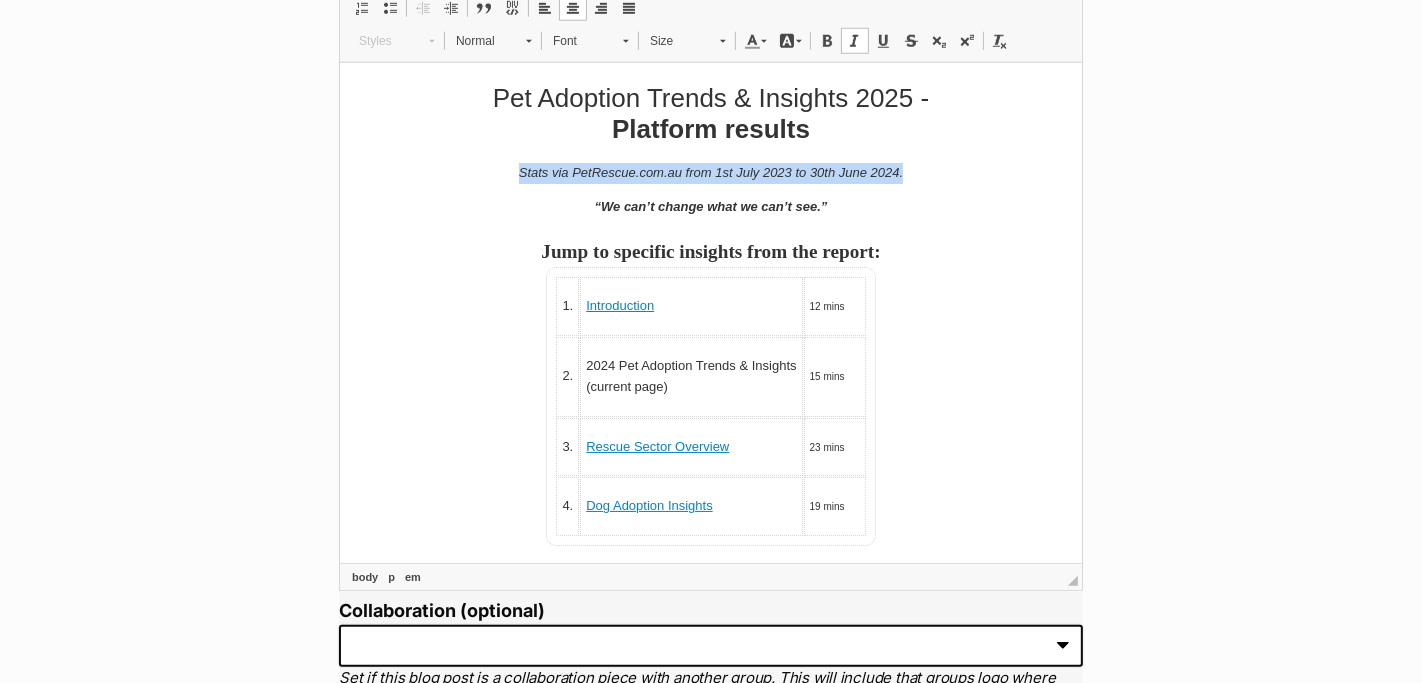 type 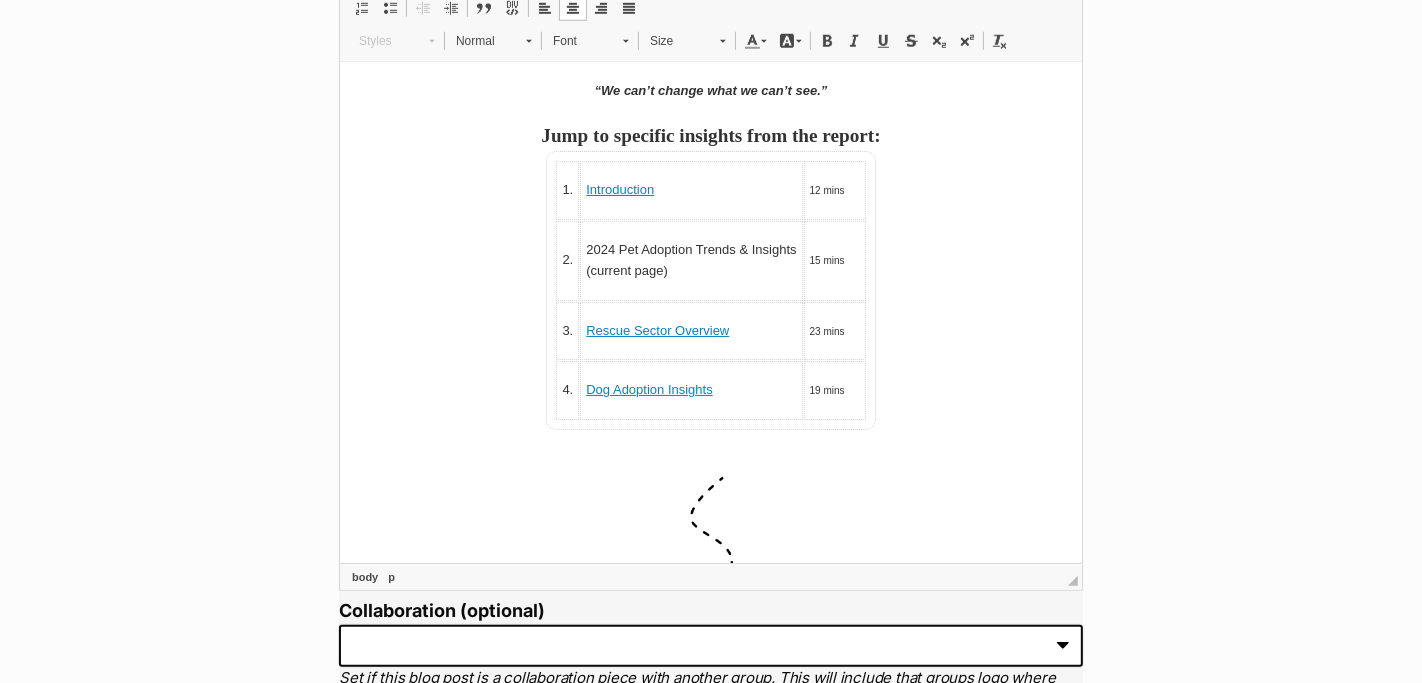 scroll, scrollTop: 145, scrollLeft: 0, axis: vertical 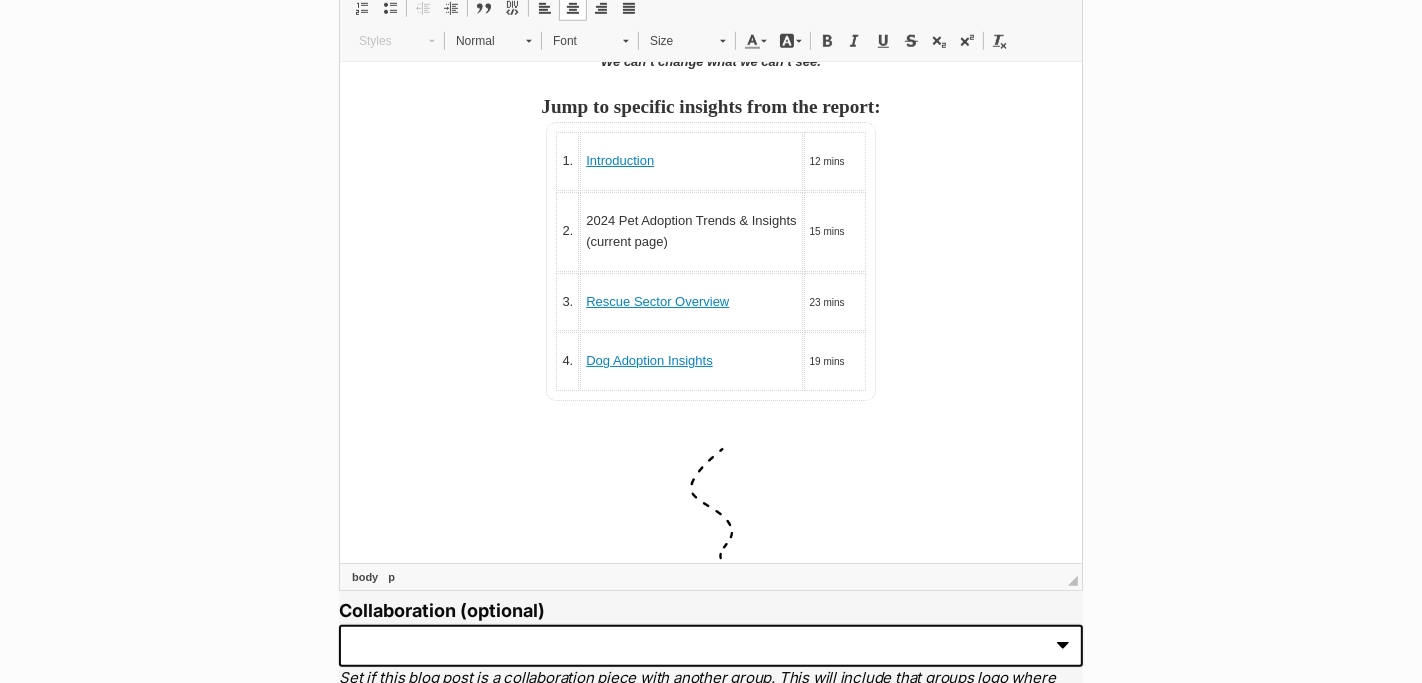 click at bounding box center (710, 424) 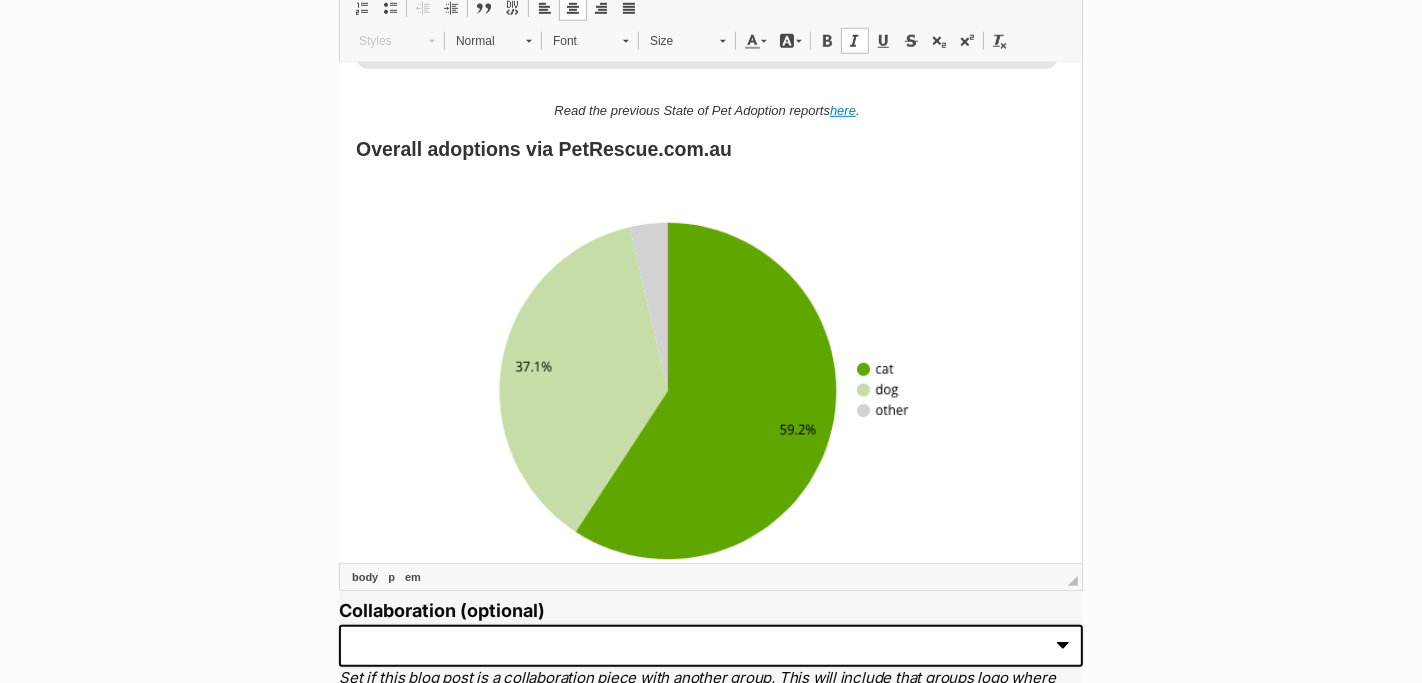 scroll, scrollTop: 1353, scrollLeft: 4, axis: both 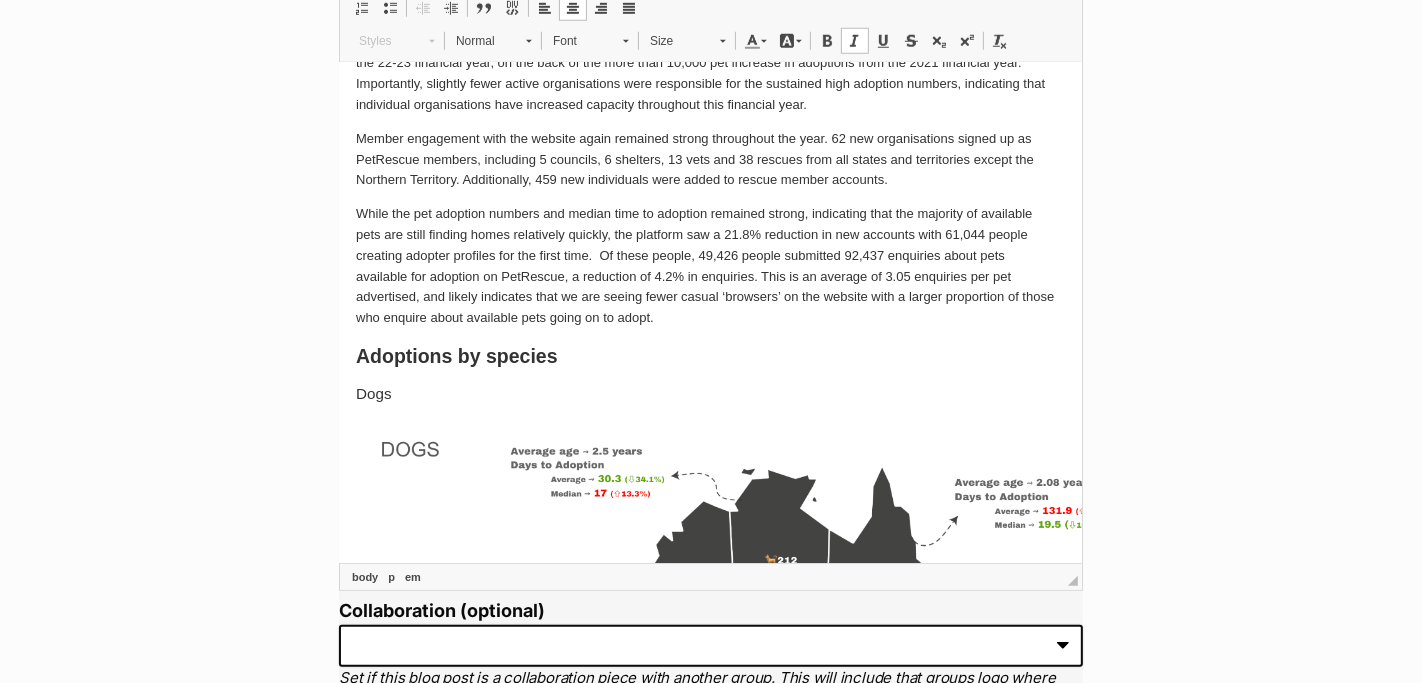 click on "Dogs" at bounding box center (706, 394) 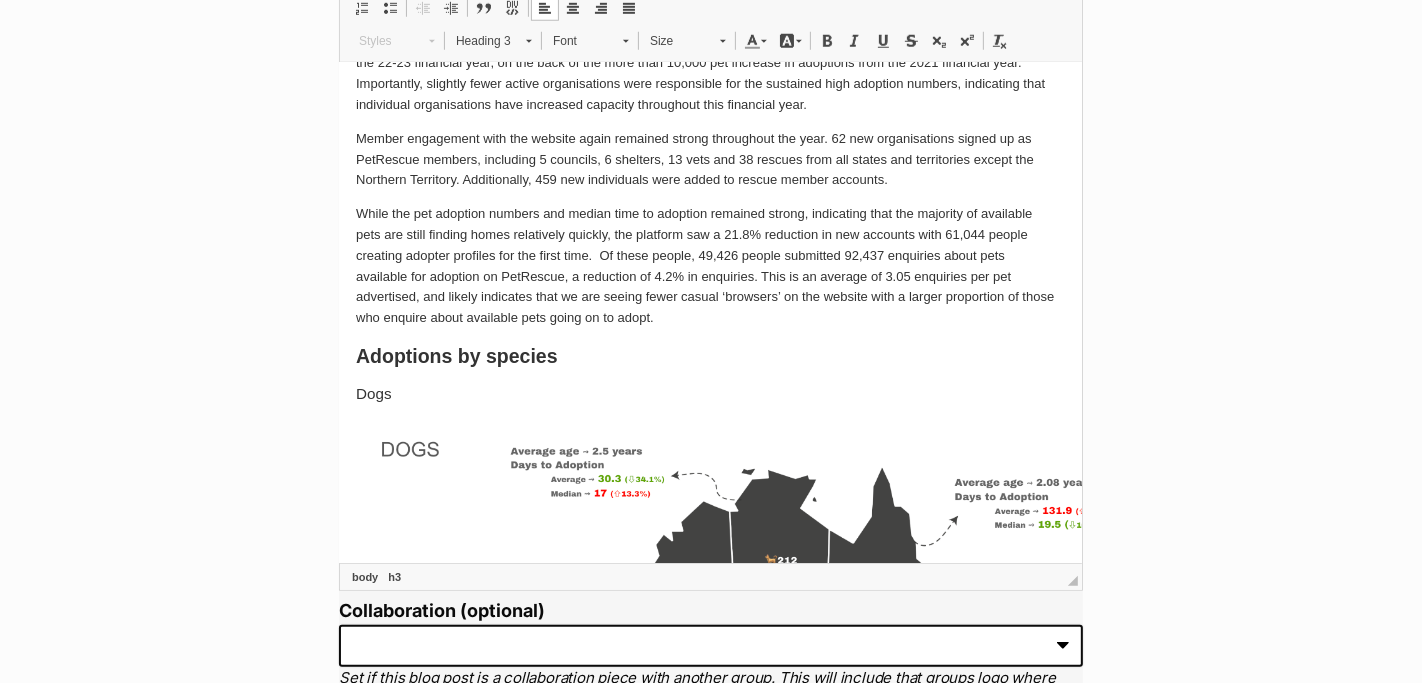 click on "Adoptions by species" at bounding box center [706, 356] 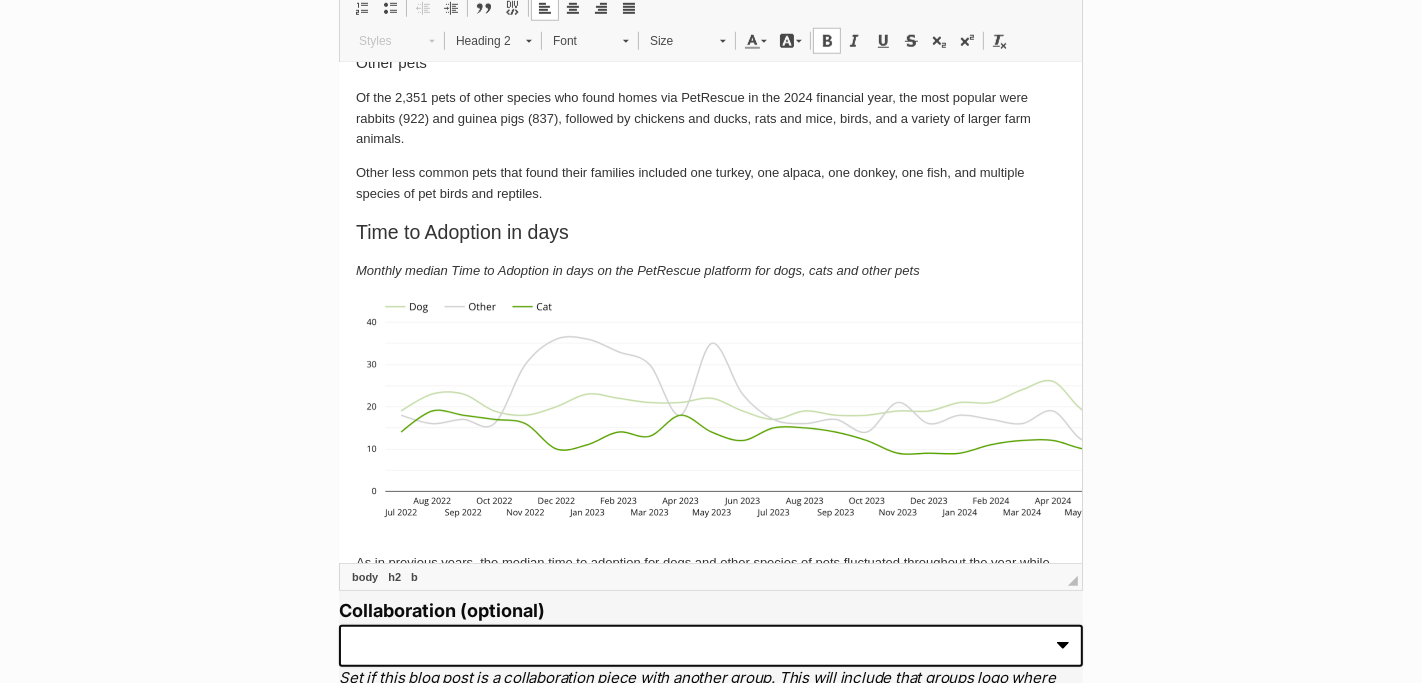 scroll, scrollTop: 6073, scrollLeft: 4, axis: both 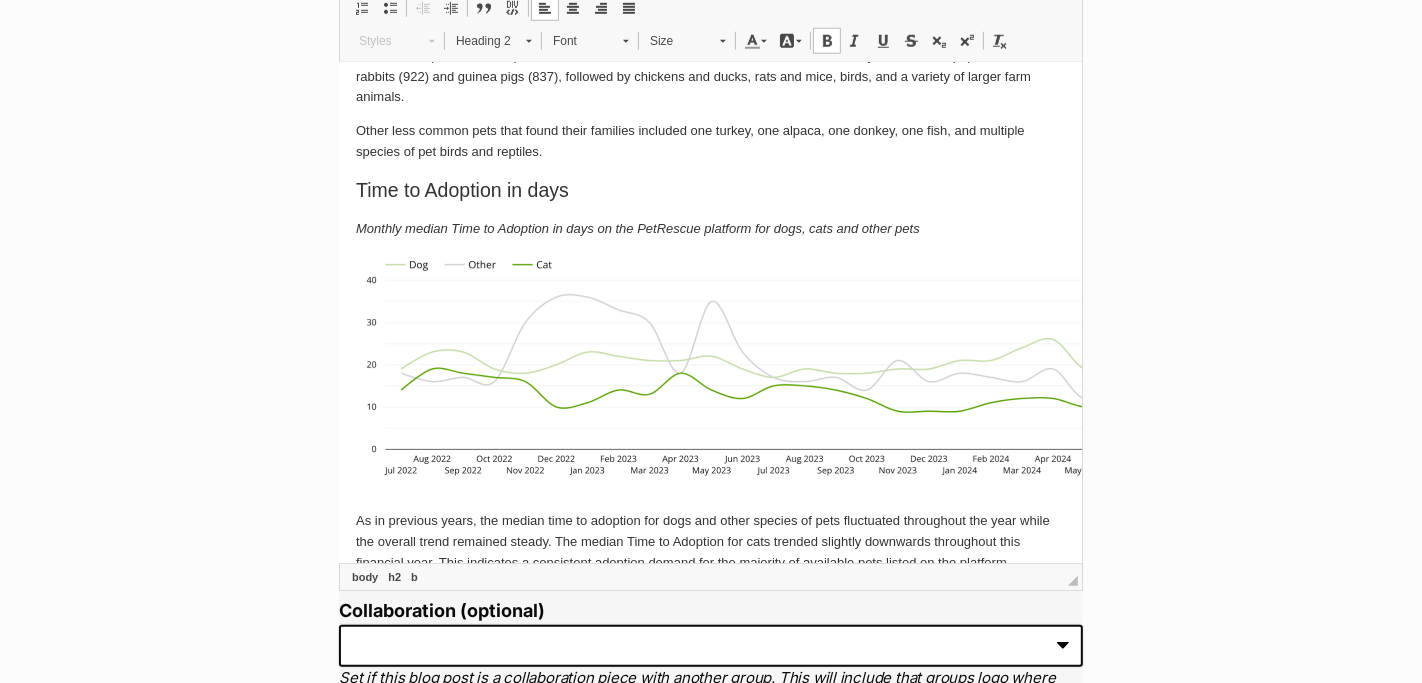 click on "Time to Adoption in days" at bounding box center [706, 190] 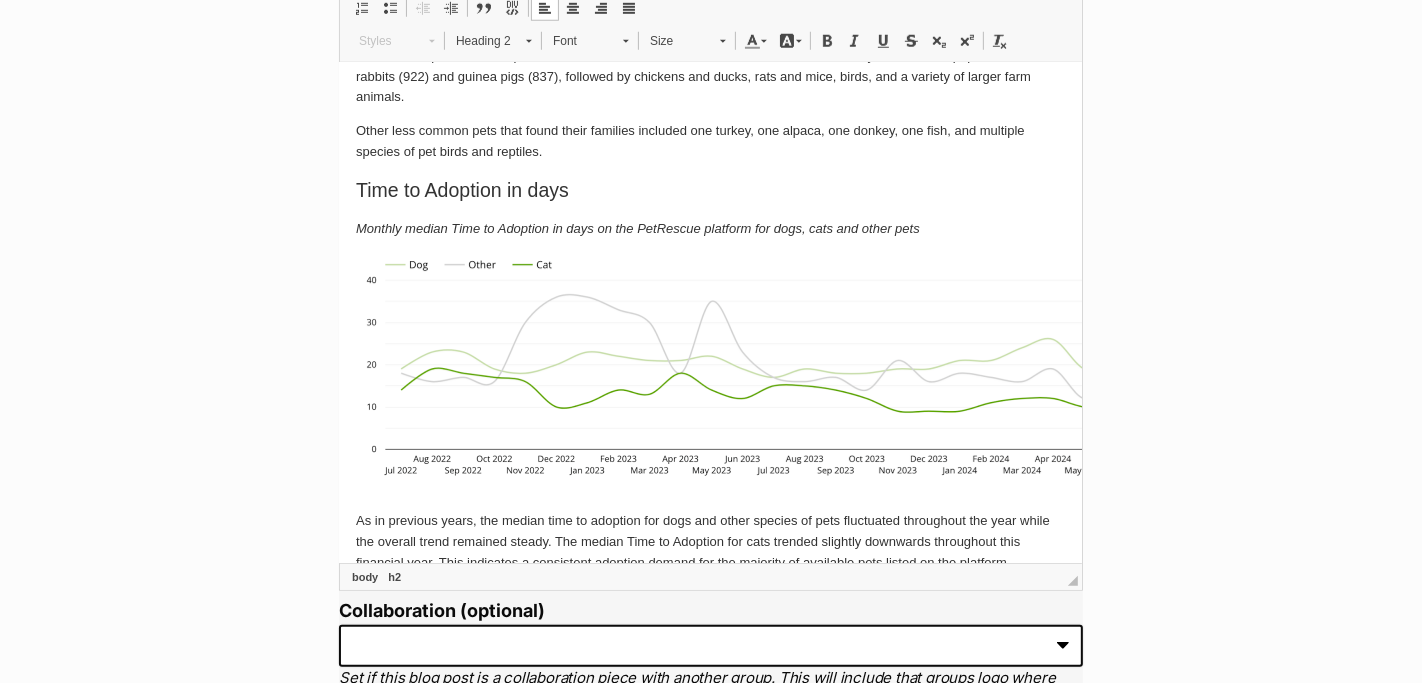 click on "Pet Adoption Trends & Insights 2025 -  Platform results “We can’t change what we can’t see.” Jump to specific insights from the report: 1. Introduction  12 mins 2. 2024 Pet Adoption Trends & Insights (current page)  15 mins 3. Rescue Sector Overview 23 mins 4. Dog Adoption Insights 19 mins Stats via PetRescue.com.au from 1st July 2023 to 30th June 2024. In its third year running, the PetRescue State of Pet Adoption Report is the first of its kind to provide a yearly capture of nationwide insights and trends affecting rescue pets and the rescue community in Australia.  This report consists of an analysis showing comparative insights on pet adoption via Australia’s most successful pet adoption platform, petrescue.com.au.  Interested in reading the full 2025 State of Pet Adoption Report? Click below to receive the report straight from our data sniffer dogs and to your inbox! Register for the full report (free!) Read the previous State of Pet Adoption reports  here . Adoptions by species  Dogs" at bounding box center [706, -104] 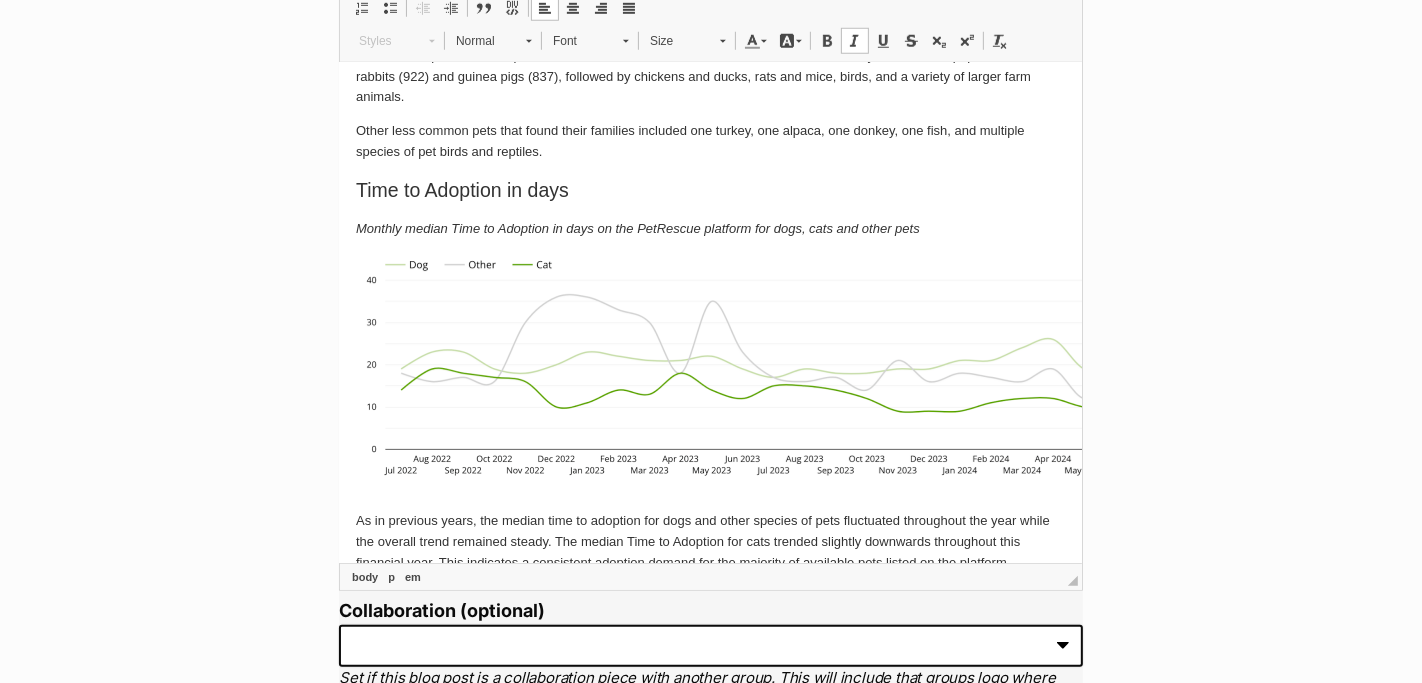 click on "Monthly median Time to Adoption in days on the PetRescue platform for dogs, cats and other pets" at bounding box center (637, 228) 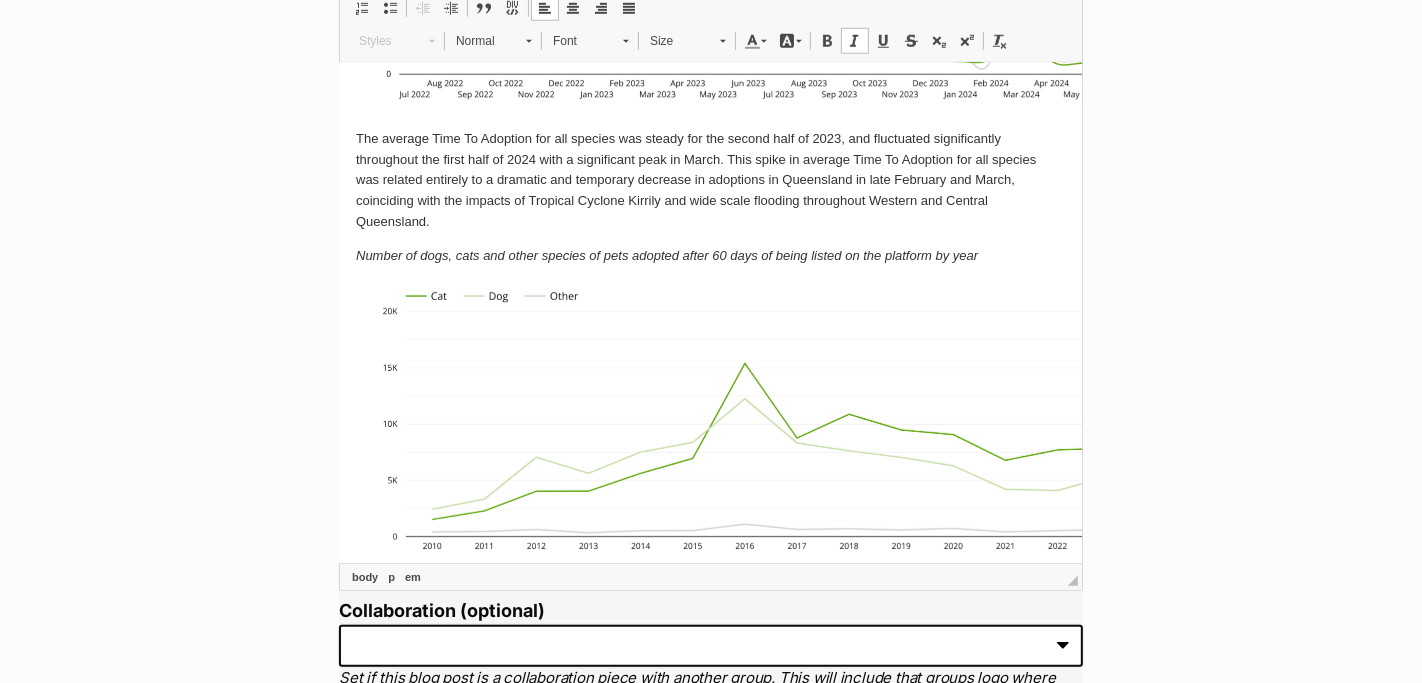 scroll, scrollTop: 6886, scrollLeft: 4, axis: both 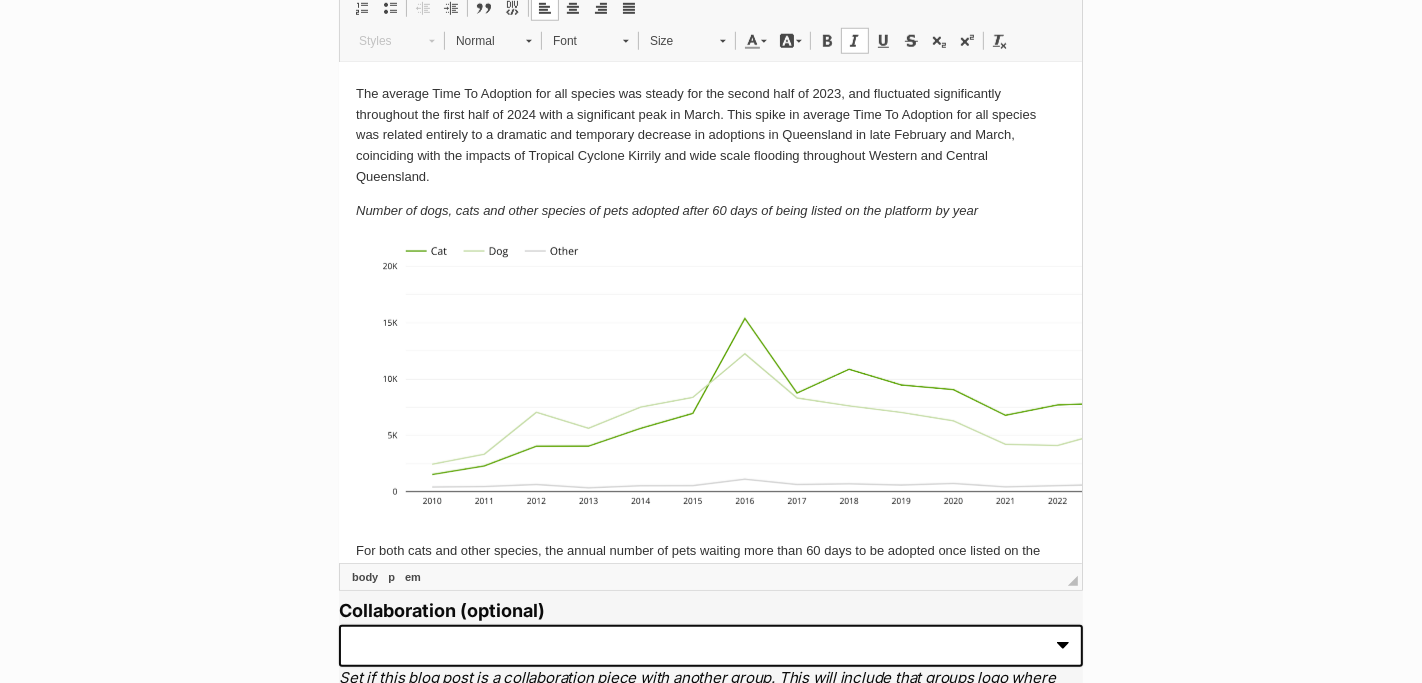 click on "Number of dogs, cats and other species of pets adopted after 60 days of being listed on the platform by year" at bounding box center (666, 210) 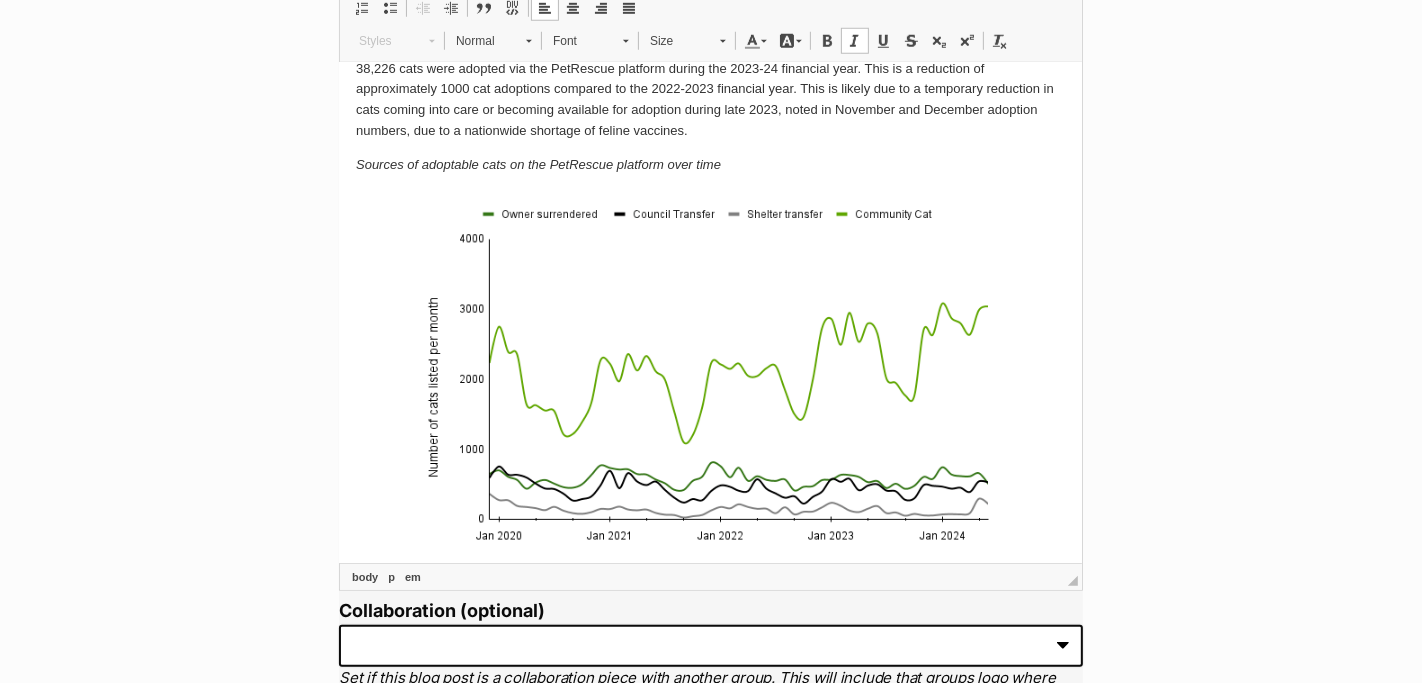 scroll, scrollTop: 4863, scrollLeft: 4, axis: both 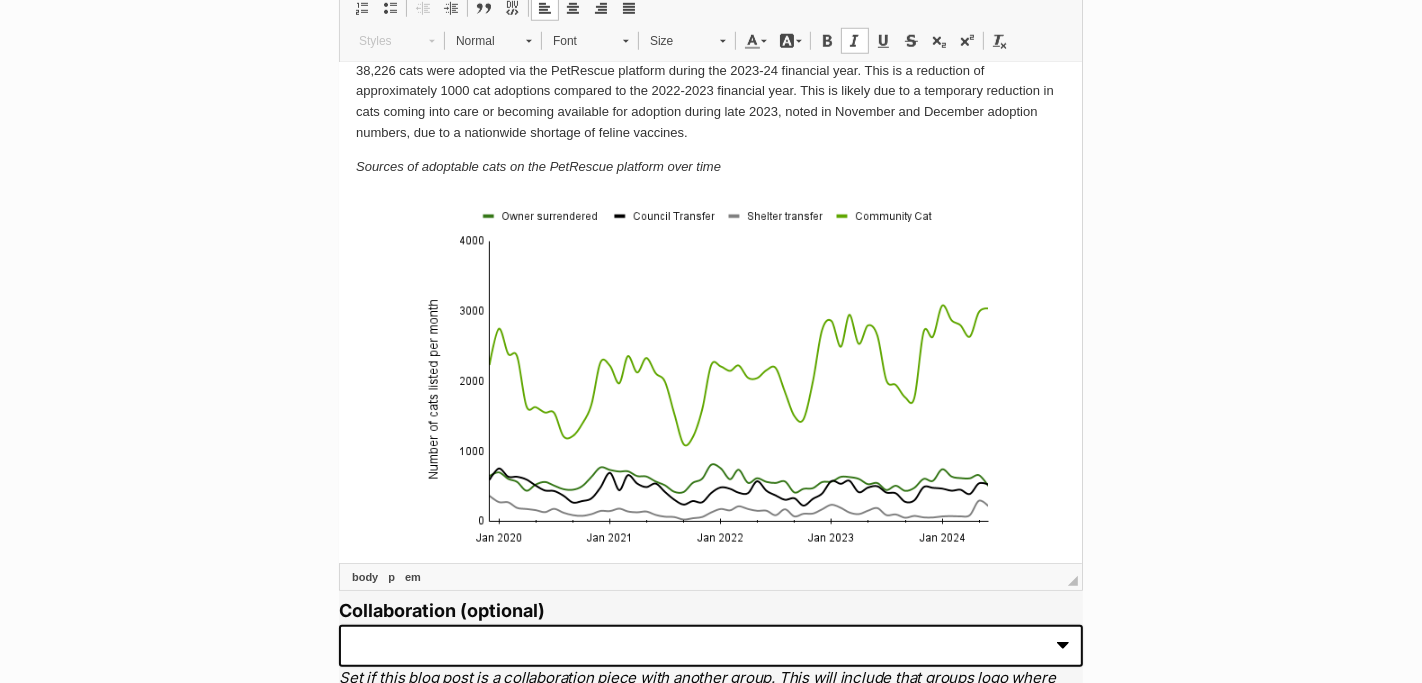 click on "Sources of adoptable cats on the PetRescue platform over time" at bounding box center (706, 167) 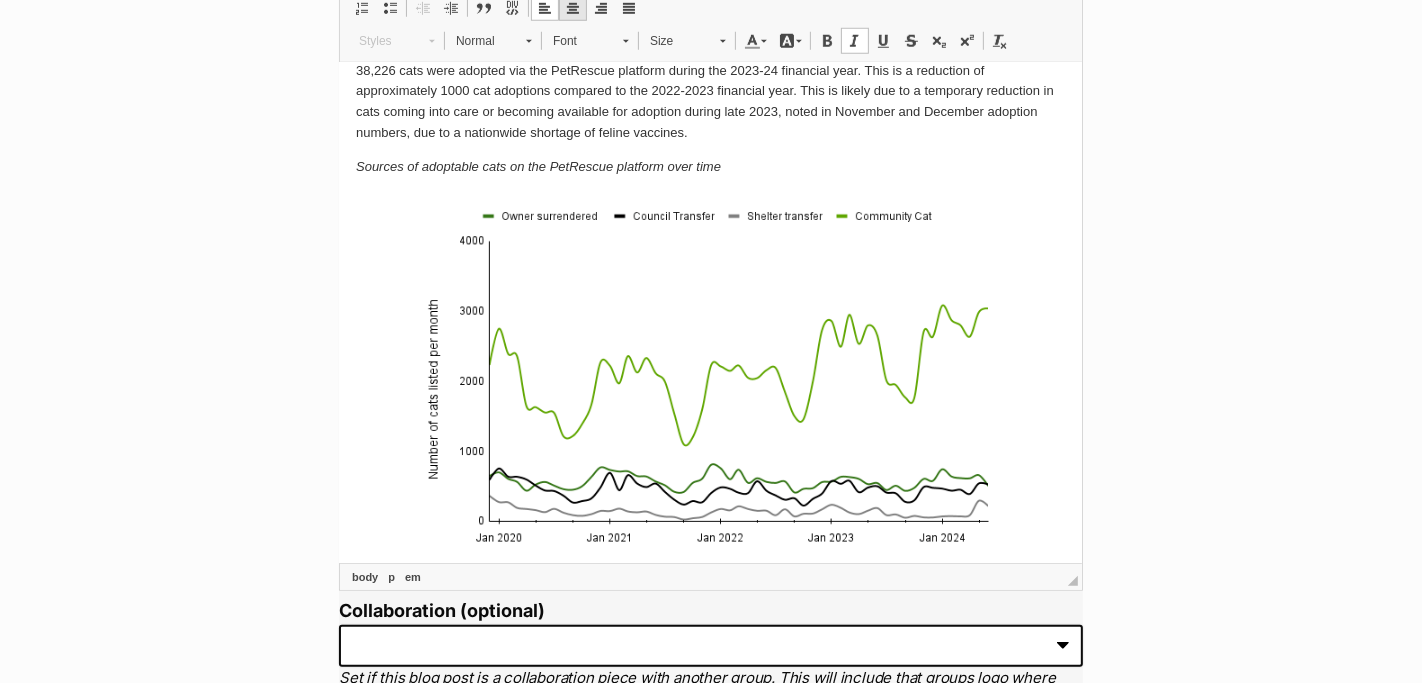 click on "Center" at bounding box center [573, 8] 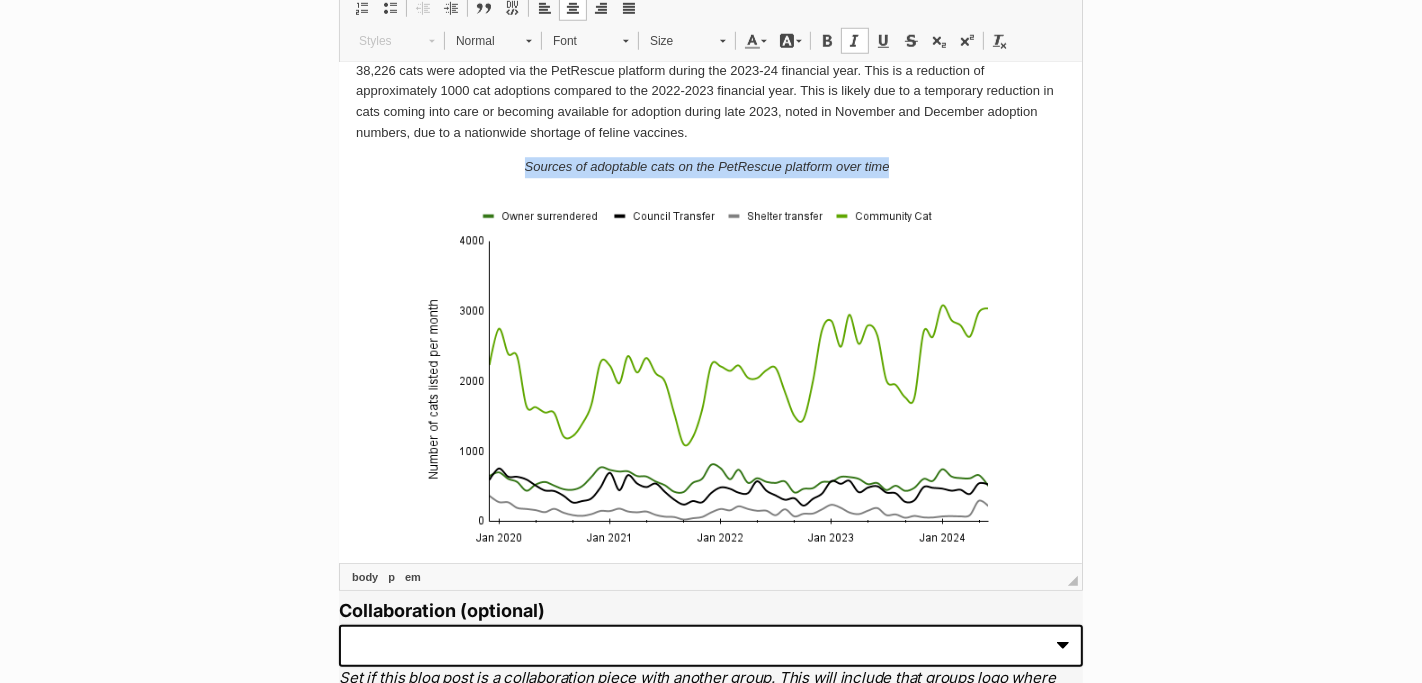 drag, startPoint x: 904, startPoint y: 180, endPoint x: 511, endPoint y: 176, distance: 393.02036 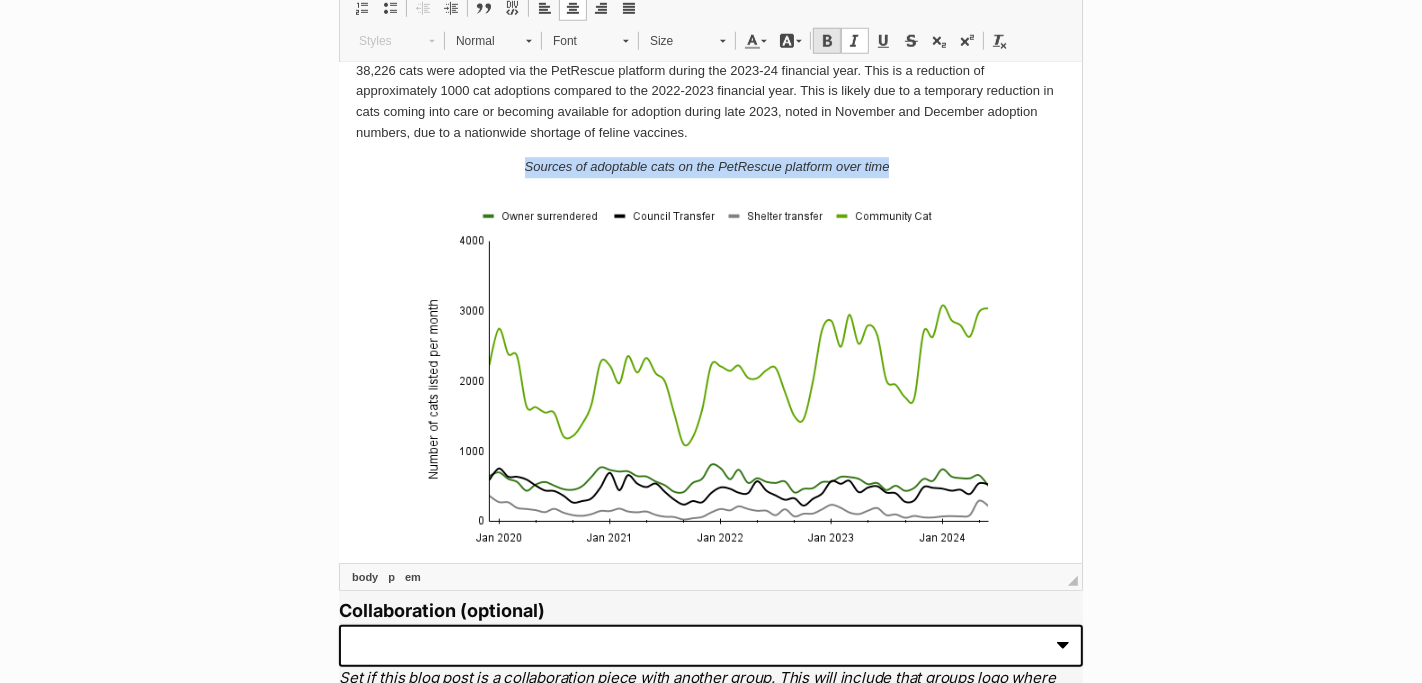 click at bounding box center (827, 41) 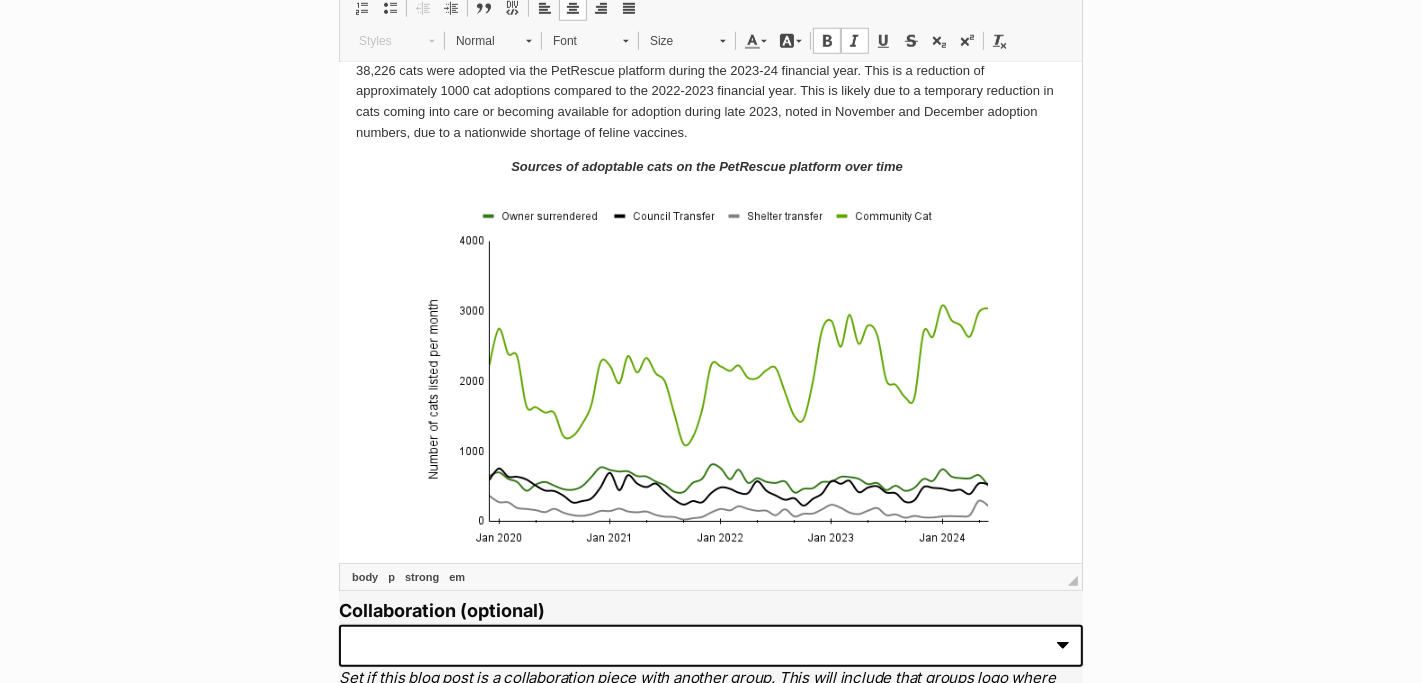 click on "Sources of adoptable cats on the PetRescue platform over time" at bounding box center [706, 166] 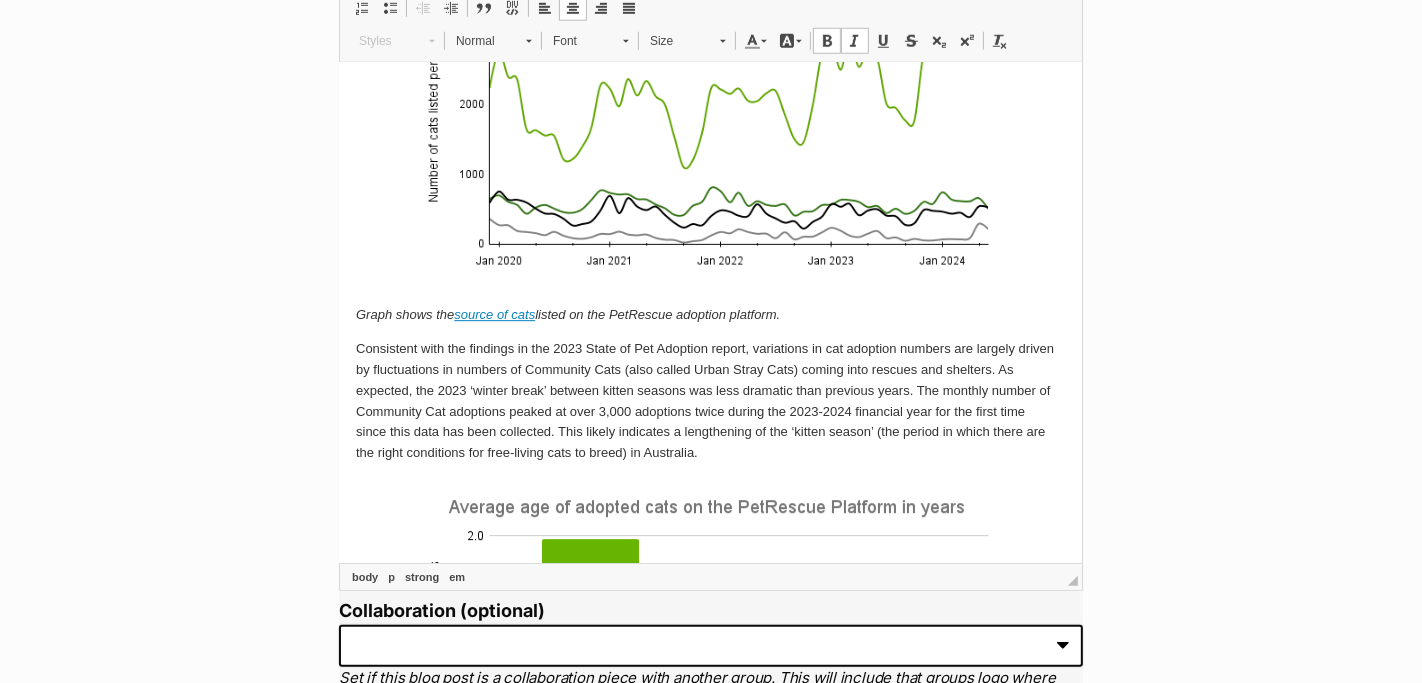scroll, scrollTop: 5158, scrollLeft: 4, axis: both 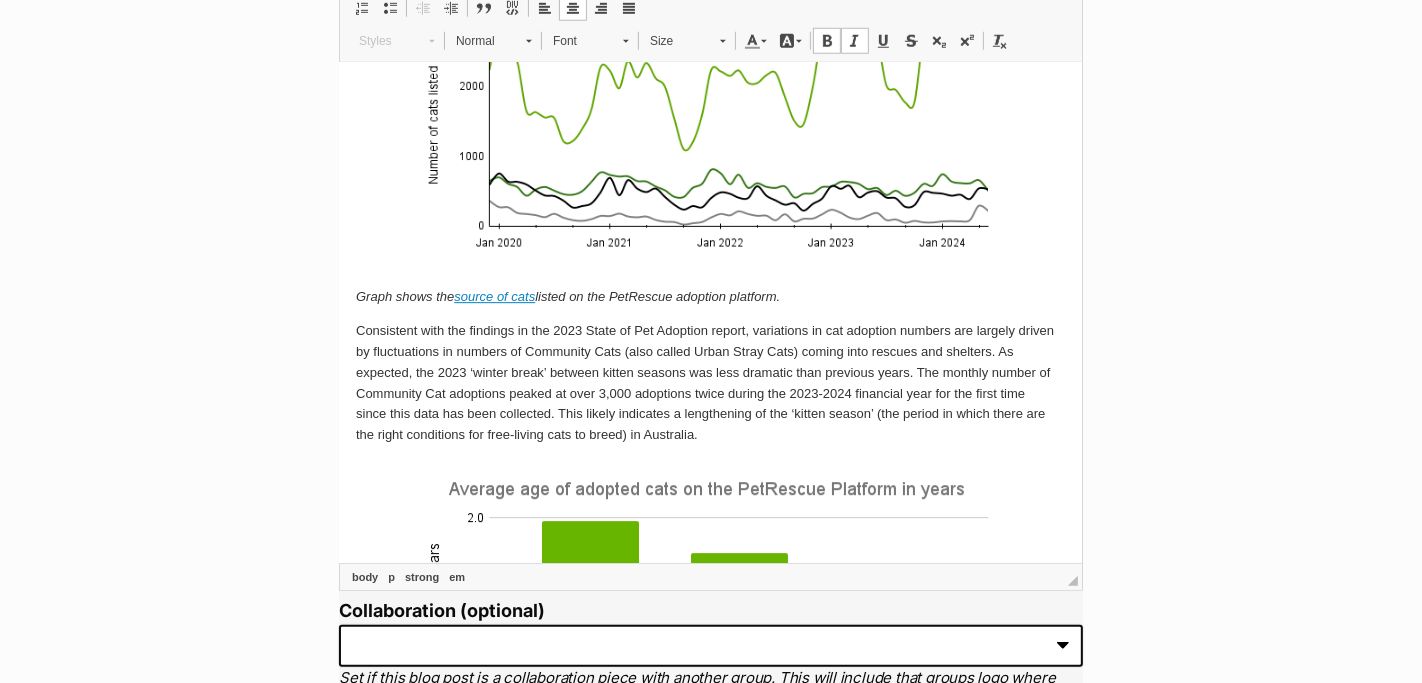 drag, startPoint x: 797, startPoint y: 310, endPoint x: 350, endPoint y: 309, distance: 447.00113 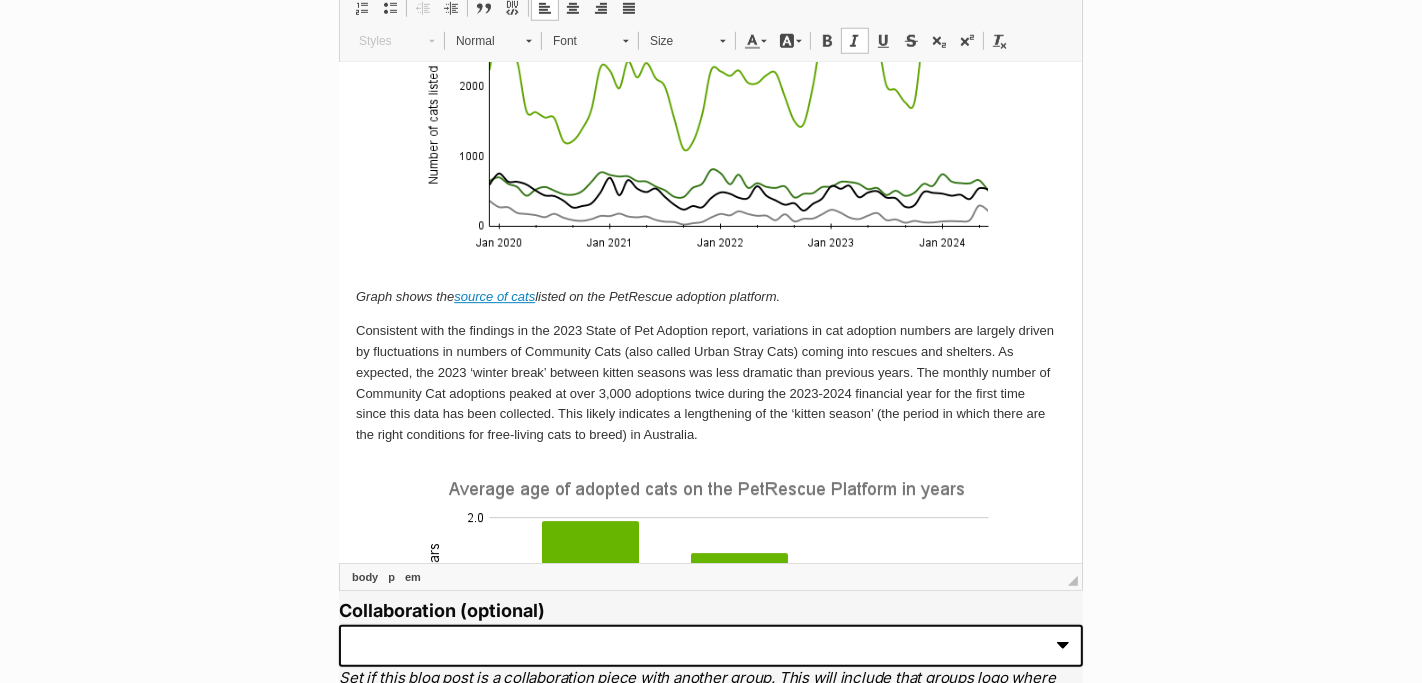 click on "Consistent with the findings in the 2023 State of Pet Adoption report, variations in cat adoption numbers are largely driven by fluctuations in numbers of Community Cats (also called Urban Stray Cats) coming into rescues and shelters. As expected, the 2023 ‘winter break’ between kitten seasons was less dramatic than previous years. The monthly number of Community Cat adoptions peaked at over 3,000 adoptions twice during the 2023-2024 financial year for the first time since this data has been collected. This likely indicates a lengthening of the ‘kitten season’ (the period in which there are the right conditions for free-living cats to breed) in Australia." at bounding box center (706, 383) 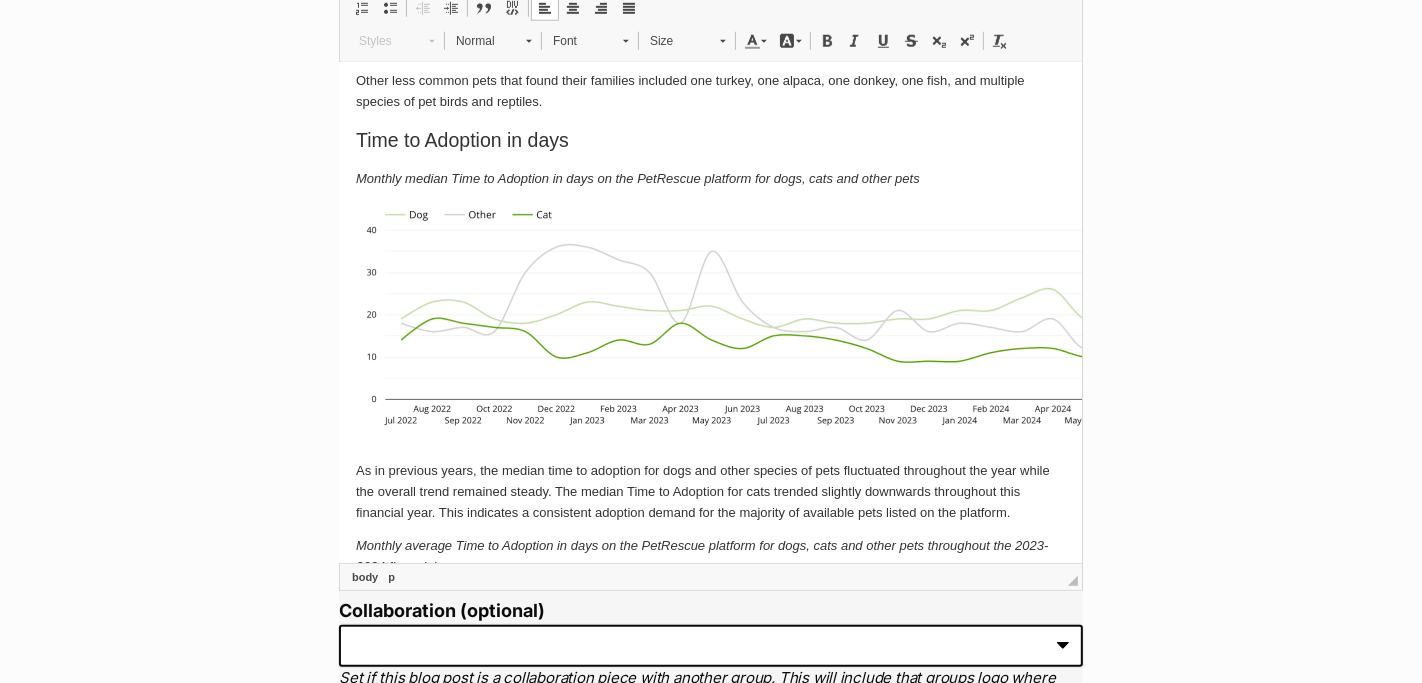scroll, scrollTop: 6150, scrollLeft: 4, axis: both 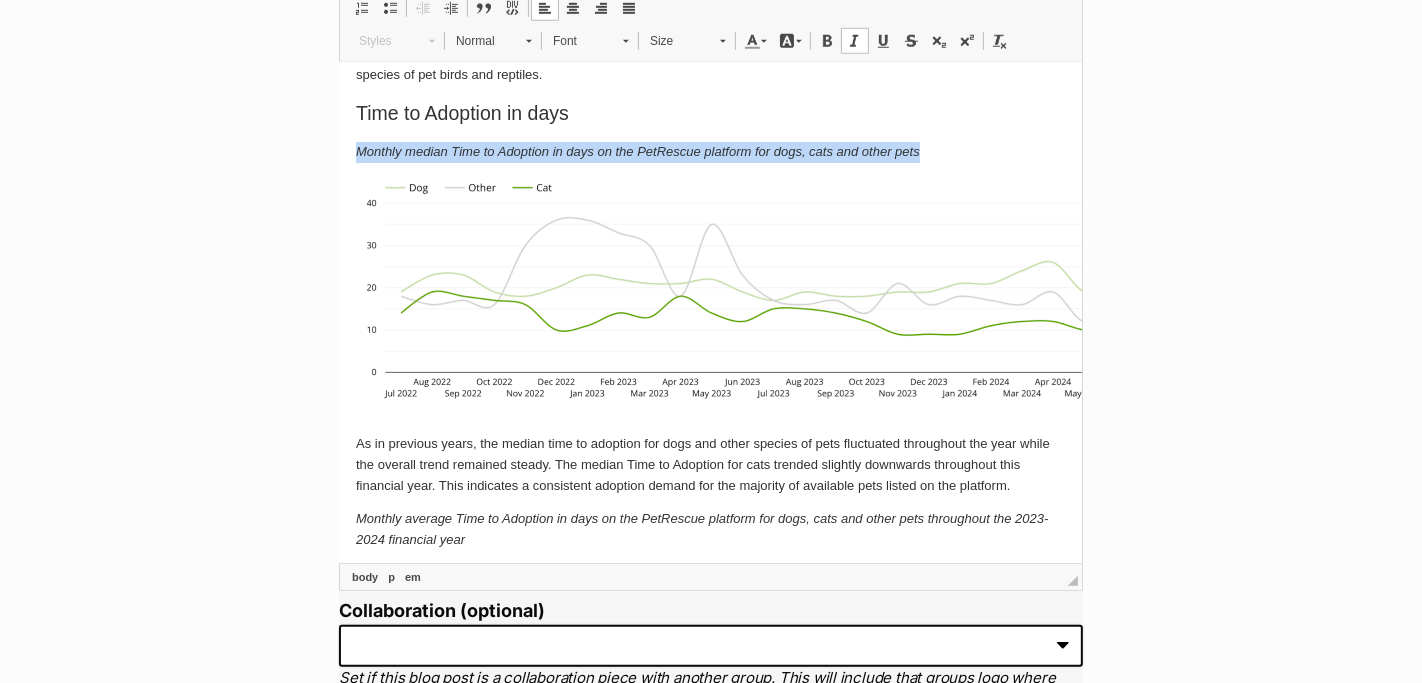 drag, startPoint x: 352, startPoint y: 158, endPoint x: 949, endPoint y: 174, distance: 597.21436 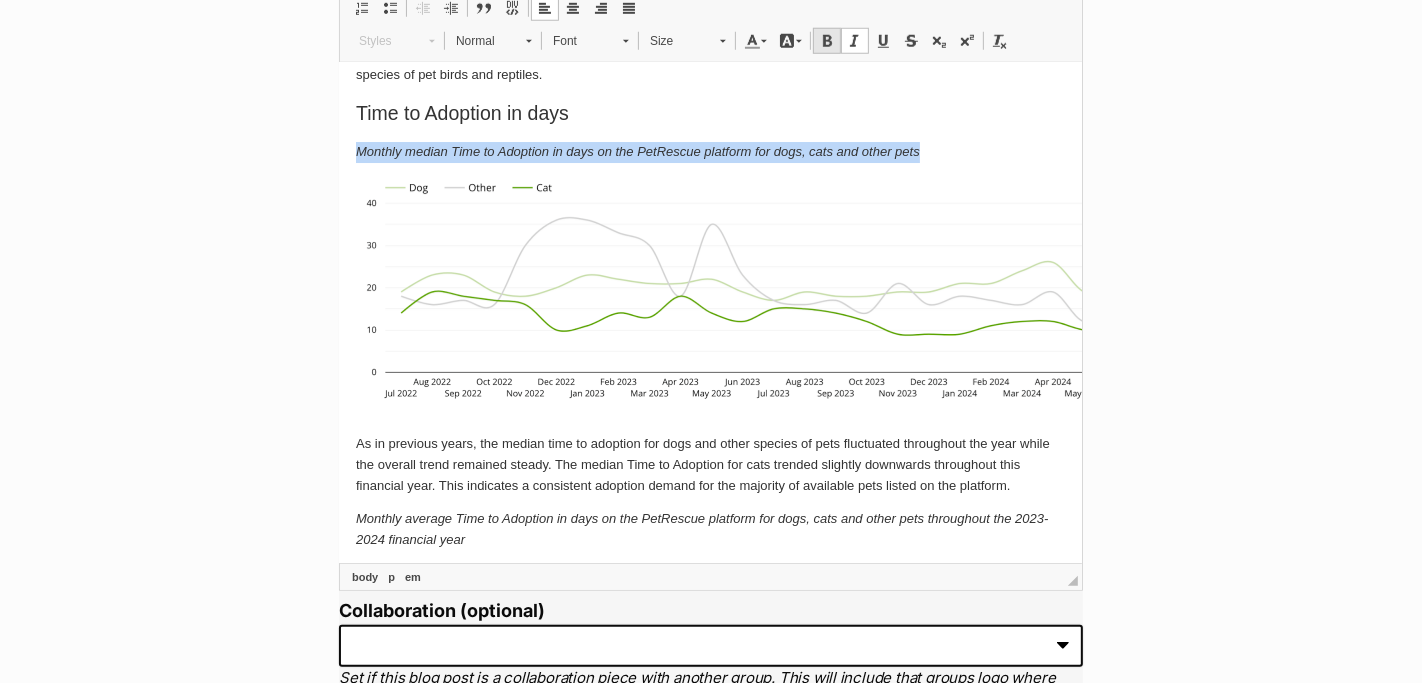 click at bounding box center [827, 41] 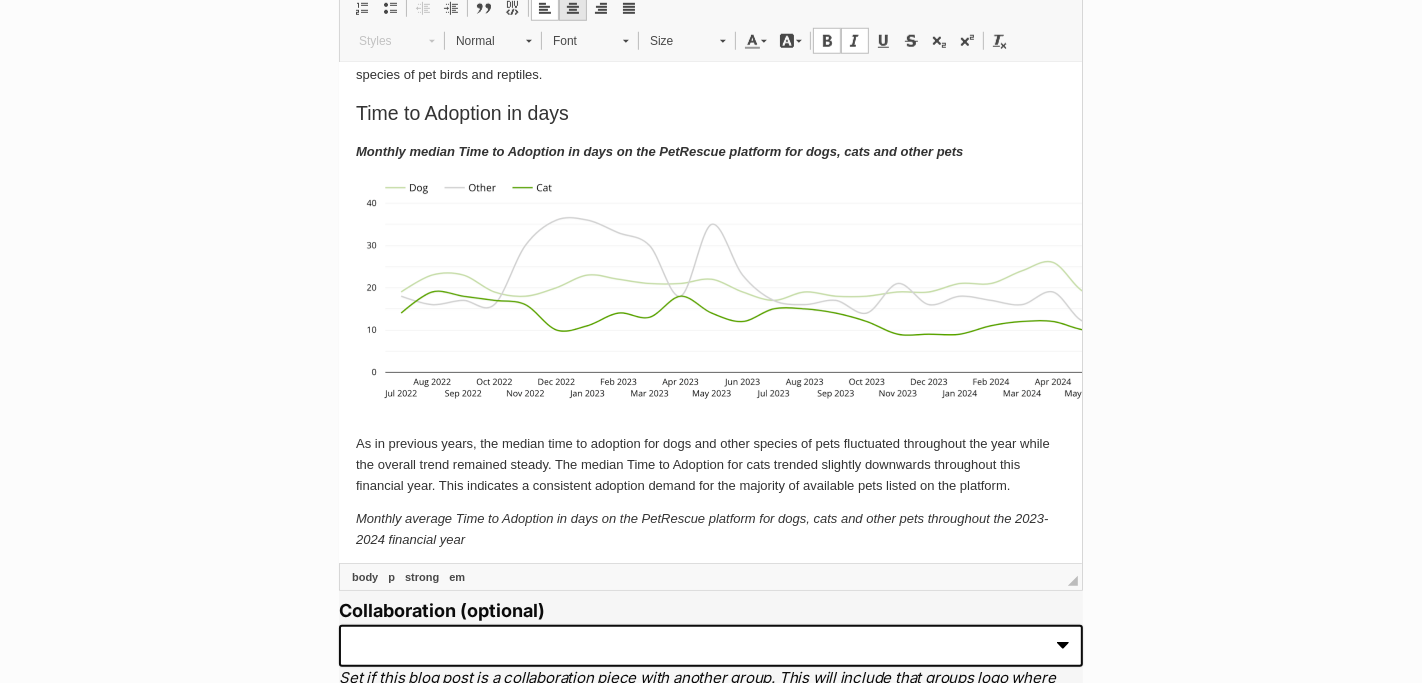 click at bounding box center [573, 8] 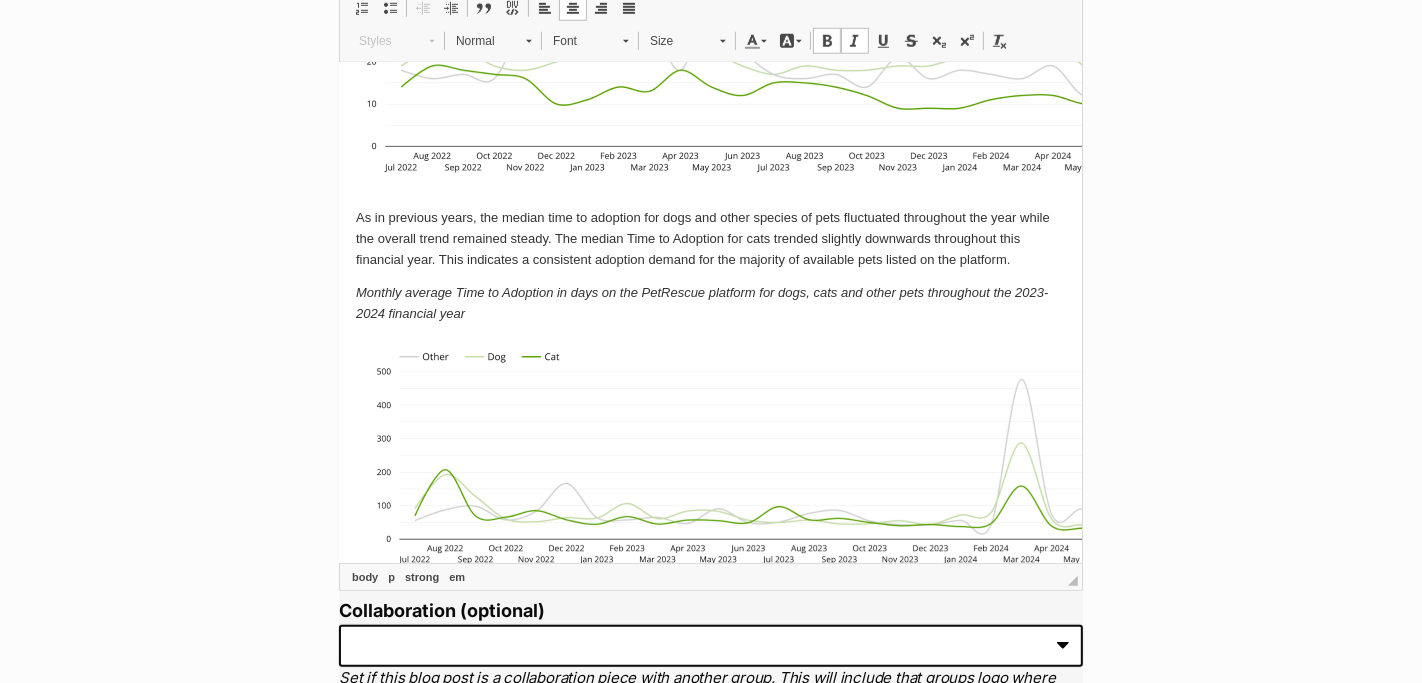 scroll, scrollTop: 6374, scrollLeft: 4, axis: both 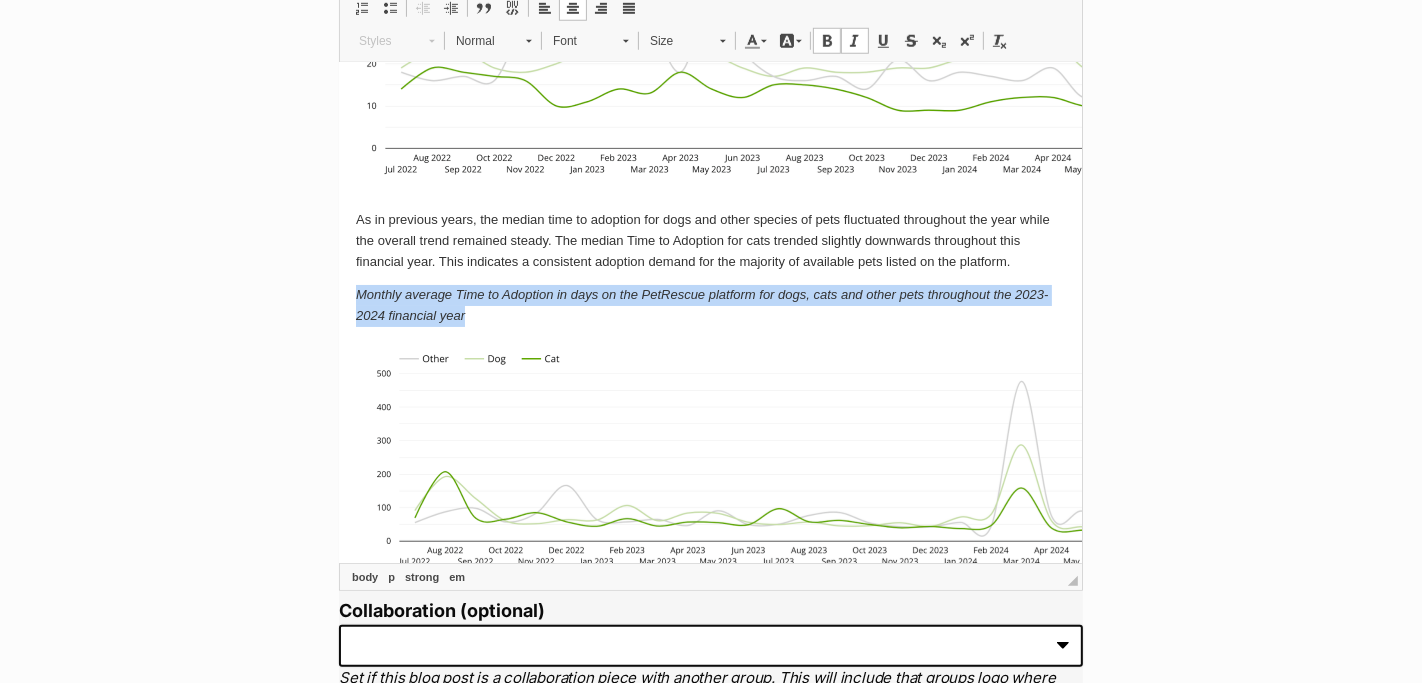 drag, startPoint x: 474, startPoint y: 323, endPoint x: 352, endPoint y: 301, distance: 123.967735 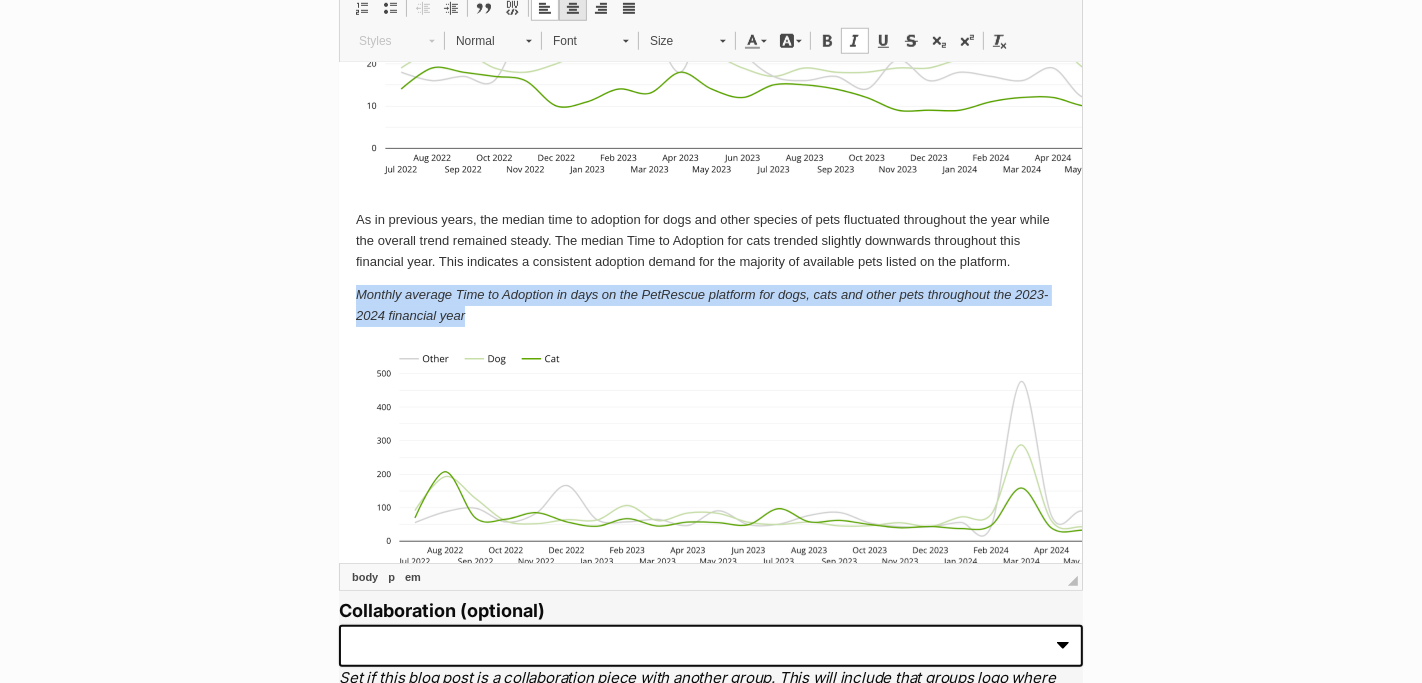 click on "Center" at bounding box center (573, 8) 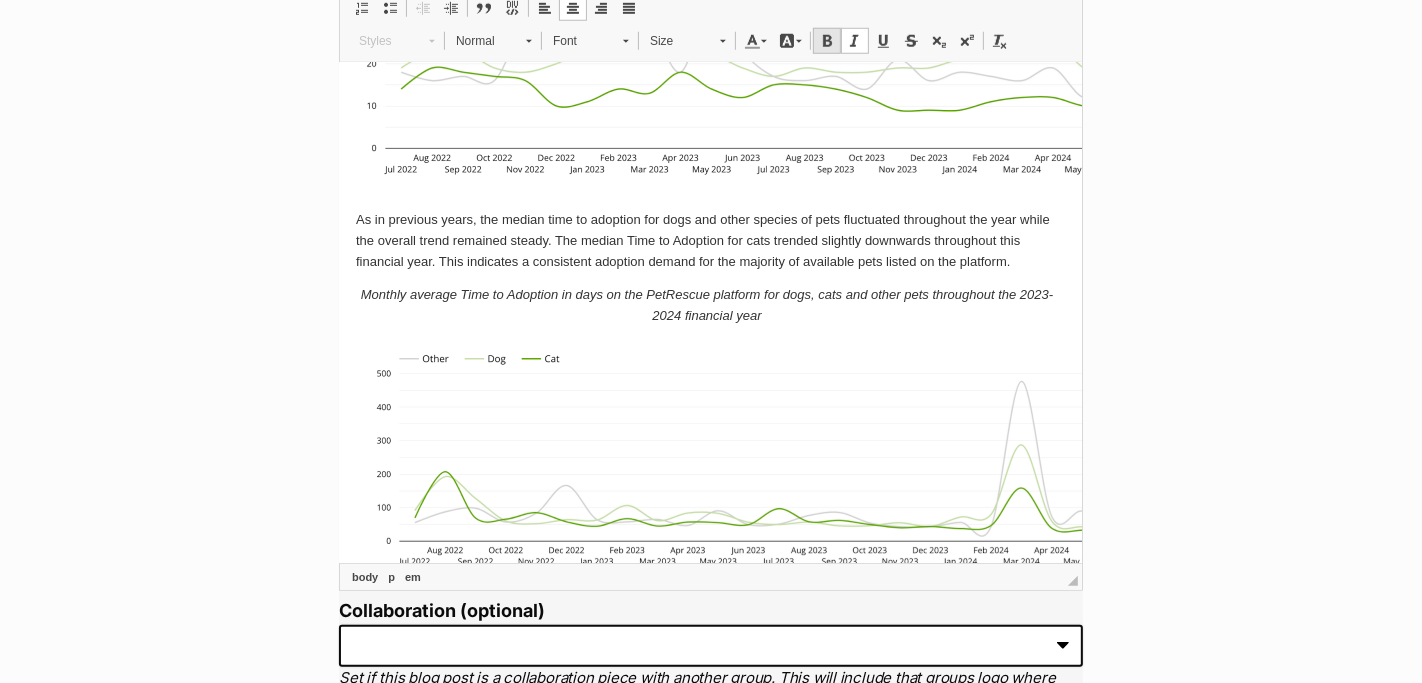 click at bounding box center (827, 41) 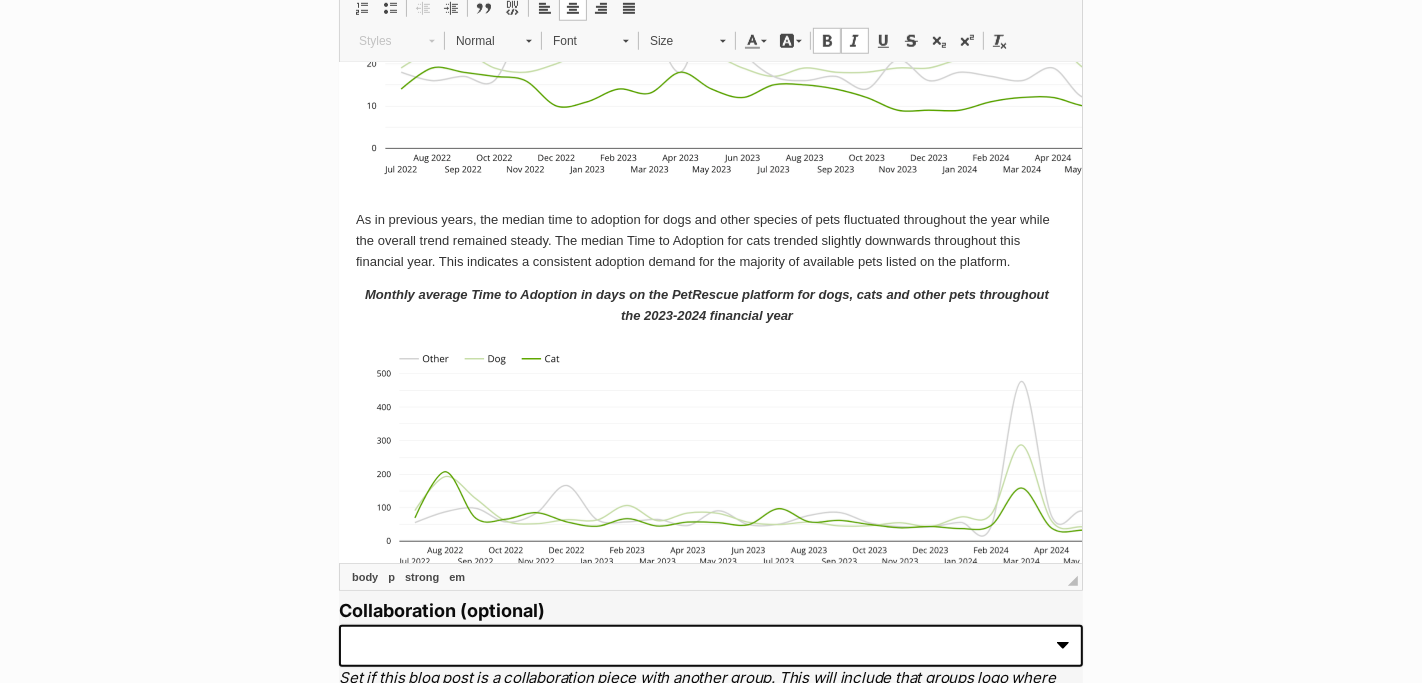 click on "Monthly average Time to Adoption in days on the PetRescue platform for dogs, cats and other pets throughout the 2023-2024 financial year" at bounding box center (706, 306) 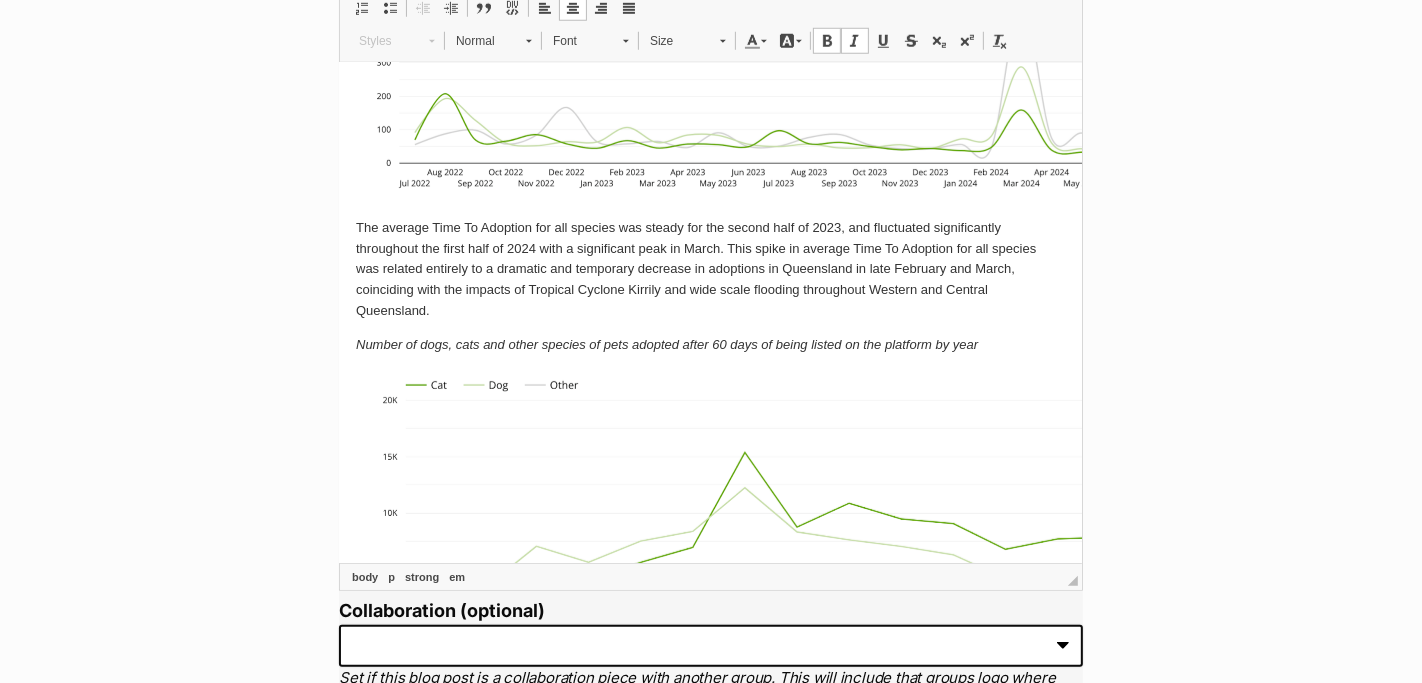 scroll, scrollTop: 6752, scrollLeft: 0, axis: vertical 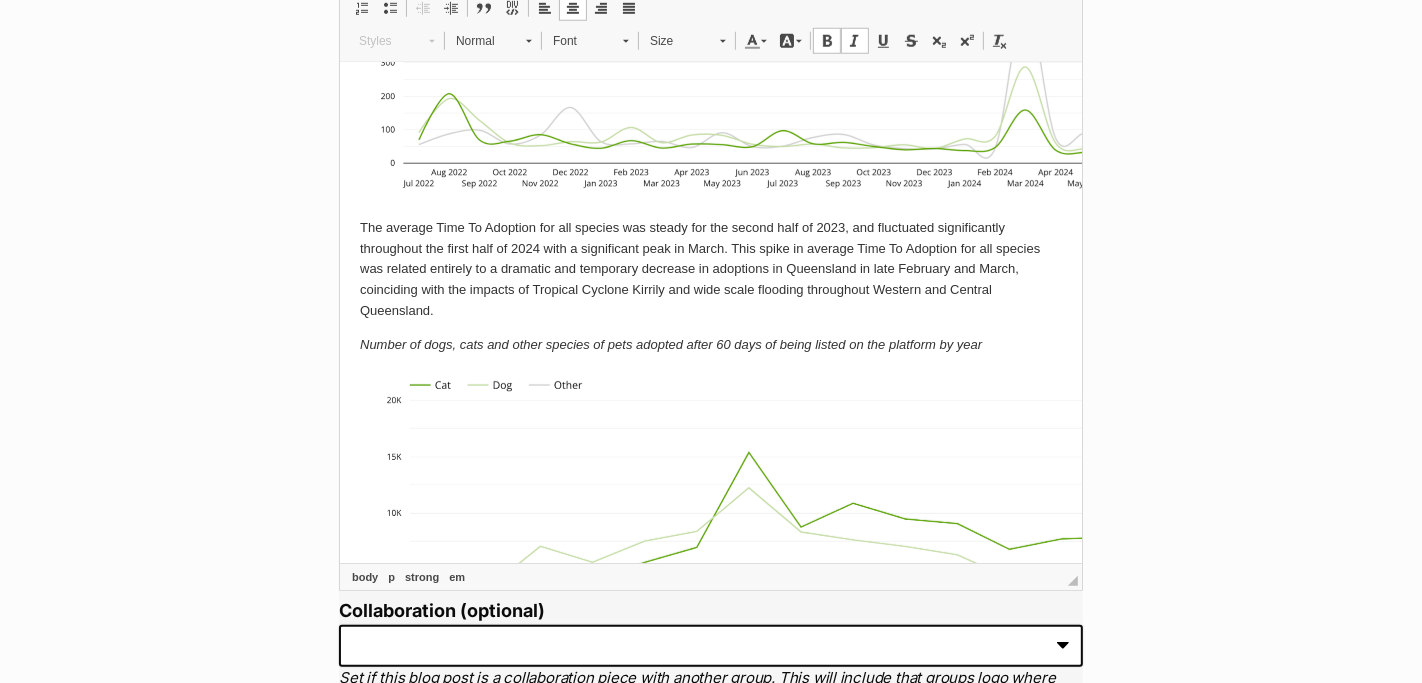 drag, startPoint x: 1001, startPoint y: 351, endPoint x: 355, endPoint y: 355, distance: 646.0124 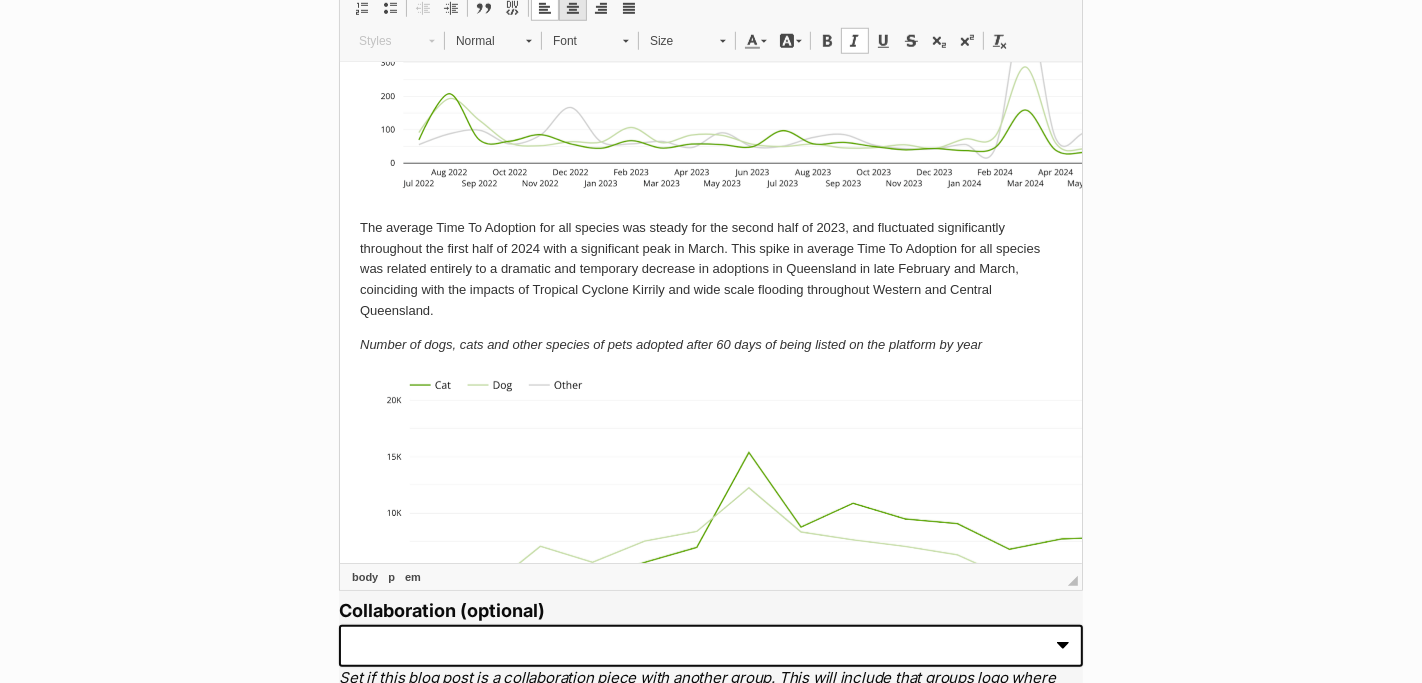 click at bounding box center (573, 8) 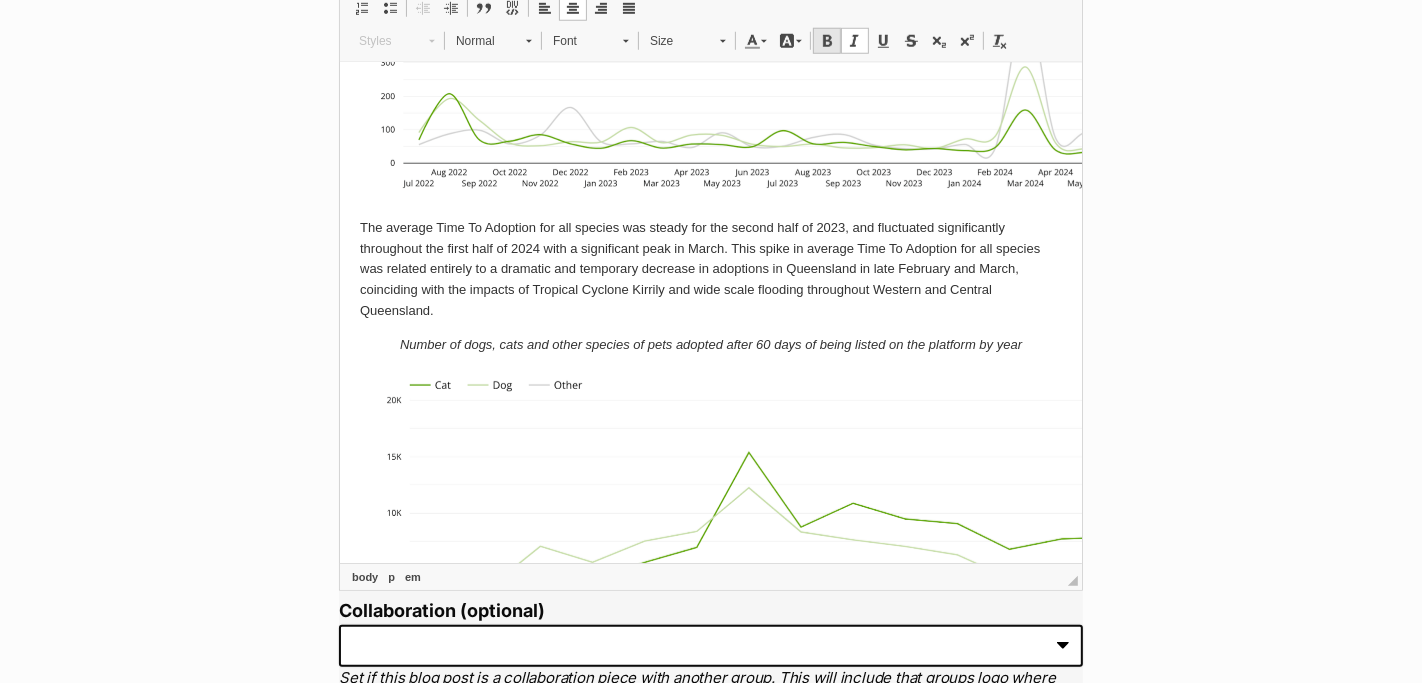 click at bounding box center (827, 41) 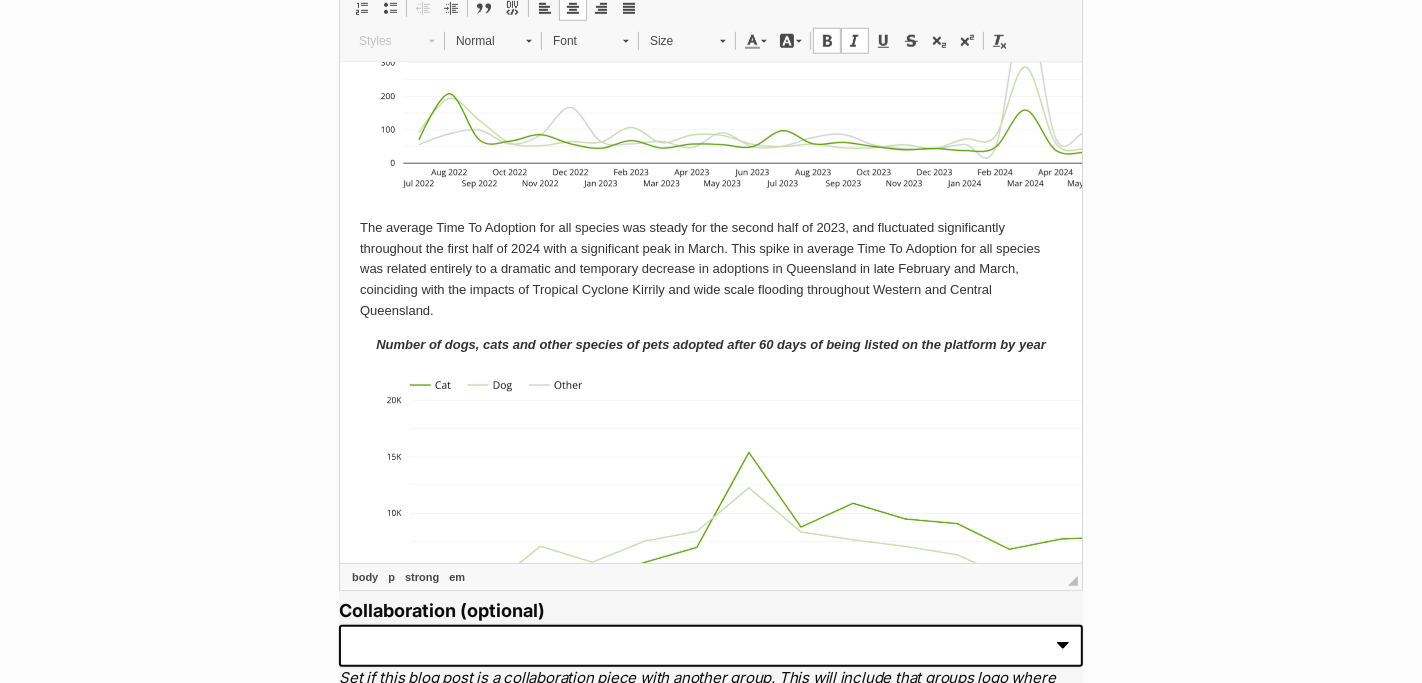 click on "The average Time To Adoption for all species was steady for the second half of 2023, and fluctuated significantly throughout the first half of 2024 with a significant peak in March. This spike in average Time To Adoption for all species was related entirely to a dramatic and temporary decrease in adoptions in Queensland in late February and March, coinciding with the impacts of Tropical Cyclone Kirrily and wide scale flooding throughout Western and Central Queensland." at bounding box center [710, 270] 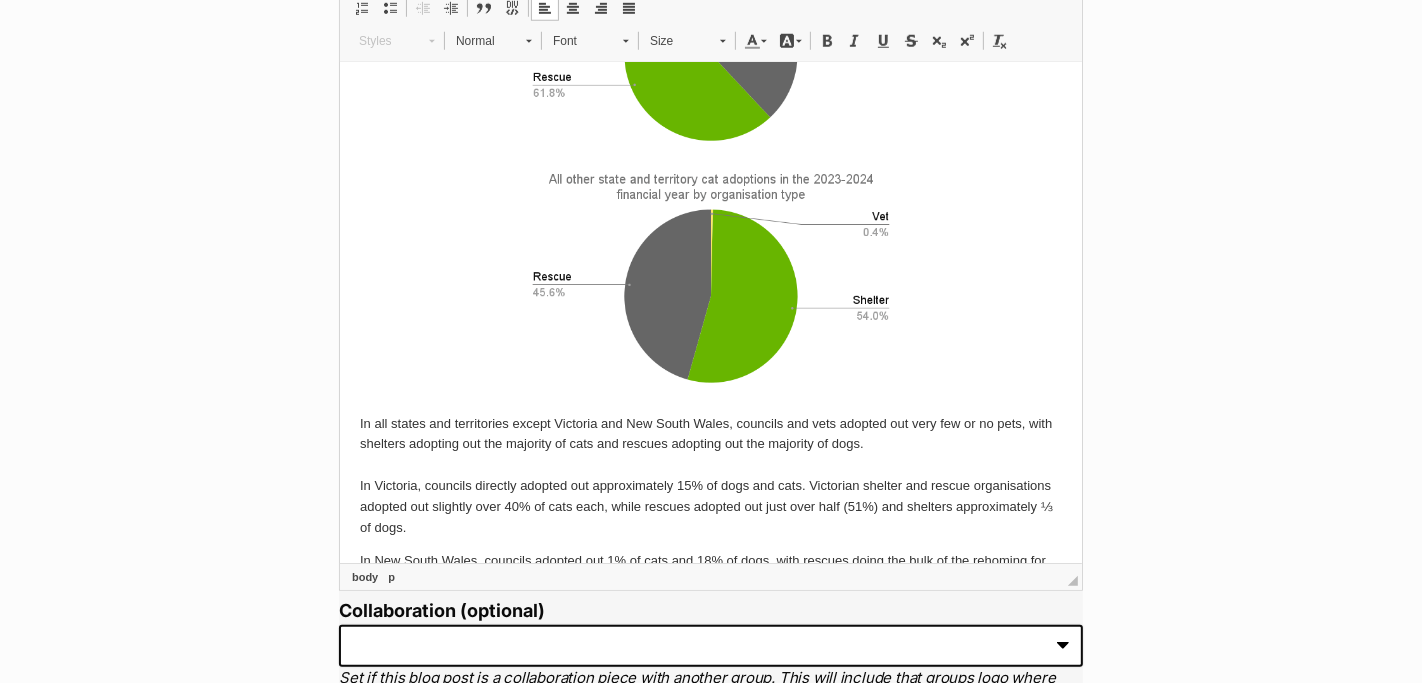 scroll, scrollTop: 9421, scrollLeft: 0, axis: vertical 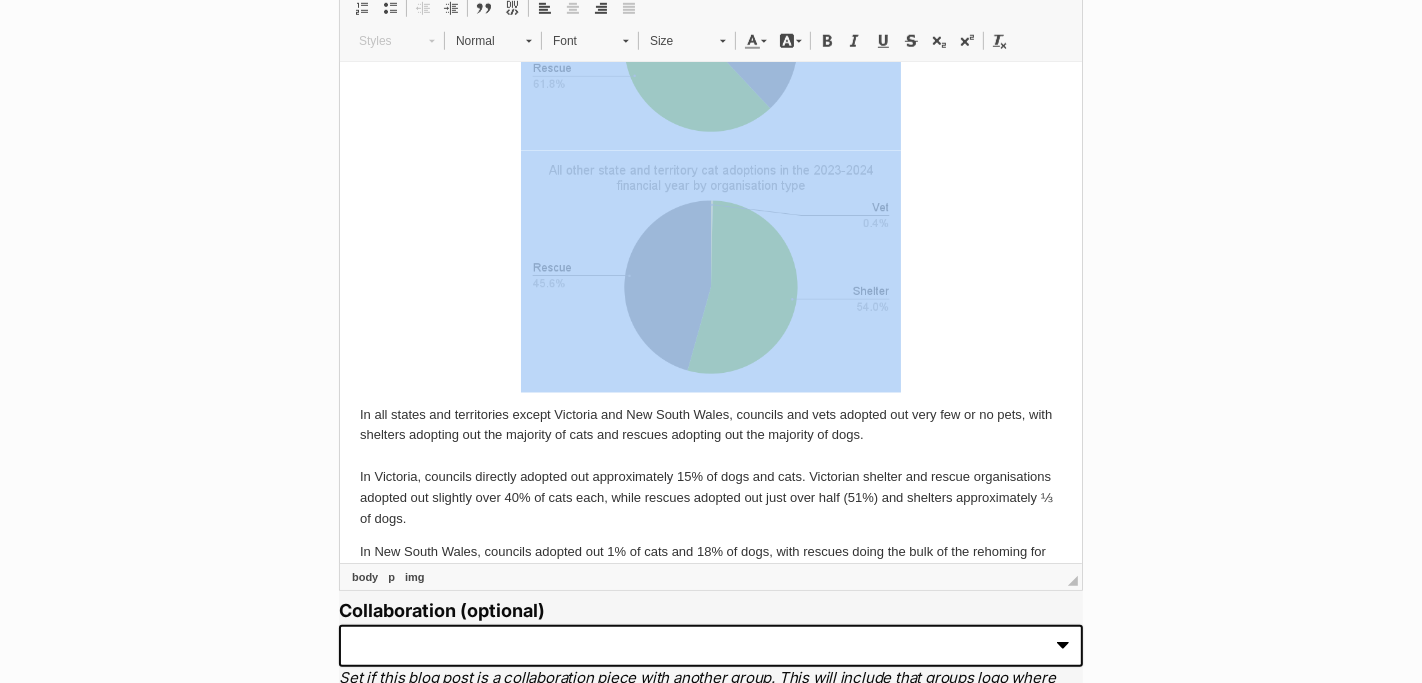 click at bounding box center [710, 268] 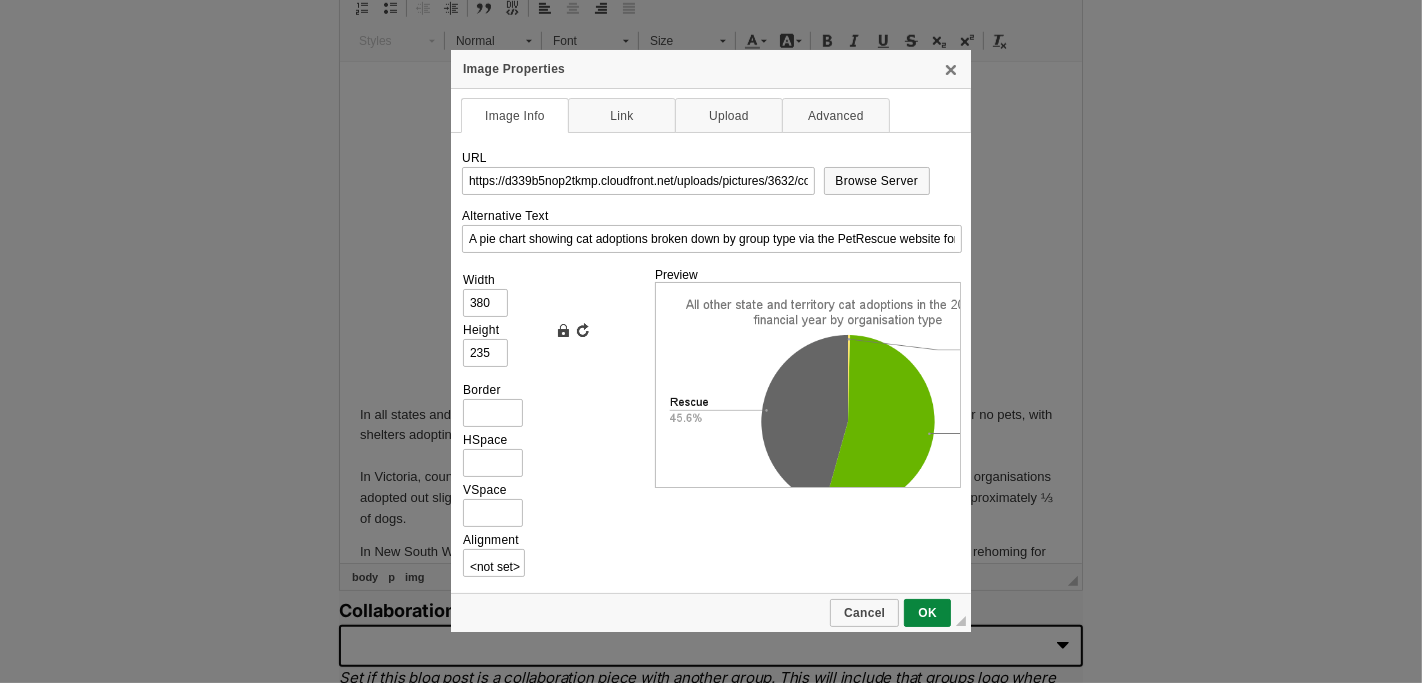 scroll, scrollTop: 0, scrollLeft: 600, axis: horizontal 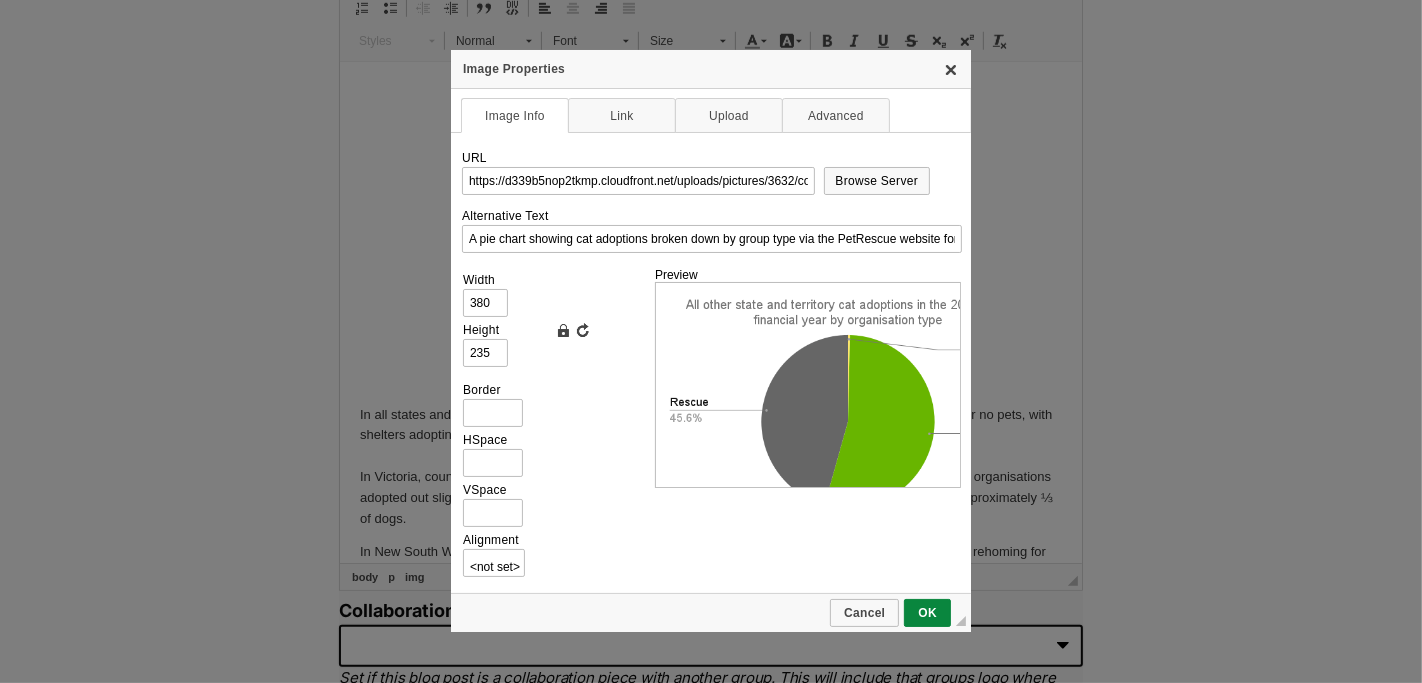 click on "X" at bounding box center (951, 69) 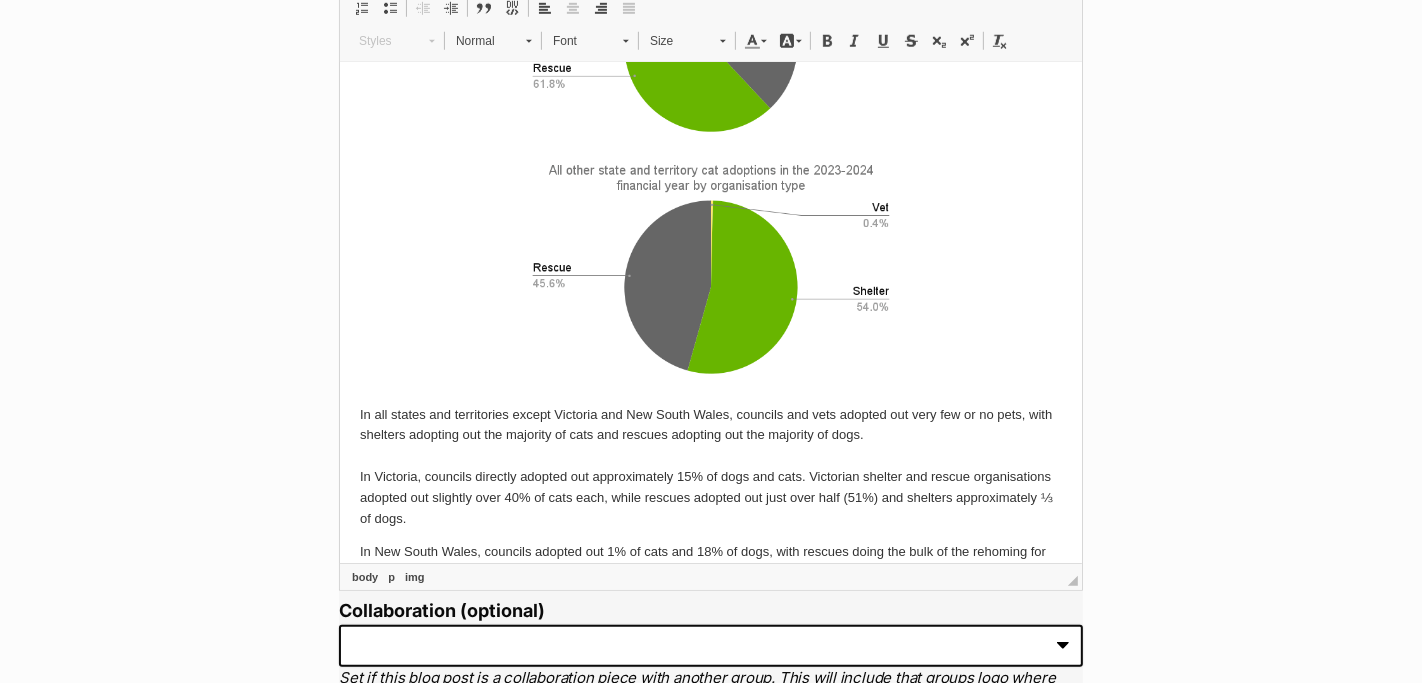click on "In all states and territories except Victoria and New South Wales, councils and vets adopted out very few or no pets, with shelters adopting out the majority of cats and rescues adopting out the majority of dogs. In Victoria, councils directly adopted out approximately 15% of dogs and cats. Victorian shelter and rescue organisations adopted out slightly over 40% of cats each, while rescues adopted out just over half (51%) and shelters approximately ⅓ of dogs." at bounding box center [710, 468] 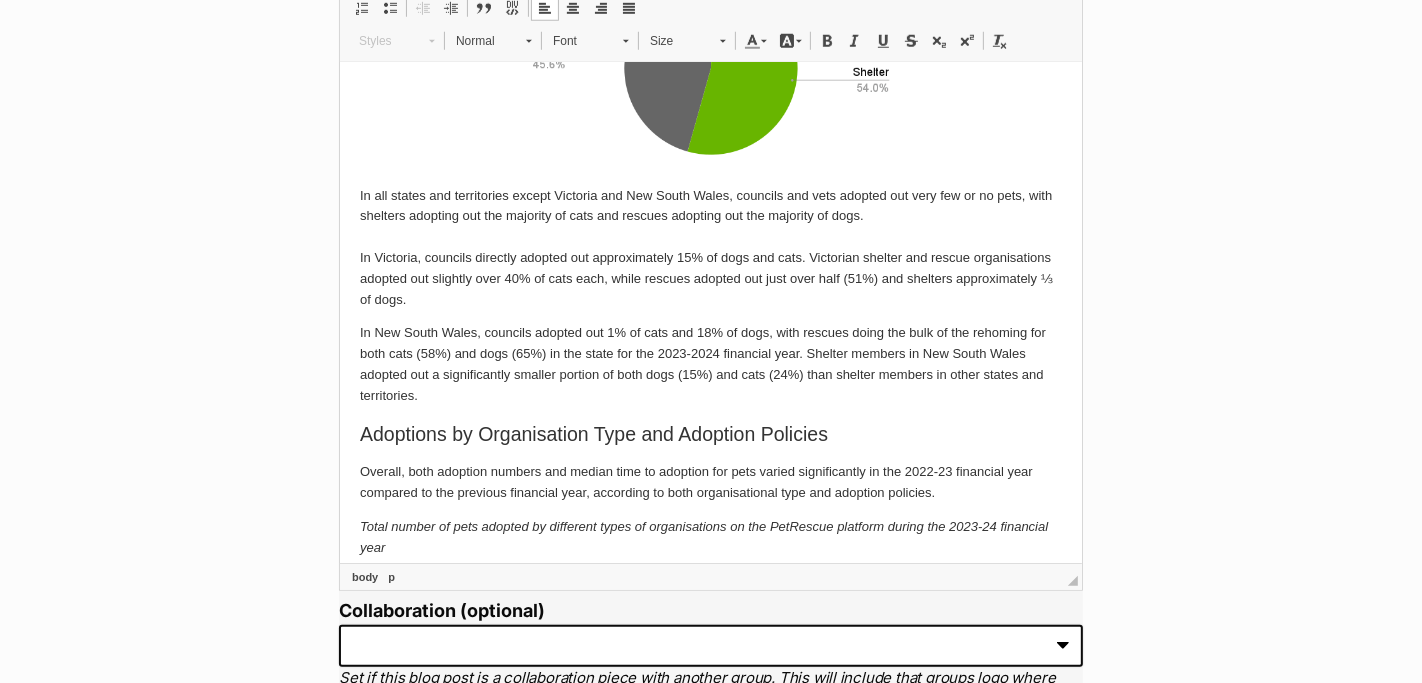 scroll, scrollTop: 9744, scrollLeft: 0, axis: vertical 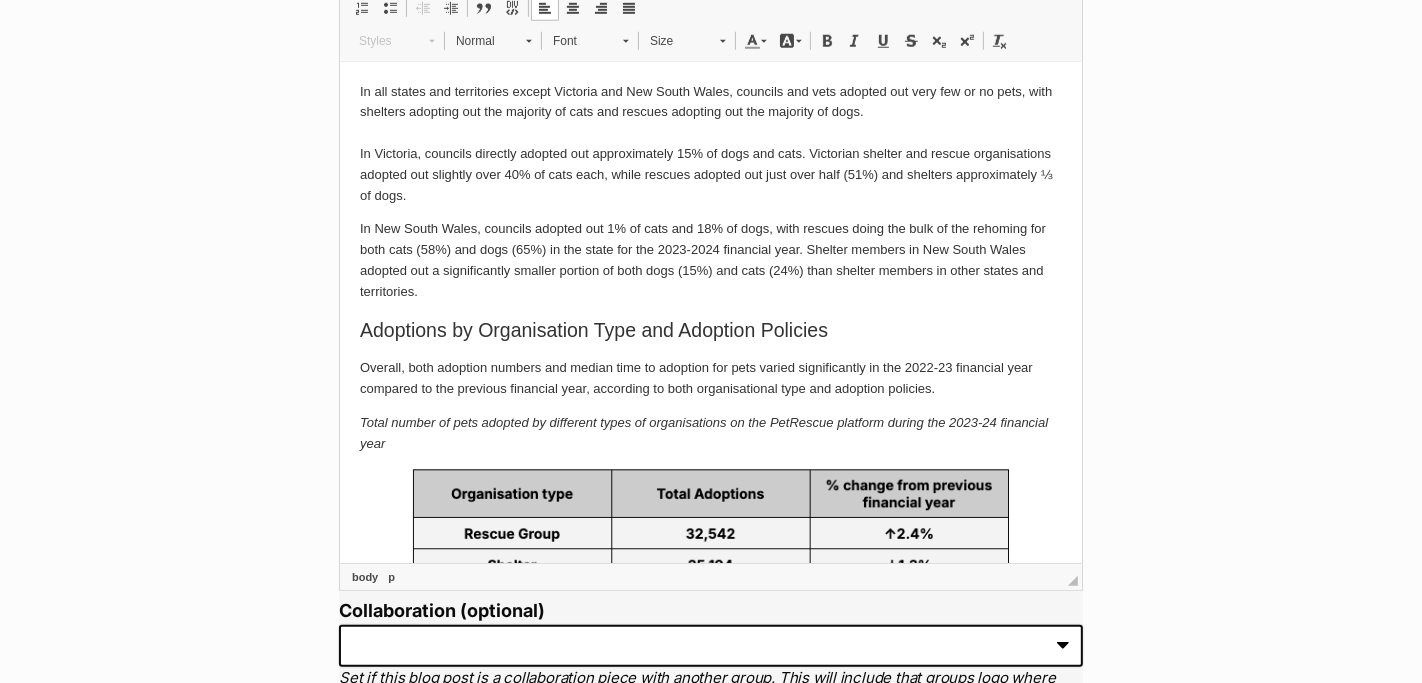 click on "Pet Adoption Trends & Insights 2025 - Platform results “We can’t change what we can’t see.” Jump to specific insights from the report: 1. Introduction 12 mins 2. 2024 Pet Adoption Trends & Insights (current page) 15 mins 3. Rescue Sector Overview 23 mins 4. Dog Adoption Insights 19 mins Stats via PetRescue.com.au from 1st July 2023 to 30th June 2024. In its third year running, the PetRescue State of Pet Adoption Report is the first of its kind to provide a yearly capture of nationwide insights and trends affecting rescue pets and the rescue community in [COUNTRY]. This report consists of an analysis showing comparative insights on pet adoption via [COUNTRY]’s most successful pet adoption platform, petrescue.com.au. Interested in reading the full 2025 State of Pet Adoption Report? Click below to receive the report straight from our data sniffer dogs and to your inbox! Register for the full report (free!) Read the previous State of Pet Adoption reports here. Adoptions by species Dogs" at bounding box center [710, -3775] 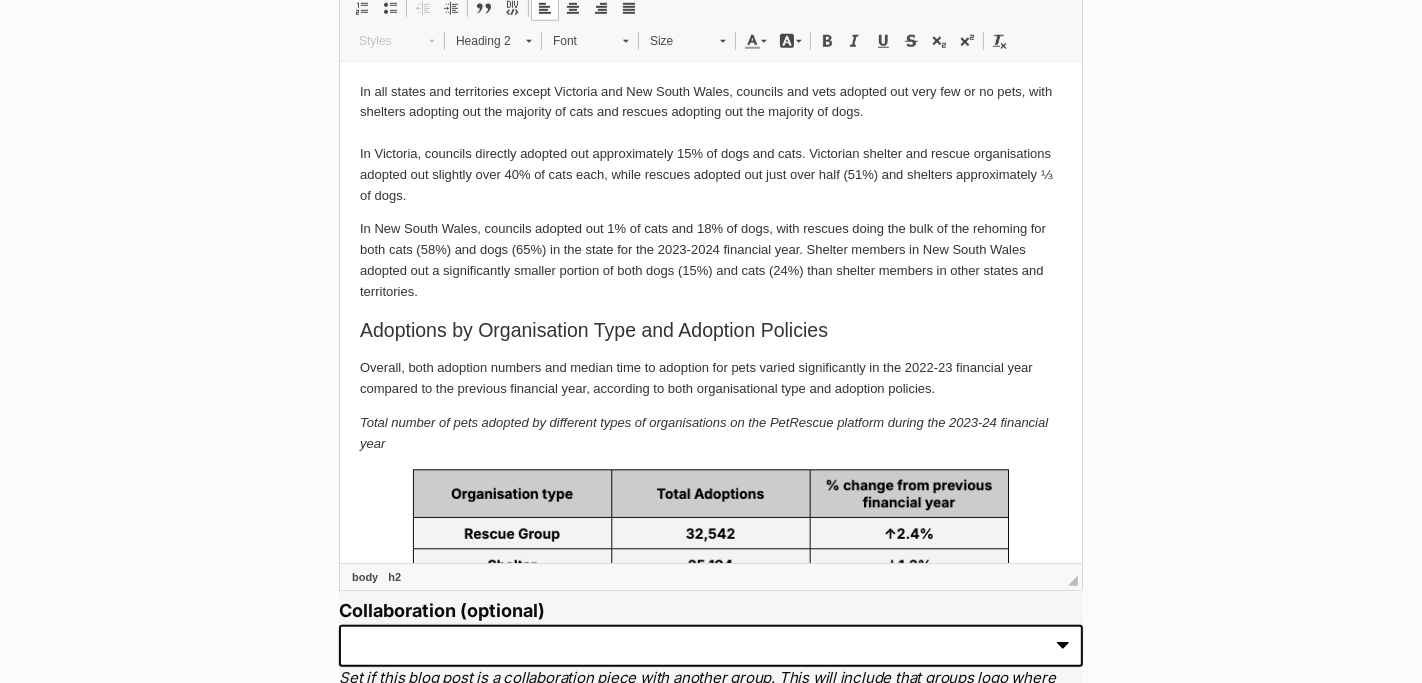 click on "Adoptions by Organisation Type and Adoption Policies" at bounding box center [710, 331] 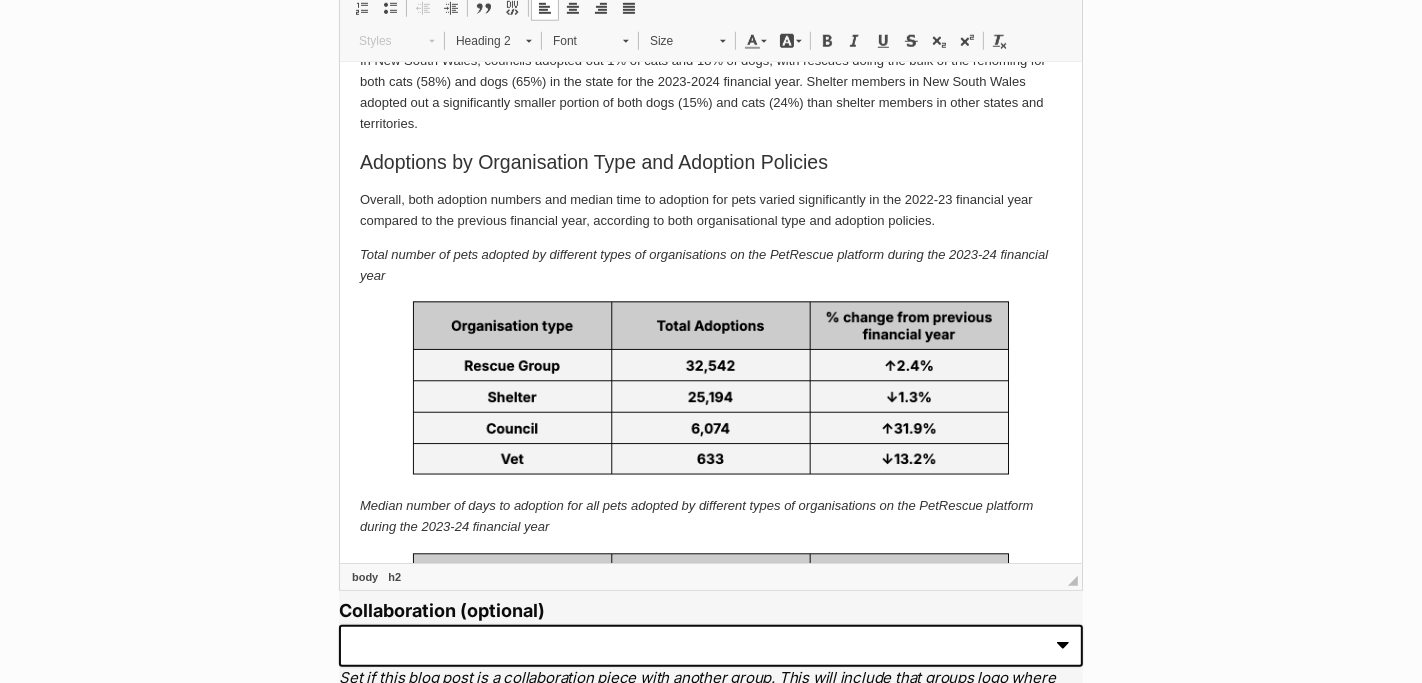 scroll, scrollTop: 9910, scrollLeft: 0, axis: vertical 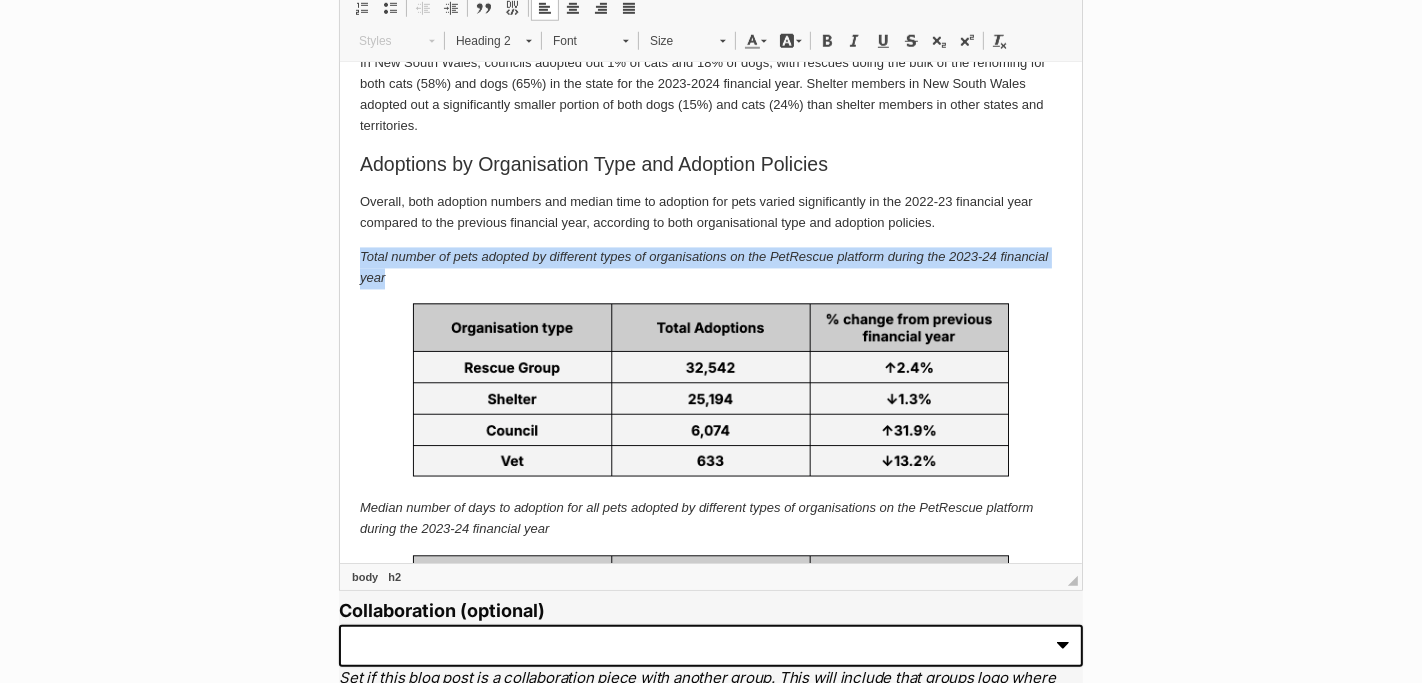 drag, startPoint x: 361, startPoint y: 259, endPoint x: 411, endPoint y: 276, distance: 52.810986 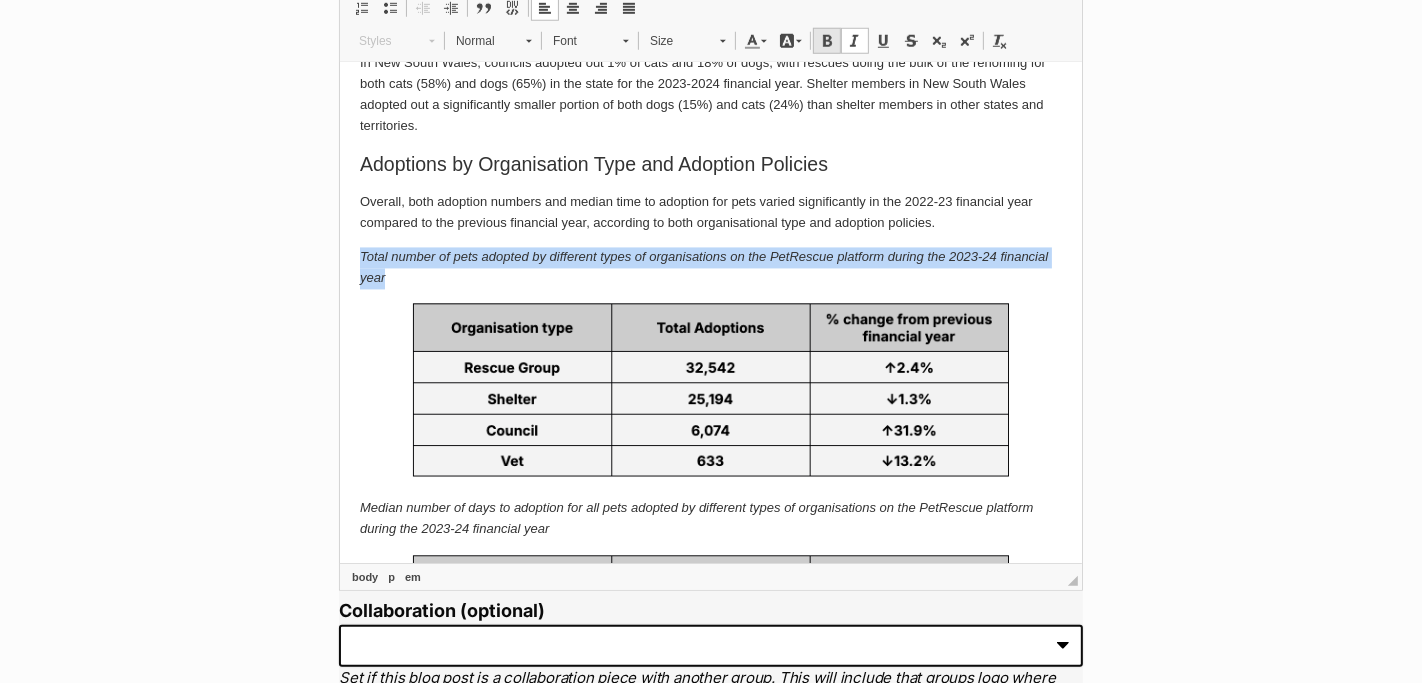 click at bounding box center (827, 41) 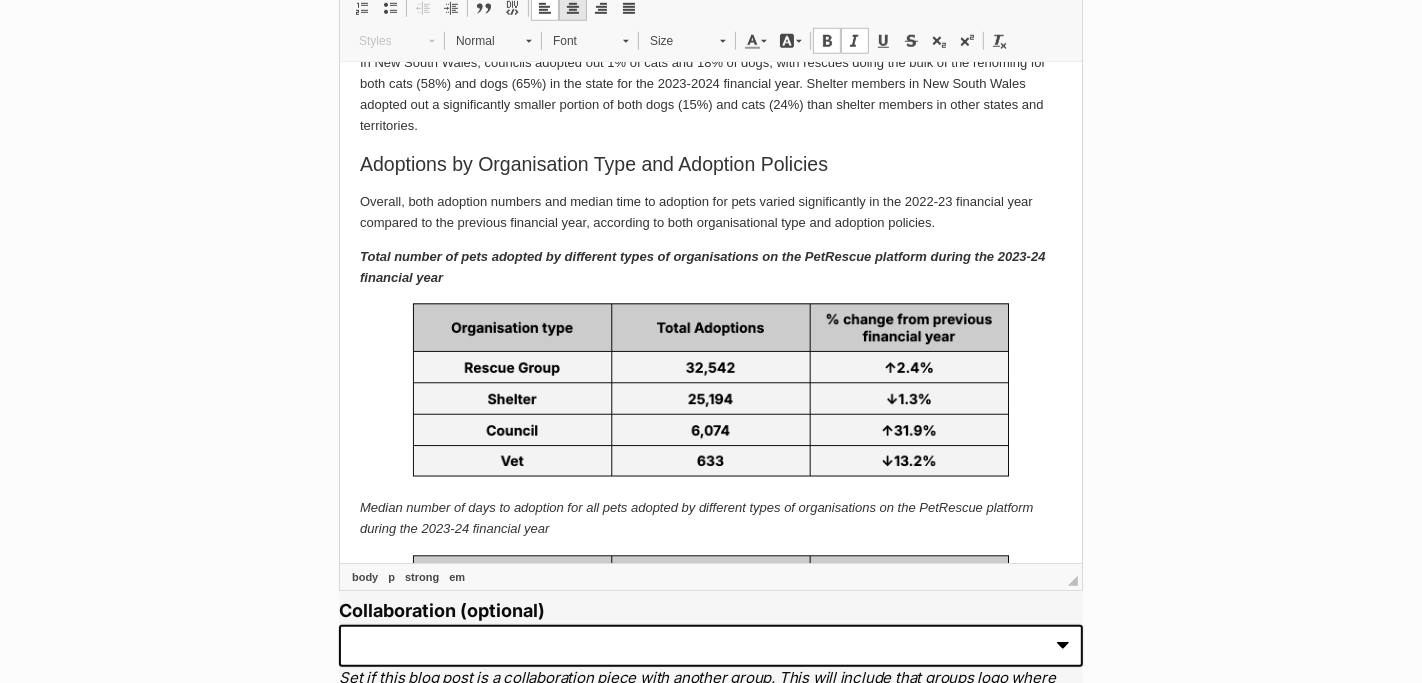 click at bounding box center (573, 8) 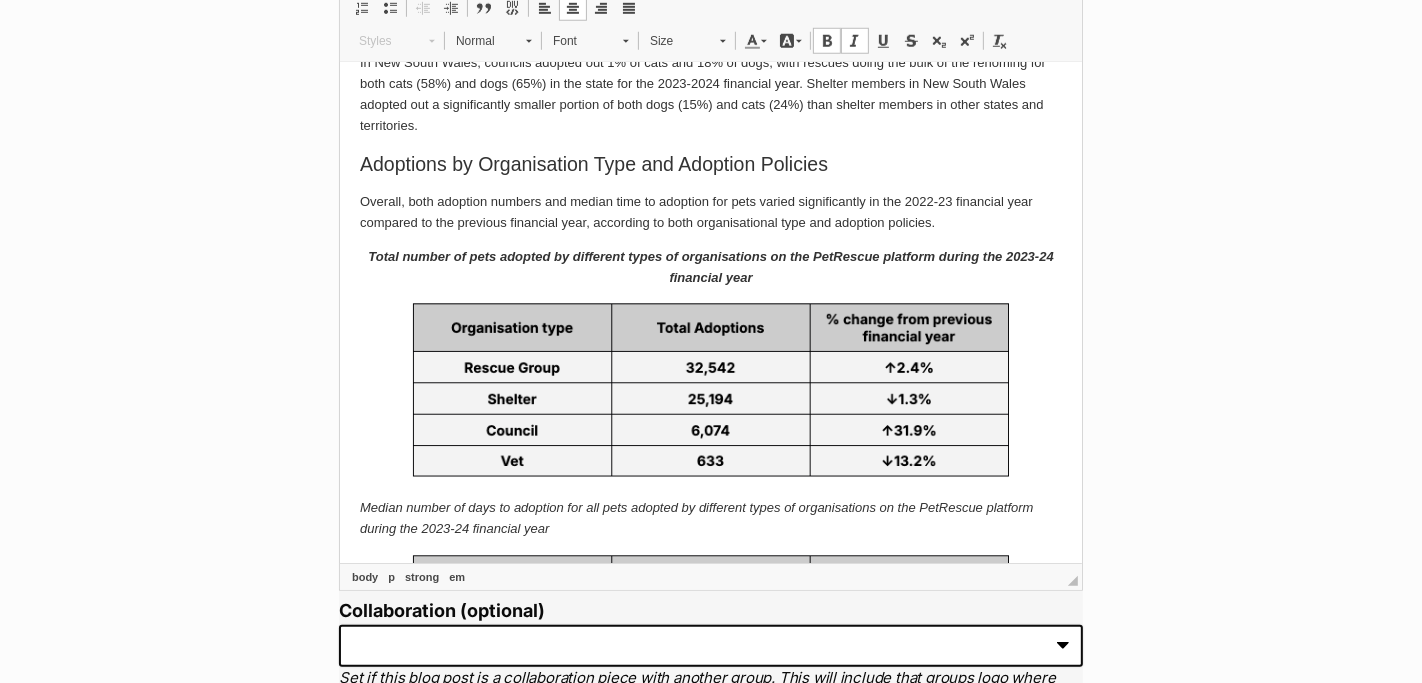 click on "Pet Adoption Trends & Insights 2025 - Platform results “We can’t change what we can’t see.” Jump to specific insights from the report: 1. Introduction 12 mins 2. 2024 Pet Adoption Trends & Insights (current page) 15 mins 3. Rescue Sector Overview 23 mins 4. Dog Adoption Insights 19 mins Stats via PetRescue.com.au from 1st July 2023 to 30th June 2024. In its third year running, the PetRescue State of Pet Adoption Report is the first of its kind to provide a yearly capture of nationwide insights and trends affecting rescue pets and the rescue community in [COUNTRY]. This report consists of an analysis showing comparative insights on pet adoption via [COUNTRY]’s most successful pet adoption platform, petrescue.com.au. Interested in reading the full 2025 State of Pet Adoption Report? Click below to receive the report straight from our data sniffer dogs and to your inbox! Register for the full report (free!) Read the previous State of Pet Adoption reports here. Adoptions by species Dogs" at bounding box center [710, -3941] 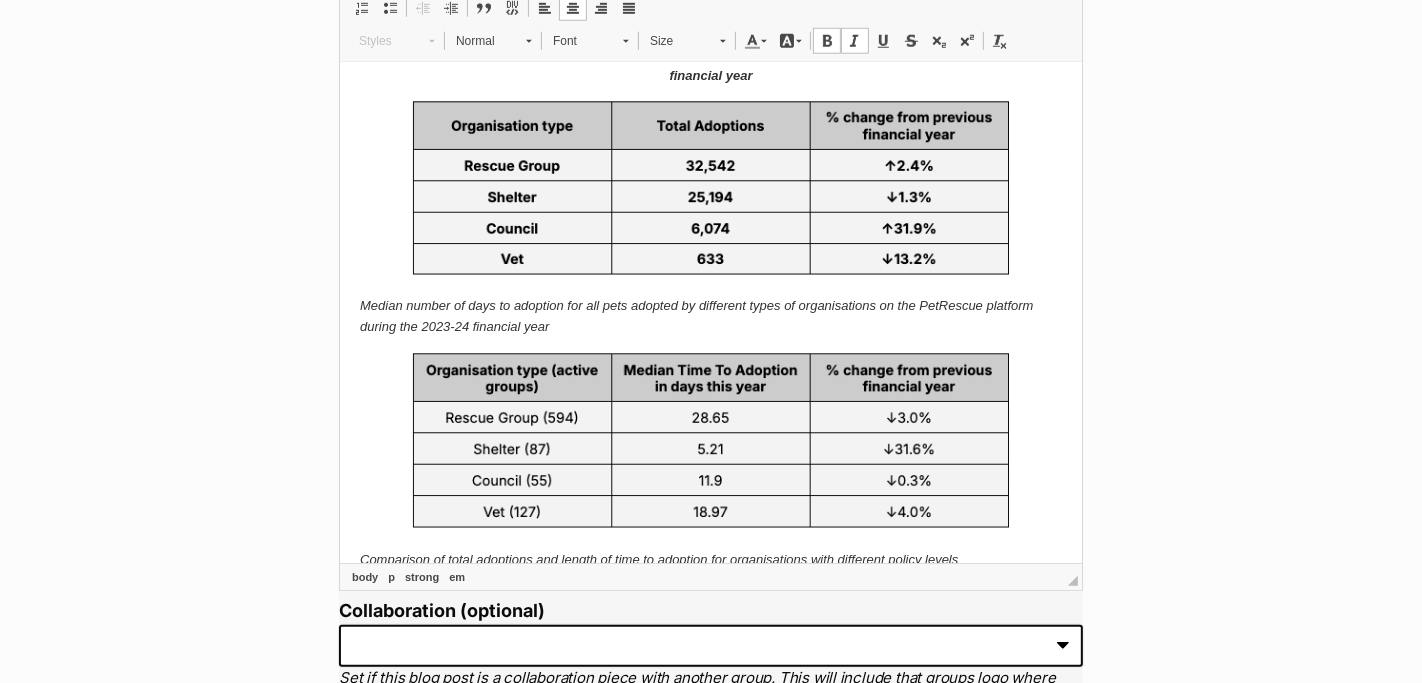 scroll, scrollTop: 10115, scrollLeft: 0, axis: vertical 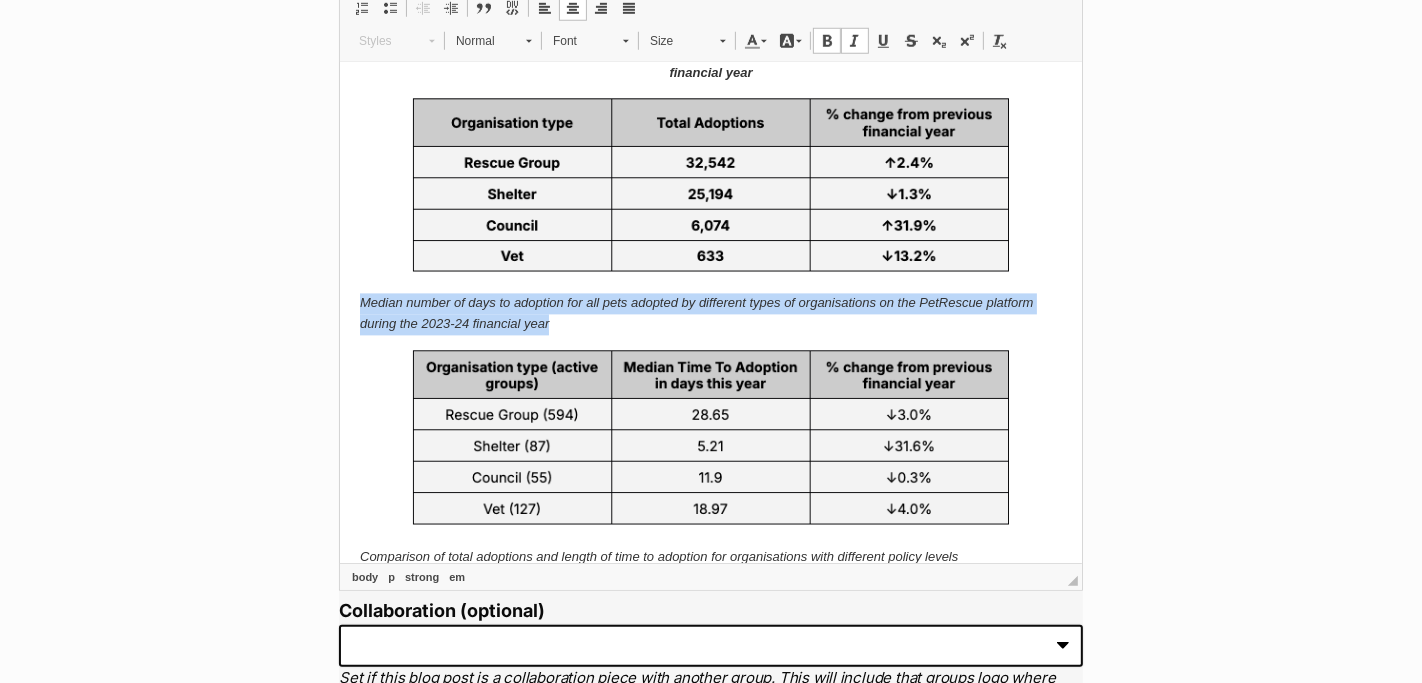 drag, startPoint x: 360, startPoint y: 313, endPoint x: 608, endPoint y: 327, distance: 248.39485 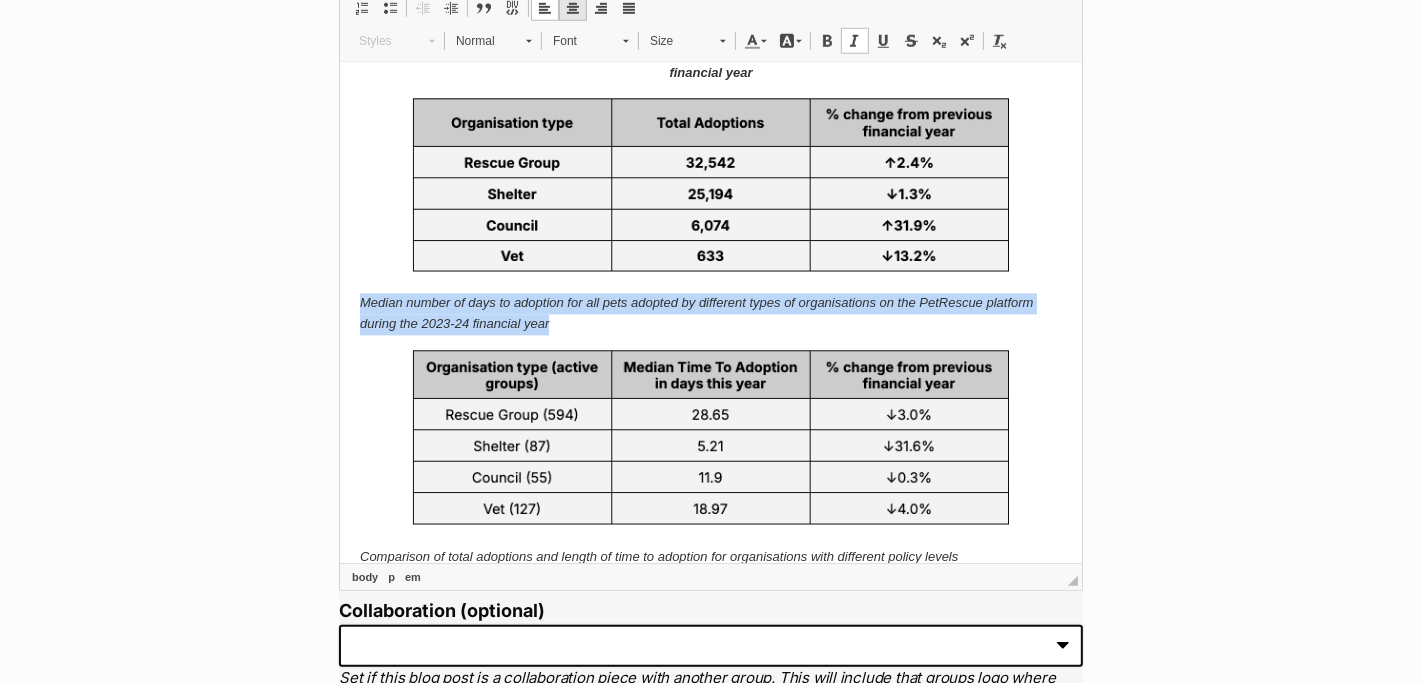 click at bounding box center [573, 8] 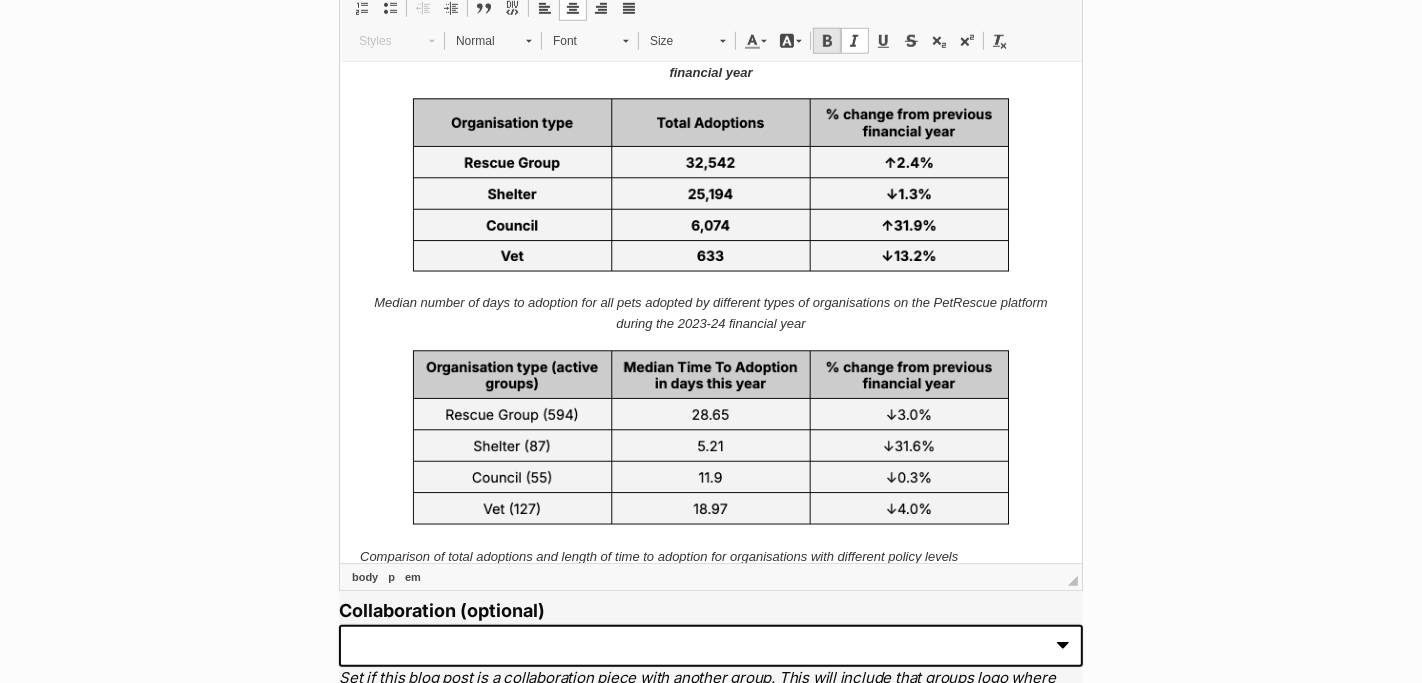 click on "Bold Keyboard shortcut Command+B" at bounding box center [827, 41] 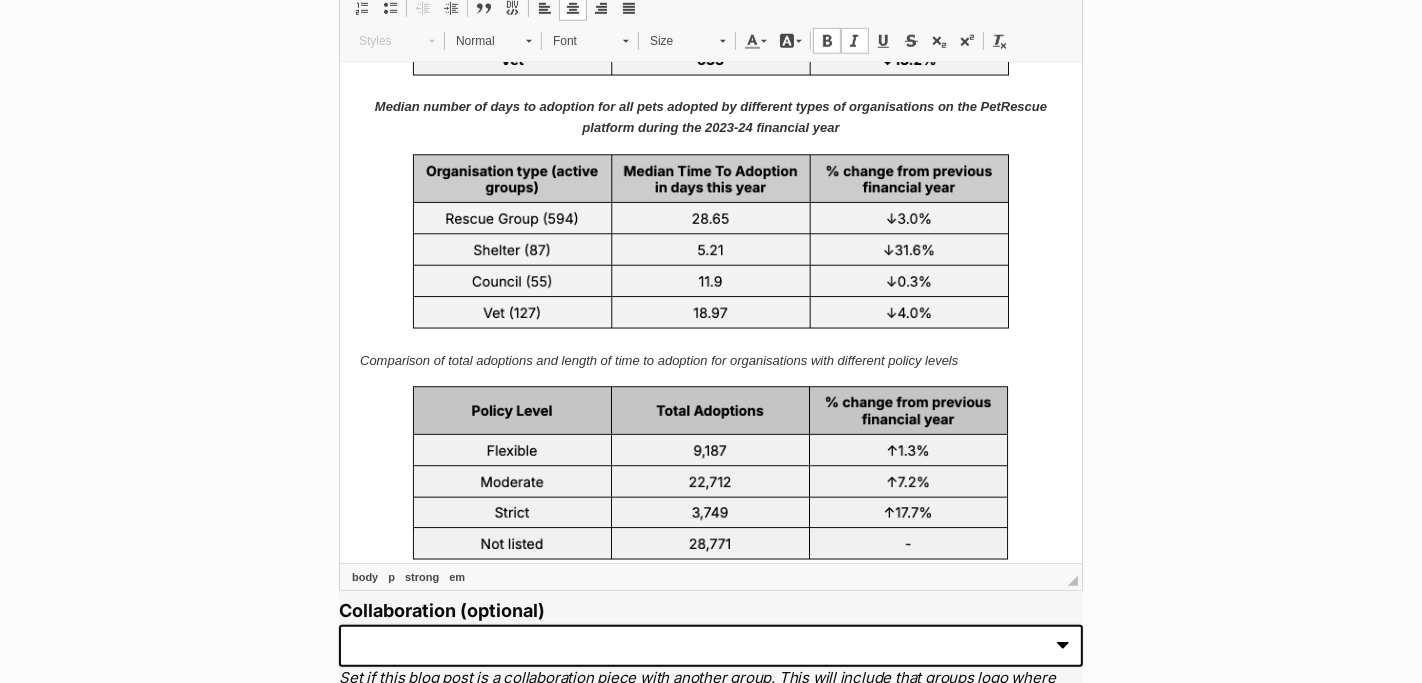 scroll, scrollTop: 10306, scrollLeft: 0, axis: vertical 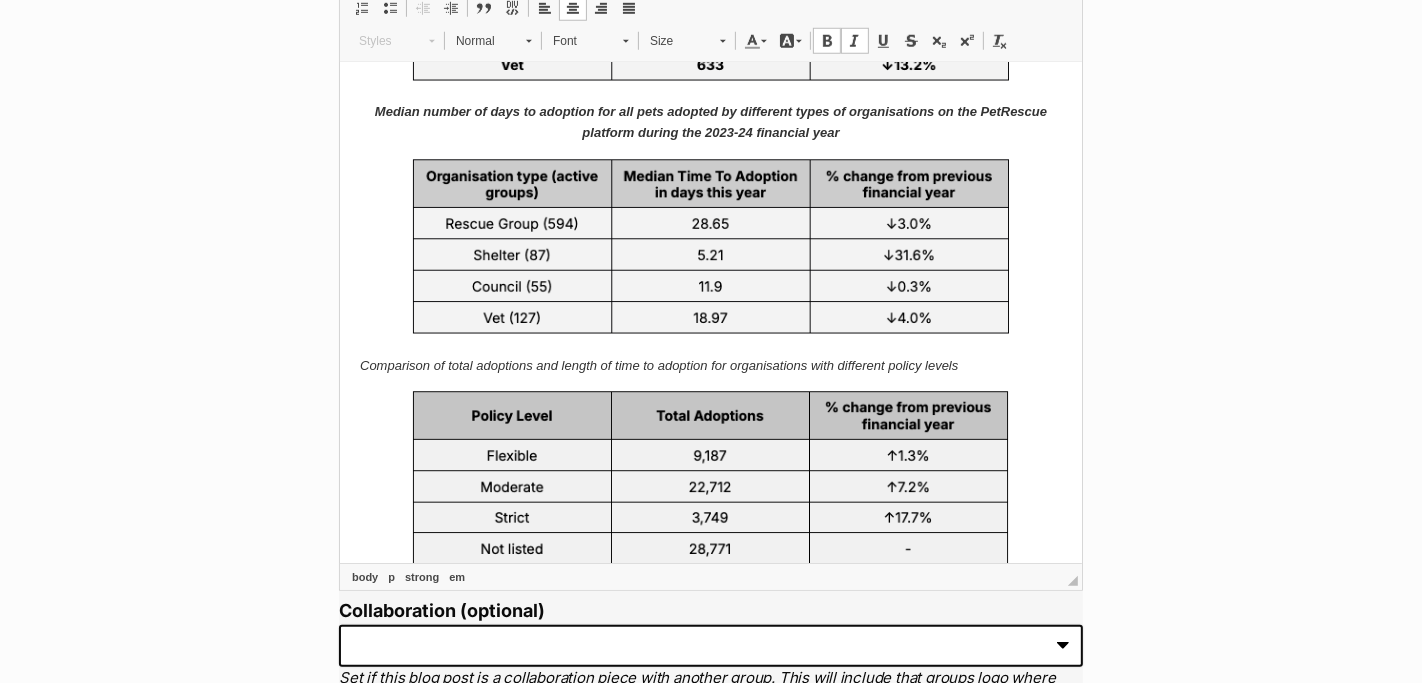 click on "Comparison of total adoptions and length of time to adoption for organisations with different policy levels" at bounding box center [658, 366] 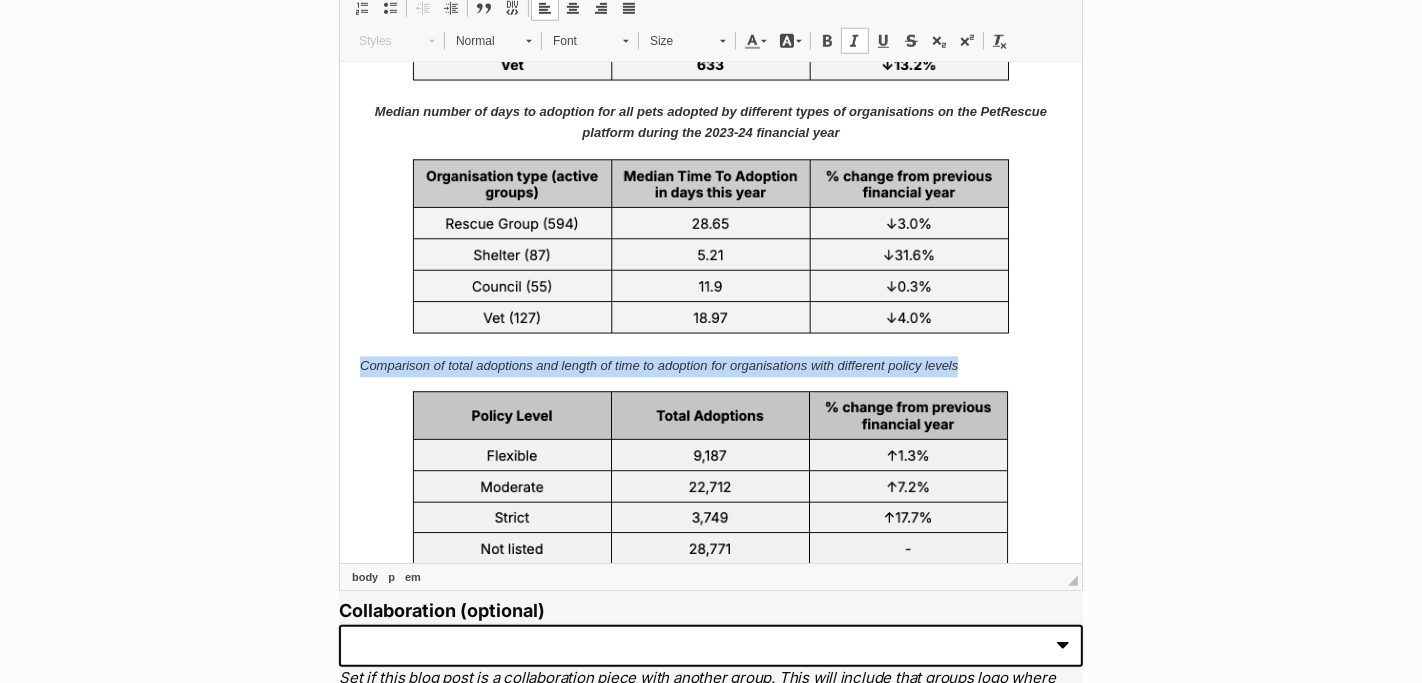 drag, startPoint x: 360, startPoint y: 371, endPoint x: 1009, endPoint y: 383, distance: 649.1109 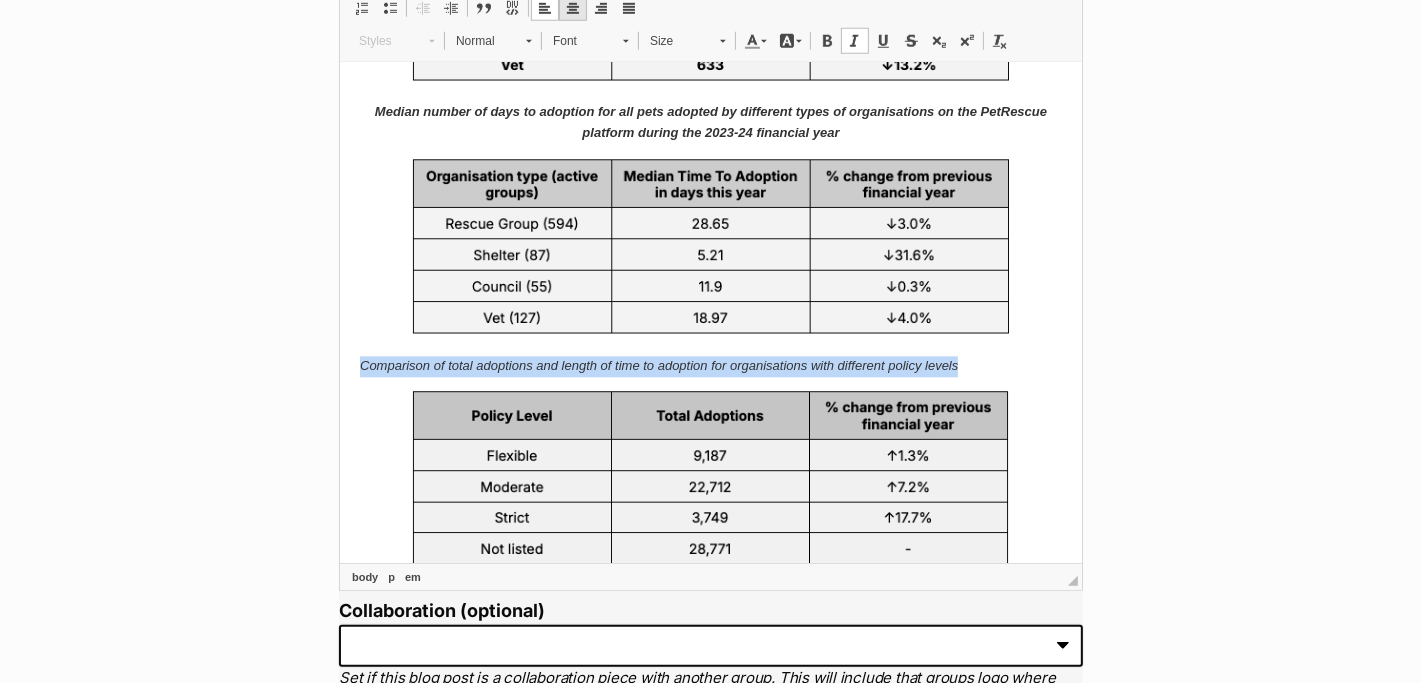 click at bounding box center [573, 8] 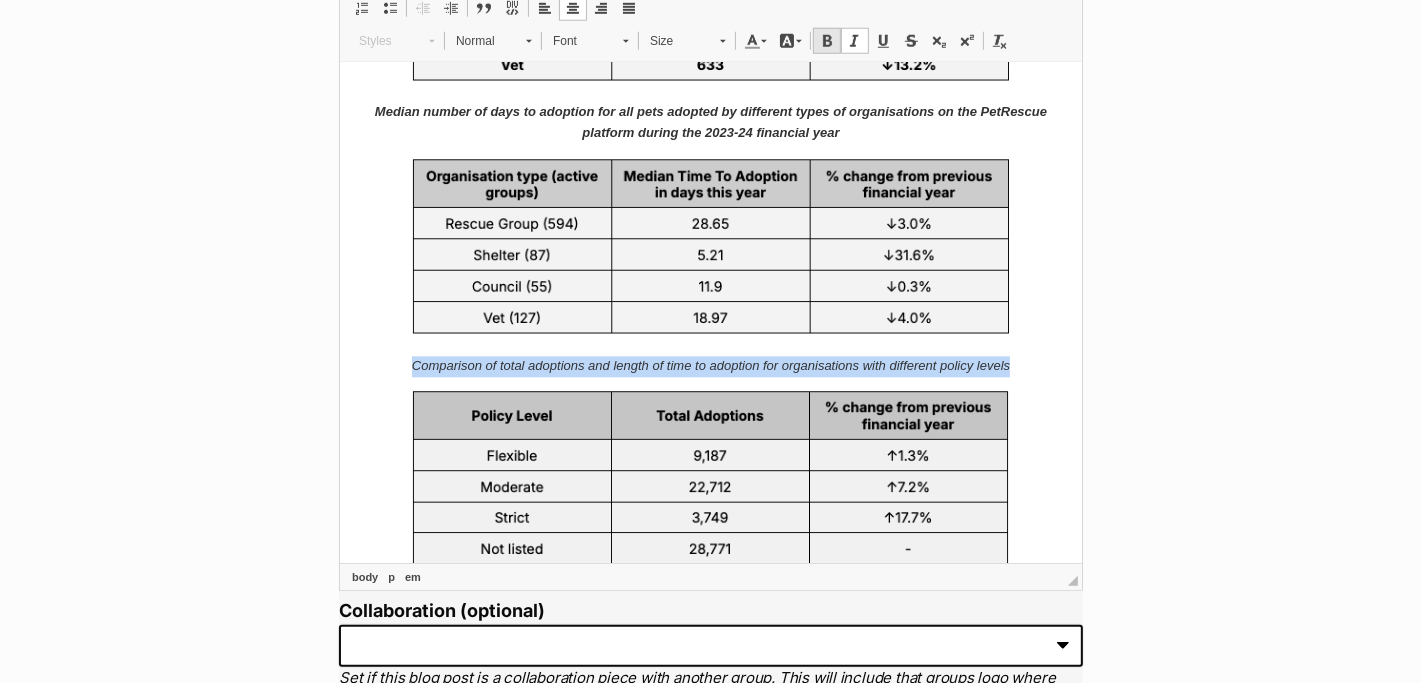 click on "Bold Keyboard shortcut Command+B" at bounding box center [827, 41] 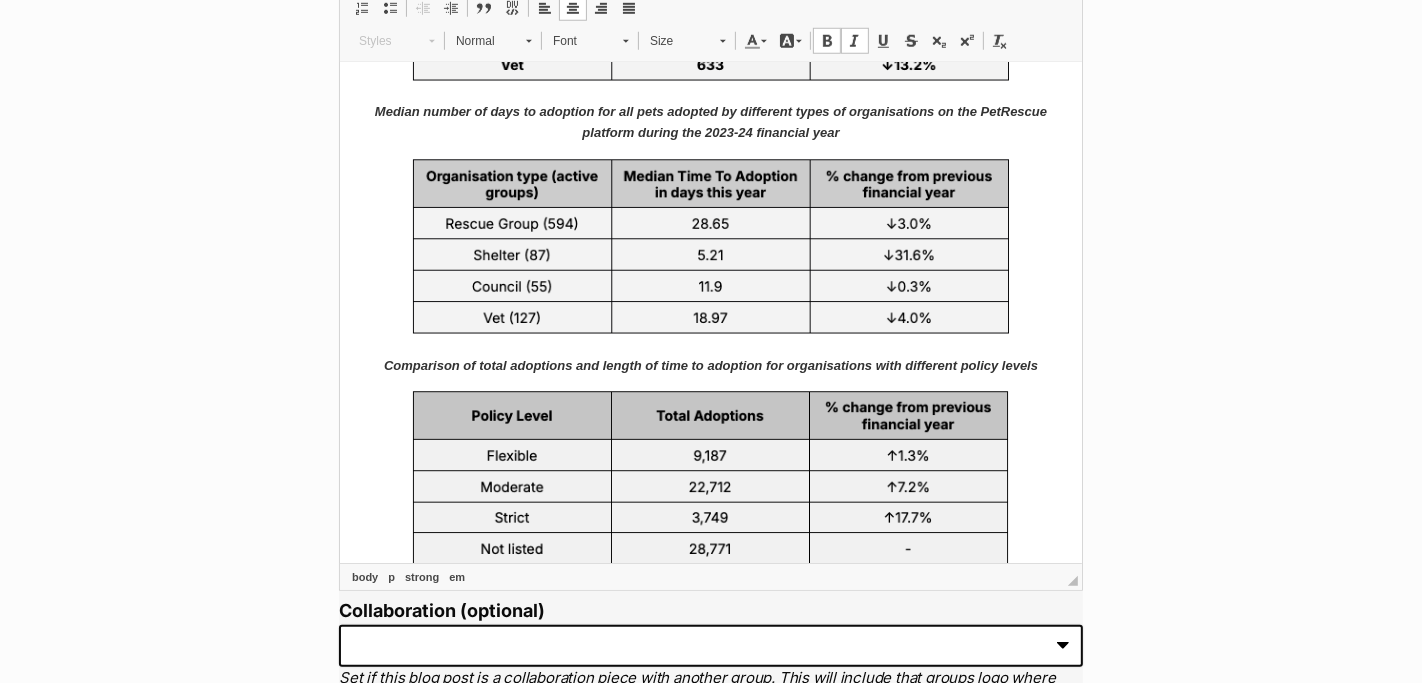 click on "Comparison of total adoptions and length of time to adoption for organisations with different policy levels" at bounding box center (710, 366) 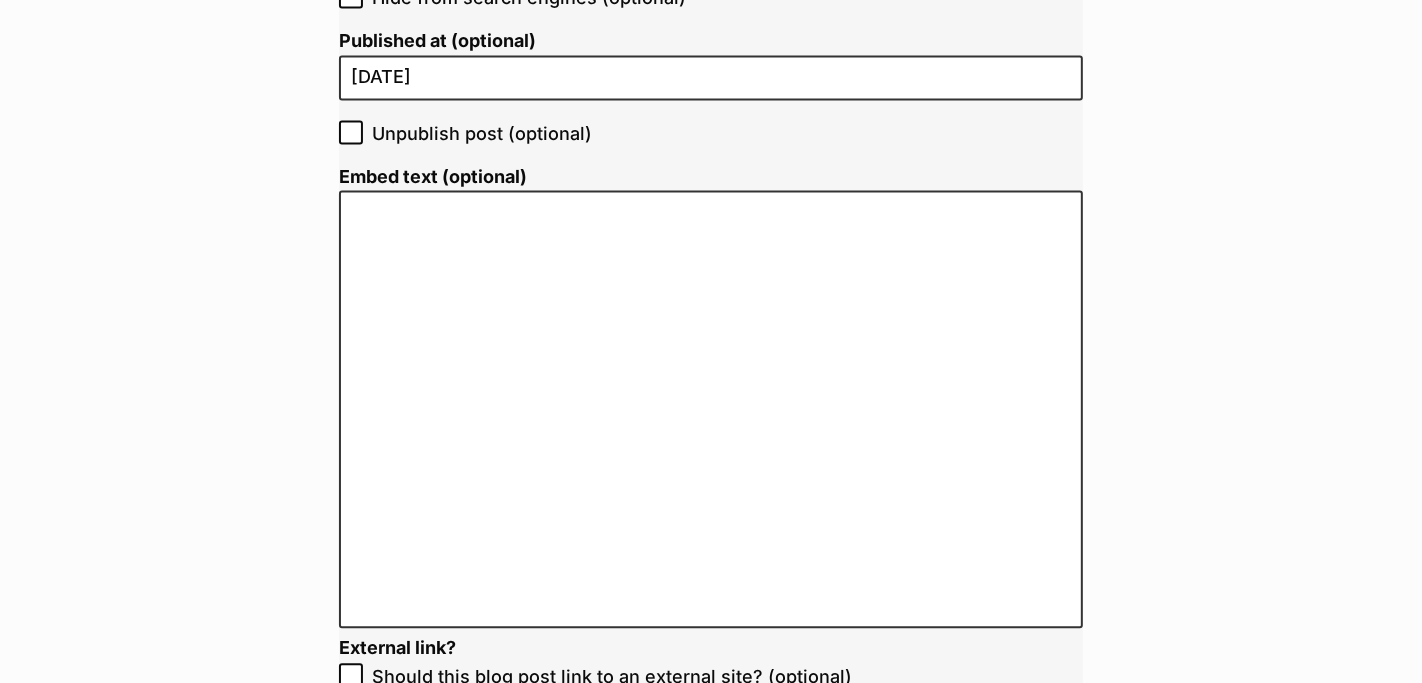 scroll, scrollTop: 3860, scrollLeft: 0, axis: vertical 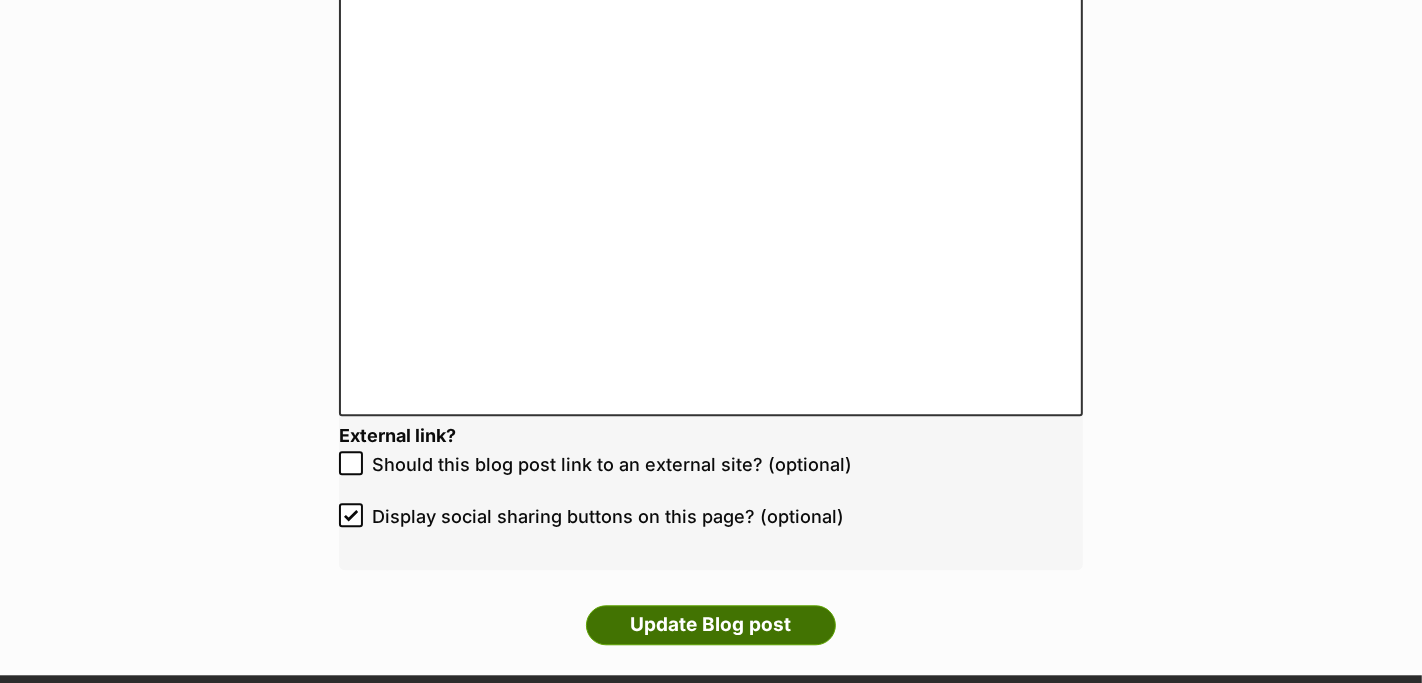 click on "Update Blog post" at bounding box center [711, 625] 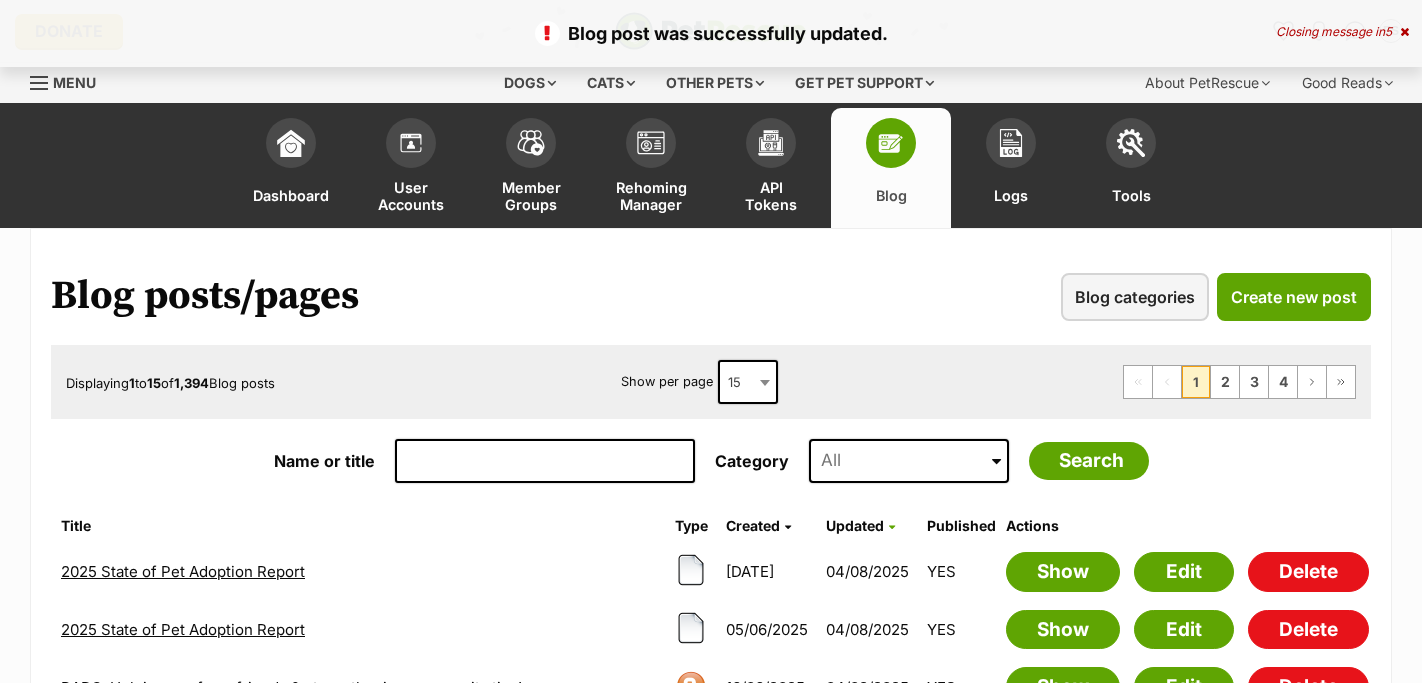 scroll, scrollTop: 0, scrollLeft: 0, axis: both 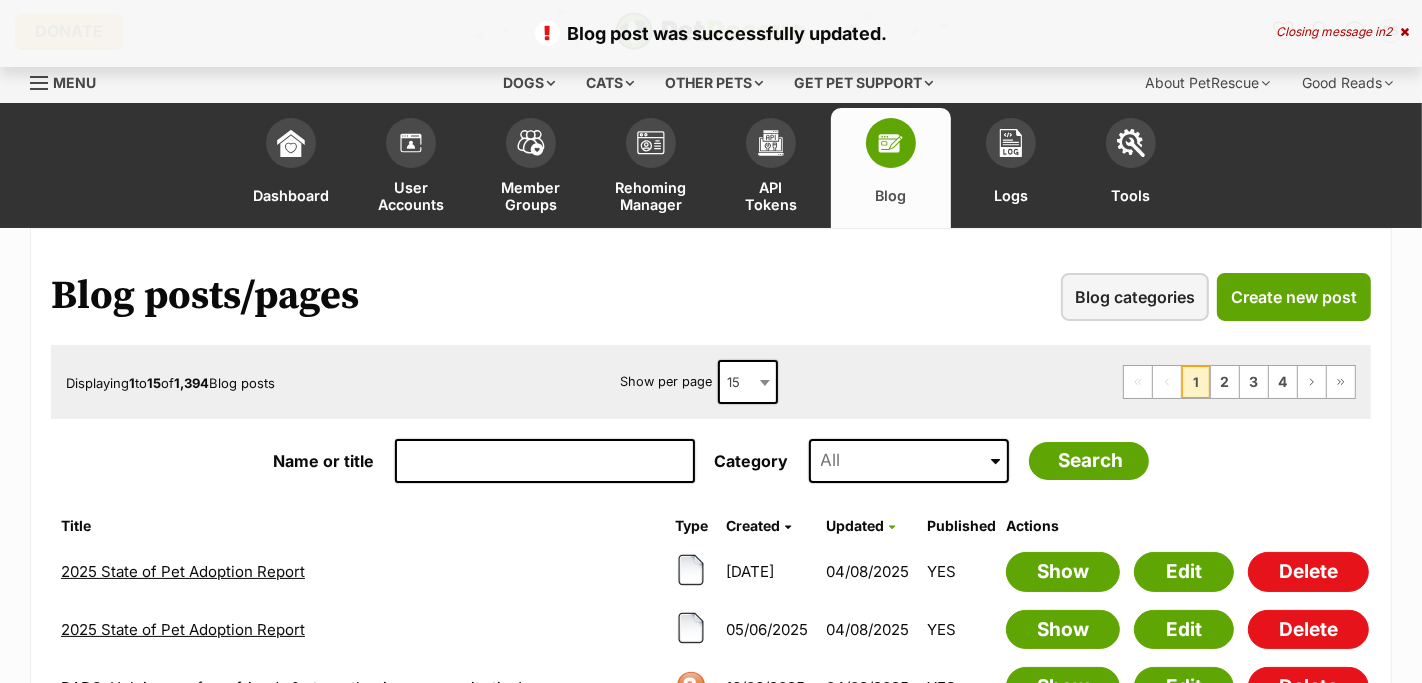 click on "2025 State of Pet Adoption Report" at bounding box center [183, 571] 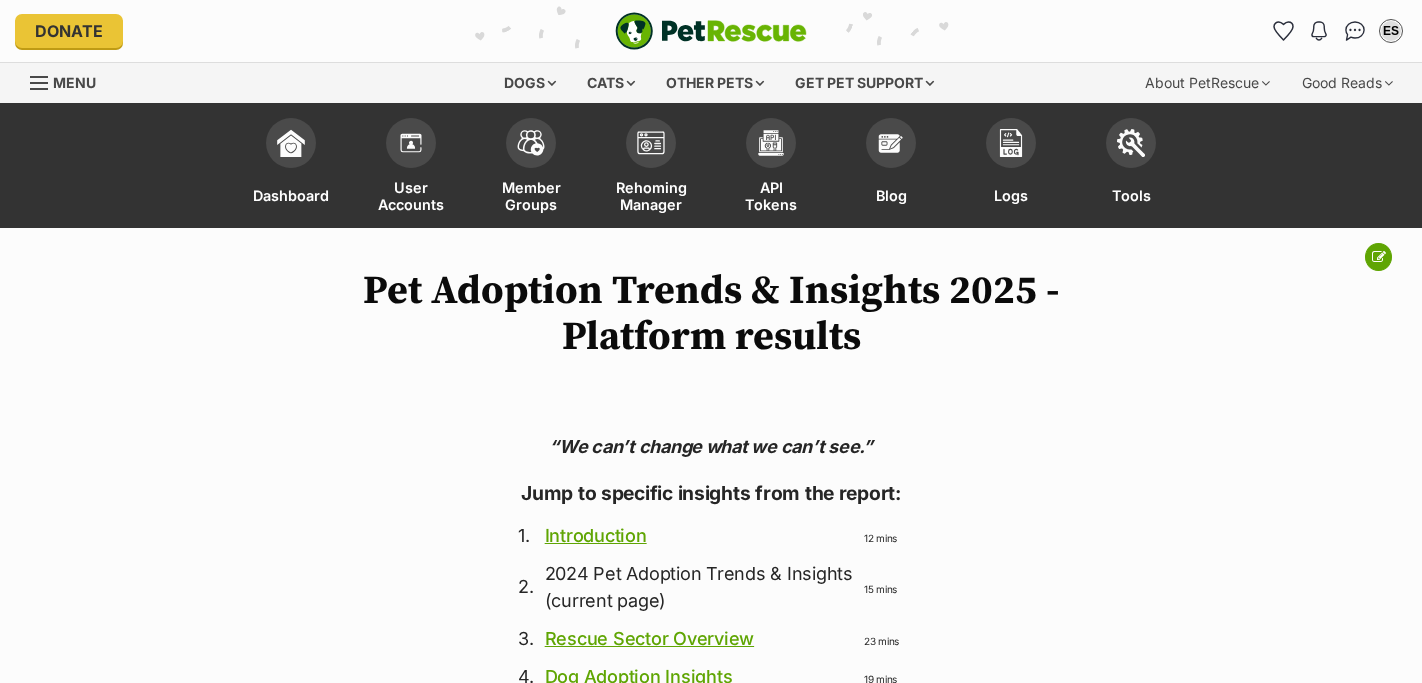 scroll, scrollTop: 0, scrollLeft: 0, axis: both 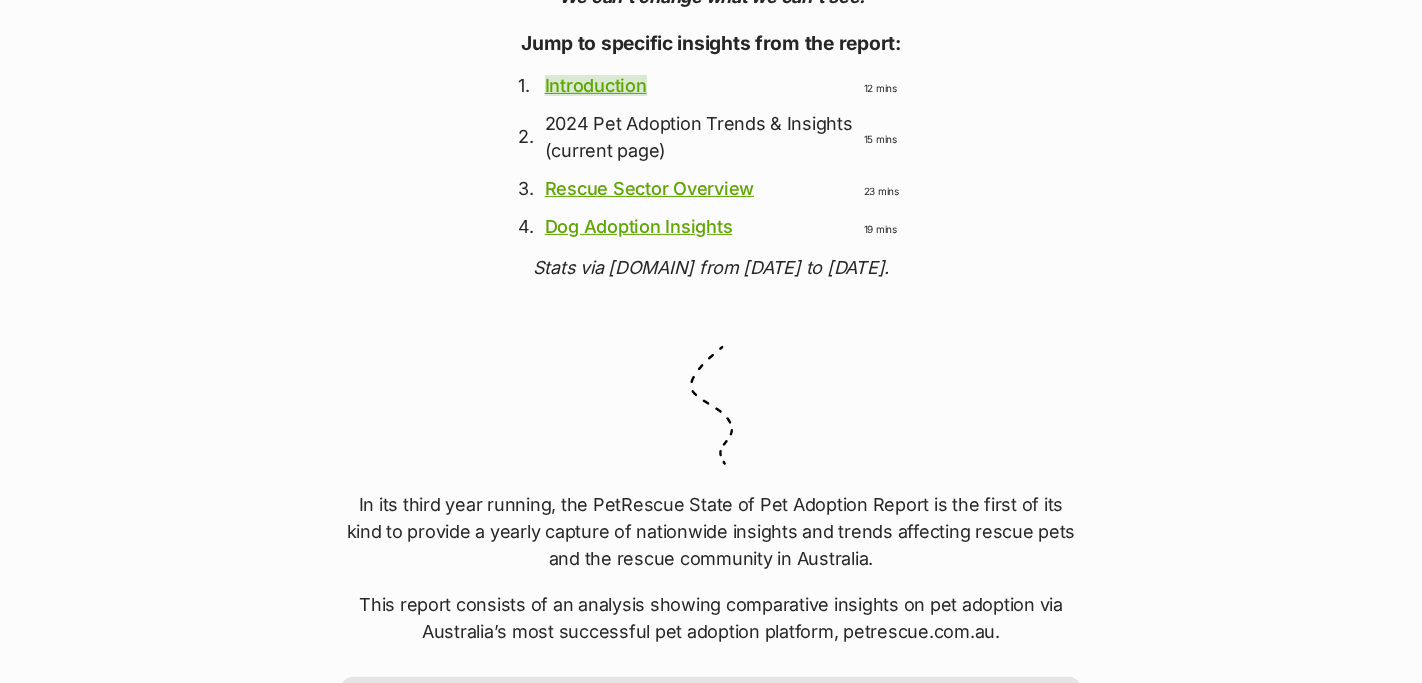 click on "Introduction" at bounding box center [596, 85] 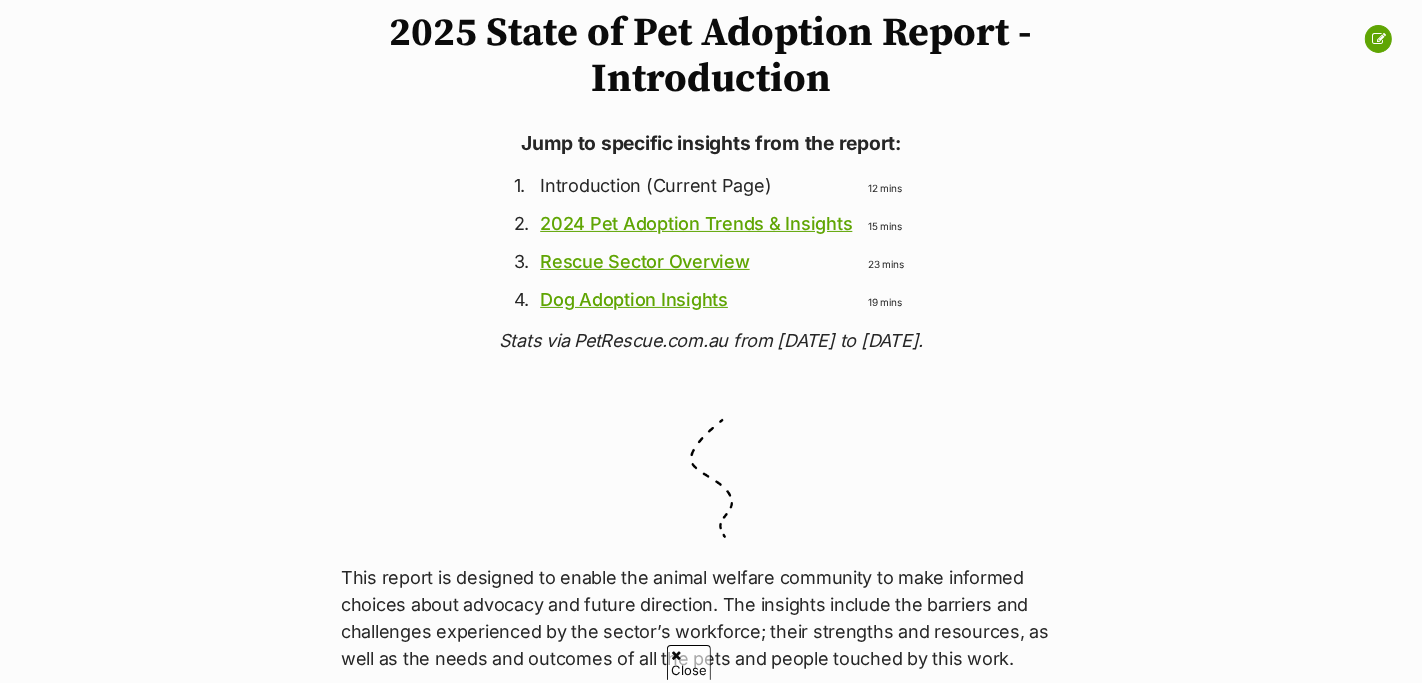 scroll, scrollTop: 258, scrollLeft: 0, axis: vertical 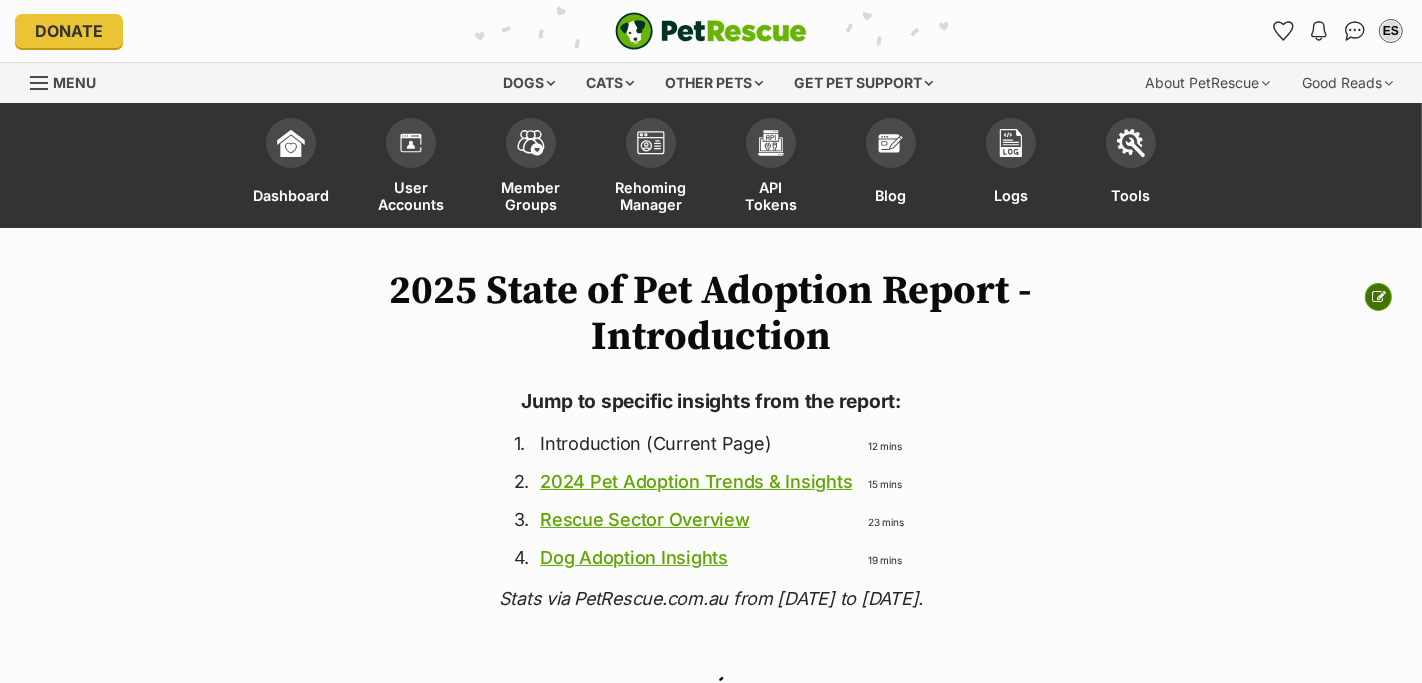 click at bounding box center (1379, 297) 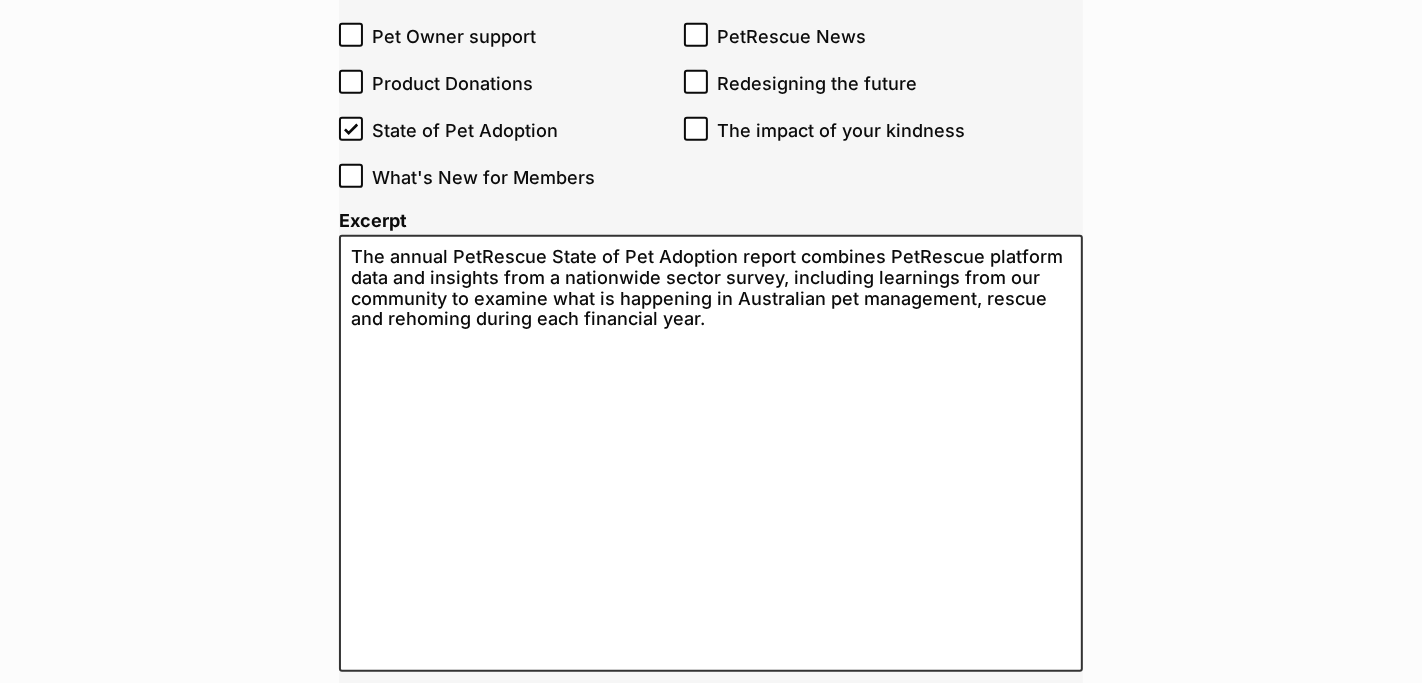scroll, scrollTop: 831, scrollLeft: 0, axis: vertical 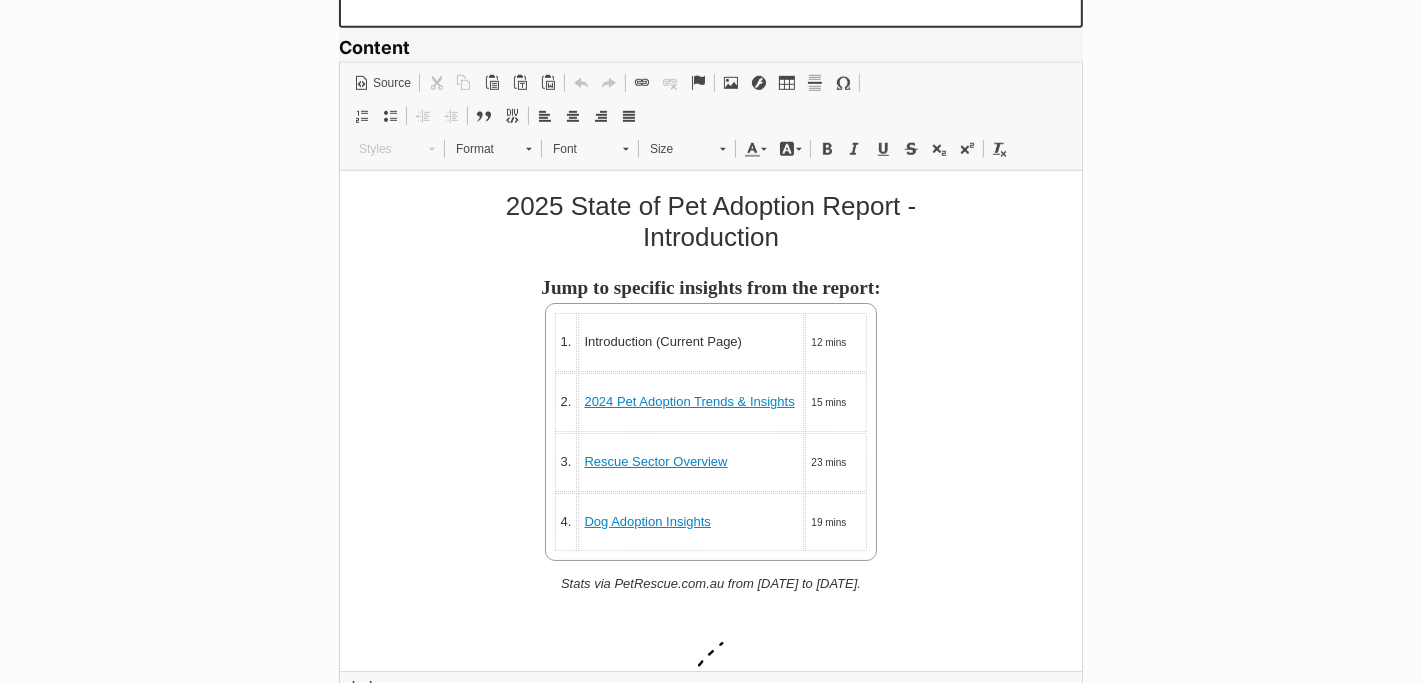 click on "Stats via PetRescue.com.au from [DATE] to [DATE]." at bounding box center (710, 584) 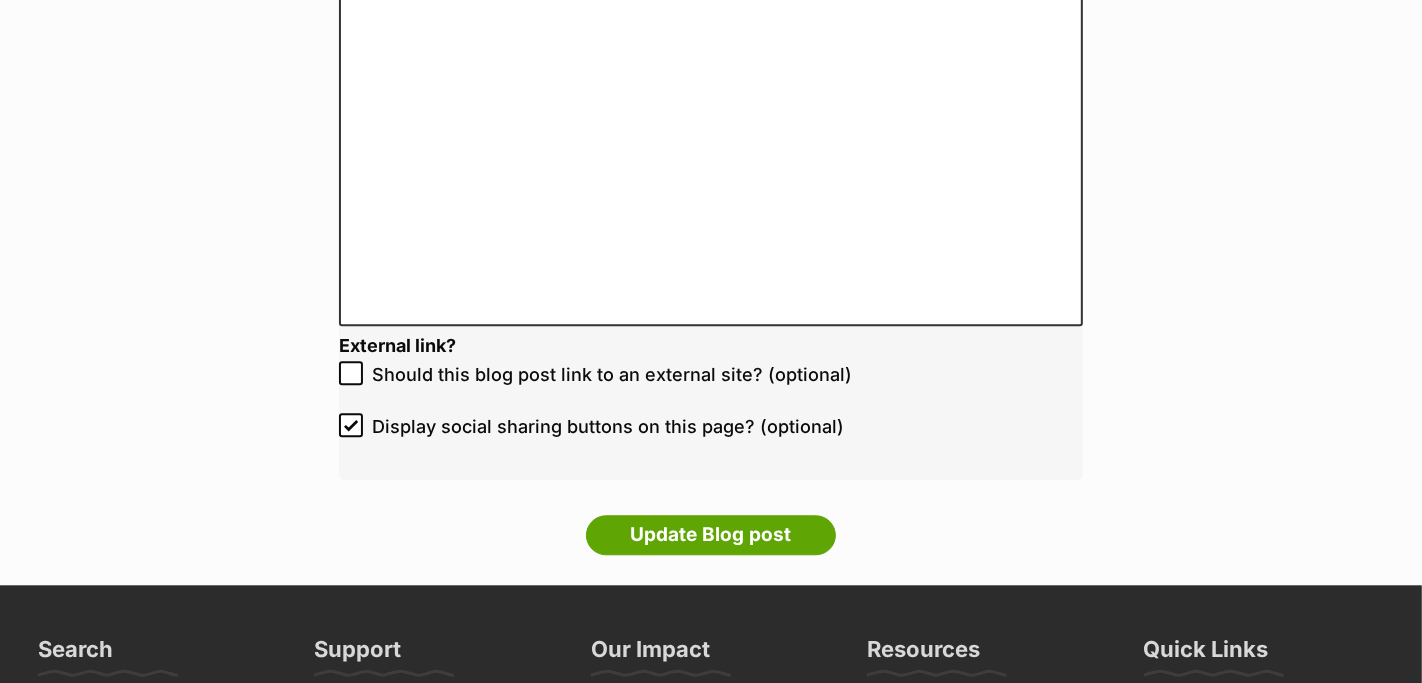 scroll, scrollTop: 3948, scrollLeft: 0, axis: vertical 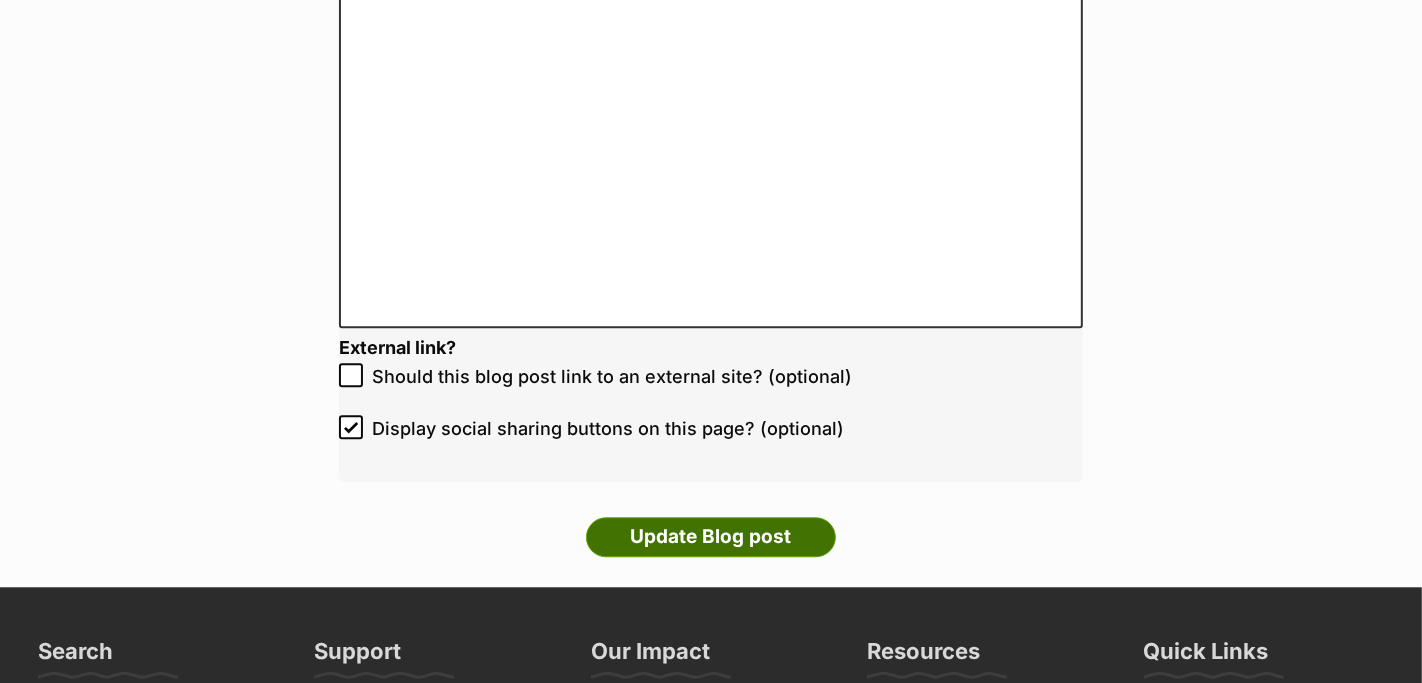 click on "Update Blog post" at bounding box center (711, 537) 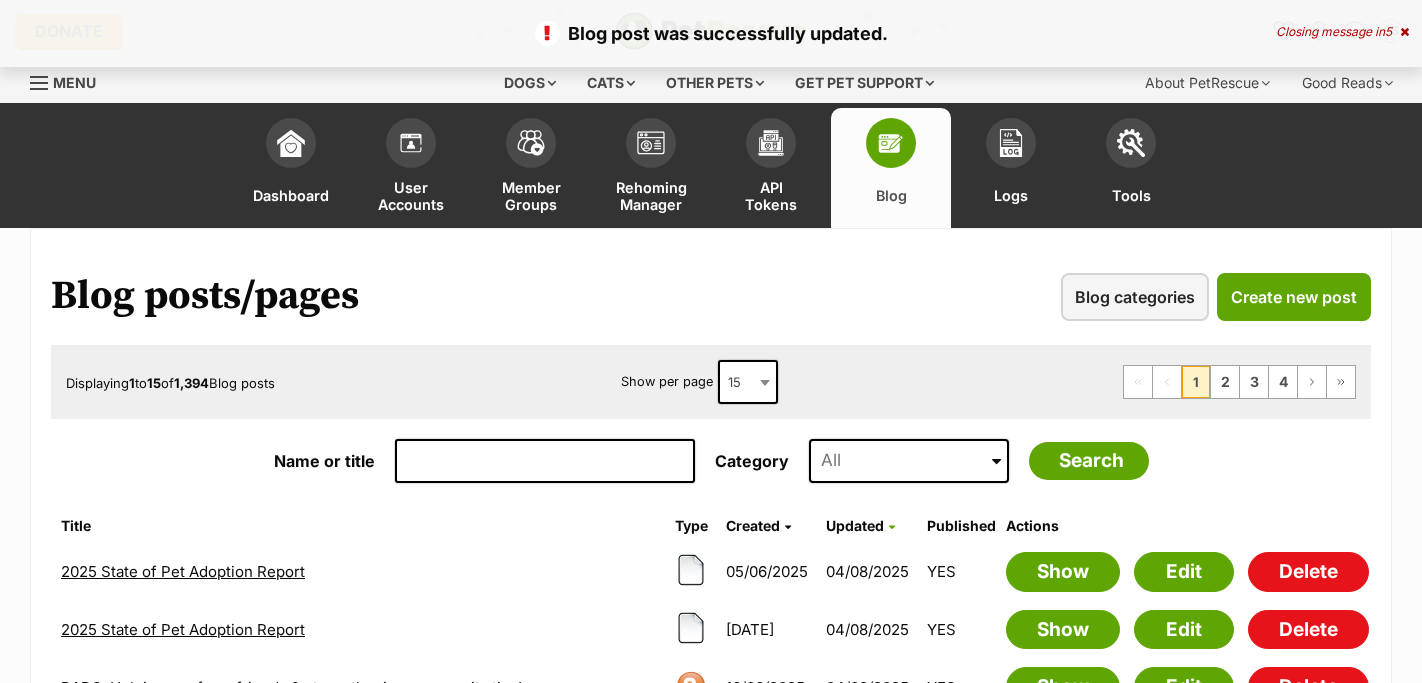 scroll, scrollTop: 0, scrollLeft: 0, axis: both 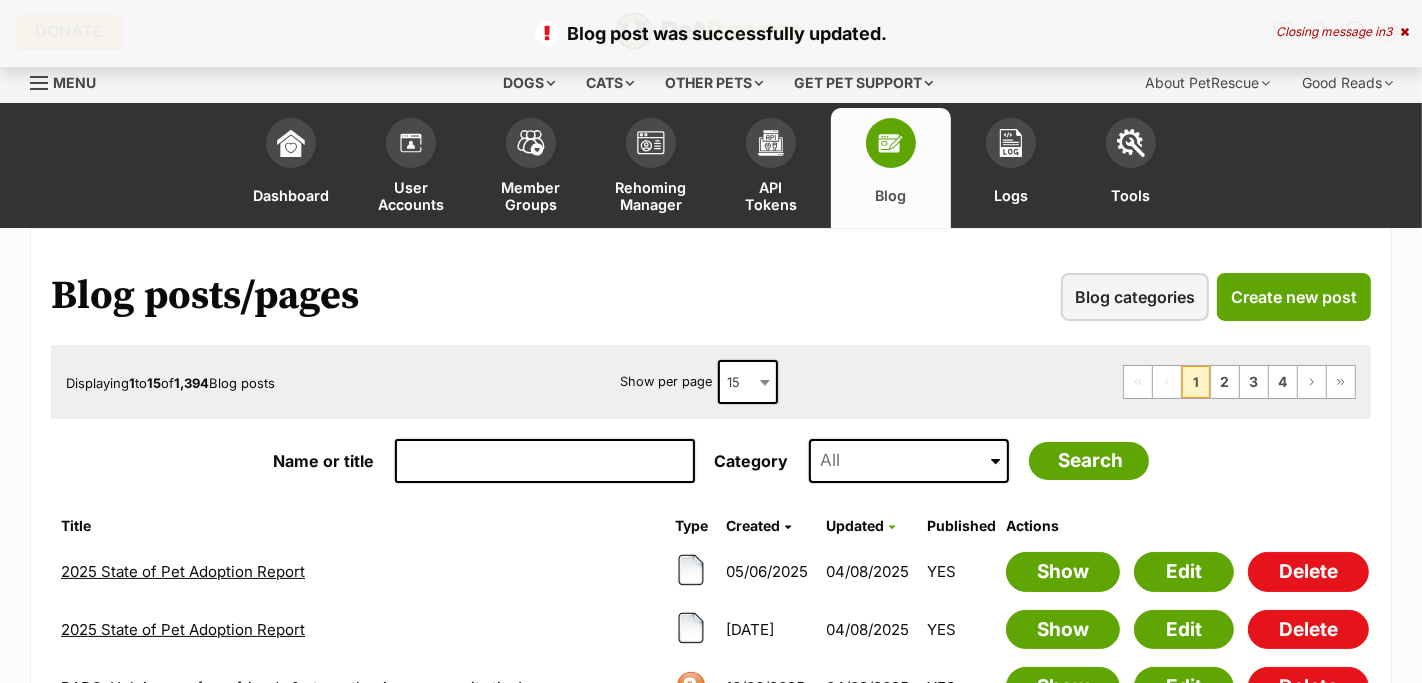 click on "2025 State of Pet Adoption Report" at bounding box center (183, 571) 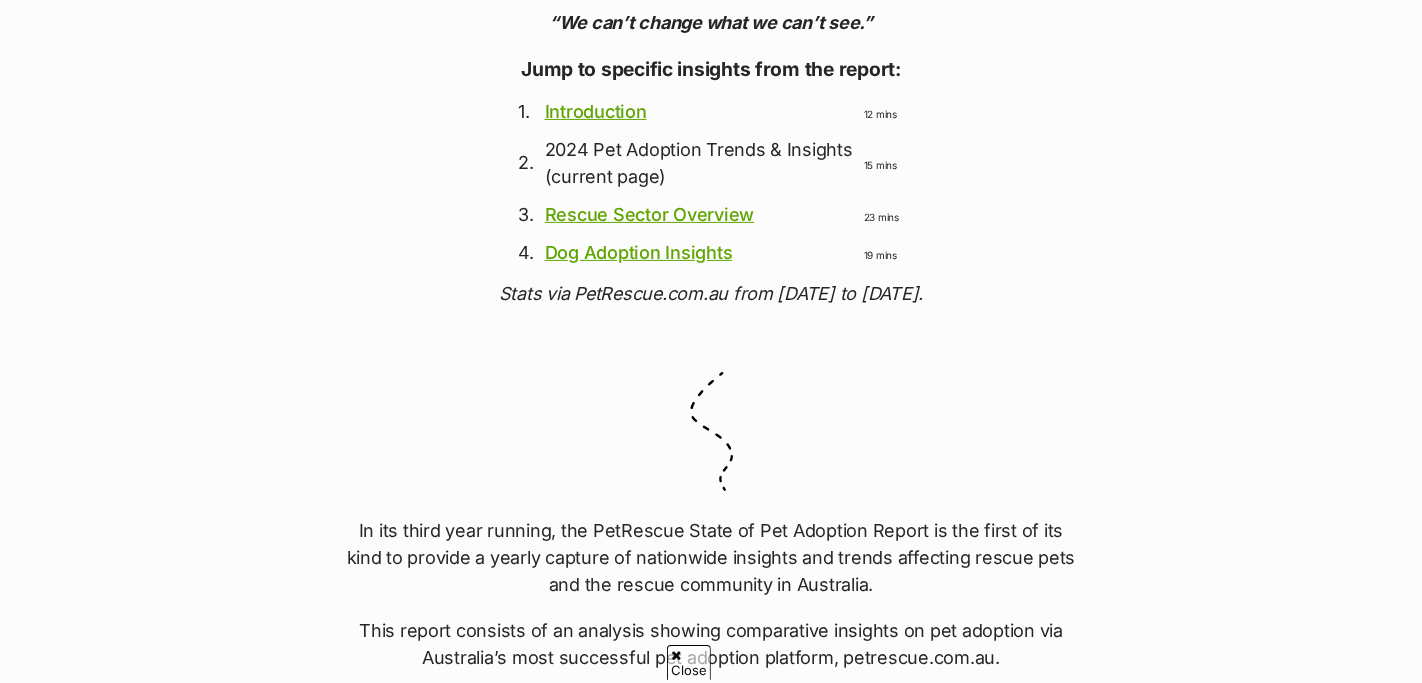 scroll, scrollTop: 424, scrollLeft: 0, axis: vertical 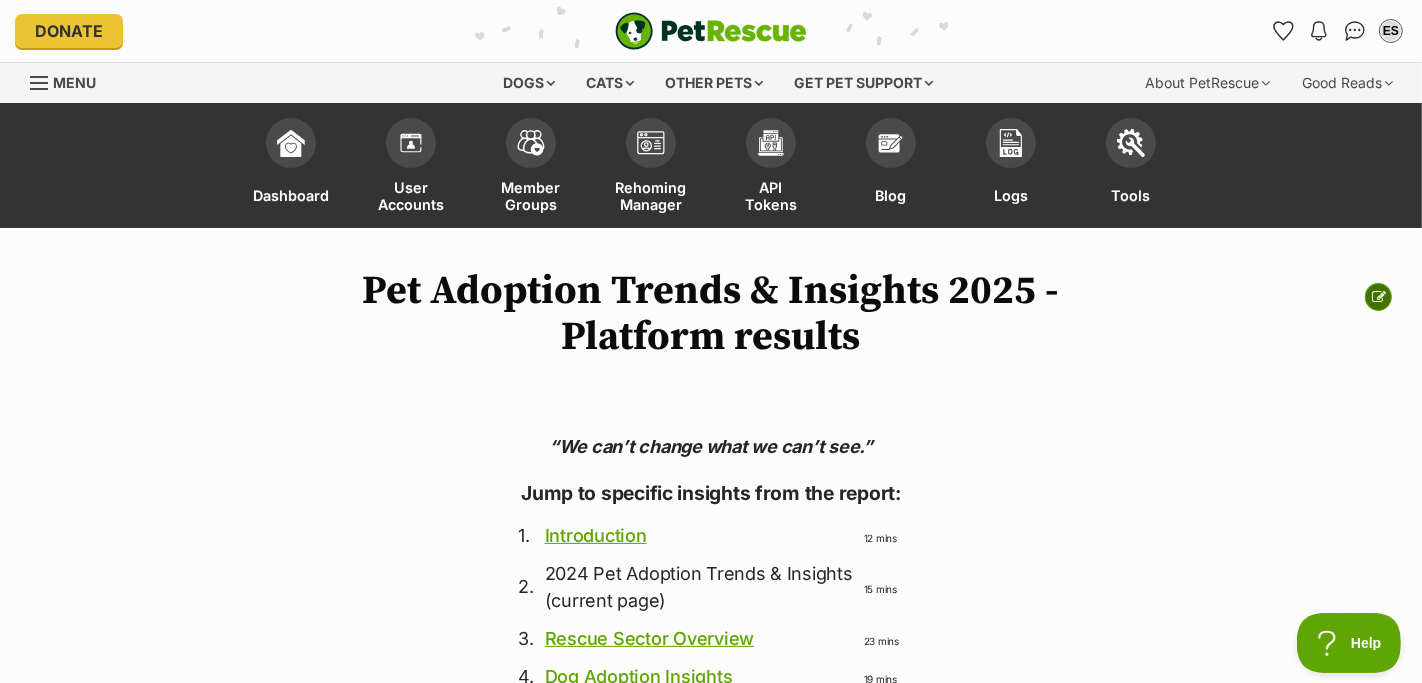 click at bounding box center (1378, 297) 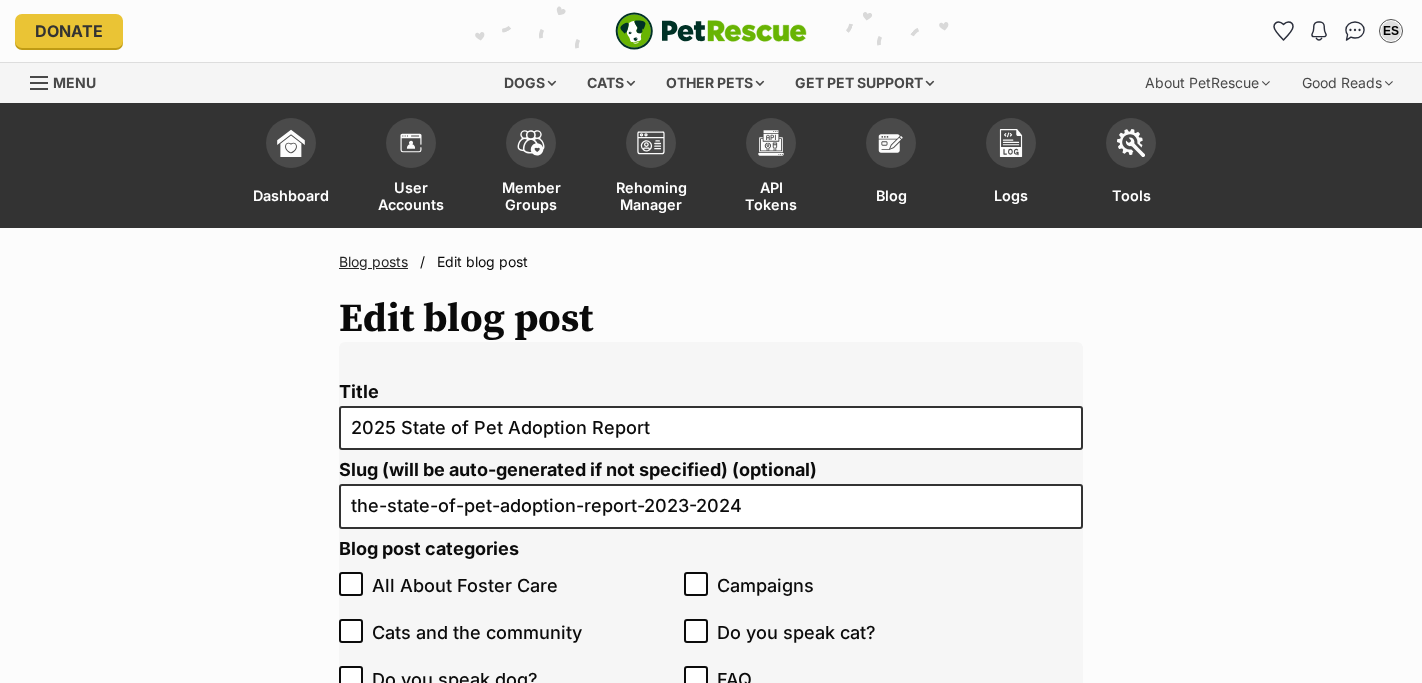 scroll, scrollTop: 0, scrollLeft: 0, axis: both 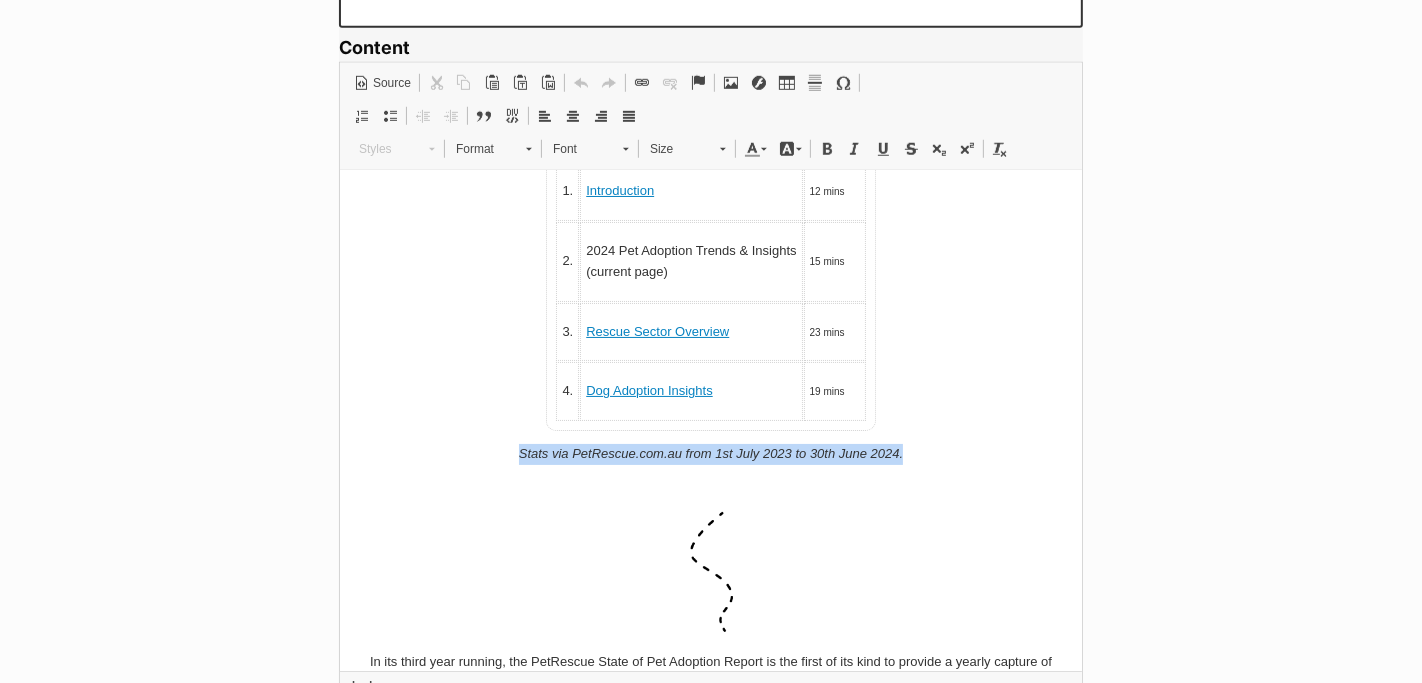drag, startPoint x: 521, startPoint y: 449, endPoint x: 908, endPoint y: 449, distance: 387 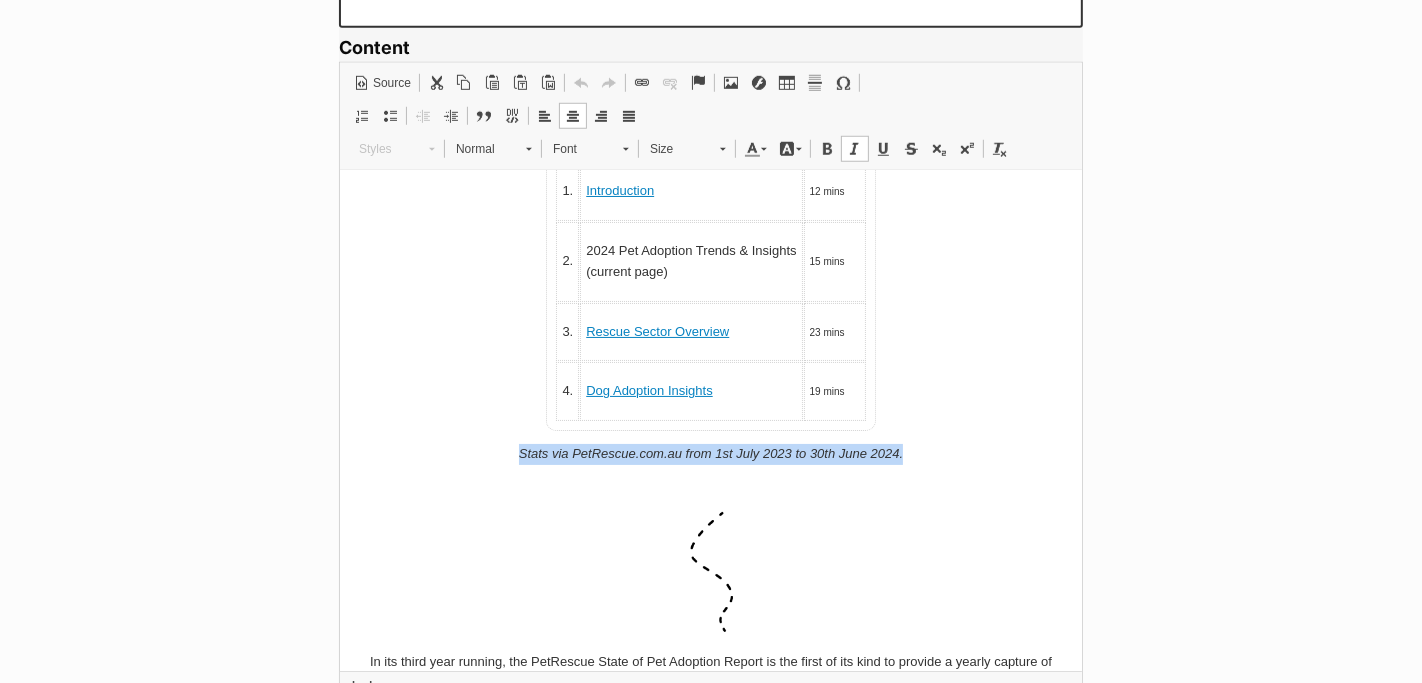 copy on "Stats via PetRescue.com.au from 1st July 2023 to 30th June 2024." 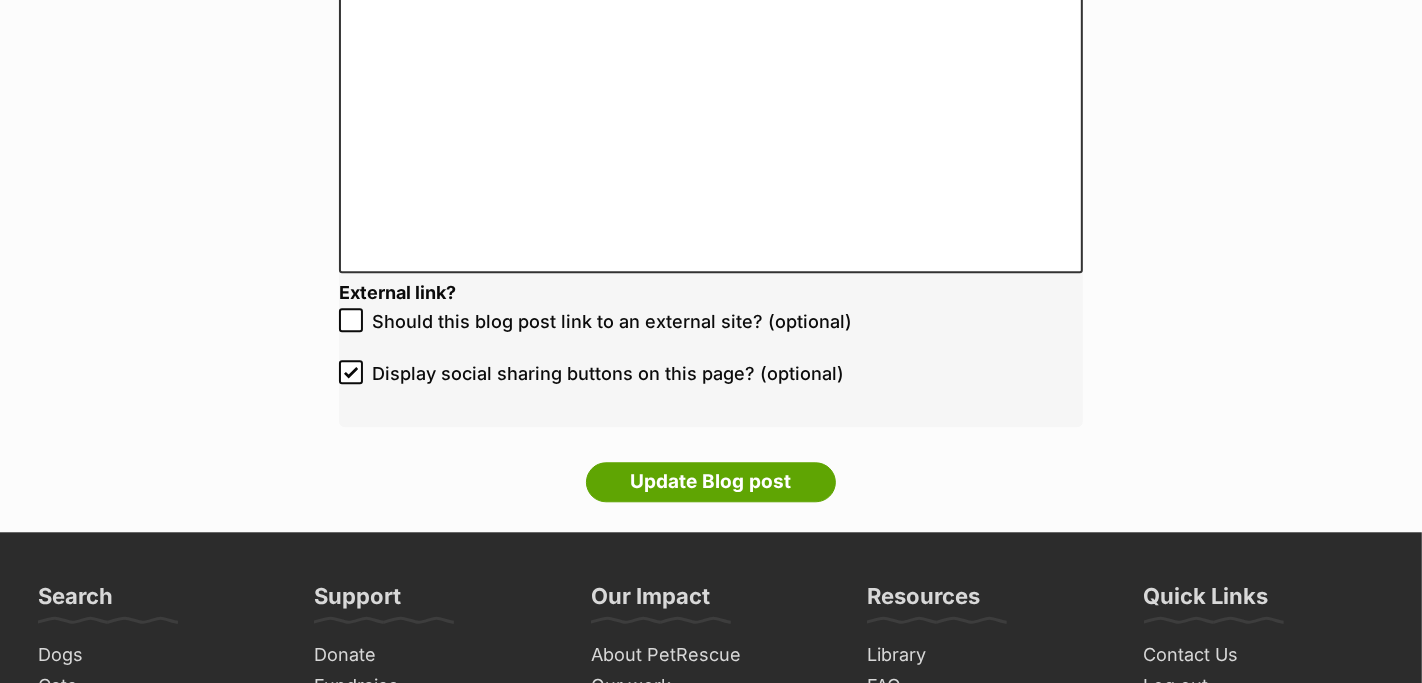 scroll, scrollTop: 4042, scrollLeft: 0, axis: vertical 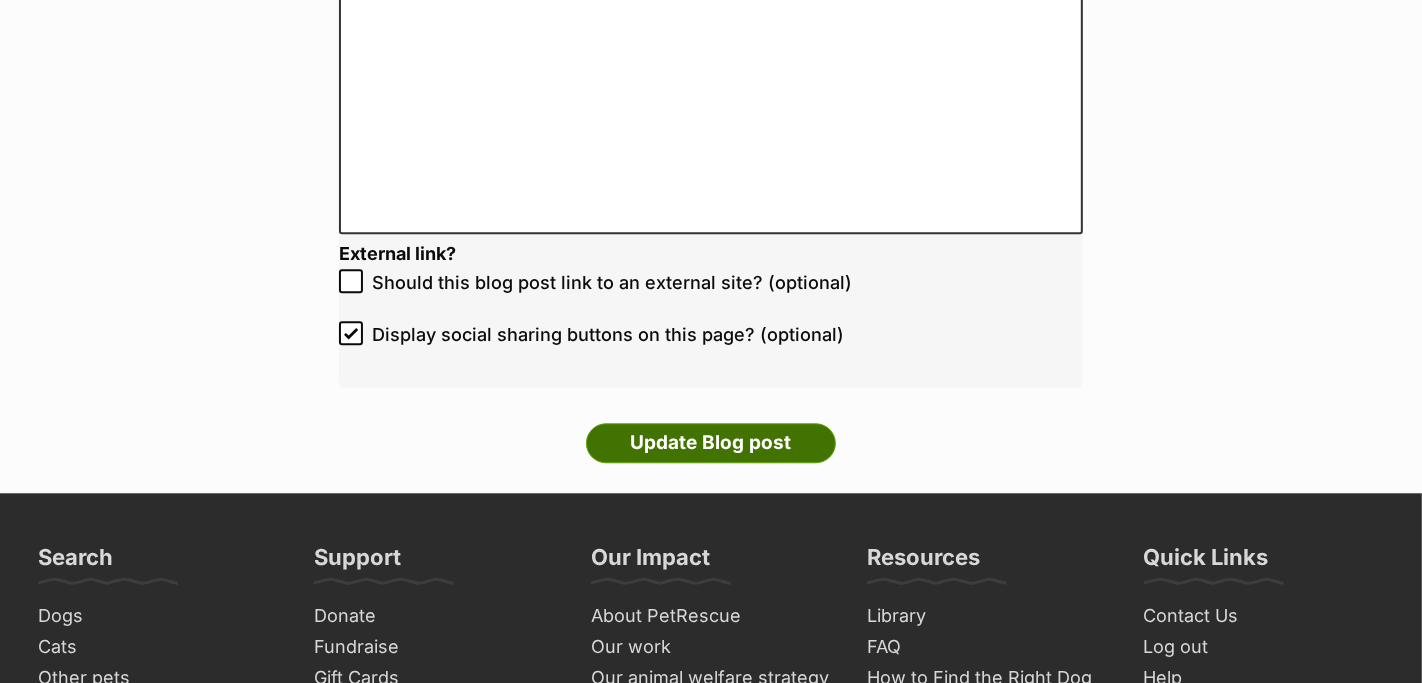 click on "Update Blog post" at bounding box center (711, 443) 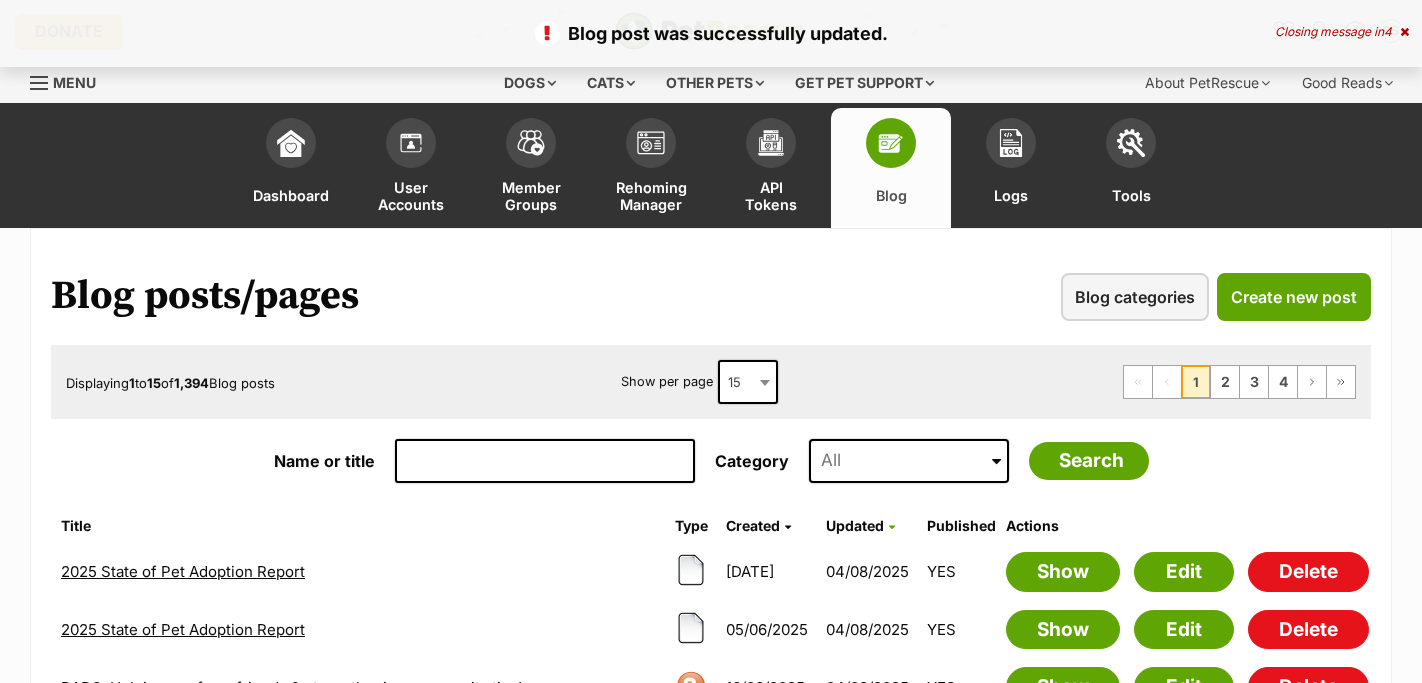 scroll, scrollTop: 0, scrollLeft: 0, axis: both 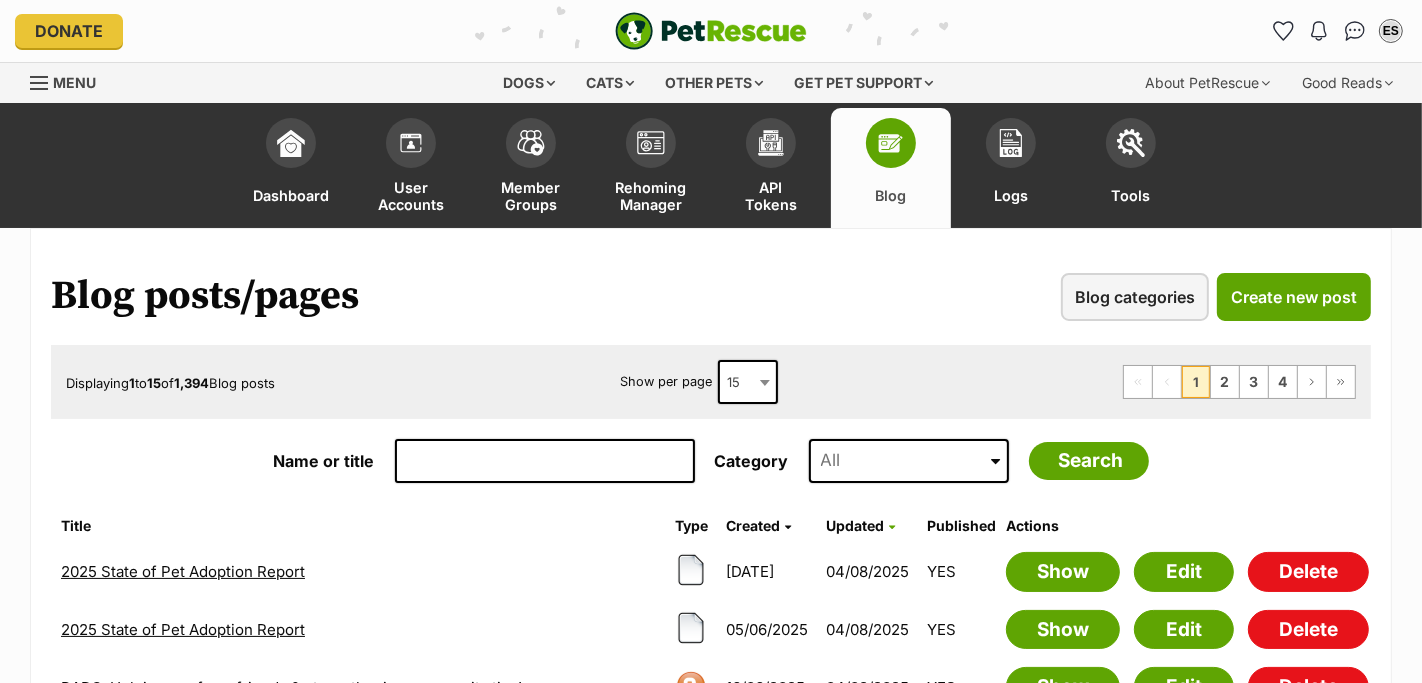 click on "2025 State of Pet Adoption Report" at bounding box center (183, 571) 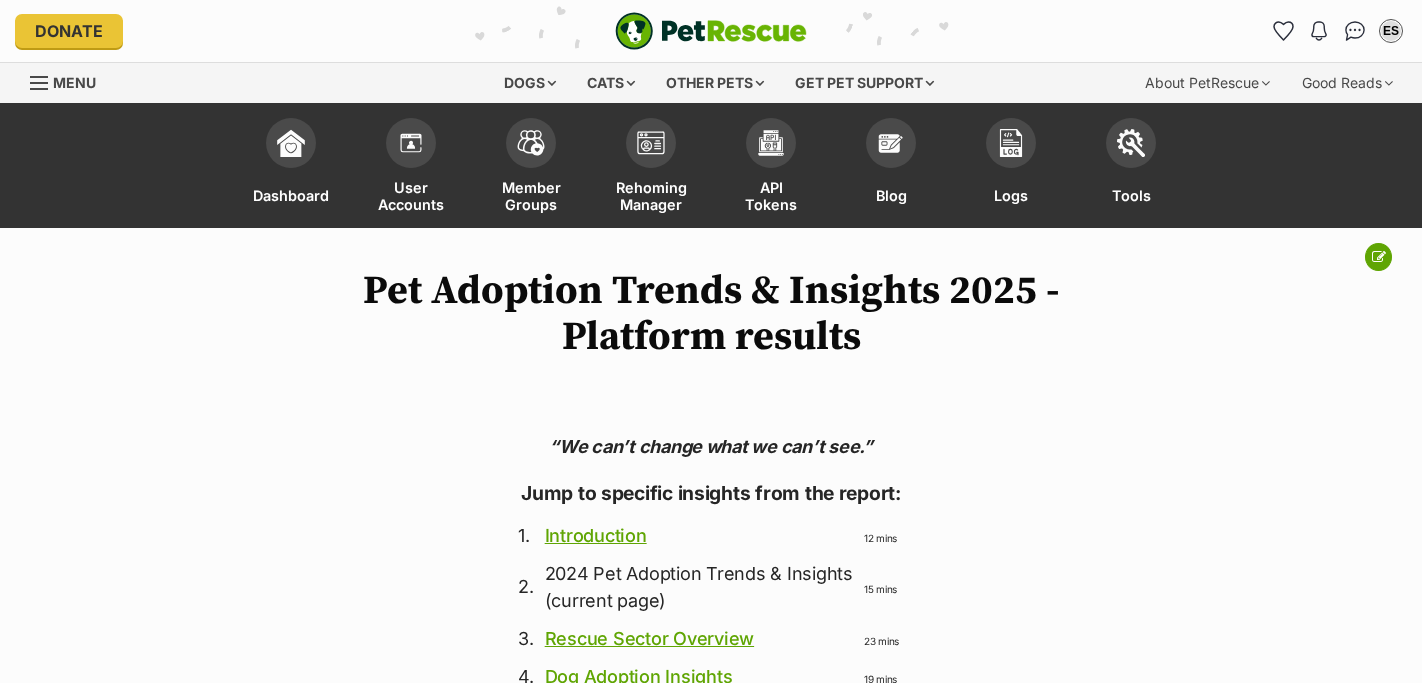 scroll, scrollTop: 0, scrollLeft: 0, axis: both 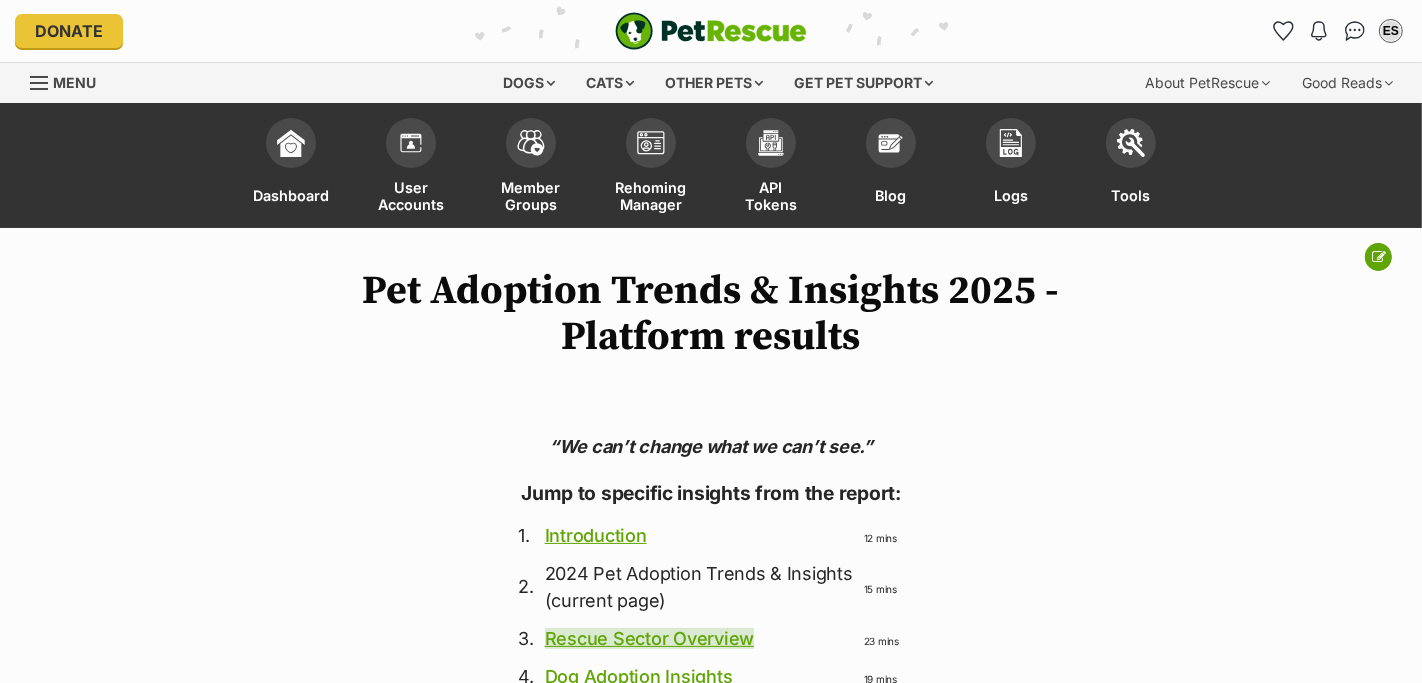 click on "Rescue Sector Overview" at bounding box center [649, 638] 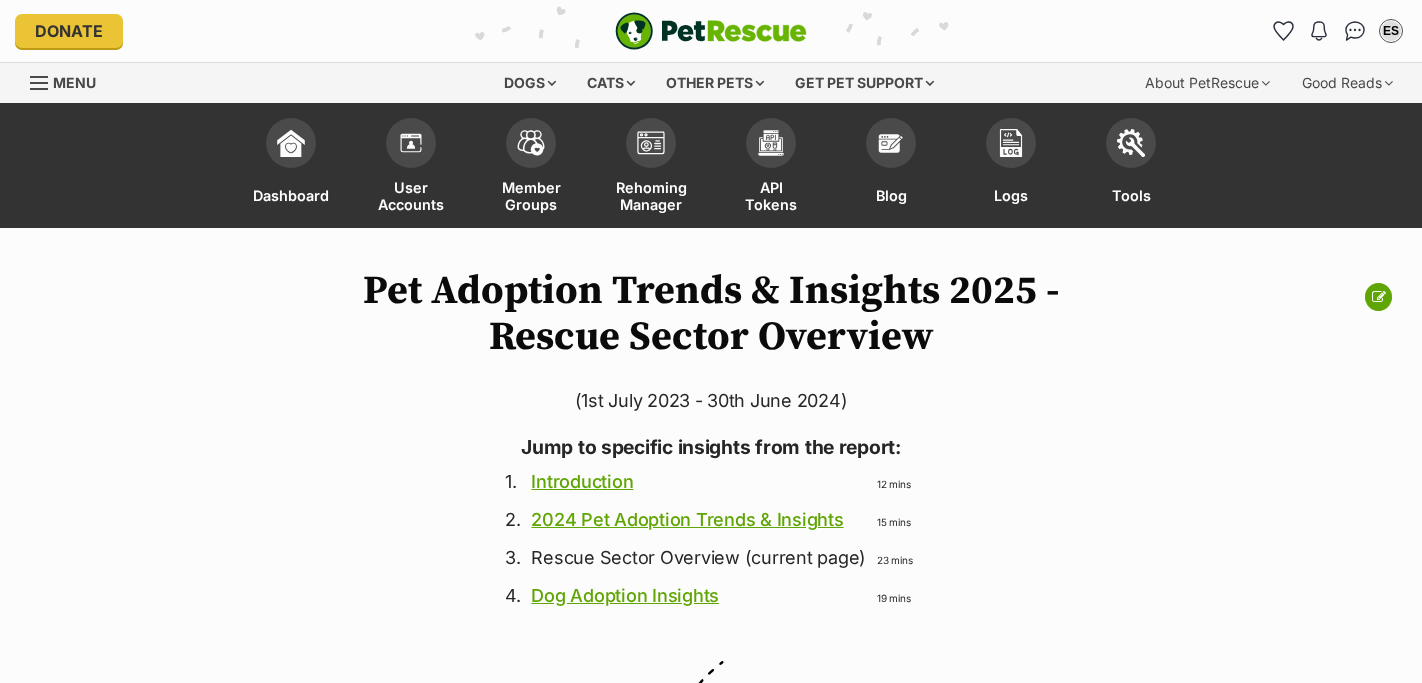 scroll, scrollTop: 0, scrollLeft: 0, axis: both 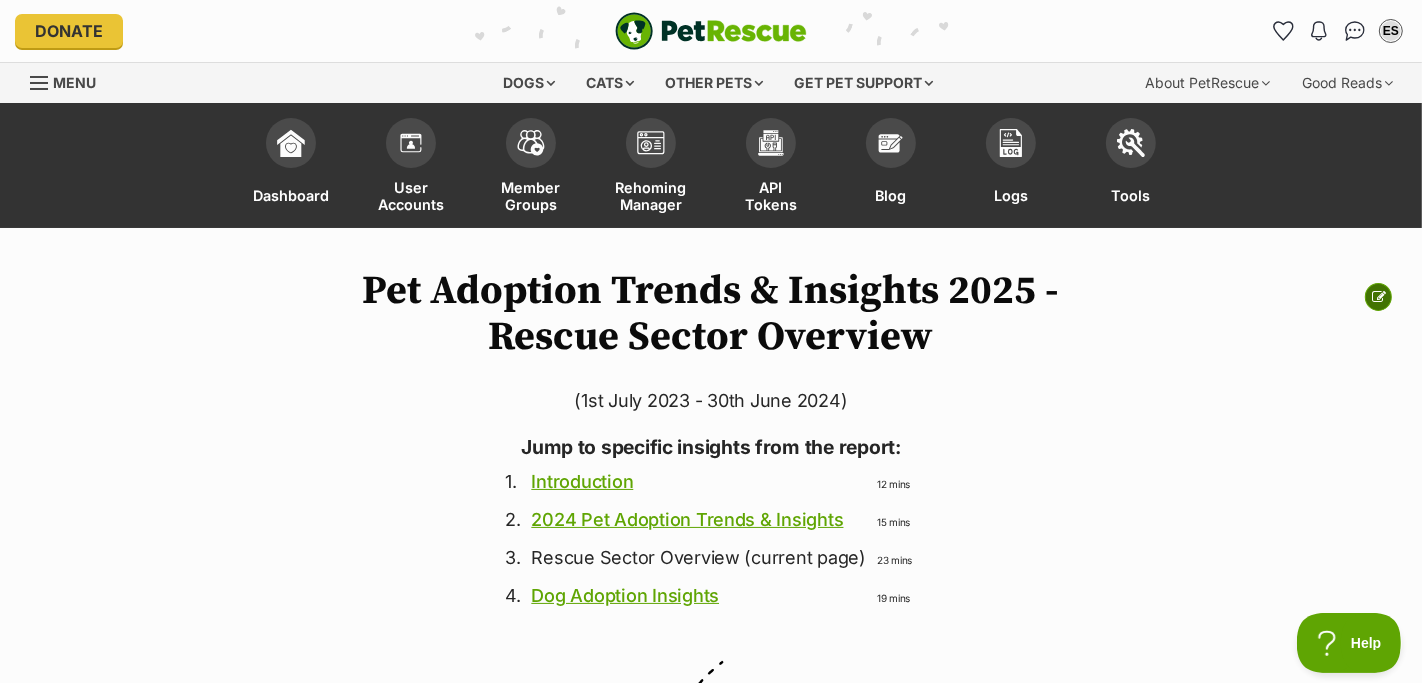 click at bounding box center (1379, 297) 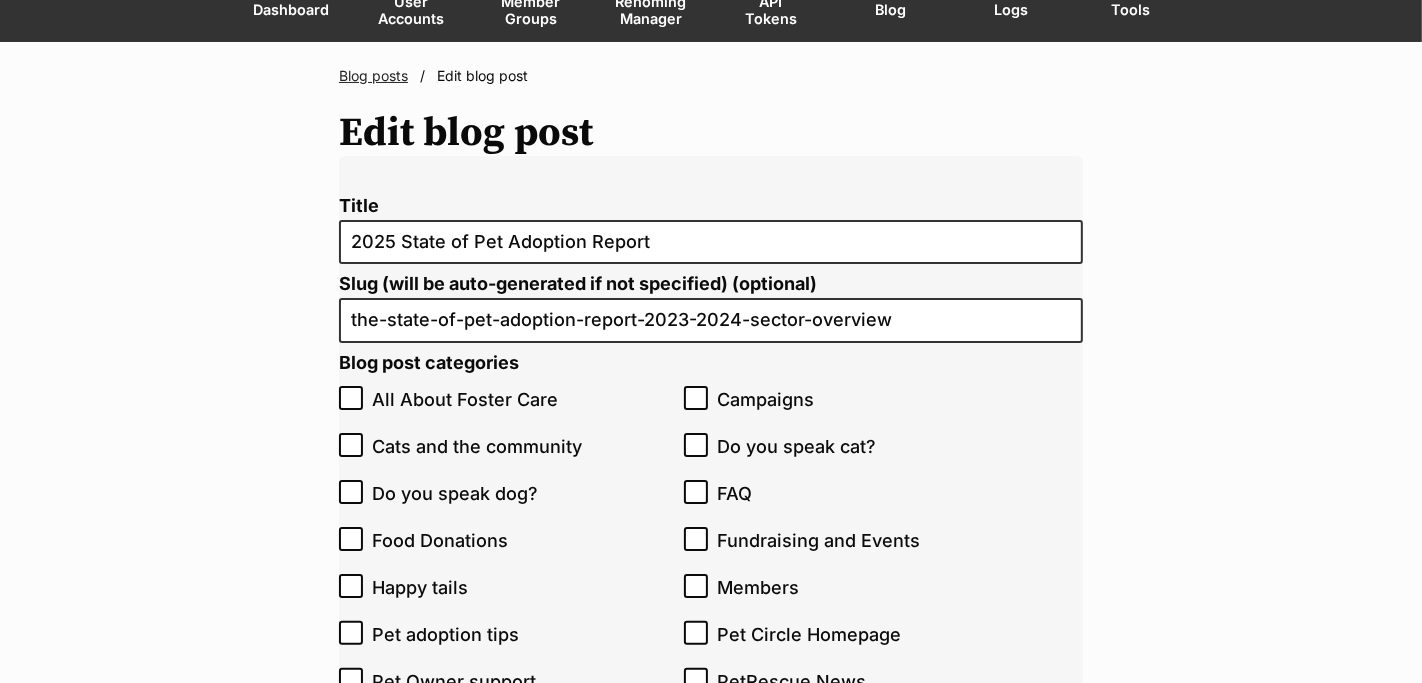 scroll, scrollTop: 0, scrollLeft: 0, axis: both 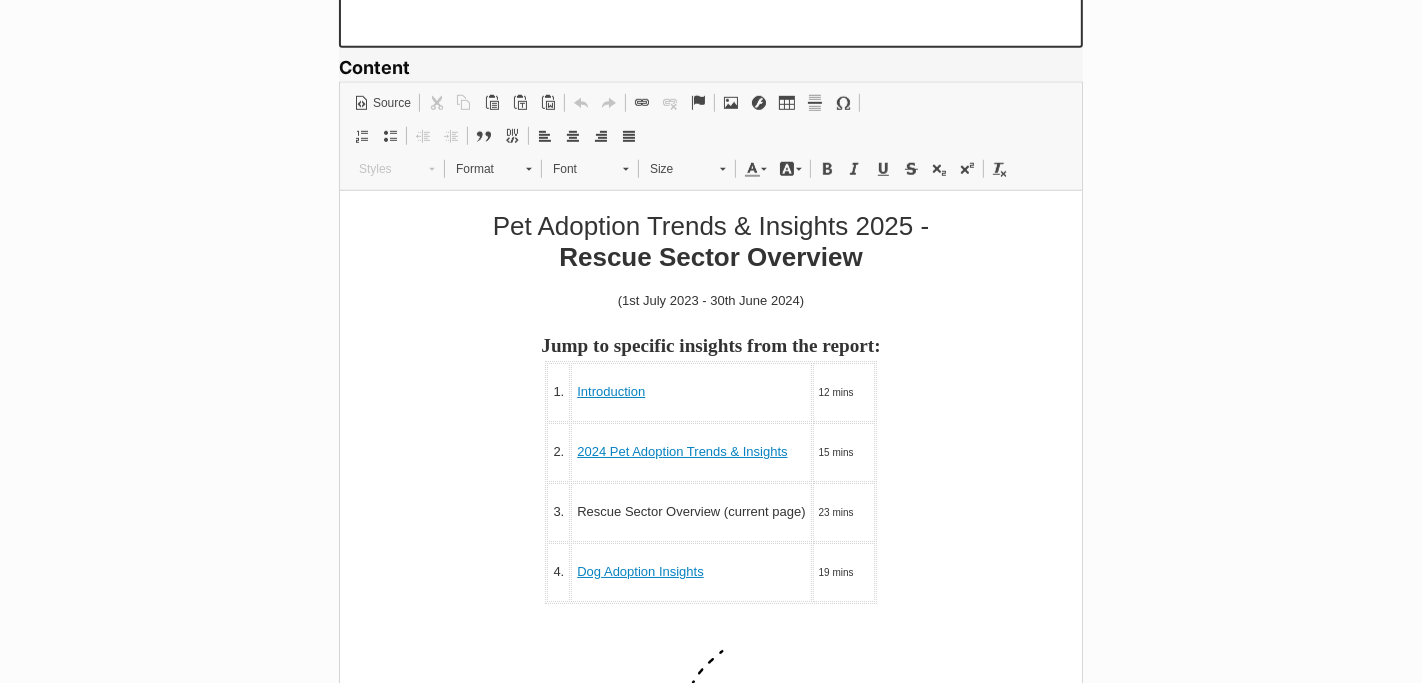 click at bounding box center (710, 627) 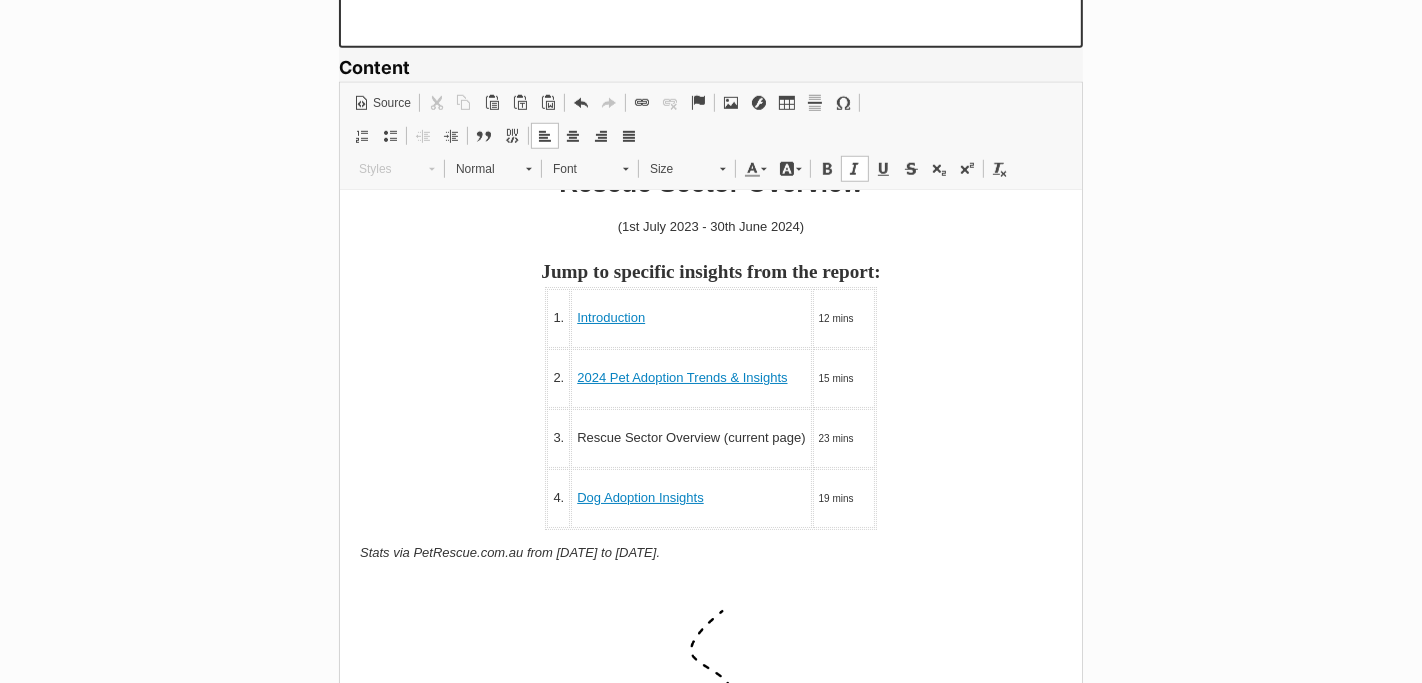 scroll, scrollTop: 86, scrollLeft: 0, axis: vertical 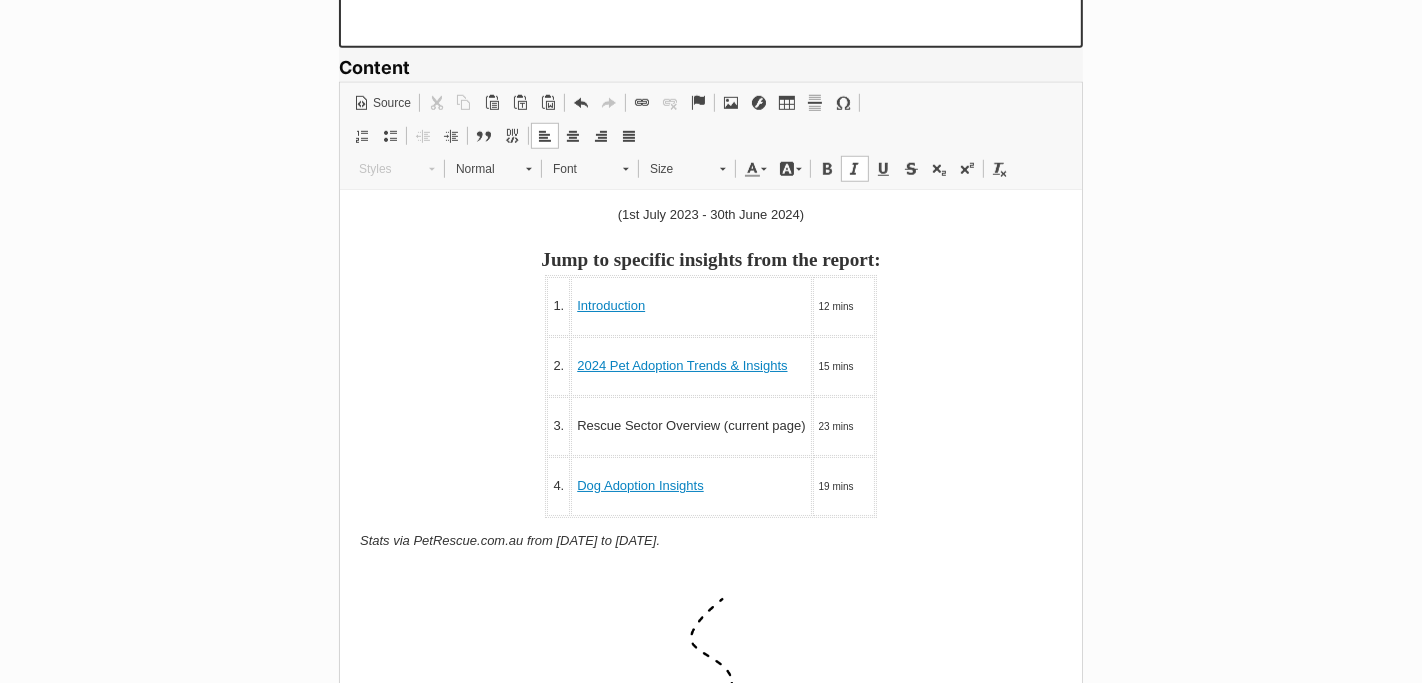 click at bounding box center [710, 574] 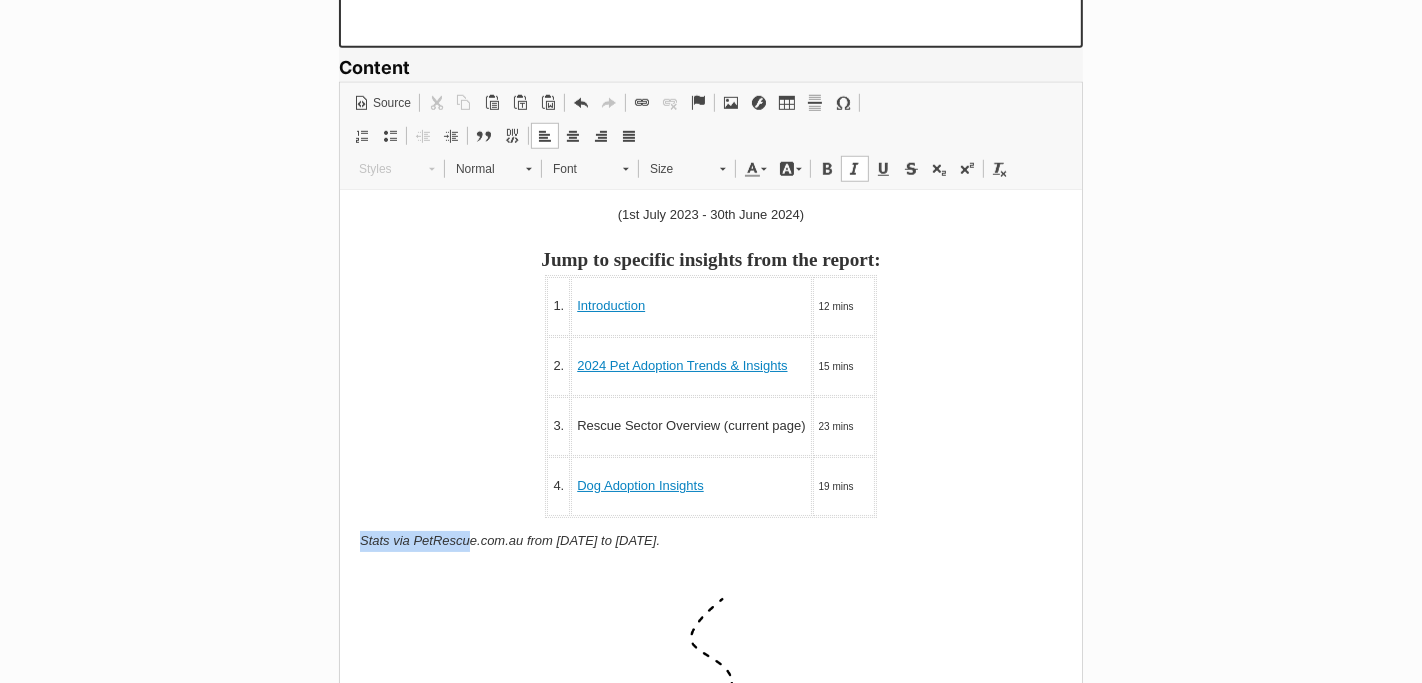 drag, startPoint x: 357, startPoint y: 533, endPoint x: 465, endPoint y: 530, distance: 108.04166 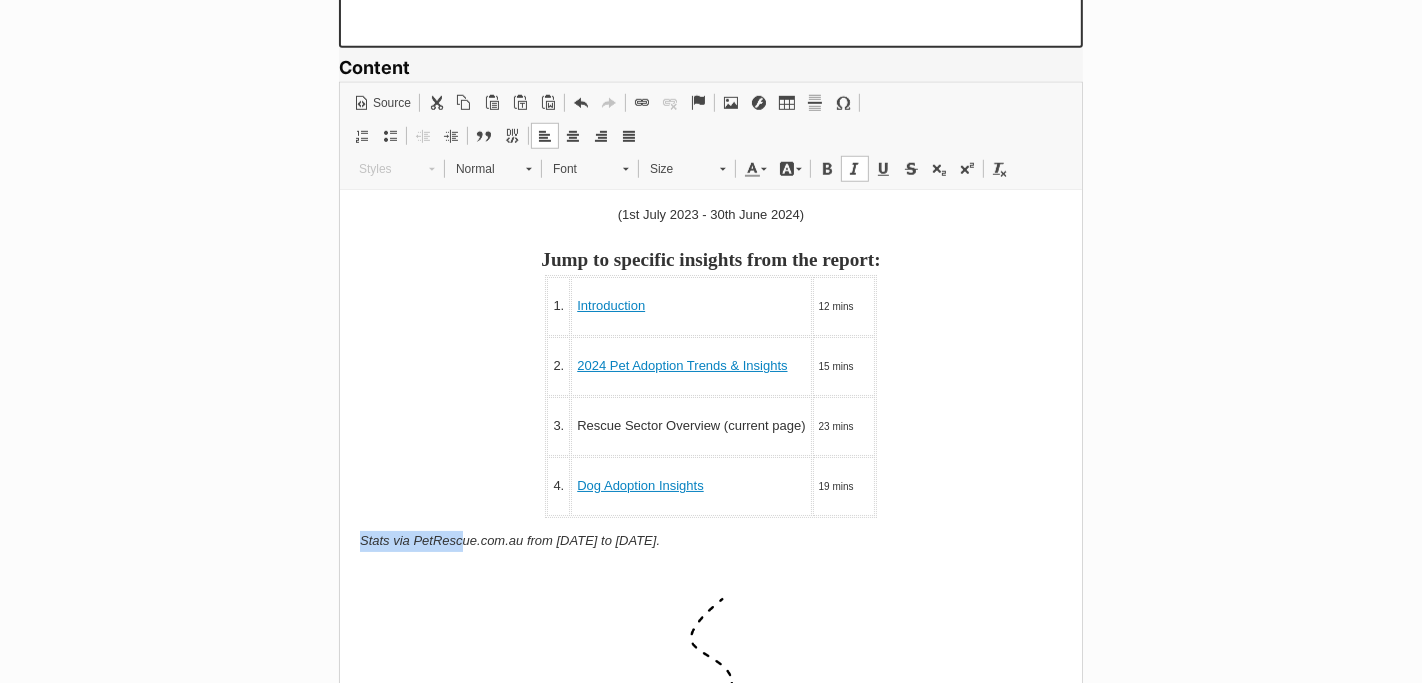 click on "Stats via PetRescue.com.au from 1st July 2023 to 30th June 2024." at bounding box center [509, 540] 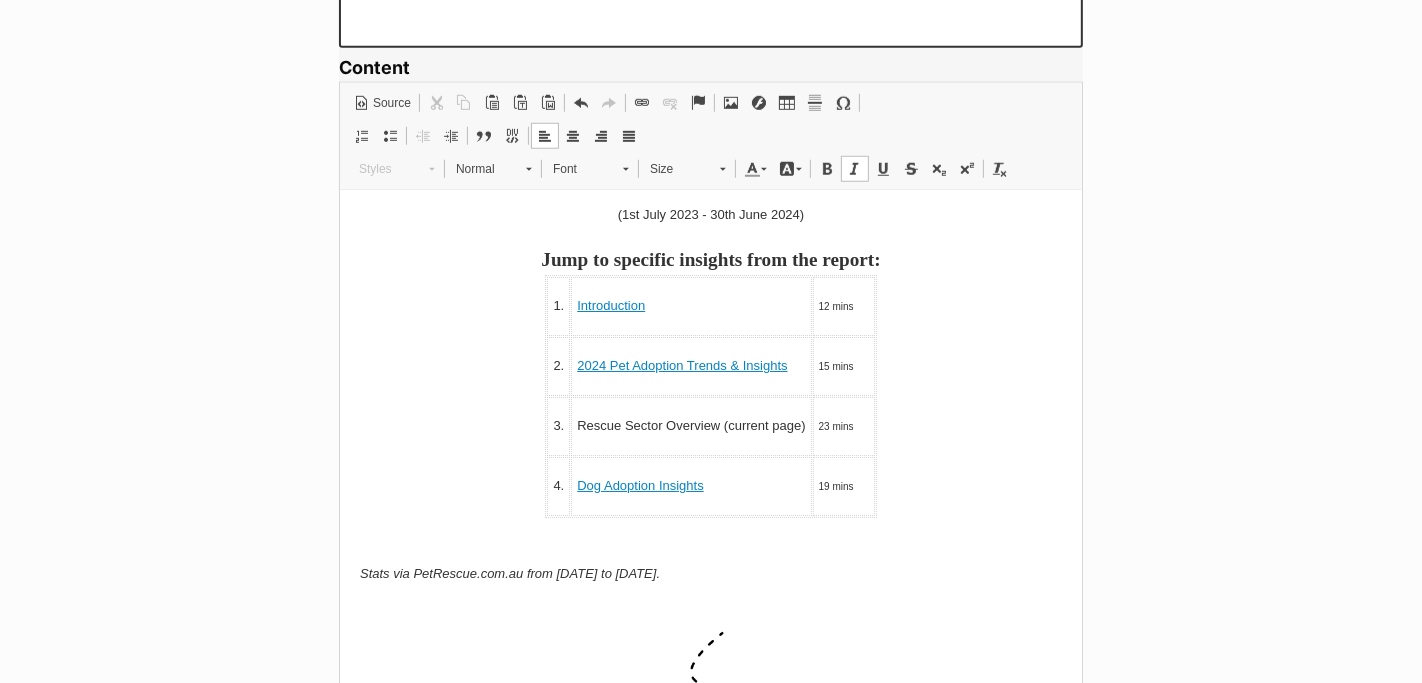 click on "Pet Adoption Trends & Insights 2025 -  Rescue Sector Overview (1st July 2023 - 30th June 2024) Jump to specific insights from the report: 1. Introduction  12 mins 2. 2024 Pet Adoption Trends & Insights  15 mins 3. Rescue Sector Overview (current page) 23 mins 4. Dog Adoption Insights 19 mins Stats via PetRescue.com.au from 1st July 2023 to 30th June 2024. Sector Overview The PetRescue website was created to showcase adoptable pets being cared for by Rescue Groups, Shelters, Councils and Vets to potential adopters across Australia. These pets have happy outcomes because of the hard work and dedication of these members, who collectively found loving homes for 64,554 pets in the 23-24 financial year. Interested in reading the full 2025 State of Pet Adoption Report? Click below to receive the report straight from our data sniffer dogs and to your inbox! Register for the full report (free!) Who are PetRescue members? PetRescue member organisations 2022-2023 State of Pet Adoption Sector Survey Report . . 1." at bounding box center [710, 7297] 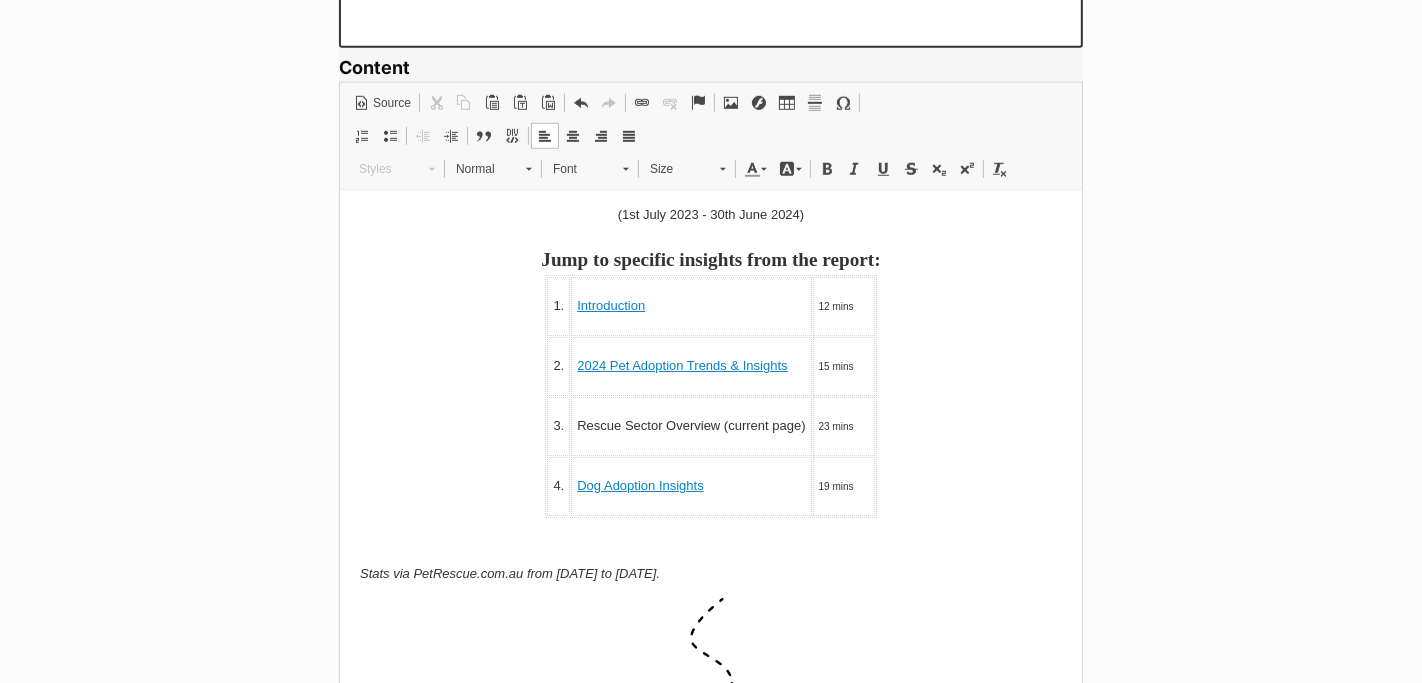 click on "Stats via PetRescue.com.au from 1st July 2023 to 30th June 2024." at bounding box center (509, 573) 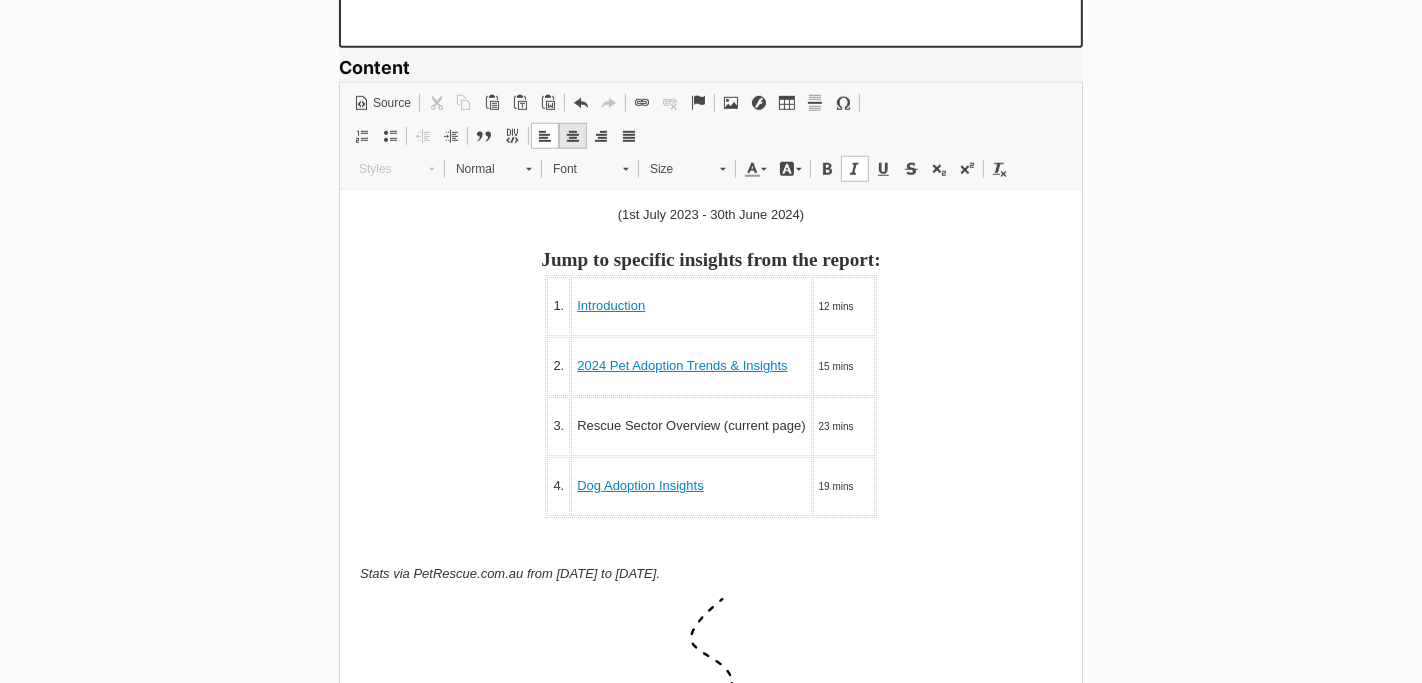 click at bounding box center [573, 136] 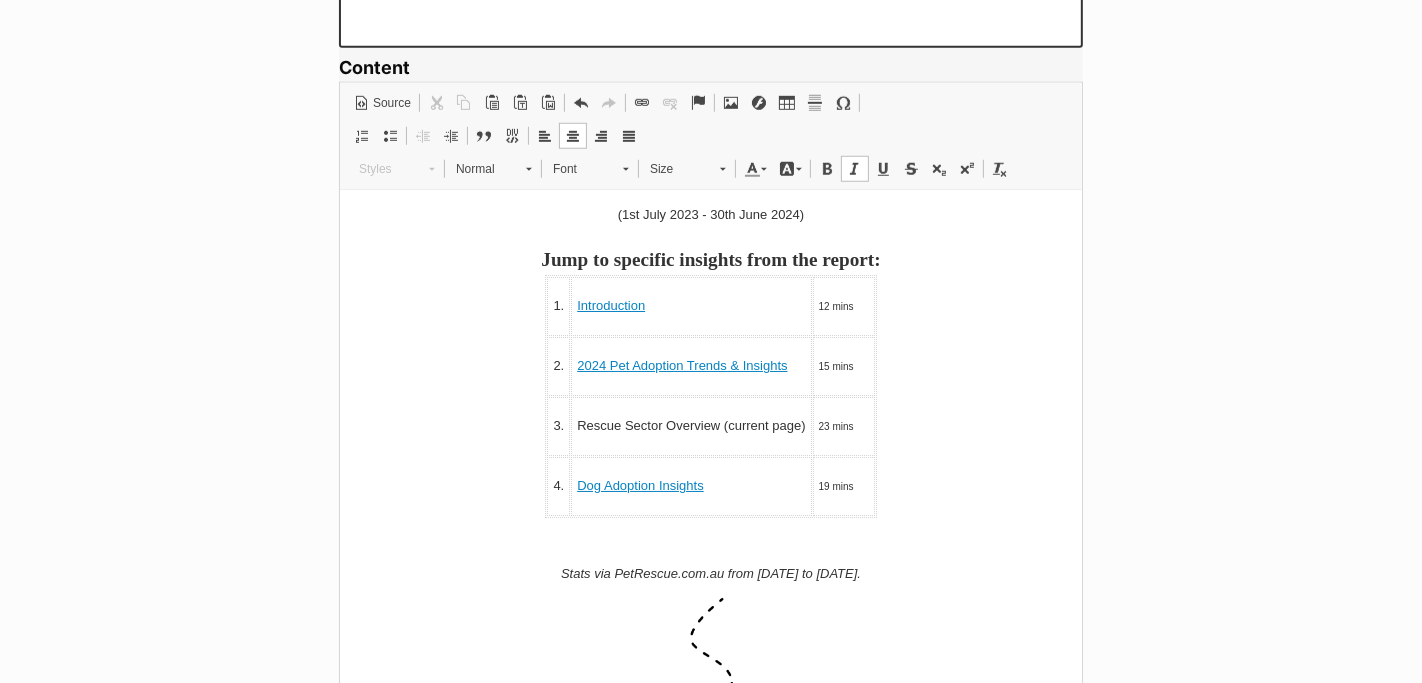 click on "Stats via PetRescue.com.au from 1st July 2023 to 30th June 2024." at bounding box center (710, 574) 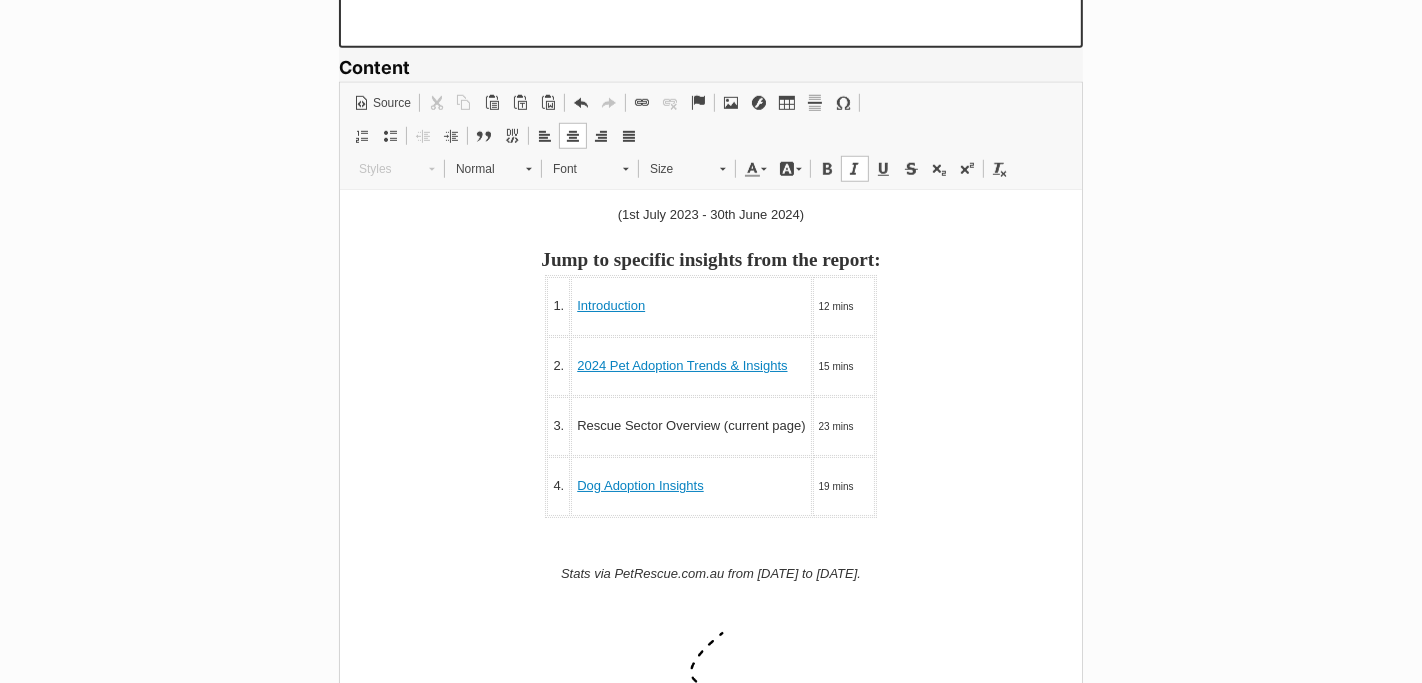 click on "Pet Adoption Trends & Insights 2025 -  Rescue Sector Overview (1st July 2023 - 30th June 2024) Jump to specific insights from the report: 1. Introduction  12 mins 2. 2024 Pet Adoption Trends & Insights  15 mins 3. Rescue Sector Overview (current page) 23 mins 4. Dog Adoption Insights 19 mins Stats via PetRescue.com.au from 1st July 2023 to 30th June 2024. ​​​​​​​ Sector Overview The PetRescue website was created to showcase adoptable pets being cared for by Rescue Groups, Shelters, Councils and Vets to potential adopters across Australia. These pets have happy outcomes because of the hard work and dedication of these members, who collectively found loving homes for 64,554 pets in the 23-24 financial year. Interested in reading the full 2025 State of Pet Adoption Report? Click below to receive the report straight from our data sniffer dogs and to your inbox! Register for the full report (free!) Who are PetRescue members? PetRescue member organisations . The Impact of Adoption Policies . 1." at bounding box center [710, 7297] 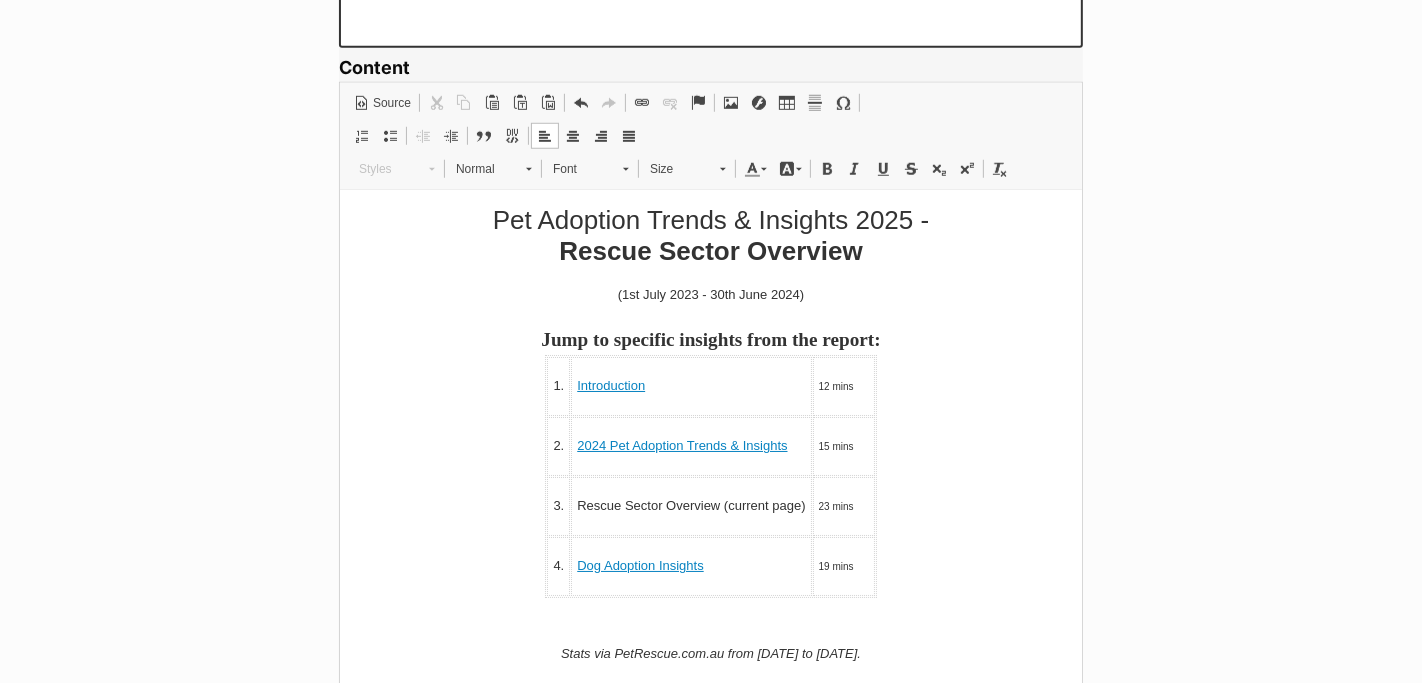 scroll, scrollTop: 0, scrollLeft: 0, axis: both 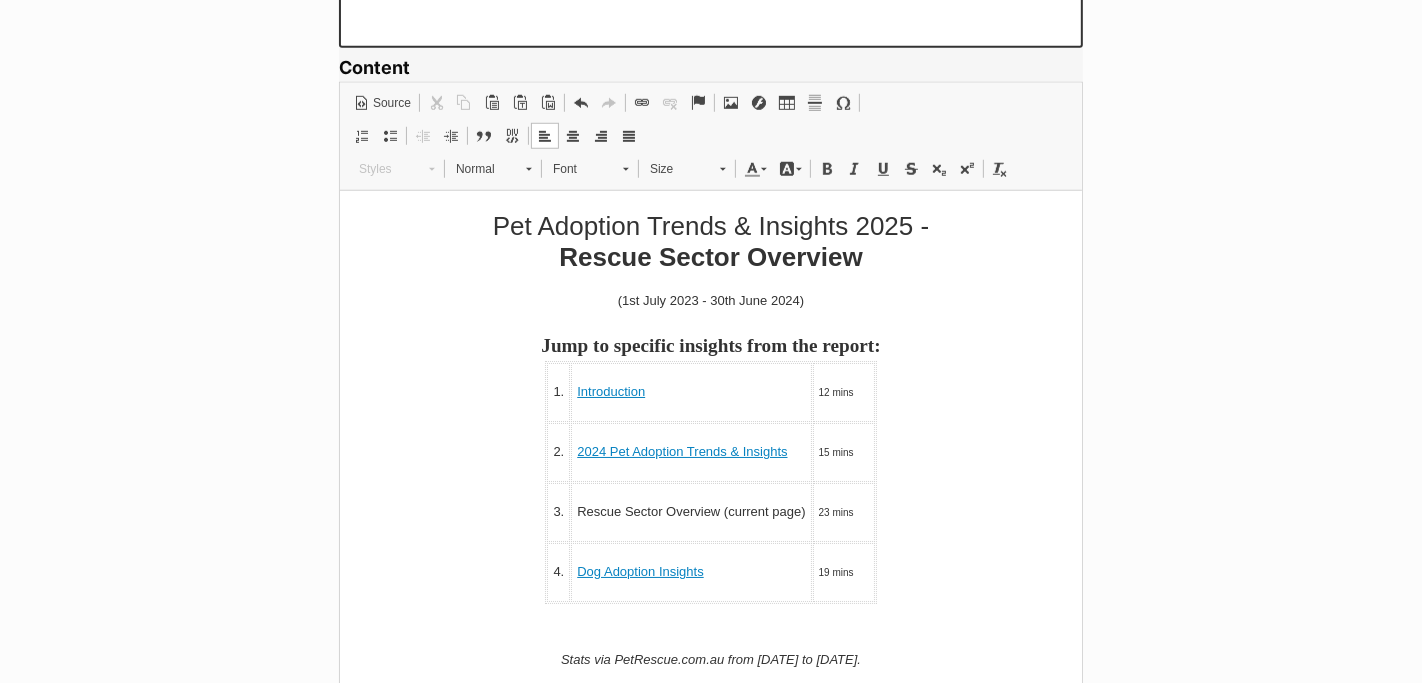 drag, startPoint x: 841, startPoint y: 305, endPoint x: 545, endPoint y: 321, distance: 296.43213 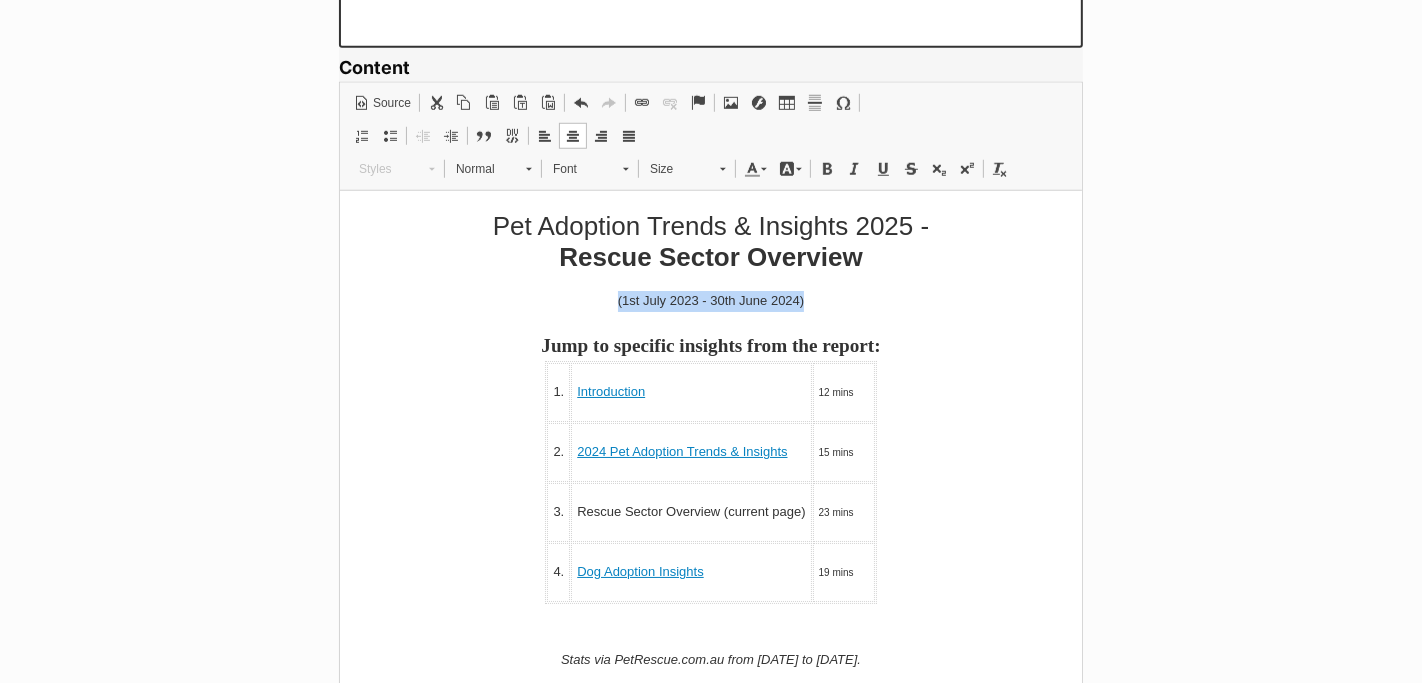 drag, startPoint x: 604, startPoint y: 304, endPoint x: 814, endPoint y: 299, distance: 210.05951 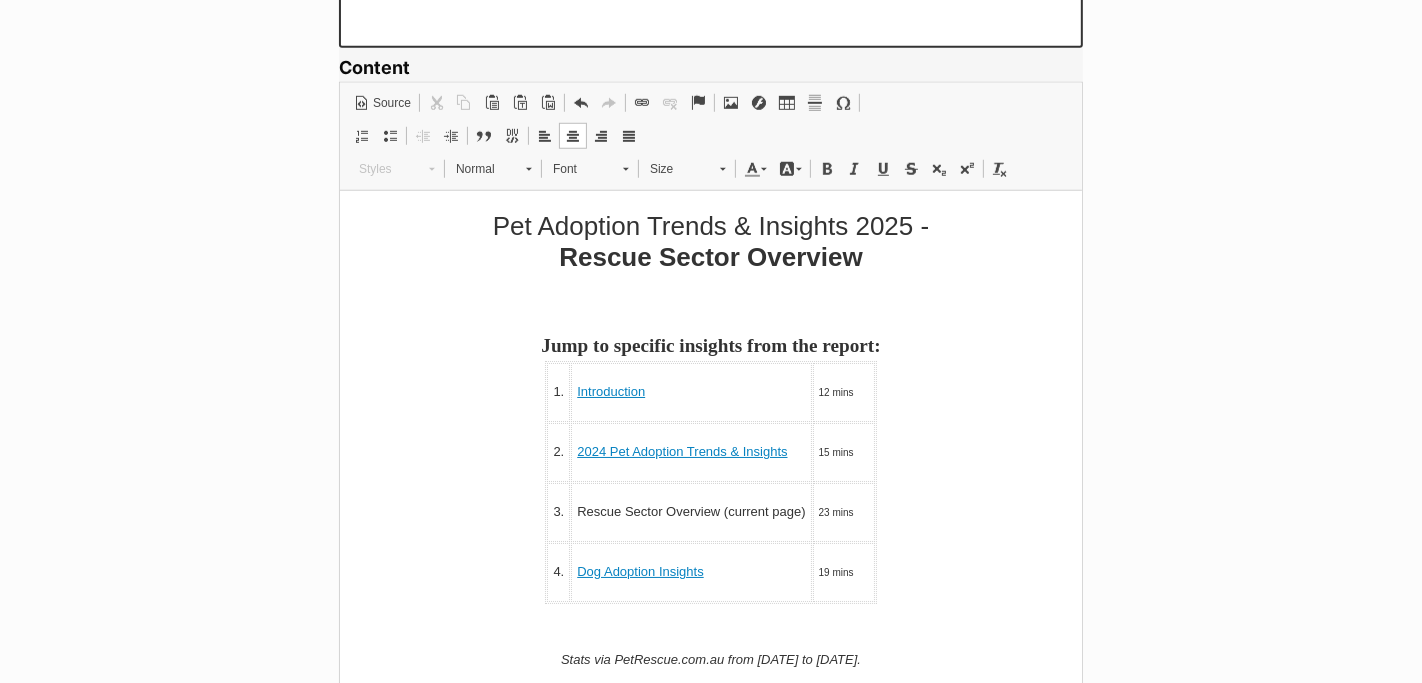 click on "Stats via PetRescue.com.au from 1st July 2023 to 30th June 2024." at bounding box center [710, 659] 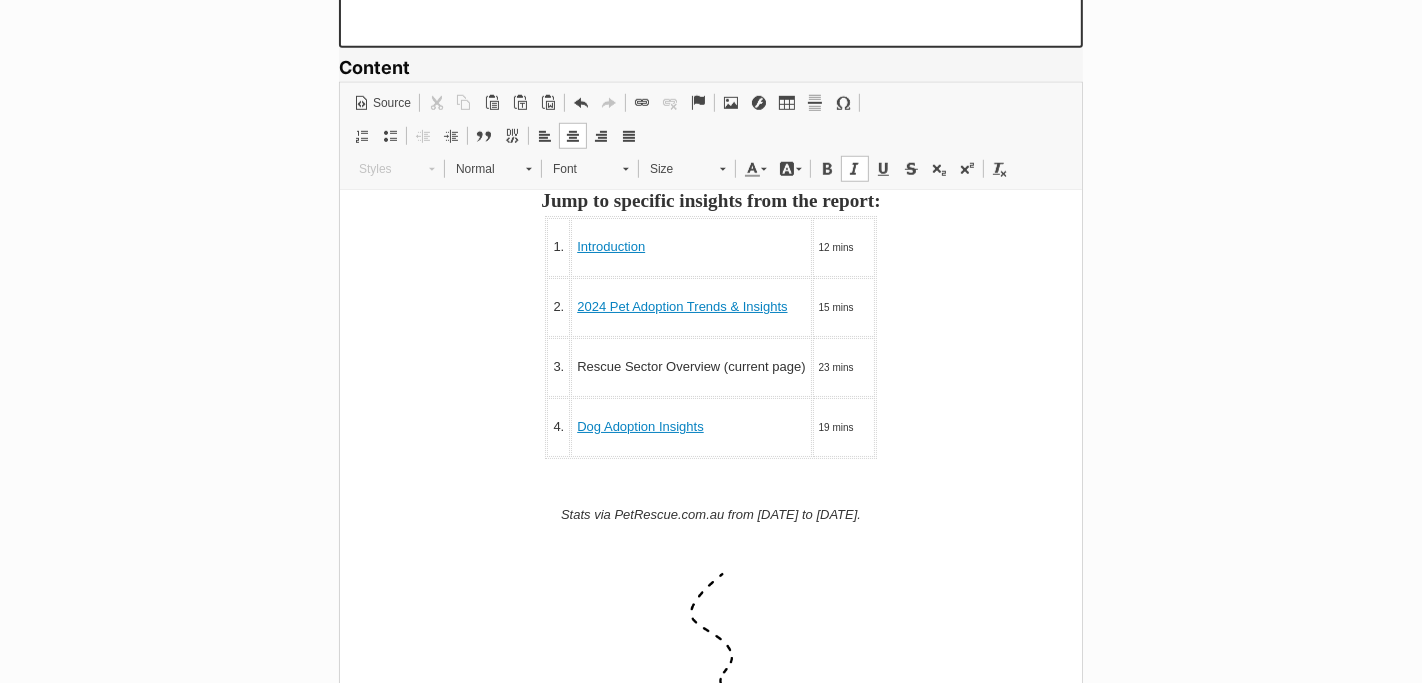 scroll, scrollTop: 148, scrollLeft: 0, axis: vertical 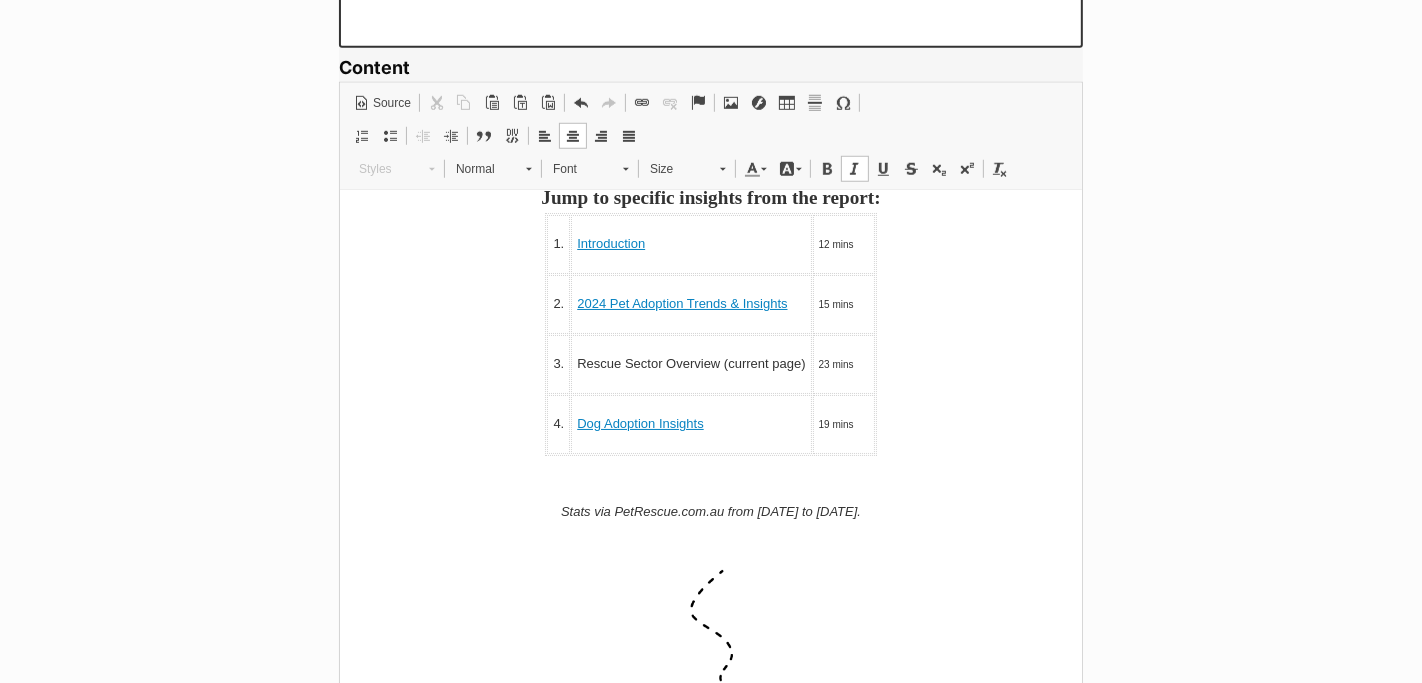 click on "2024 Pet Adoption Trends & Insights" at bounding box center (681, 303) 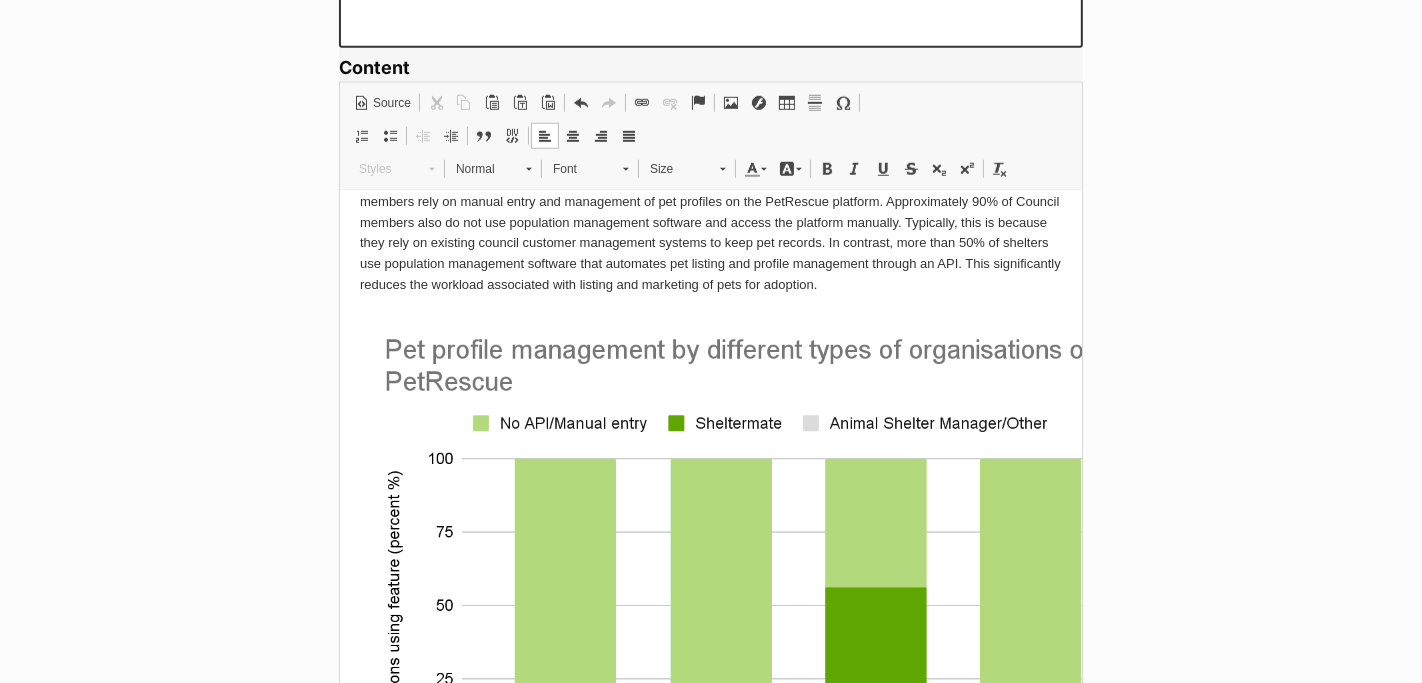 scroll, scrollTop: 2440, scrollLeft: 0, axis: vertical 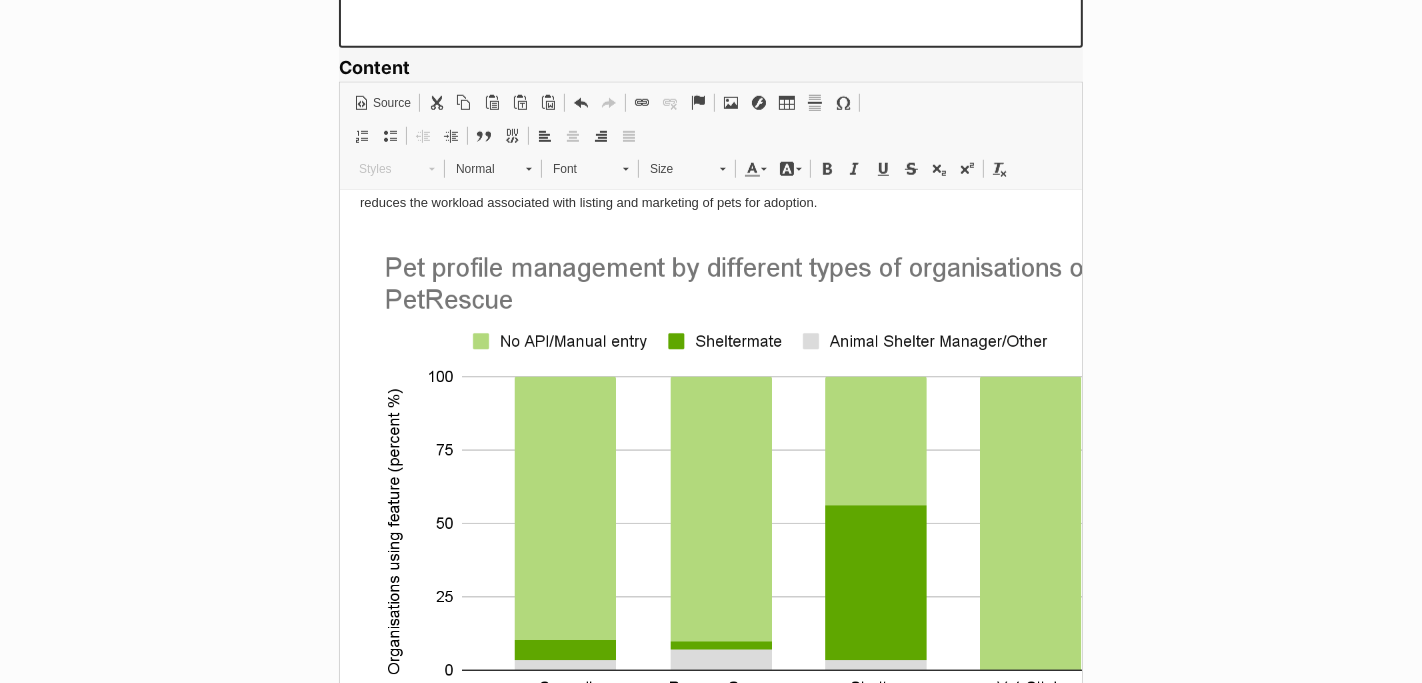 click at bounding box center [759, 474] 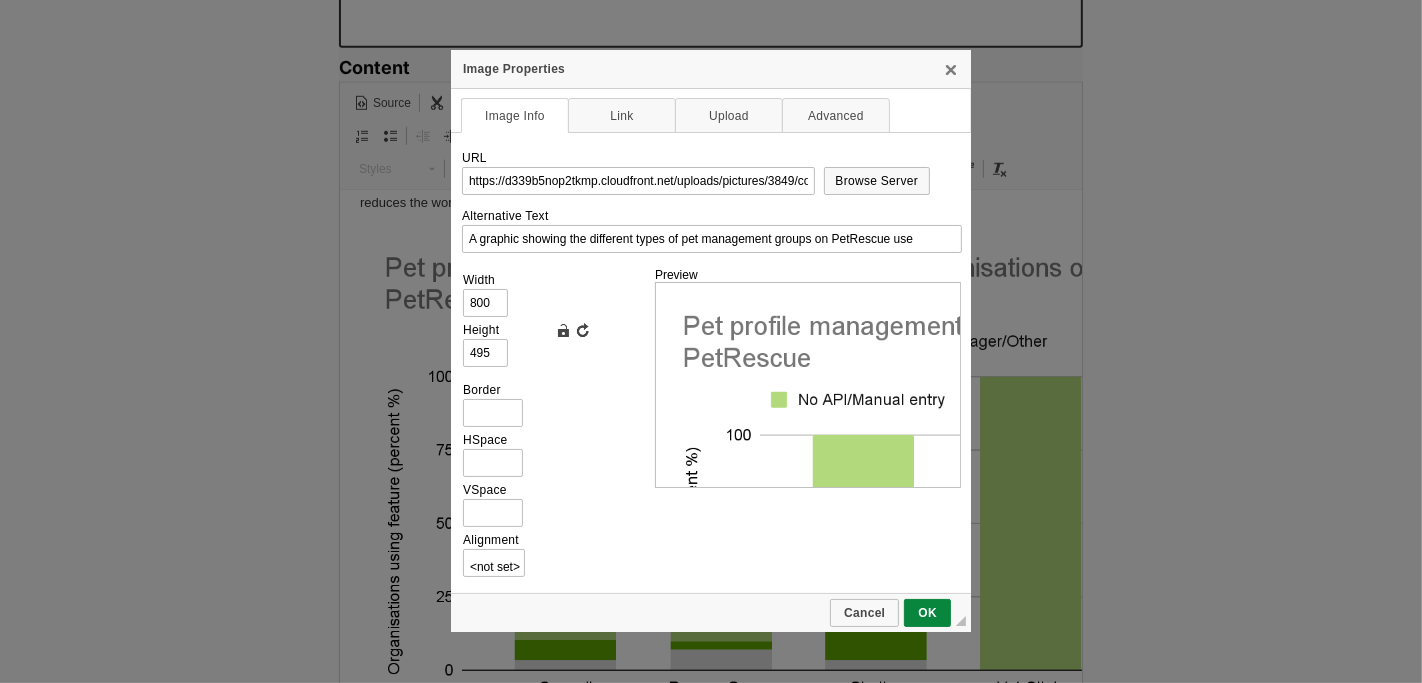 scroll, scrollTop: 0, scrollLeft: 98, axis: horizontal 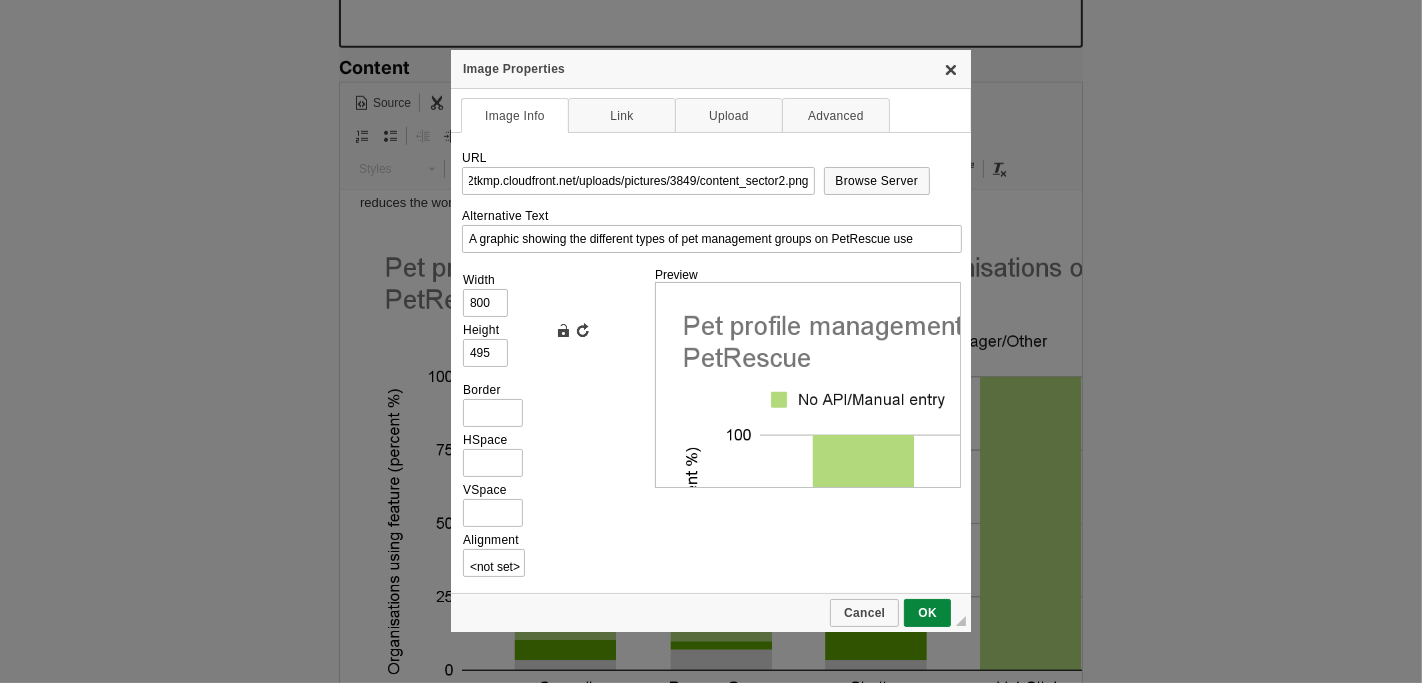 click on "X" at bounding box center (951, 69) 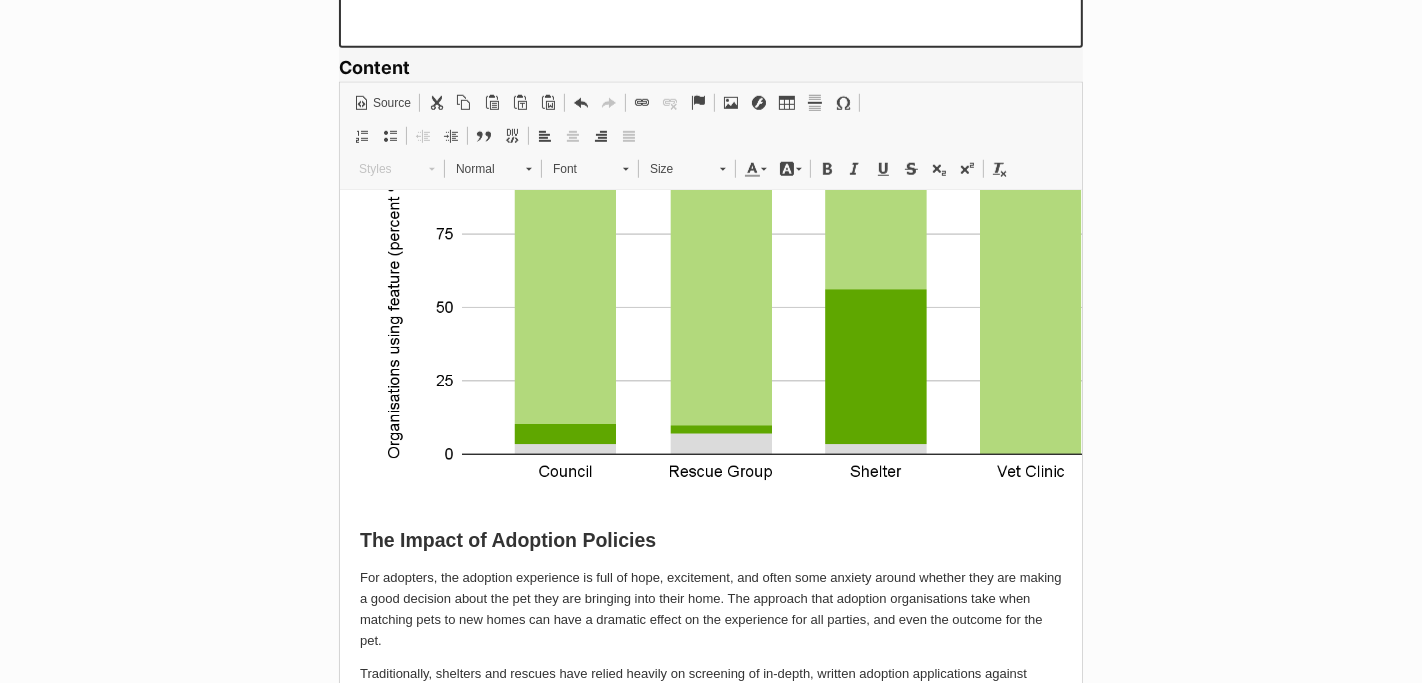 scroll, scrollTop: 2678, scrollLeft: 0, axis: vertical 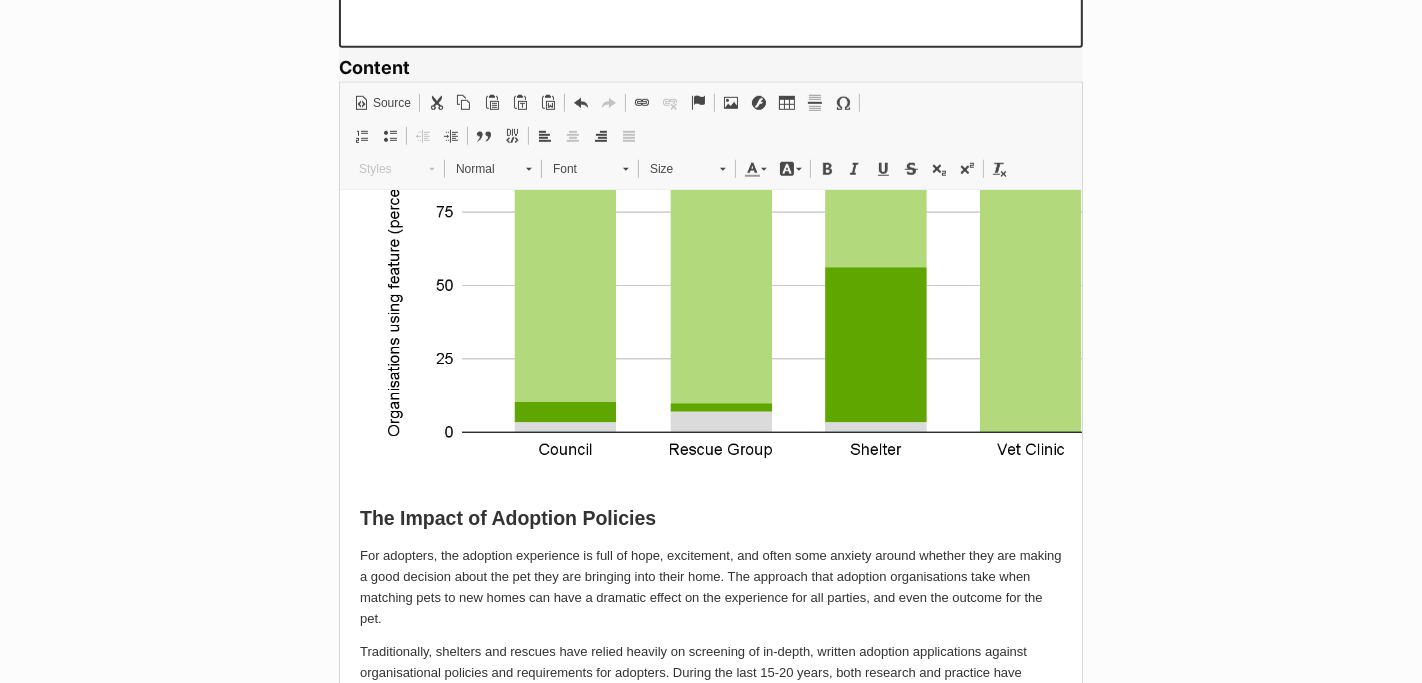 click on "For adopters, the adoption experience is full of hope, excitement, and often some anxiety around whether they are making a good decision about the pet they are bringing into their home. The approach that adoption organisations take when matching pets to new homes can have a dramatic effect on the experience for all parties, and even the outcome for the pet." at bounding box center [710, 587] 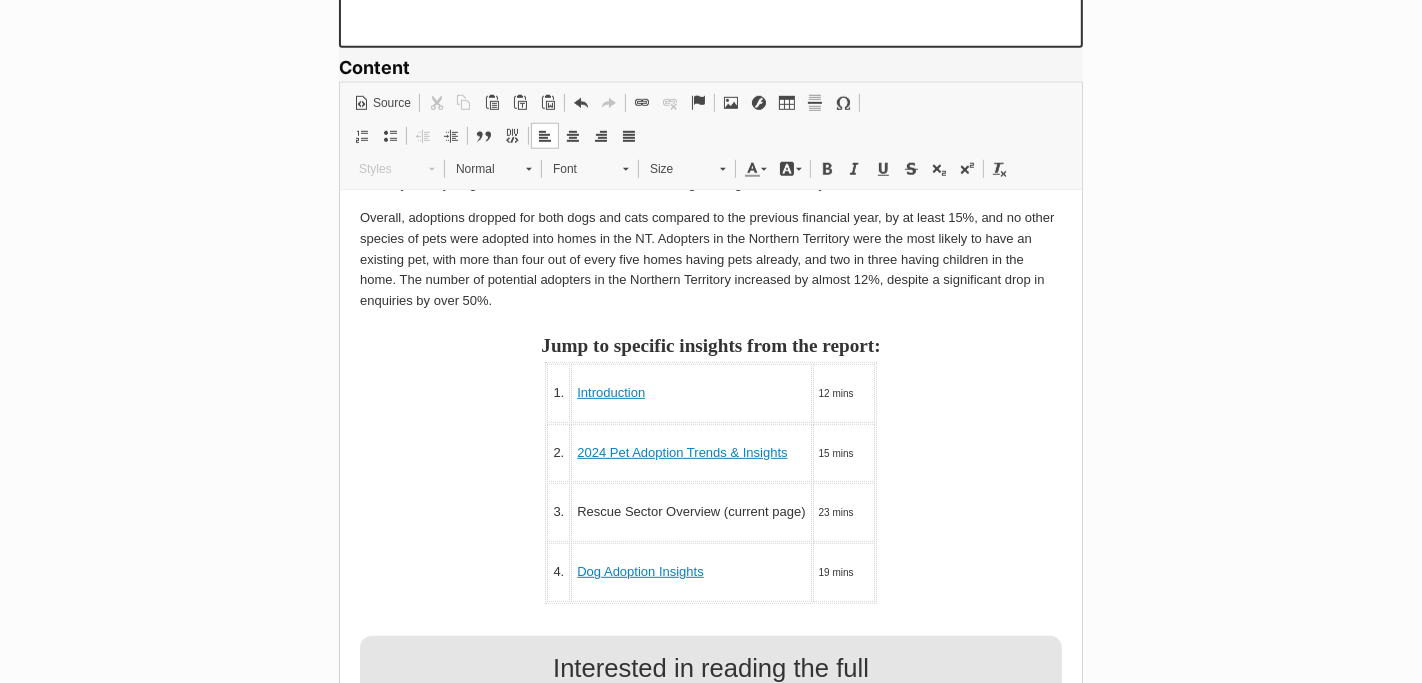 scroll, scrollTop: 13733, scrollLeft: 0, axis: vertical 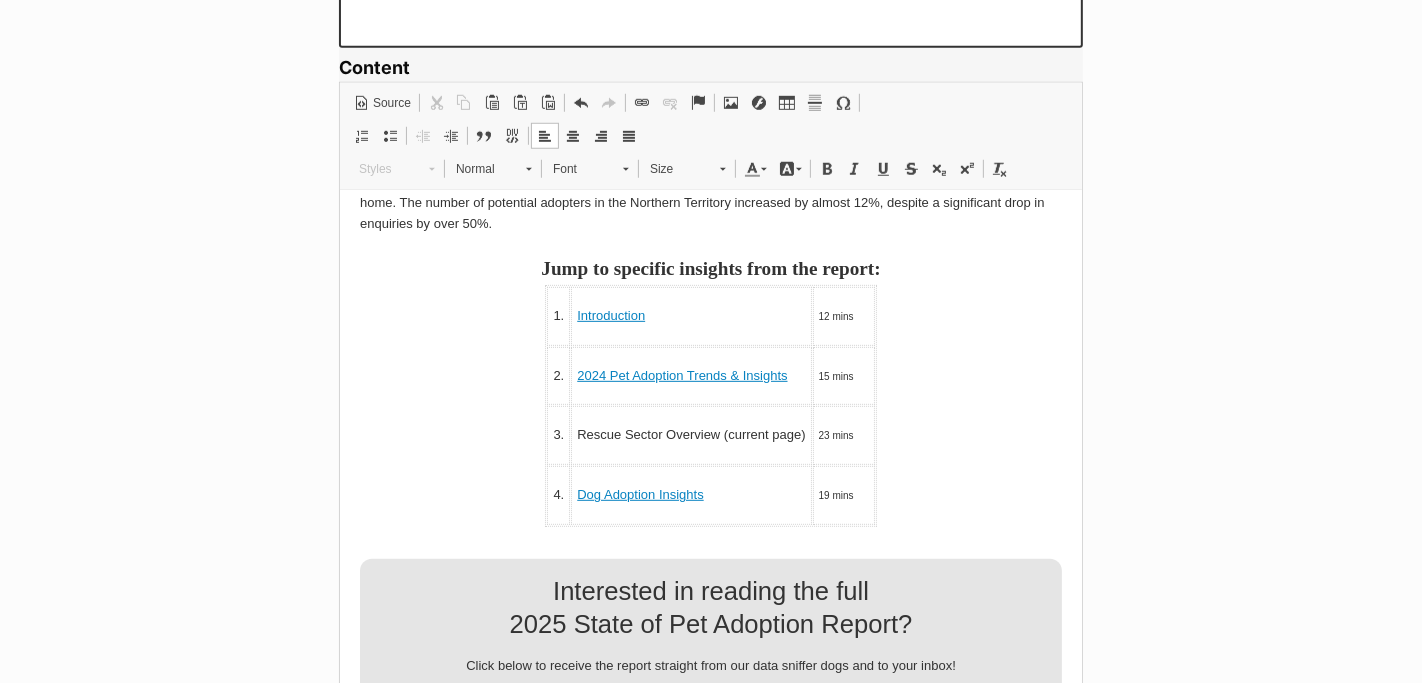 click on "2024 Pet Adoption Trends & Insights" at bounding box center (690, 376) 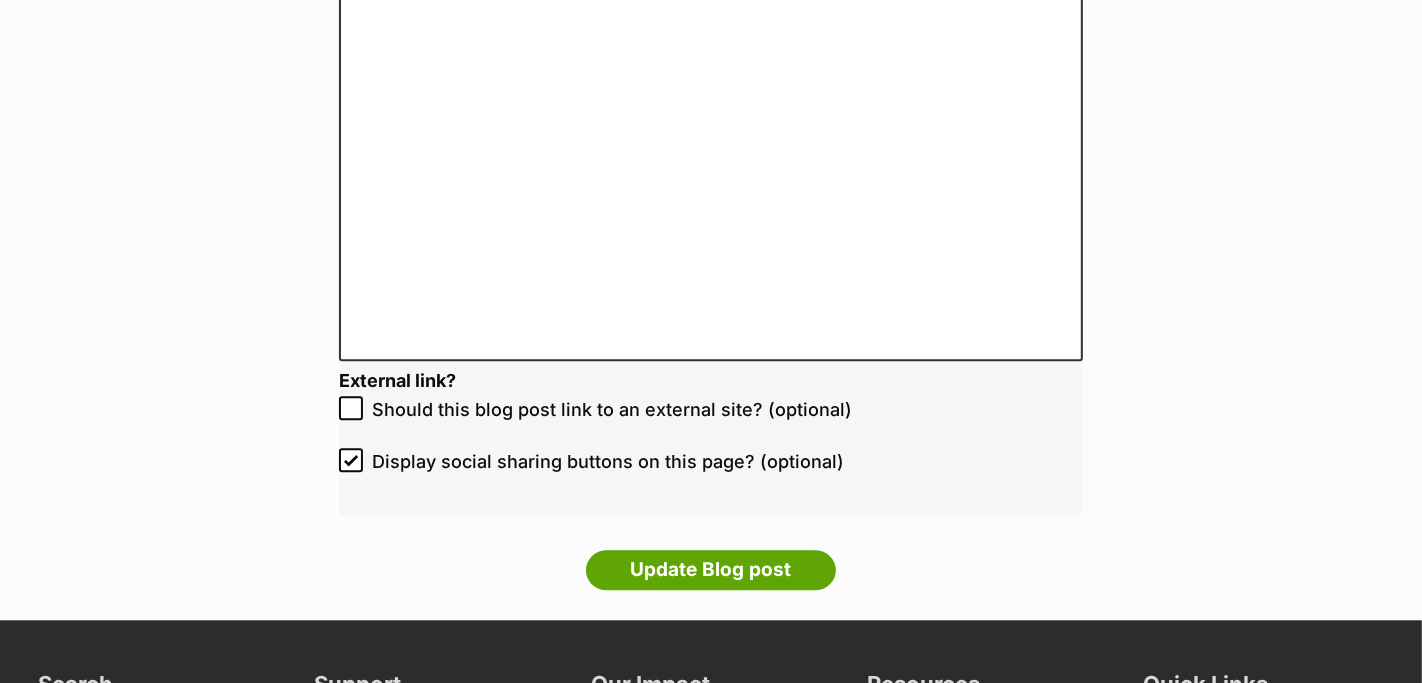 scroll, scrollTop: 4034, scrollLeft: 0, axis: vertical 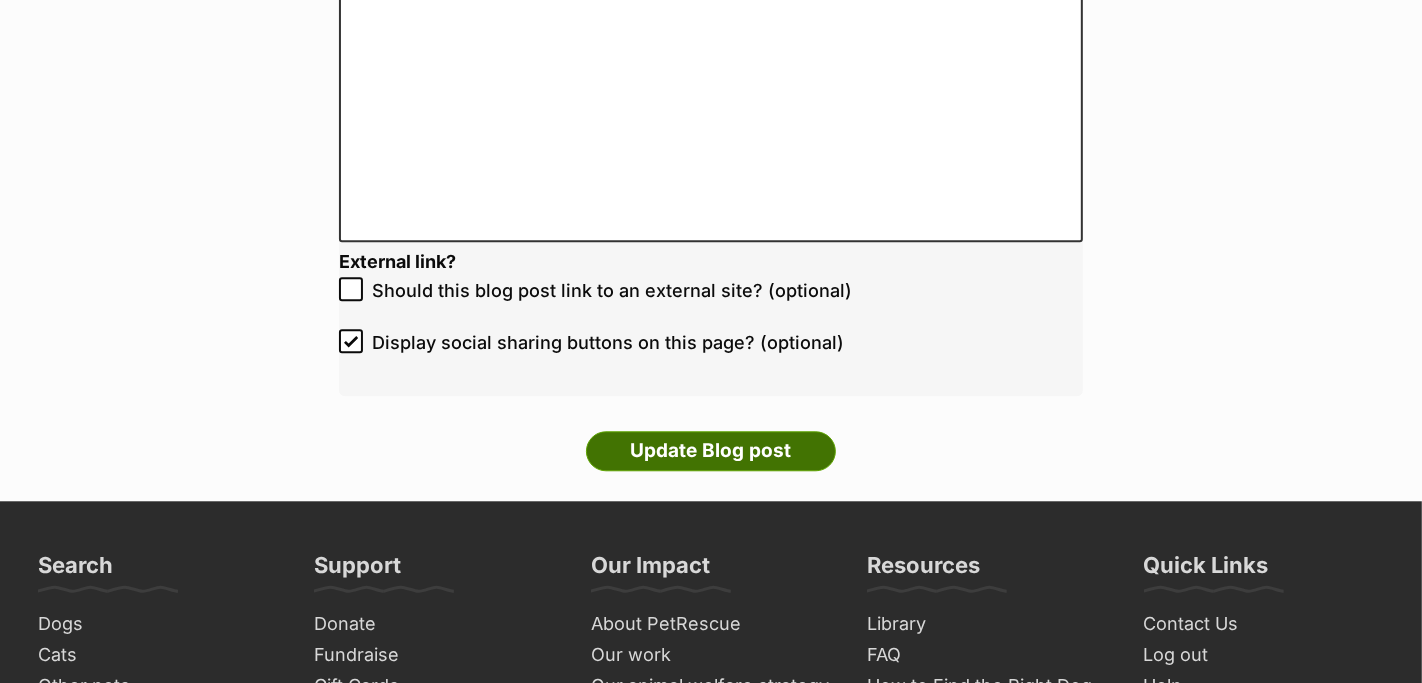 click on "Update Blog post" at bounding box center (711, 451) 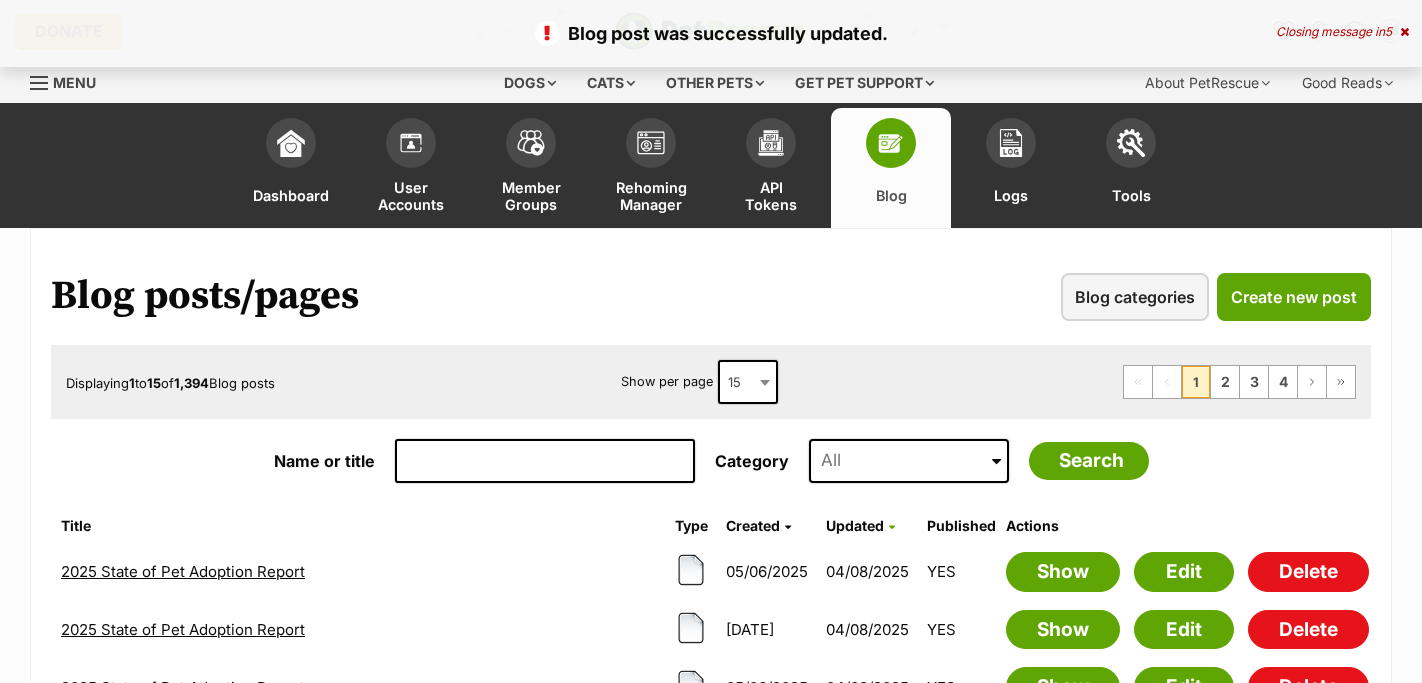 scroll, scrollTop: 0, scrollLeft: 0, axis: both 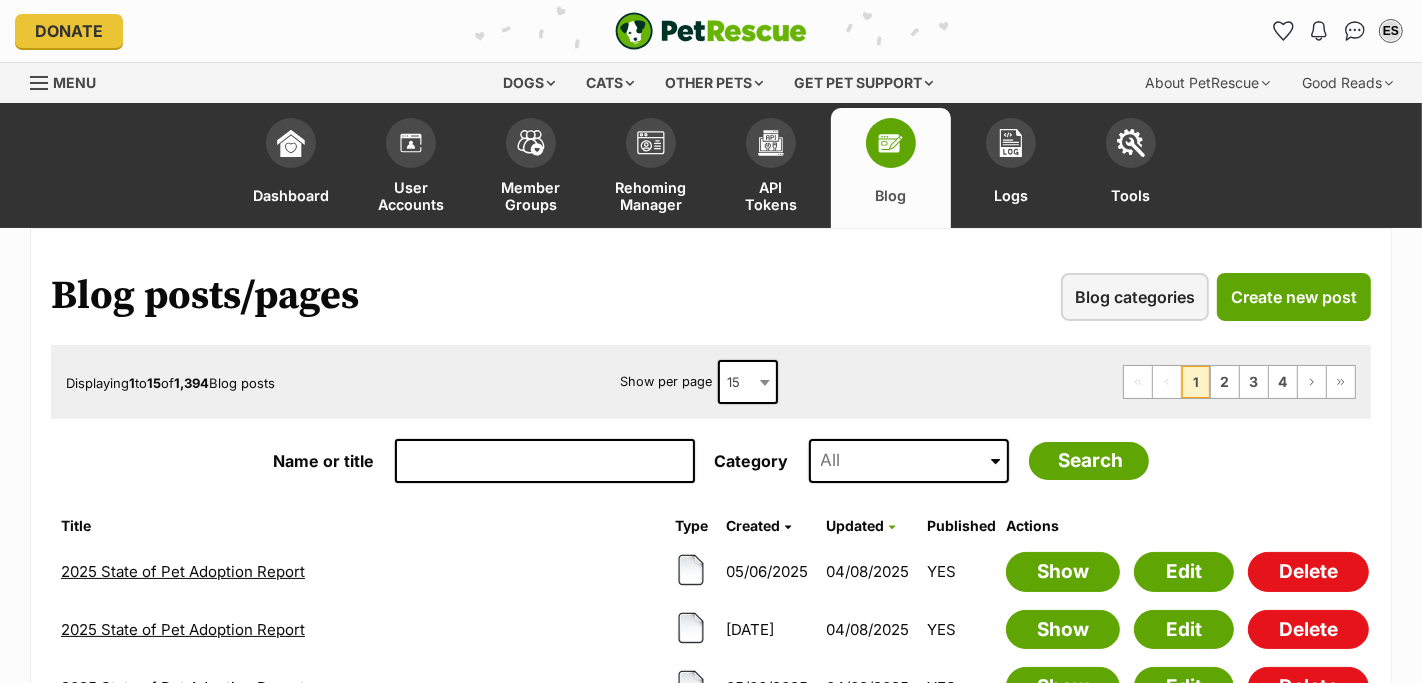 click on "2025 State of Pet Adoption Report" at bounding box center (183, 571) 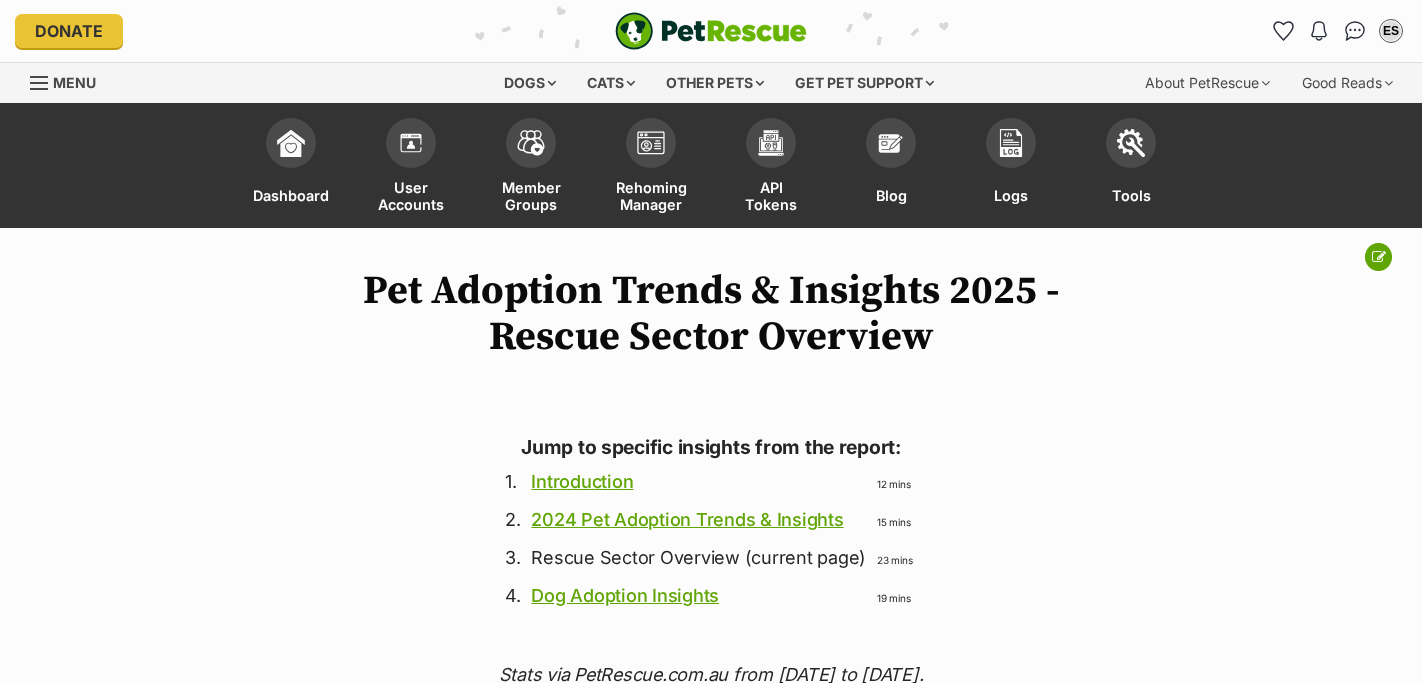 scroll, scrollTop: 0, scrollLeft: 0, axis: both 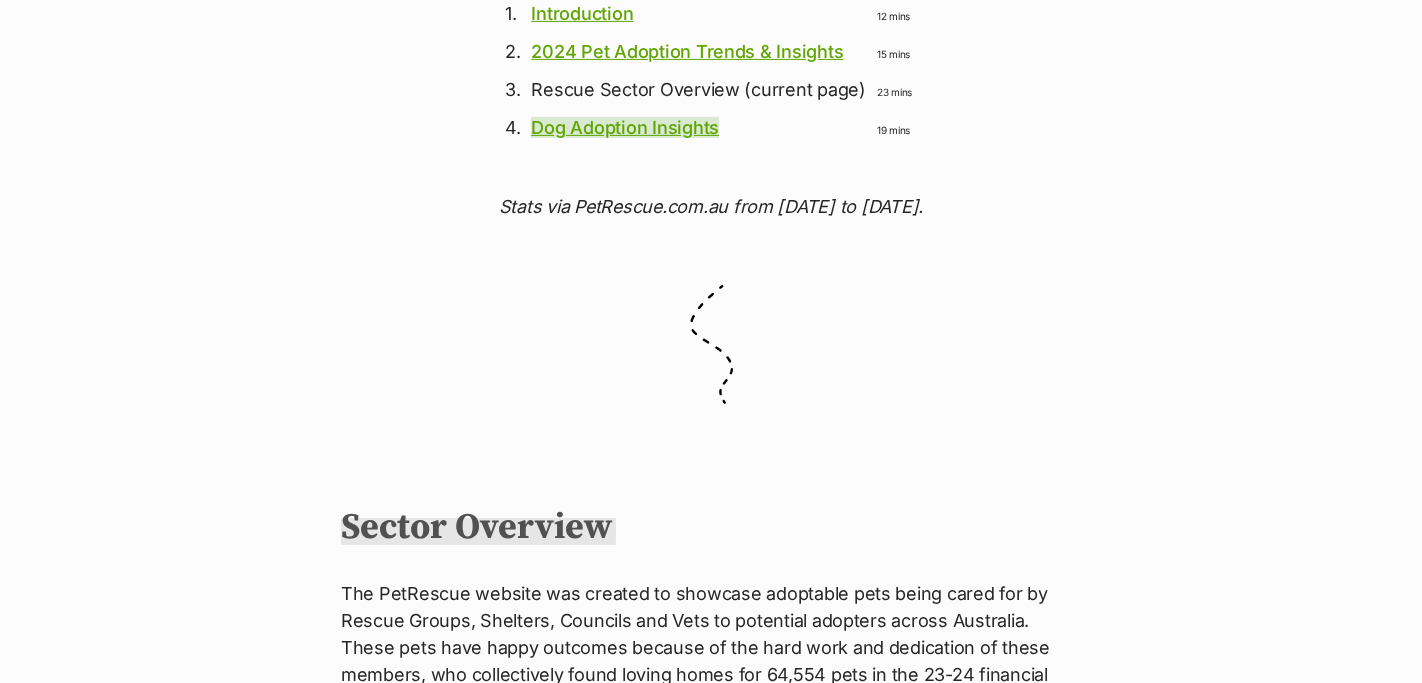 click on "Dog Adoption Insights" at bounding box center (625, 127) 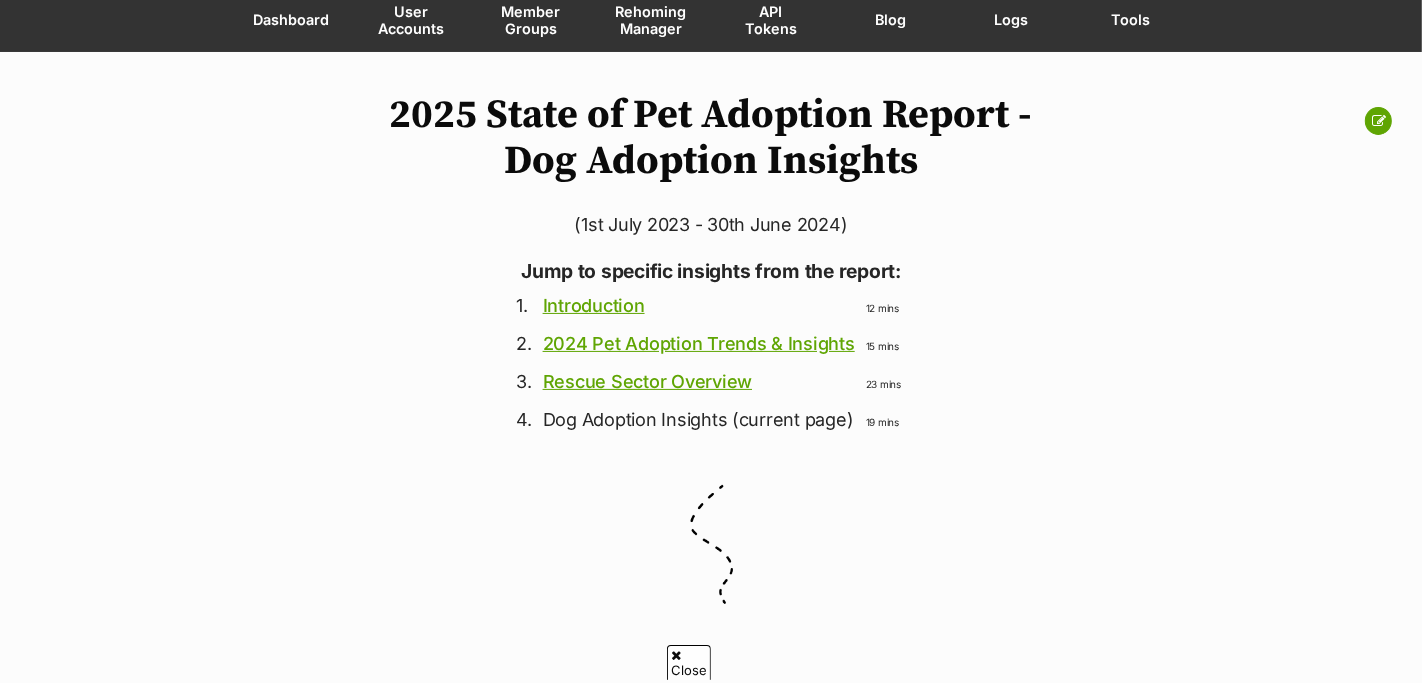 scroll, scrollTop: 172, scrollLeft: 0, axis: vertical 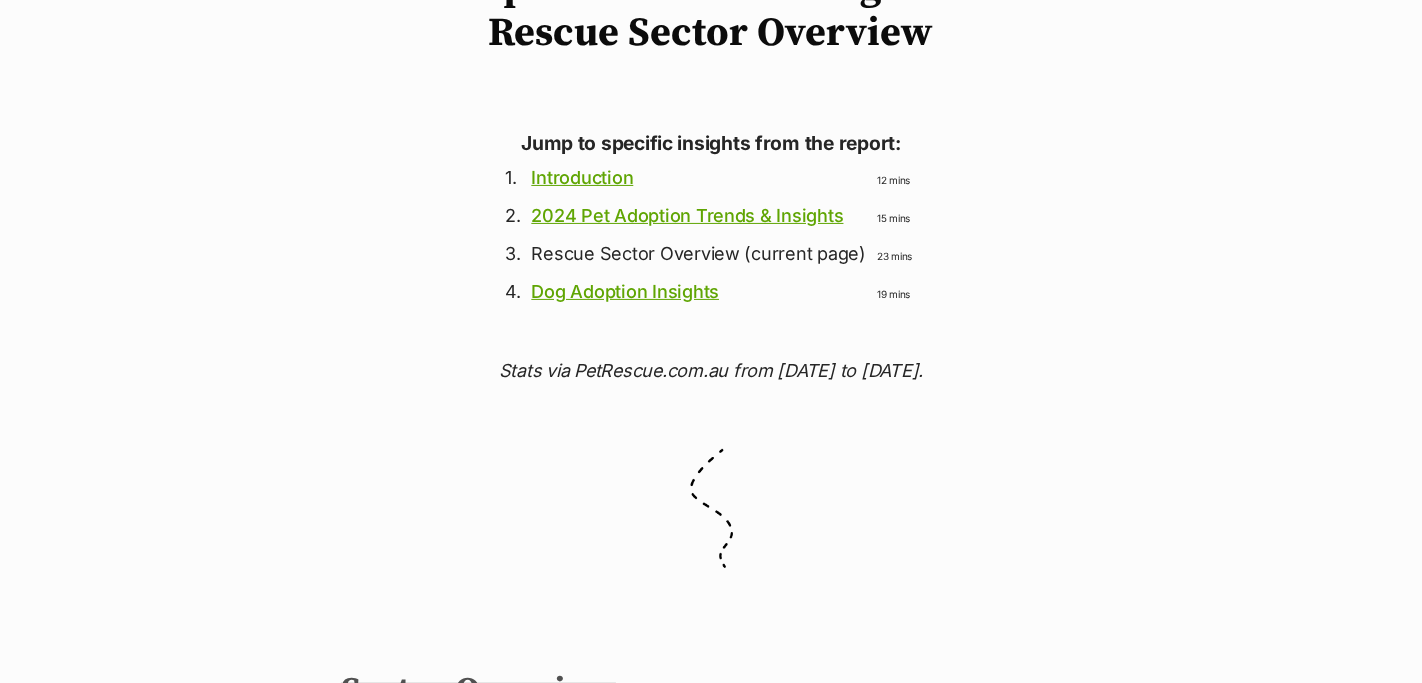drag, startPoint x: 435, startPoint y: 370, endPoint x: 1000, endPoint y: 373, distance: 565.00793 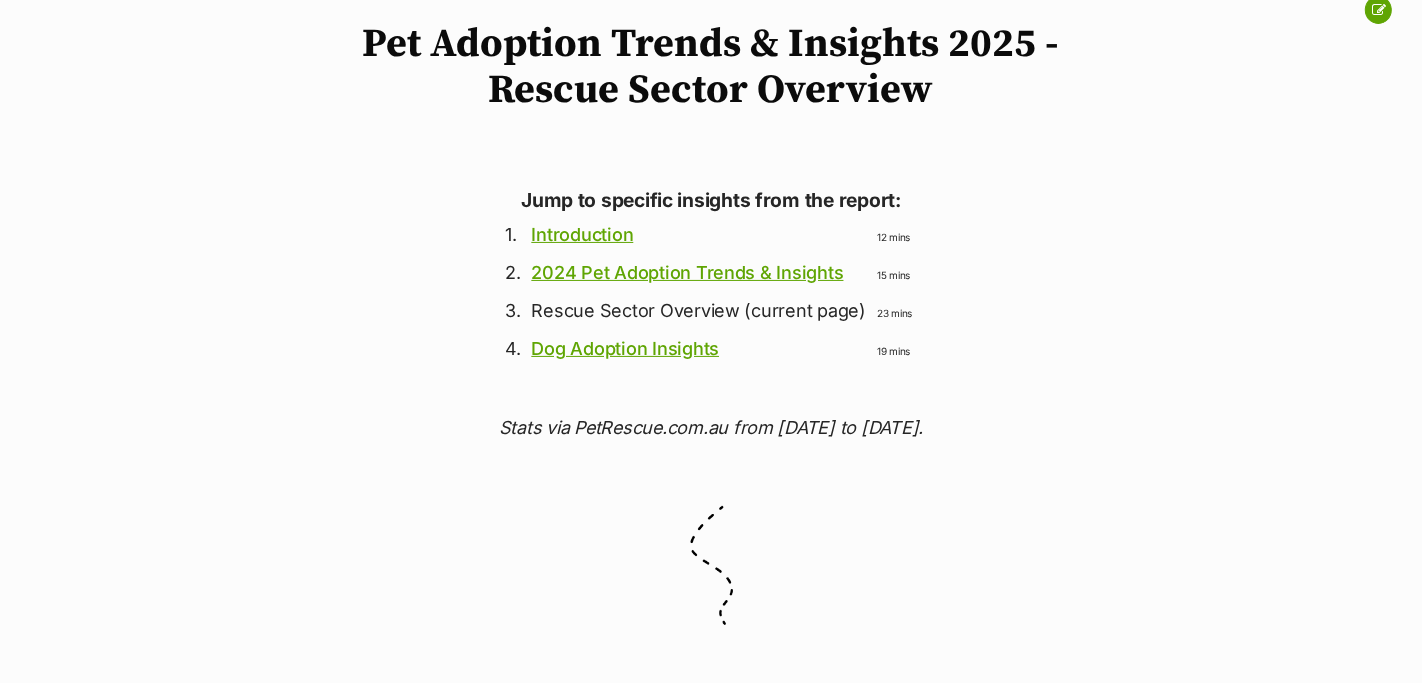 scroll, scrollTop: 244, scrollLeft: 0, axis: vertical 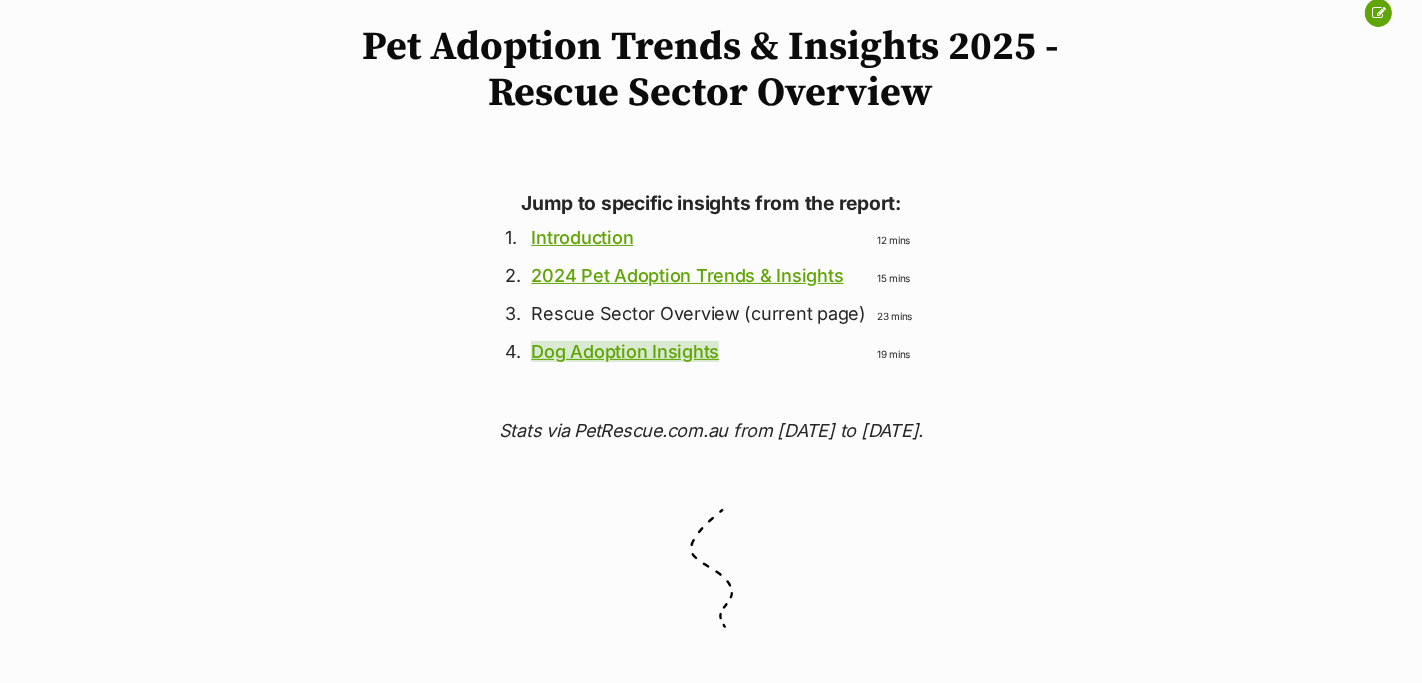 click on "Dog Adoption Insights" at bounding box center [625, 351] 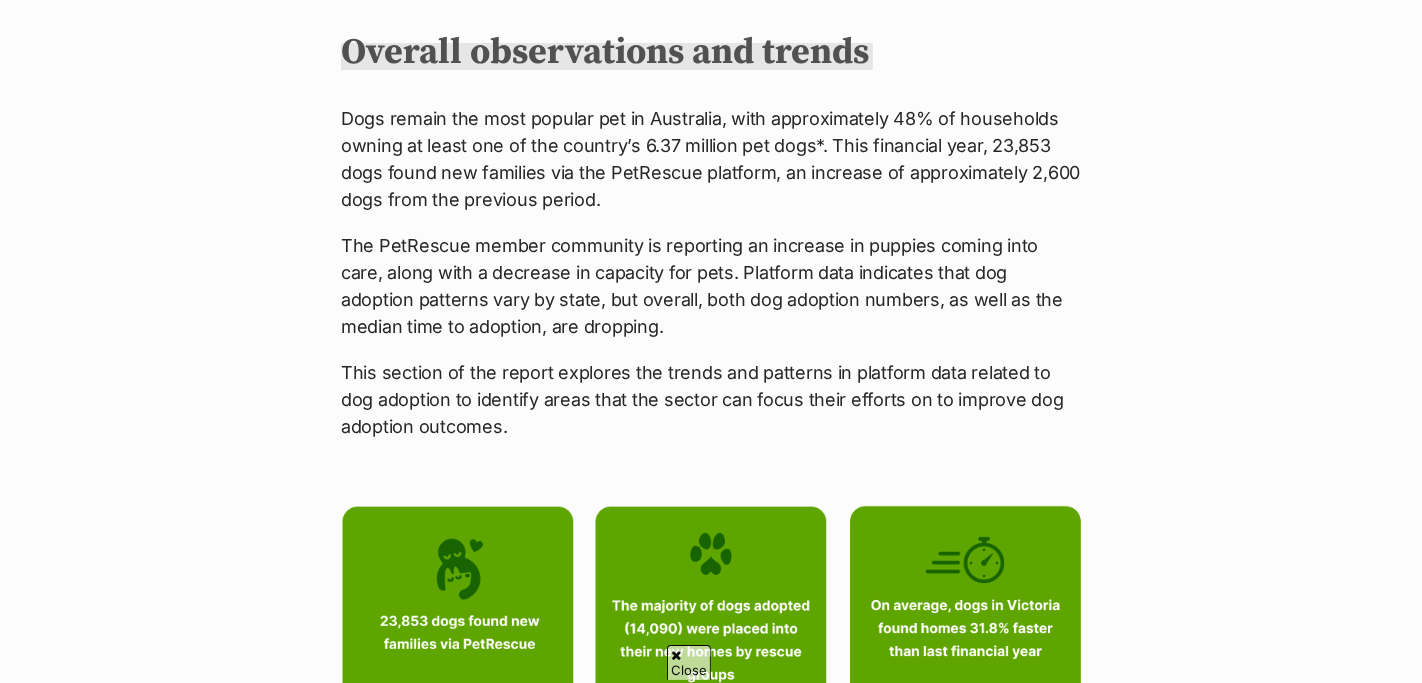 scroll, scrollTop: 877, scrollLeft: 0, axis: vertical 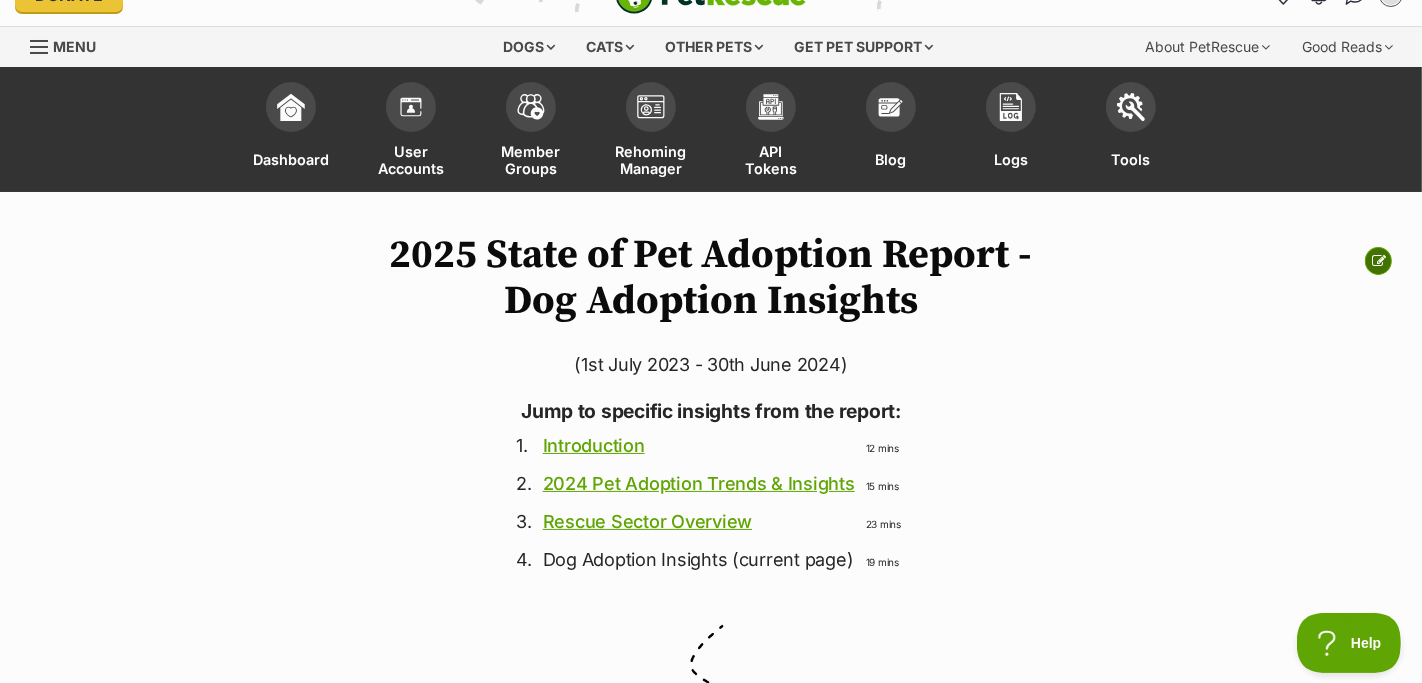 click at bounding box center (1378, 261) 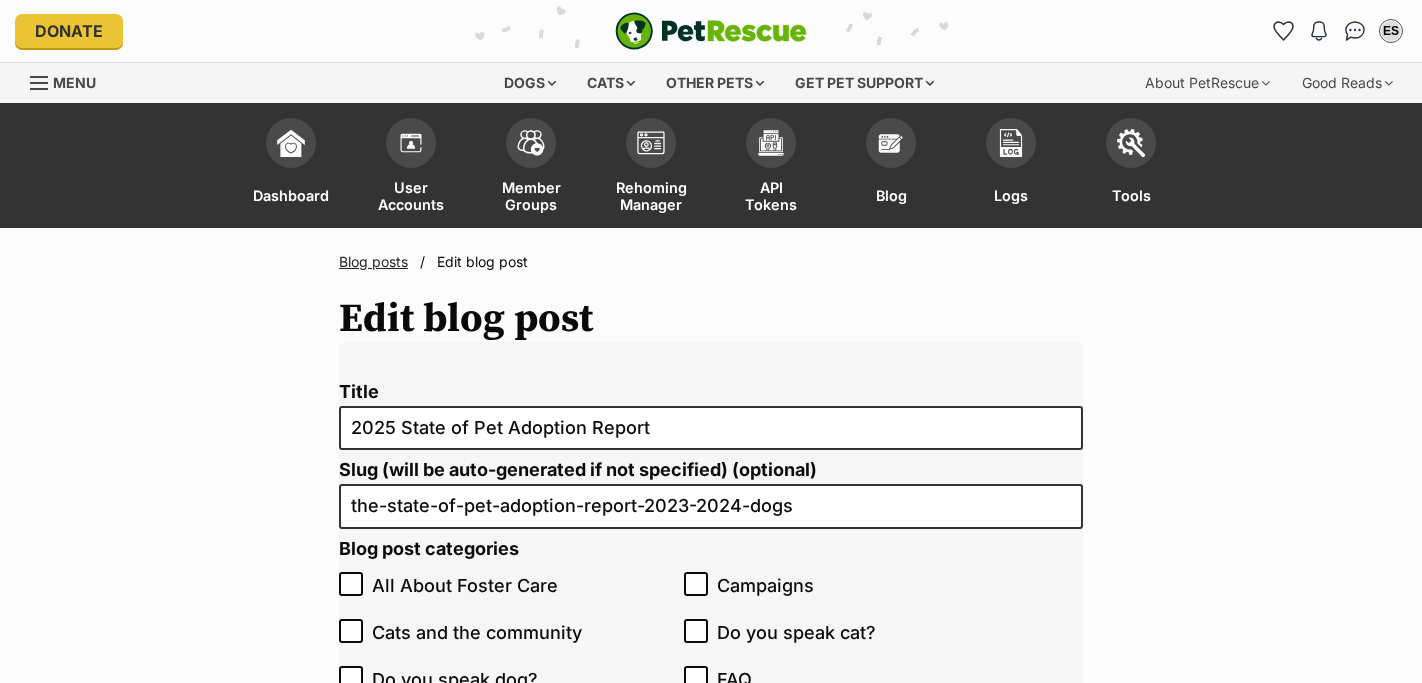 scroll, scrollTop: 0, scrollLeft: 0, axis: both 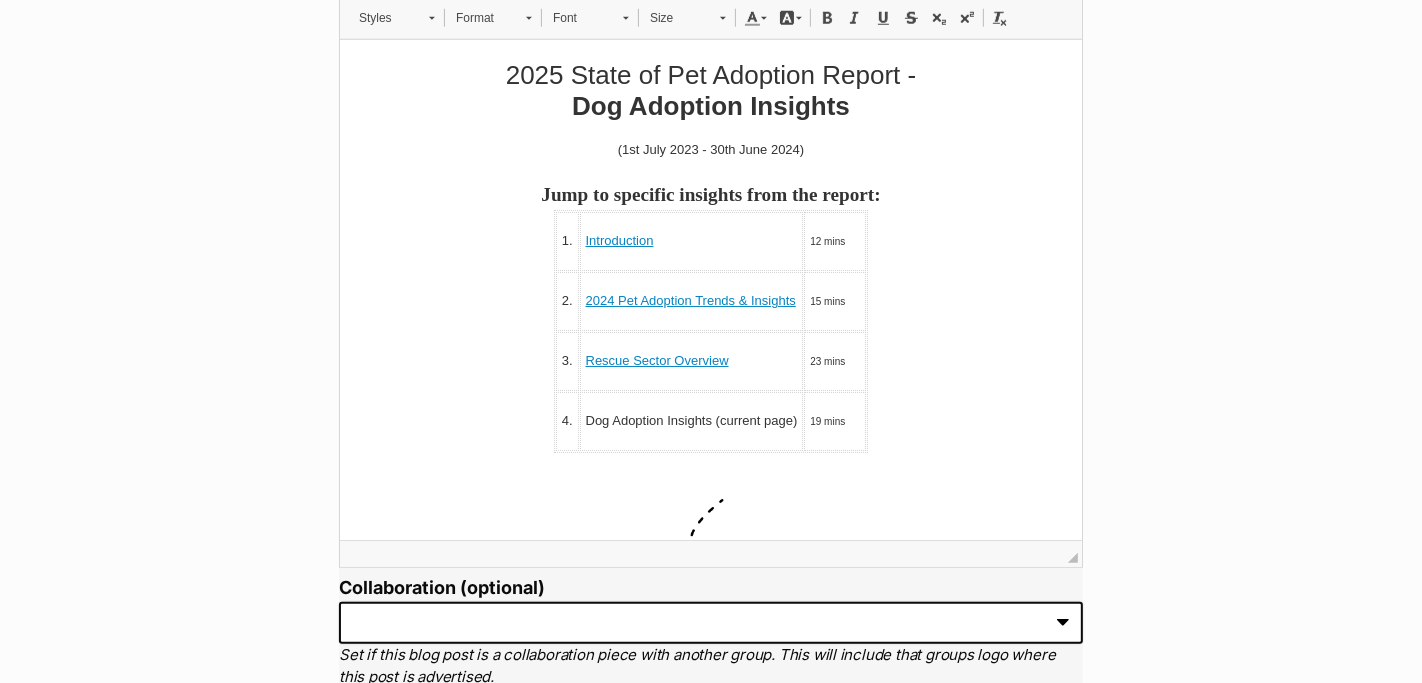 click on "2025 State of Pet Adoption Report -  Dog Adoption Insights (1st July 2023 - 30th June 2024) Jump to specific insights from the report: 1. Introduction  12 mins 2. 2024 Pet Adoption Trends & Insights  15 mins 3. Rescue Sector Overview 23 mins 4. Dog Adoption Insights (current page) 19 mins Overall observations and trends Dogs remain the most popular pet in Australia, with approximately 48% of households owning at least one of the country’s 6.37 million pet dogs*. This financial year, 23,853 dogs found new families via the PetRescue platform, an increase of approximately 2,600 dogs from the previous period.   The PetRescue member community is reporting an increase in puppies coming into care, along with a decrease in capacity for pets. Platform data indicates that dog adoption patterns vary by state, but overall, both dog adoption numbers, as well as the median time to adoption, are dropping.  Barriers affecting adoptability  As expected based on  previous research Introduction .  Victoria ,  ,  ,  1." at bounding box center [710, 6590] 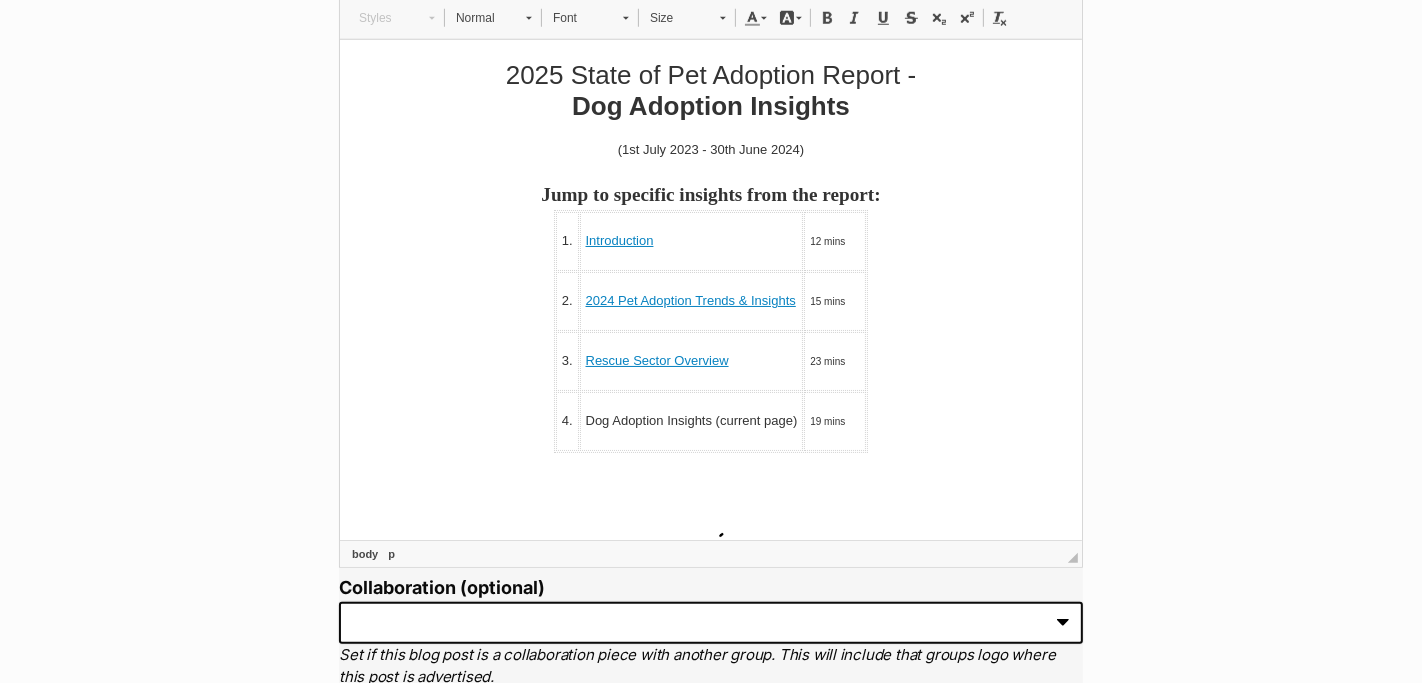click at bounding box center [710, 476] 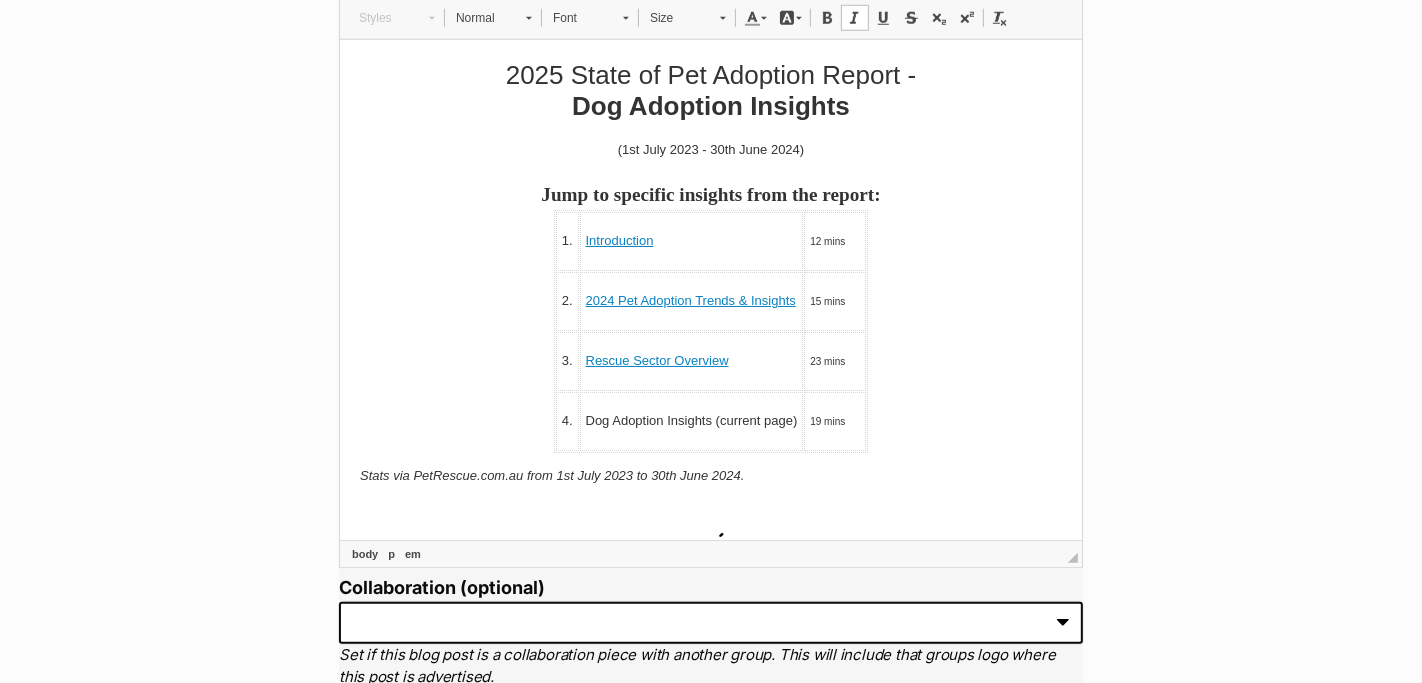 click at bounding box center (710, 509) 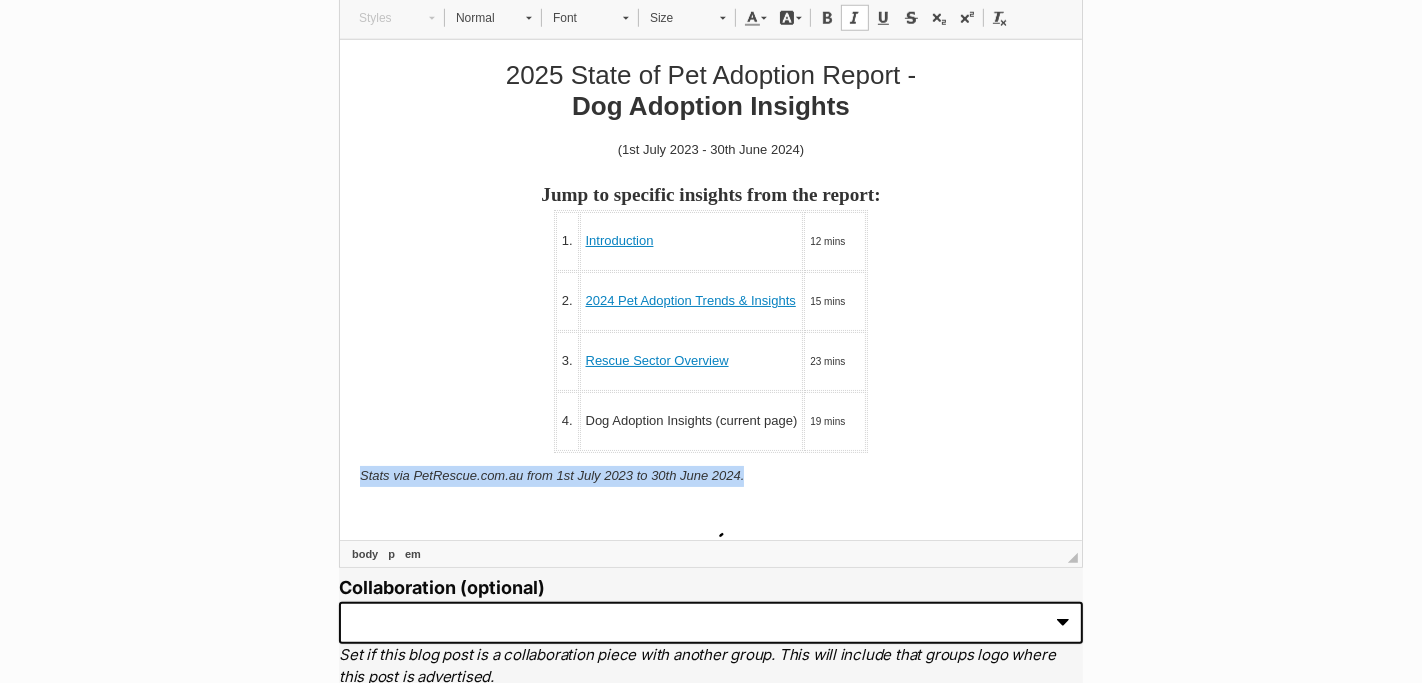 drag, startPoint x: 356, startPoint y: 470, endPoint x: 801, endPoint y: 464, distance: 445.04044 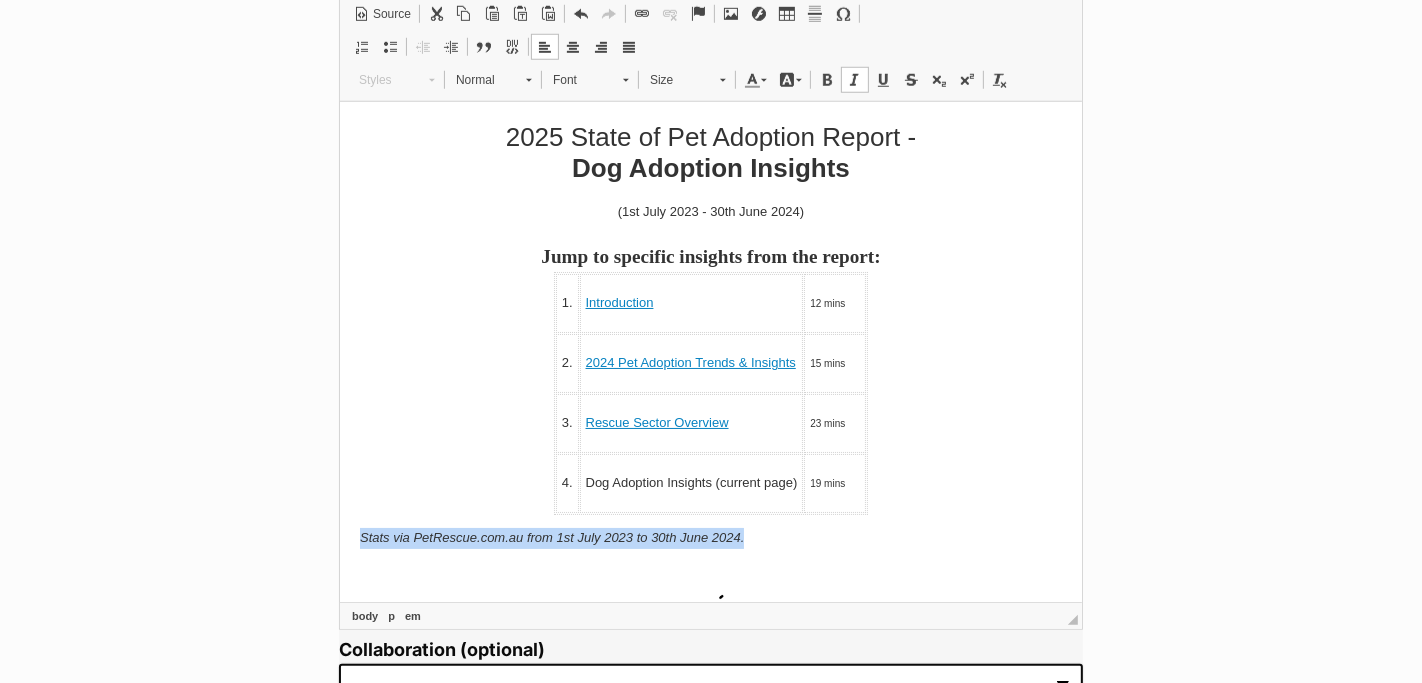 scroll, scrollTop: 1541, scrollLeft: 0, axis: vertical 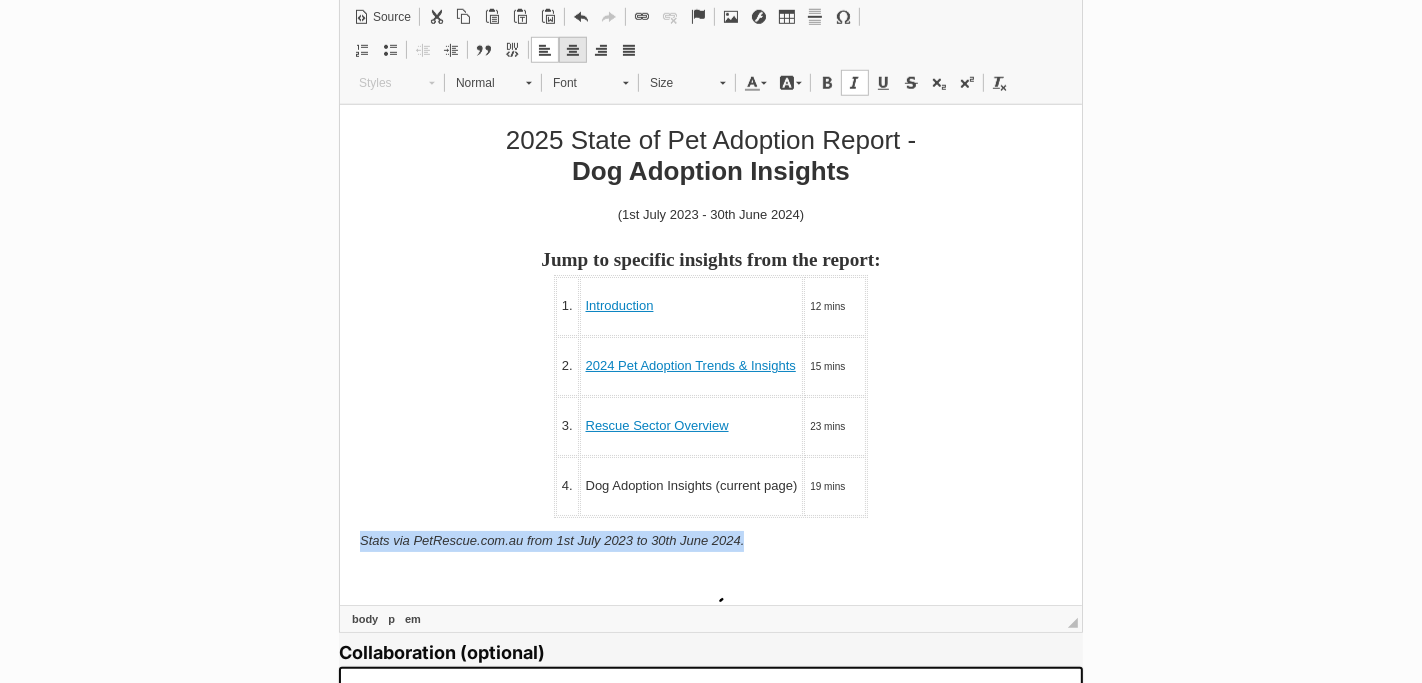 click on "Center" at bounding box center [573, 50] 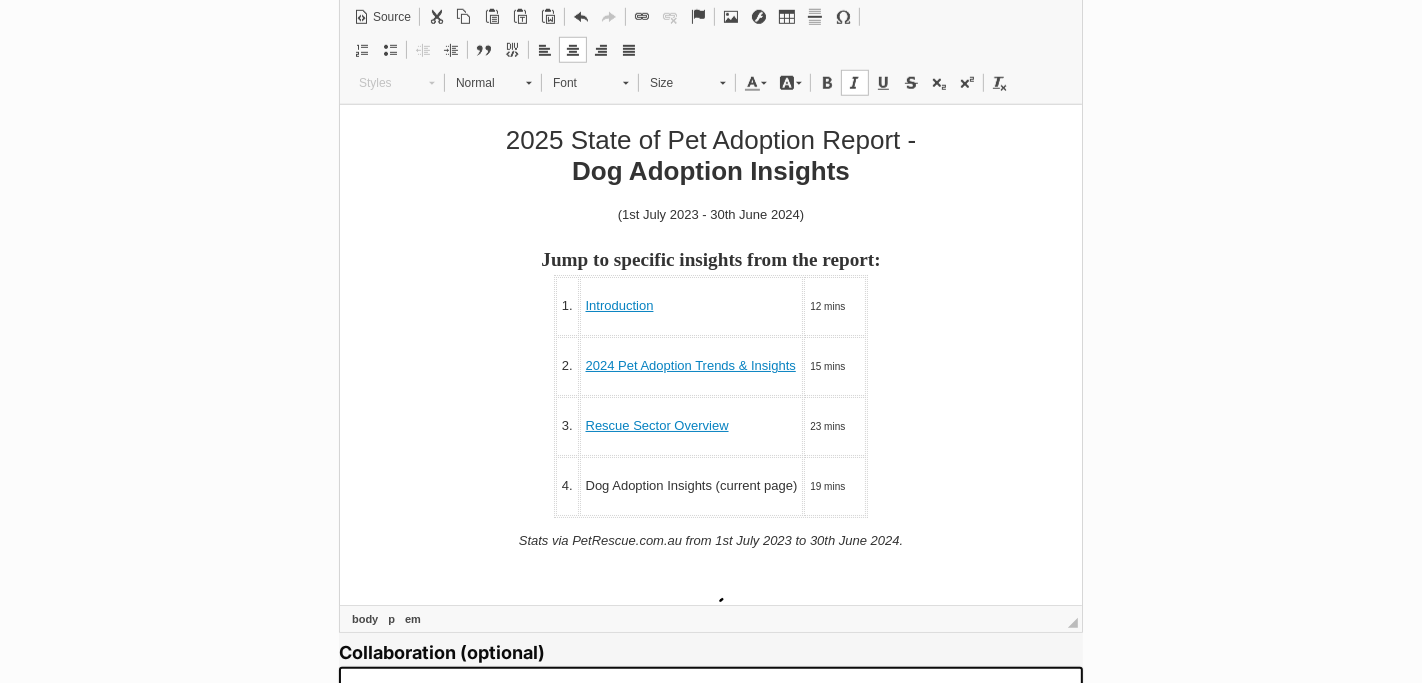 click at bounding box center [710, 574] 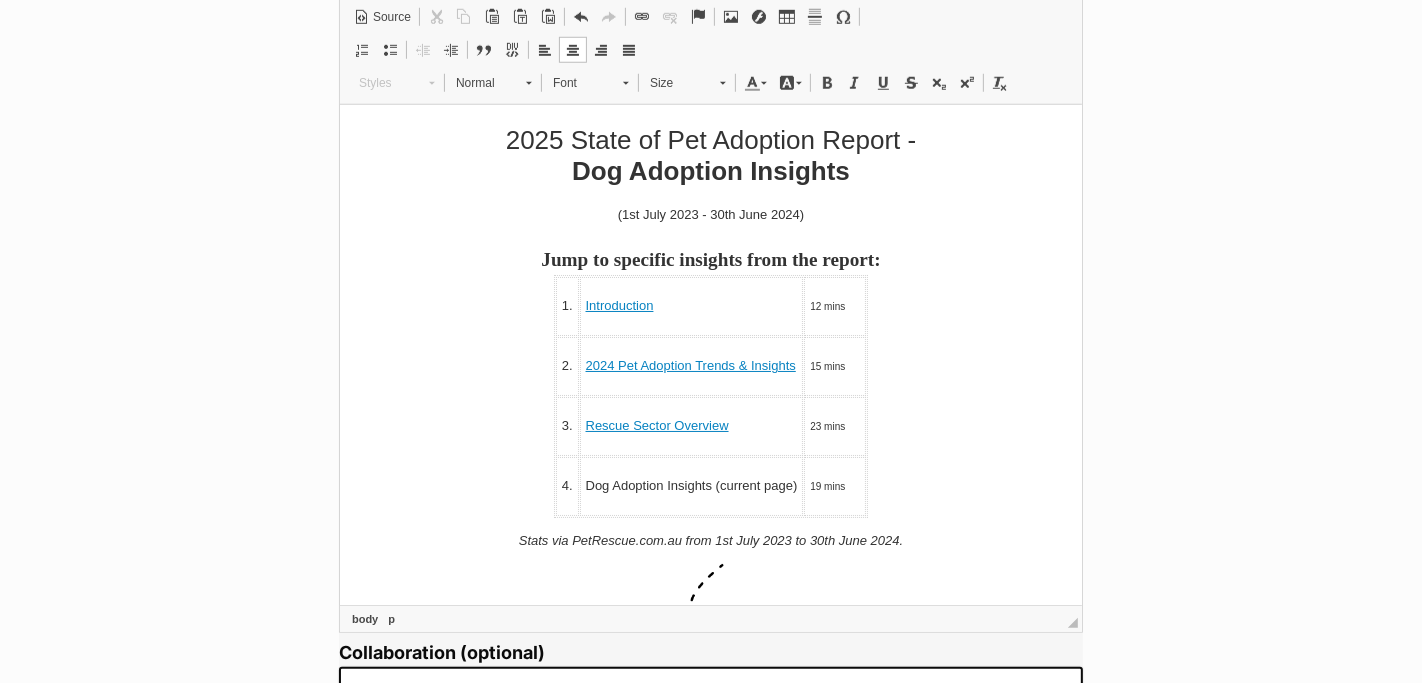 click on "Stats via PetRescue.com.au from 1st July 2023 to 30th June 2024. ​​​​​​​" at bounding box center (710, 541) 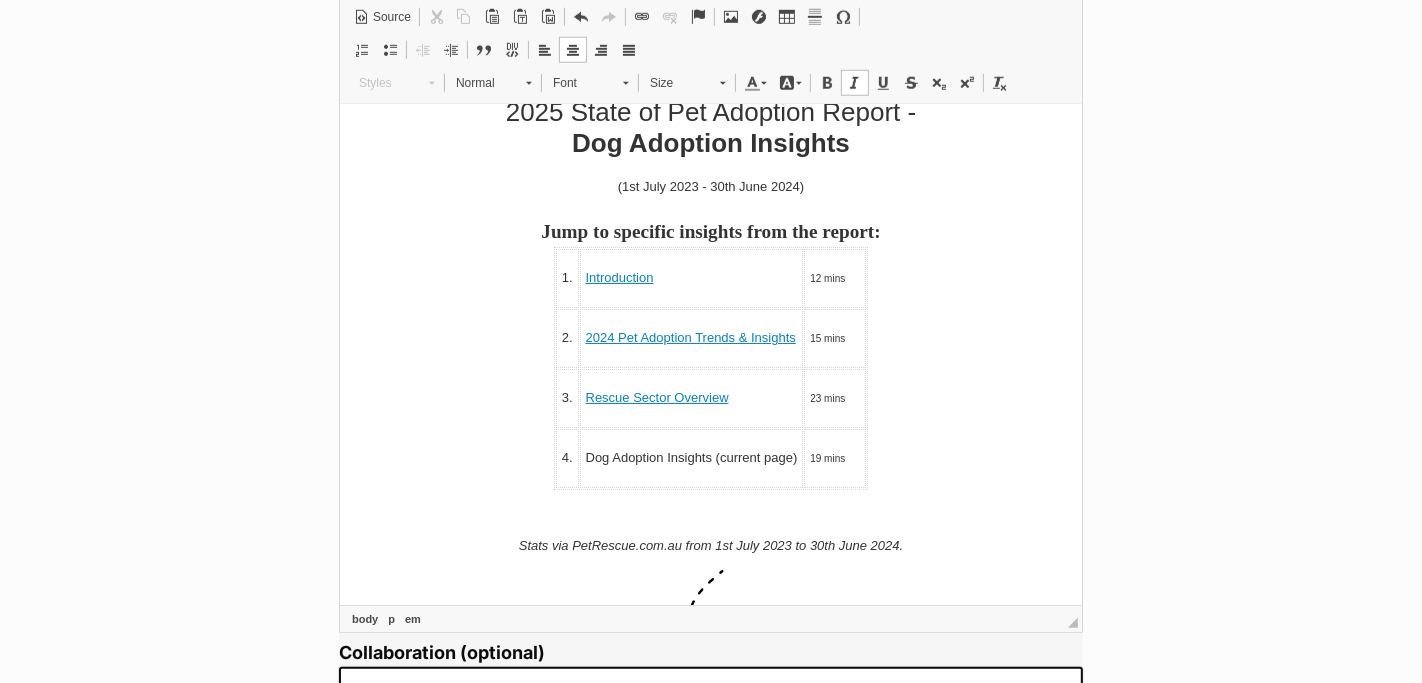 scroll, scrollTop: 30, scrollLeft: 0, axis: vertical 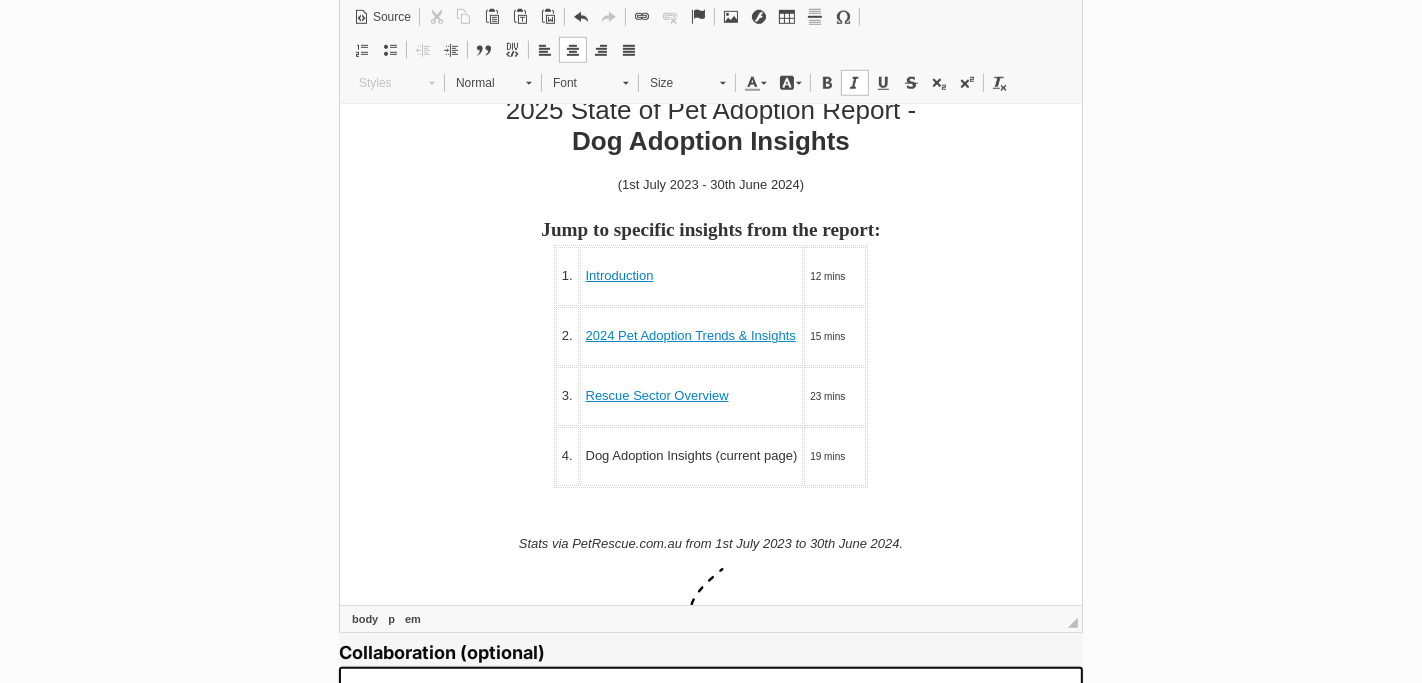 click on "Stats via PetRescue.com.au from 1st July 2023 to 30th June 2024." at bounding box center (710, 544) 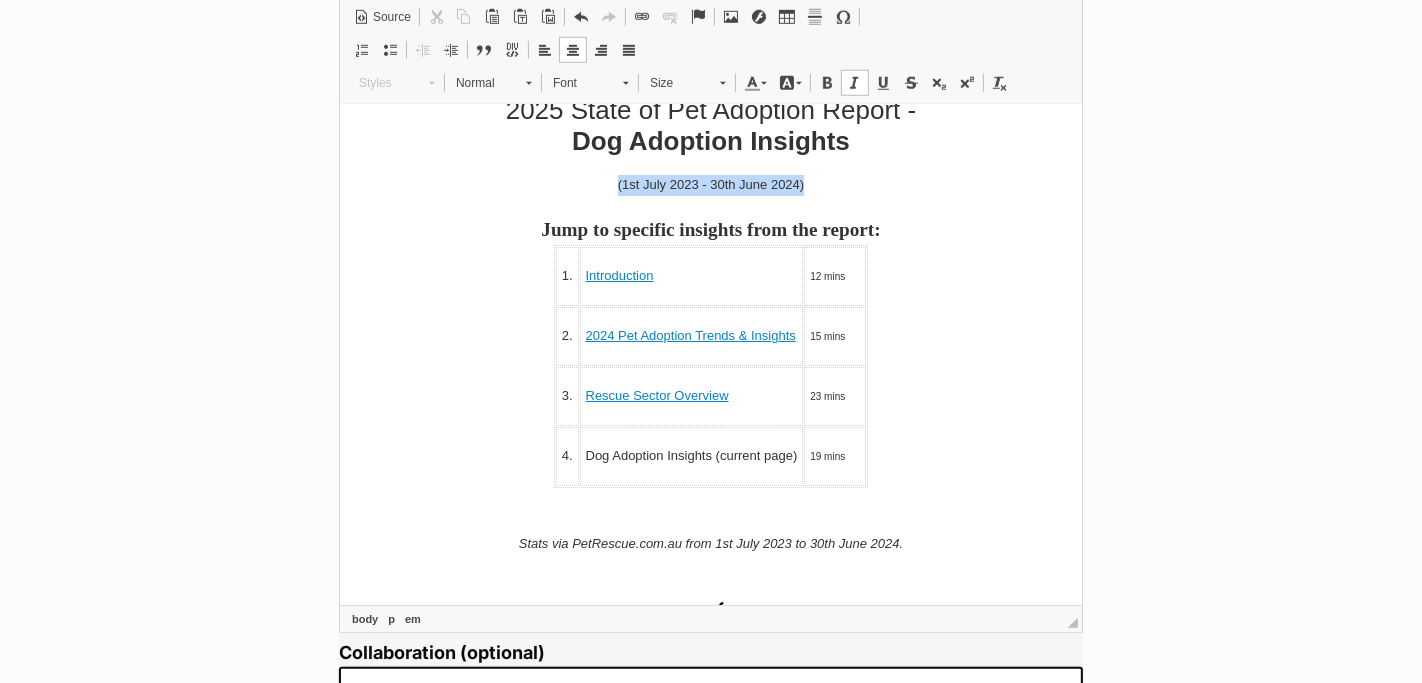 drag, startPoint x: 824, startPoint y: 186, endPoint x: 580, endPoint y: 173, distance: 244.34607 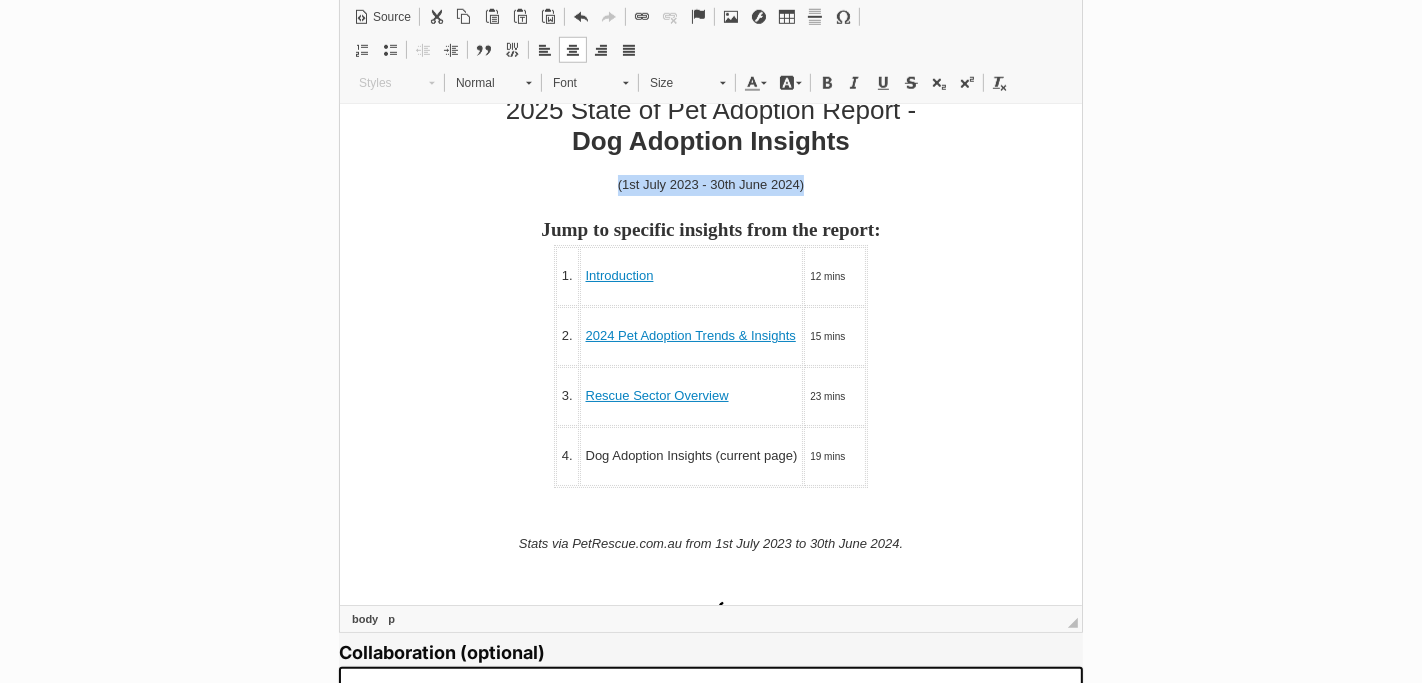 type 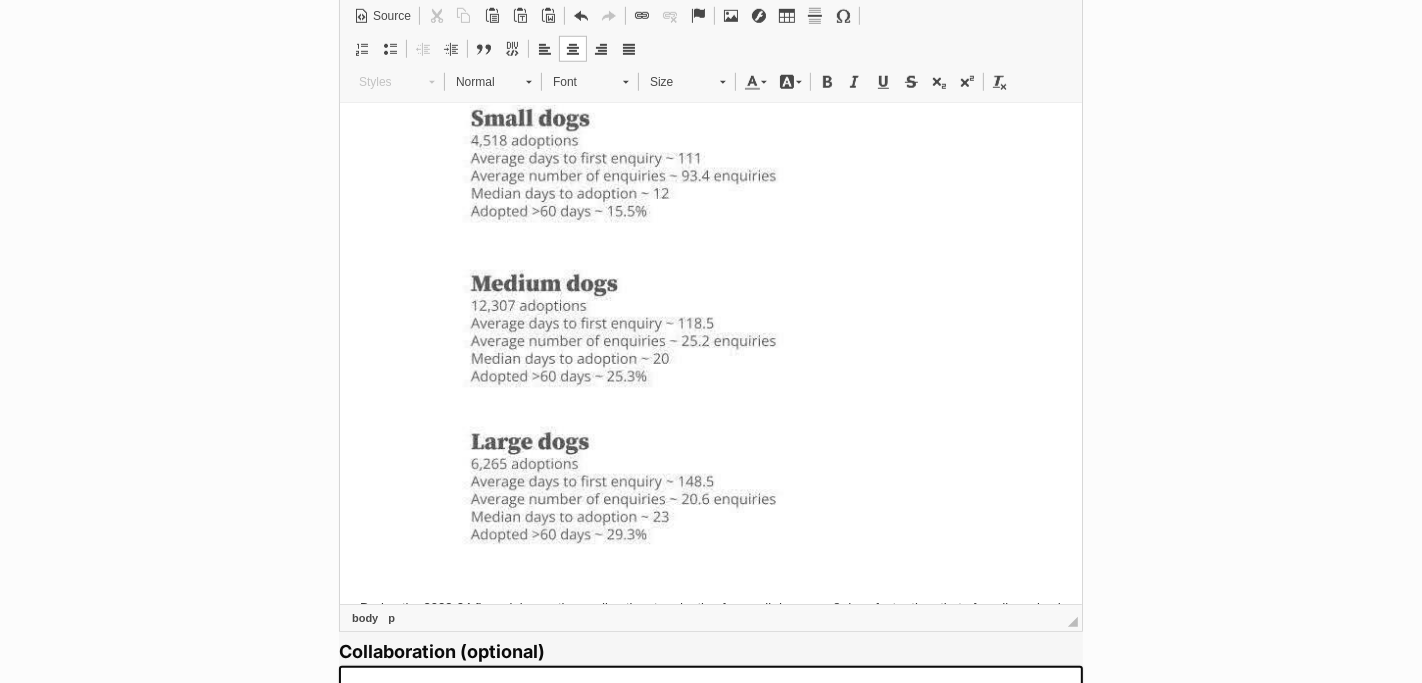 scroll, scrollTop: 8855, scrollLeft: 0, axis: vertical 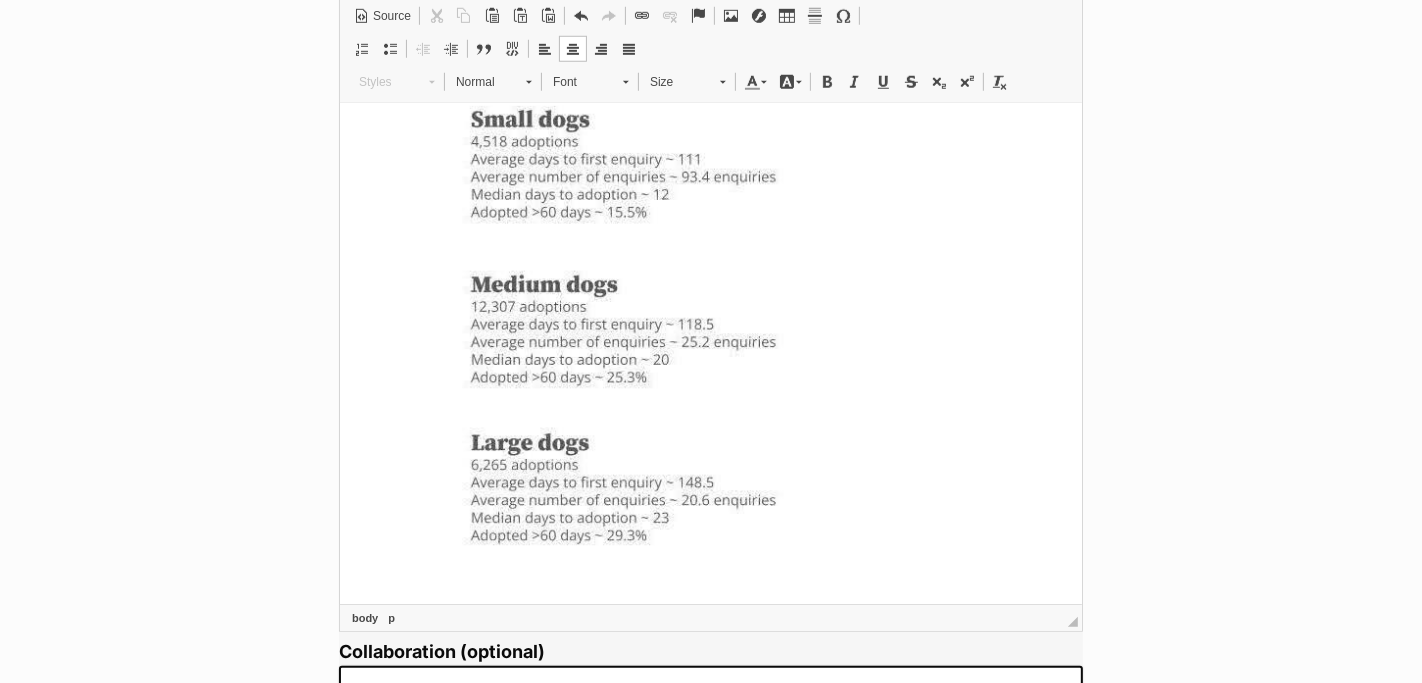 click at bounding box center [710, 326] 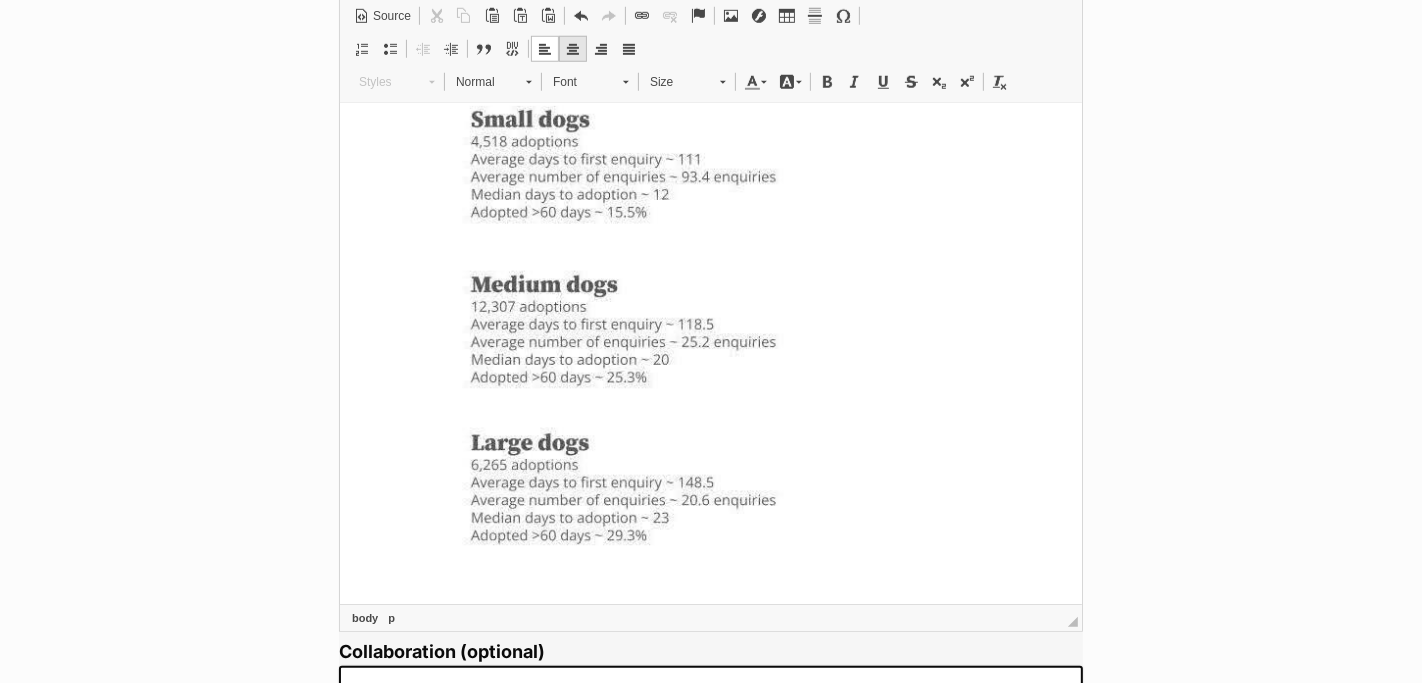 click at bounding box center (573, 49) 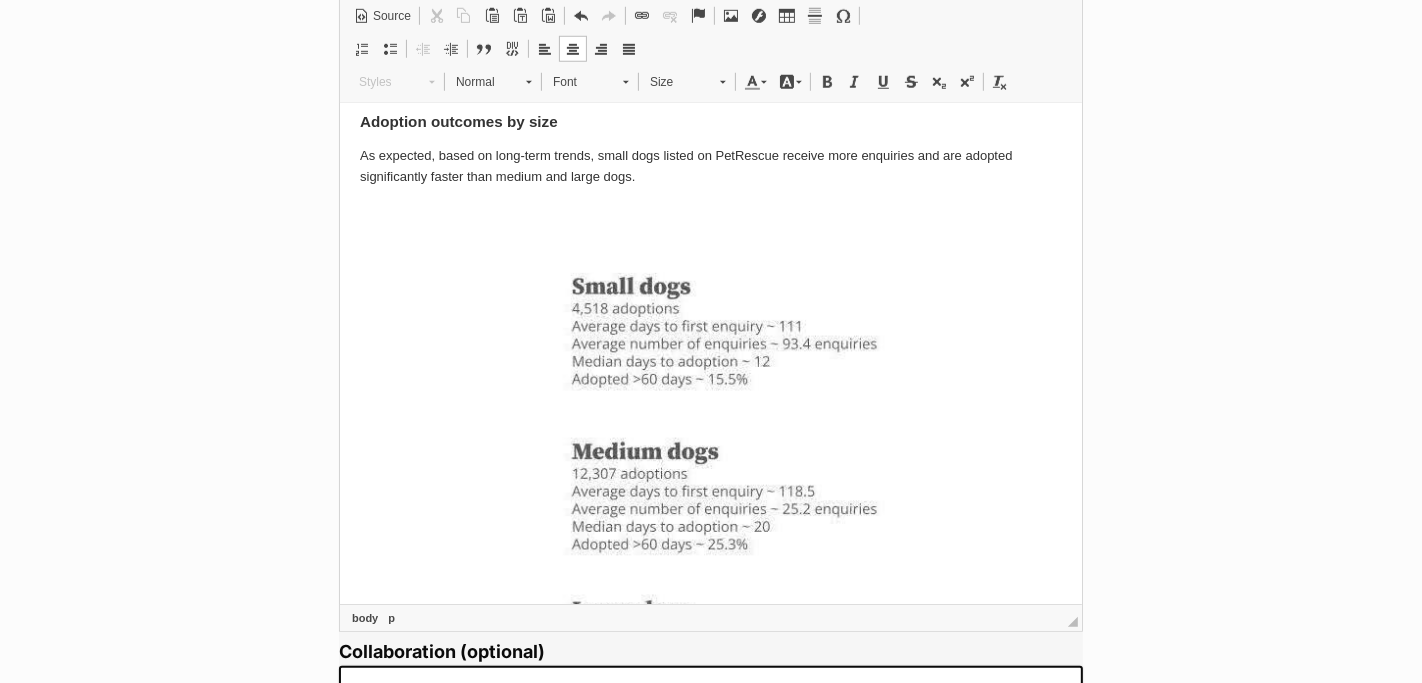 scroll, scrollTop: 8662, scrollLeft: 0, axis: vertical 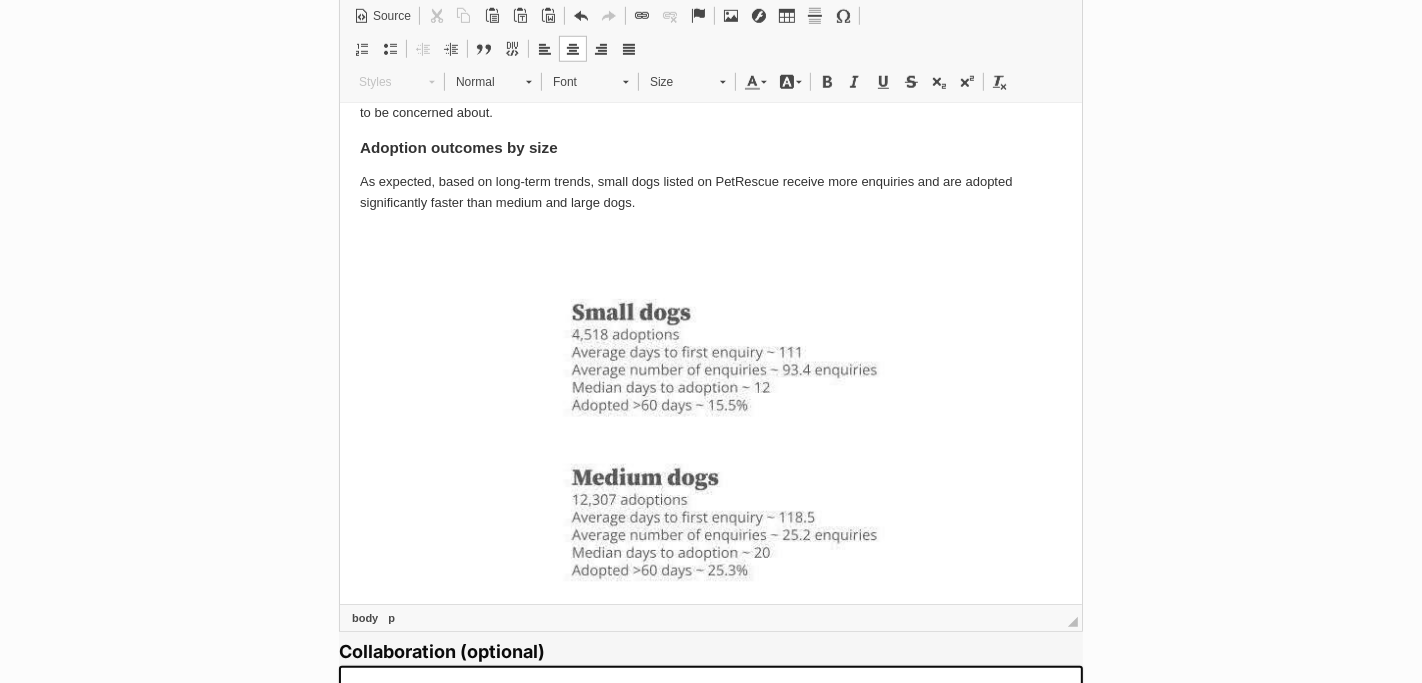 click at bounding box center (710, 516) 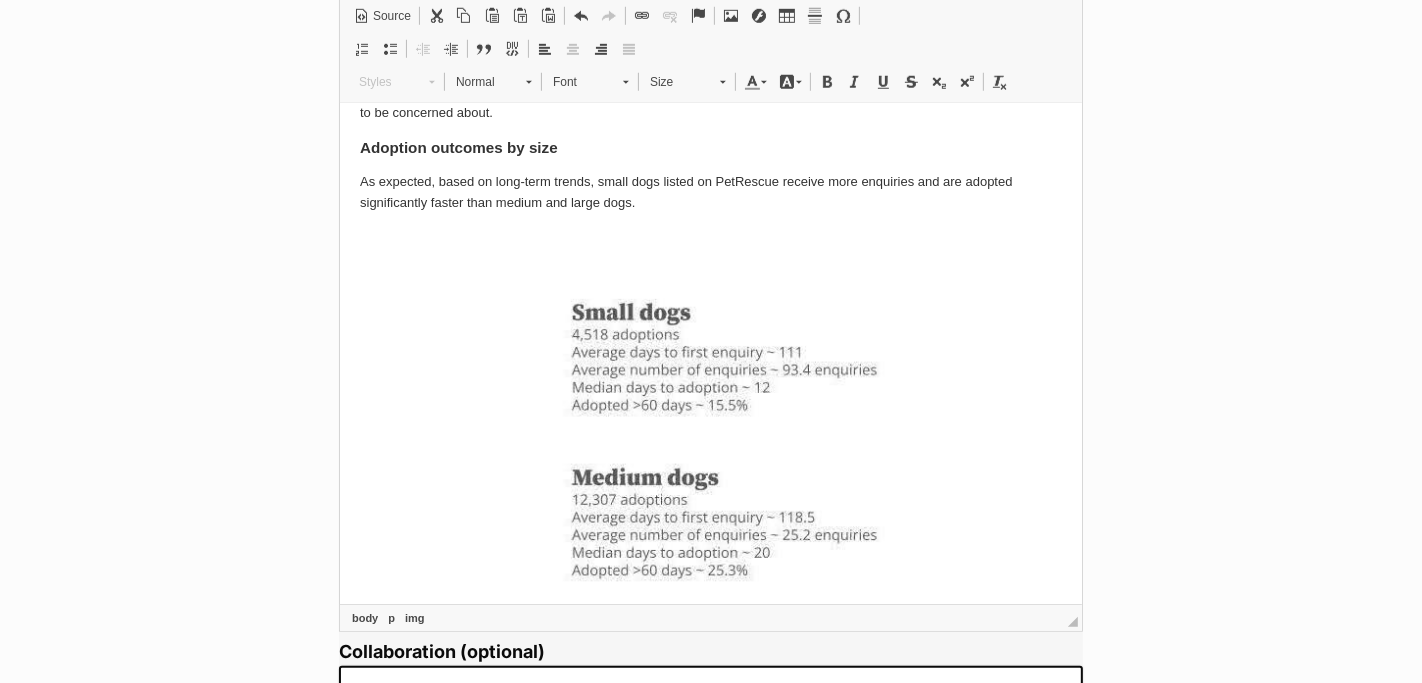 click at bounding box center (710, 516) 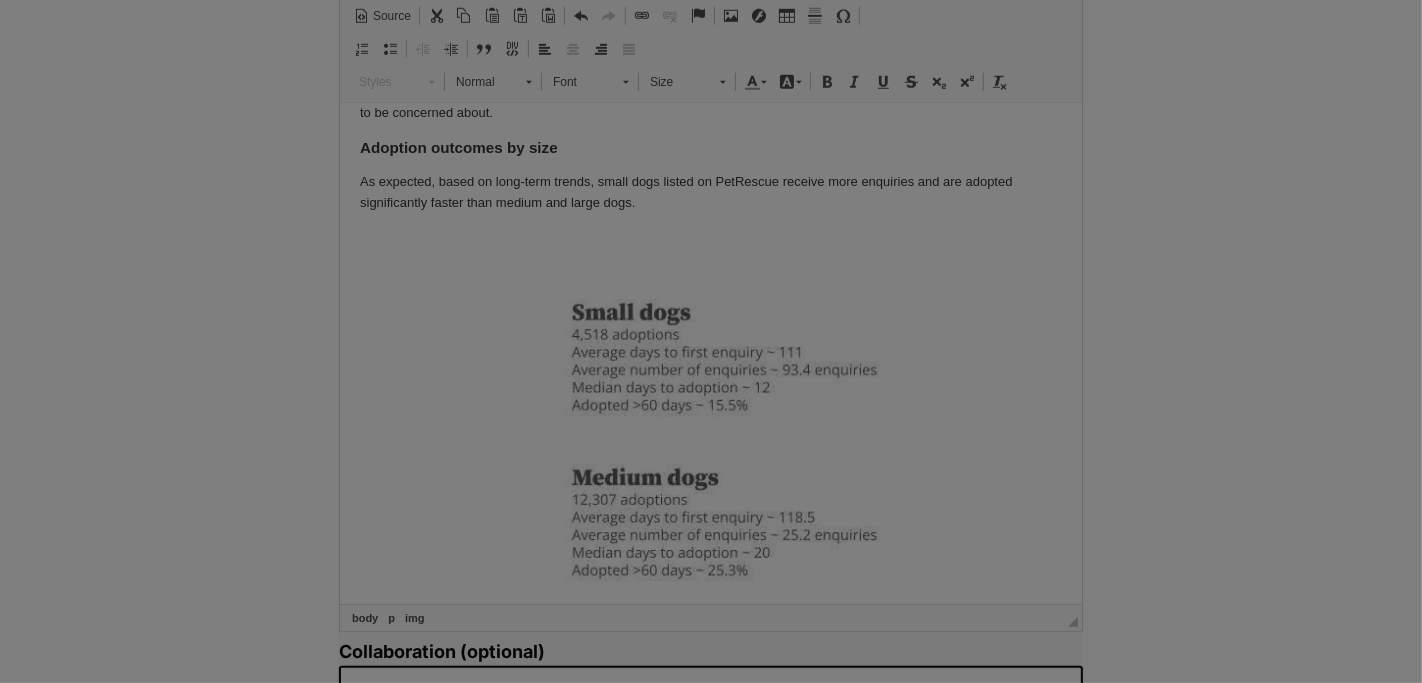type on "https://d339b5nop2tkmp.cloudfront.net/uploads/pictures/3832/content_dogs8.jpg" 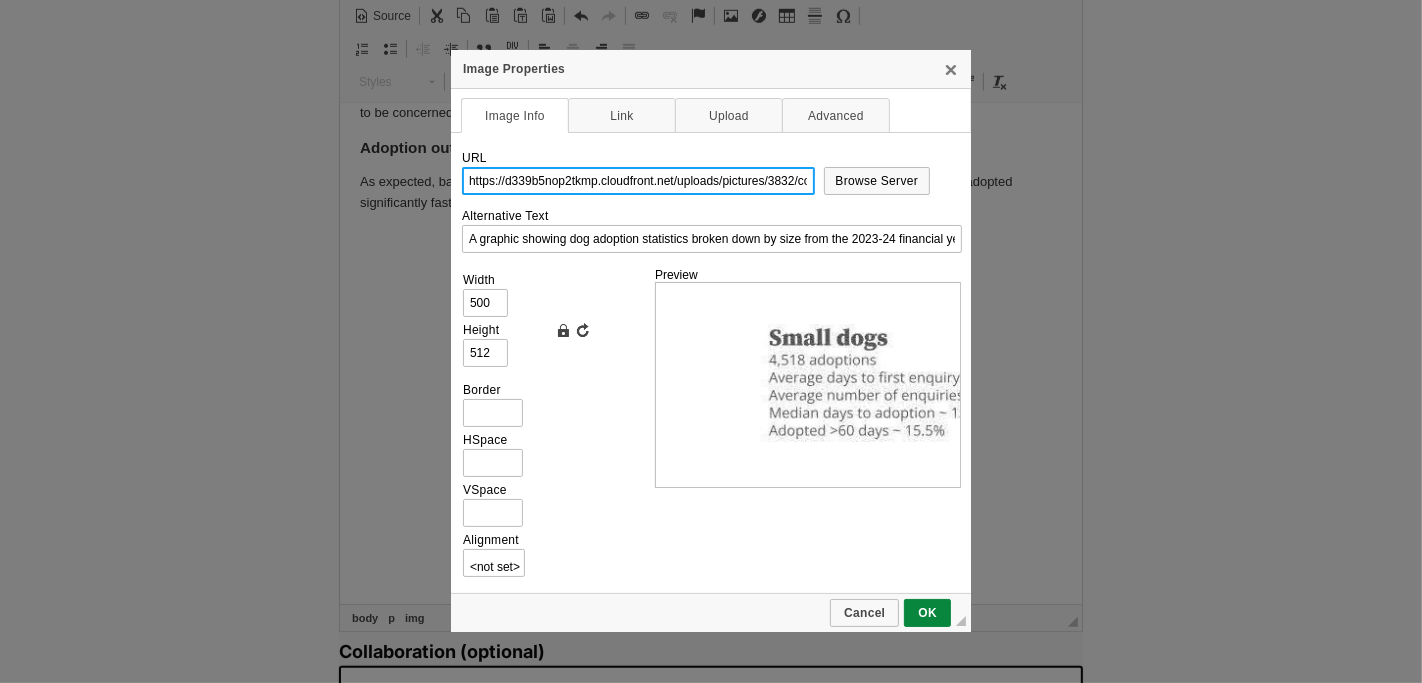 scroll, scrollTop: 0, scrollLeft: 88, axis: horizontal 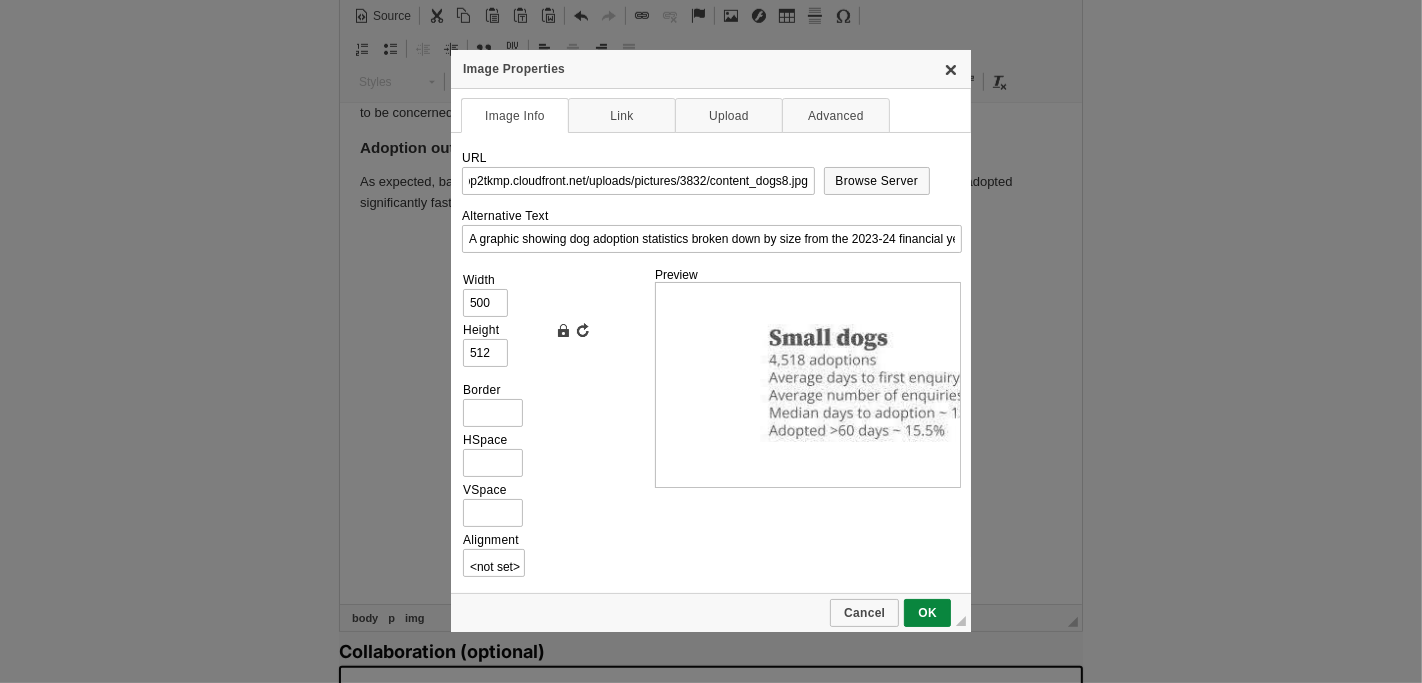 click on "X" at bounding box center (951, 69) 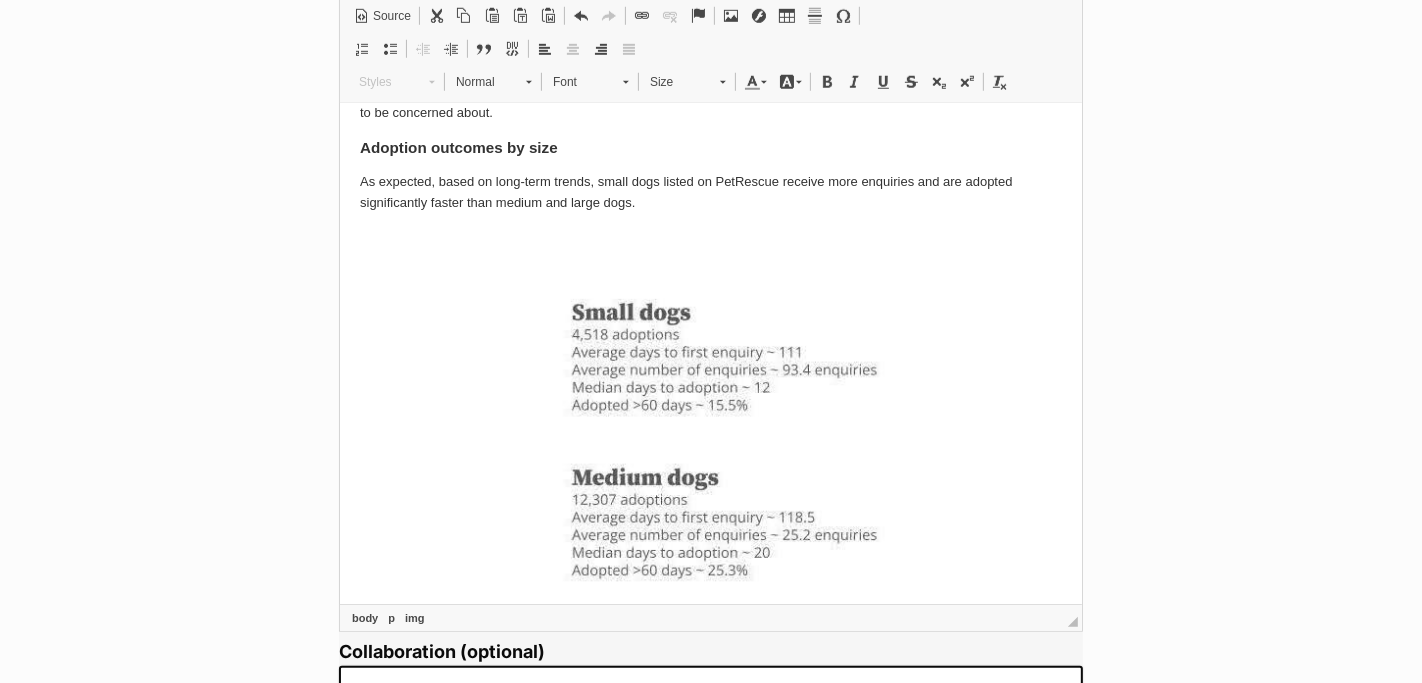 scroll, scrollTop: 0, scrollLeft: 0, axis: both 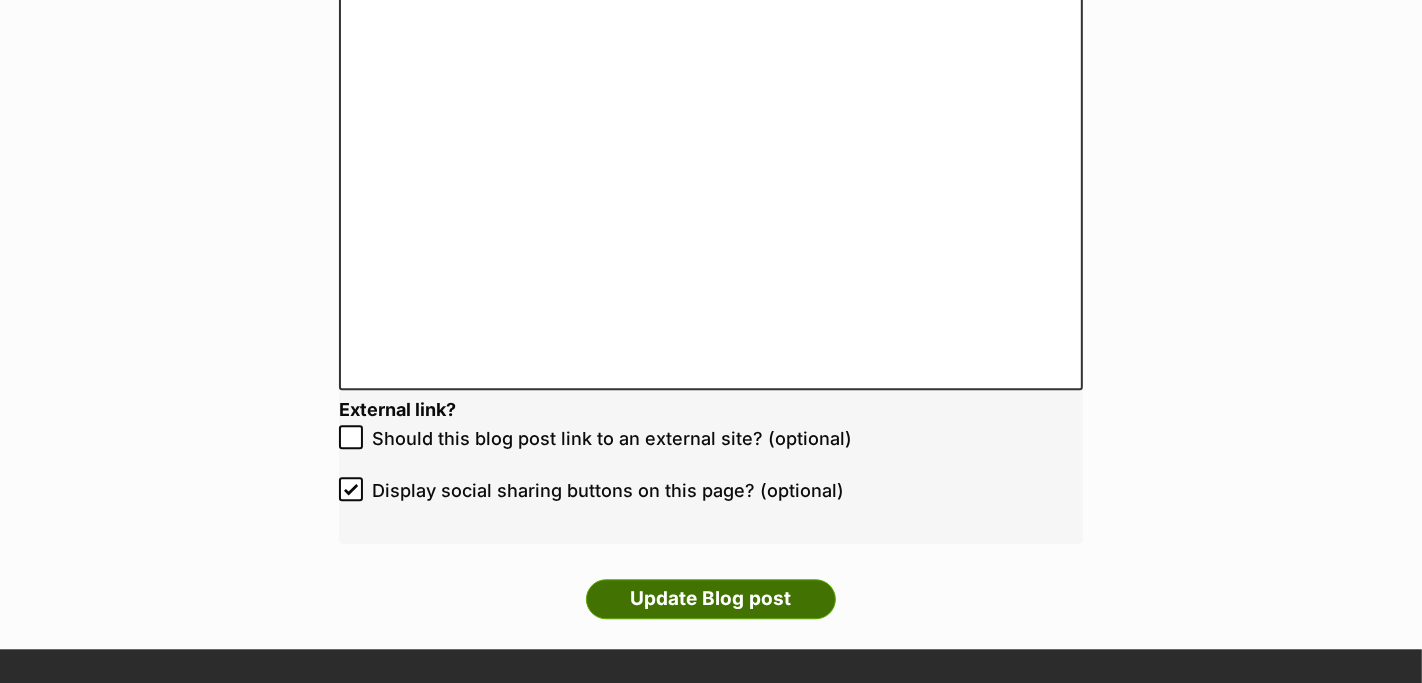 click on "Update Blog post" at bounding box center (711, 599) 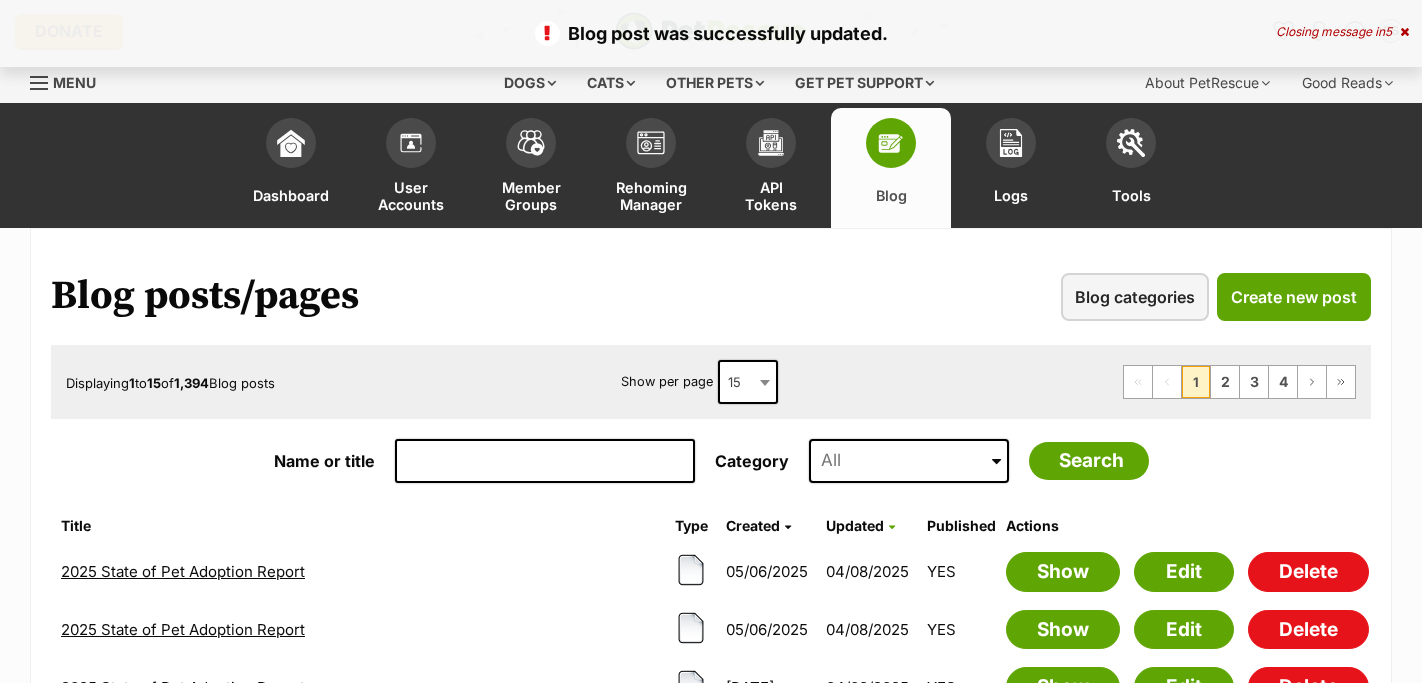 scroll, scrollTop: 0, scrollLeft: 0, axis: both 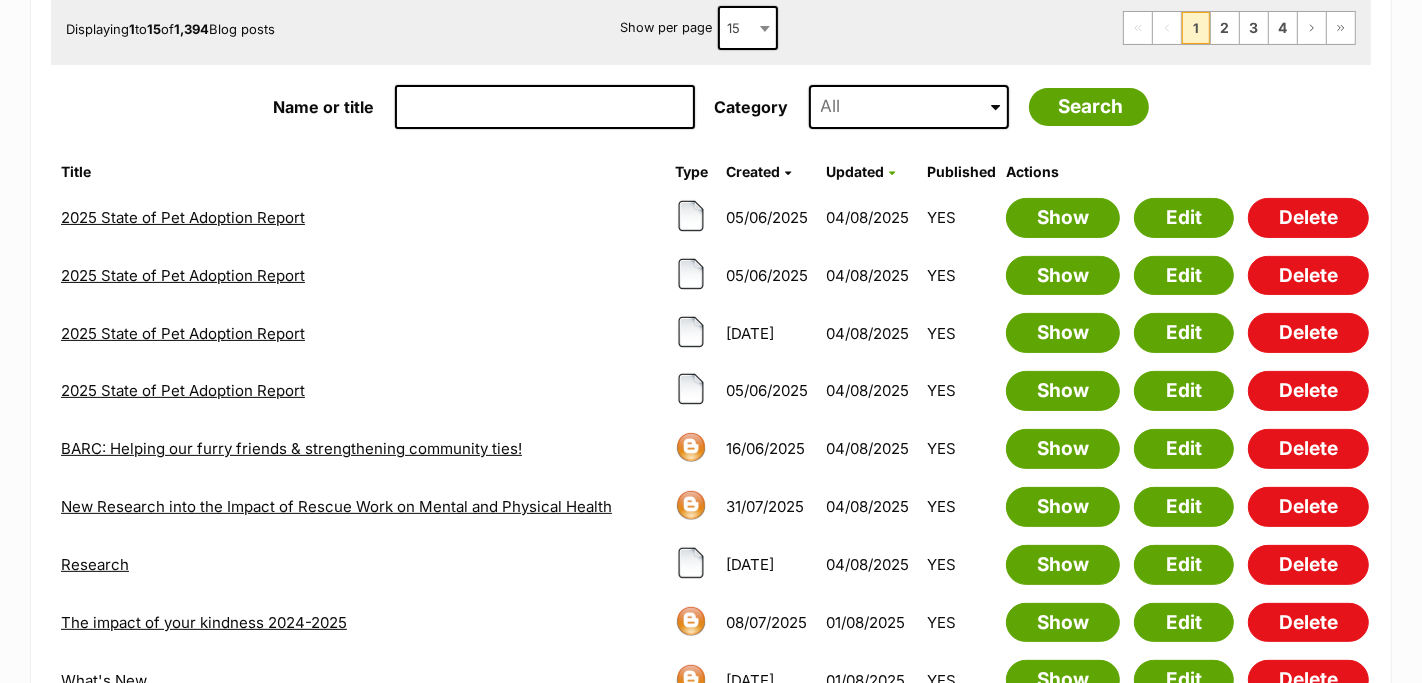 click on "2025 State of Pet Adoption Report" at bounding box center [183, 390] 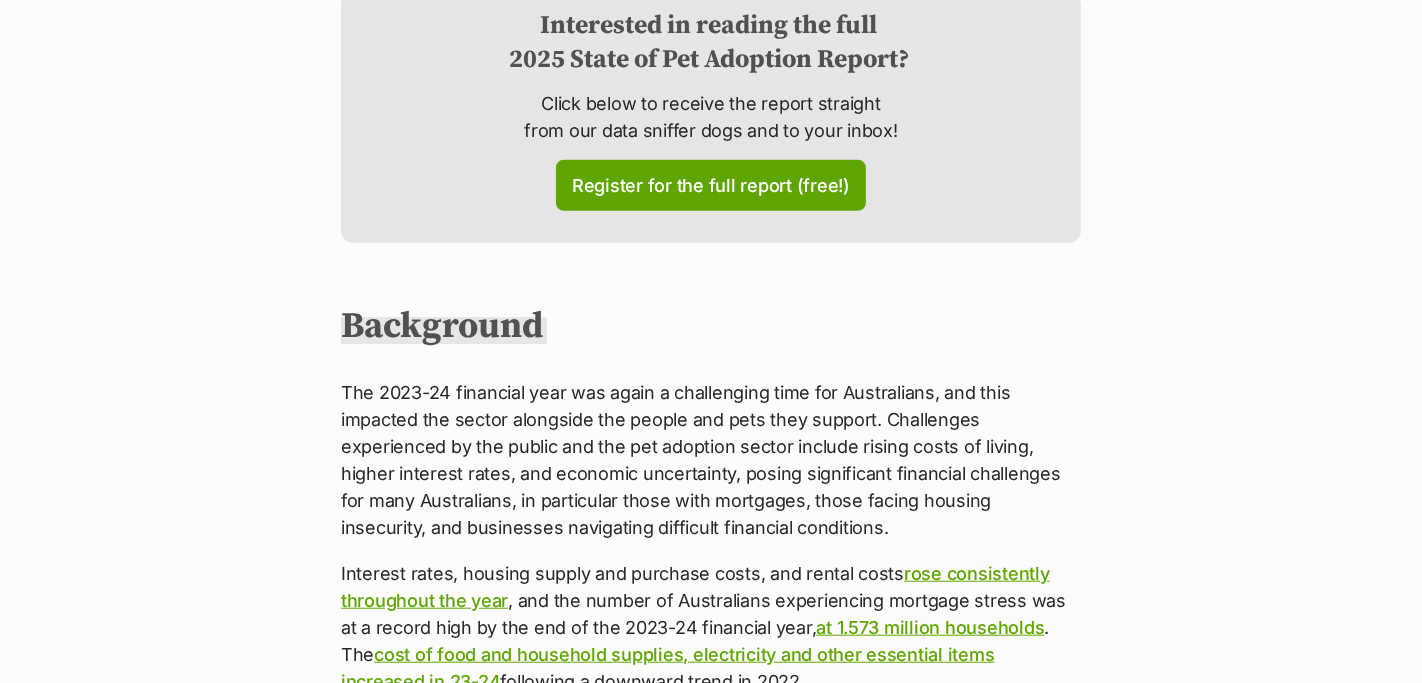 scroll, scrollTop: 1318, scrollLeft: 0, axis: vertical 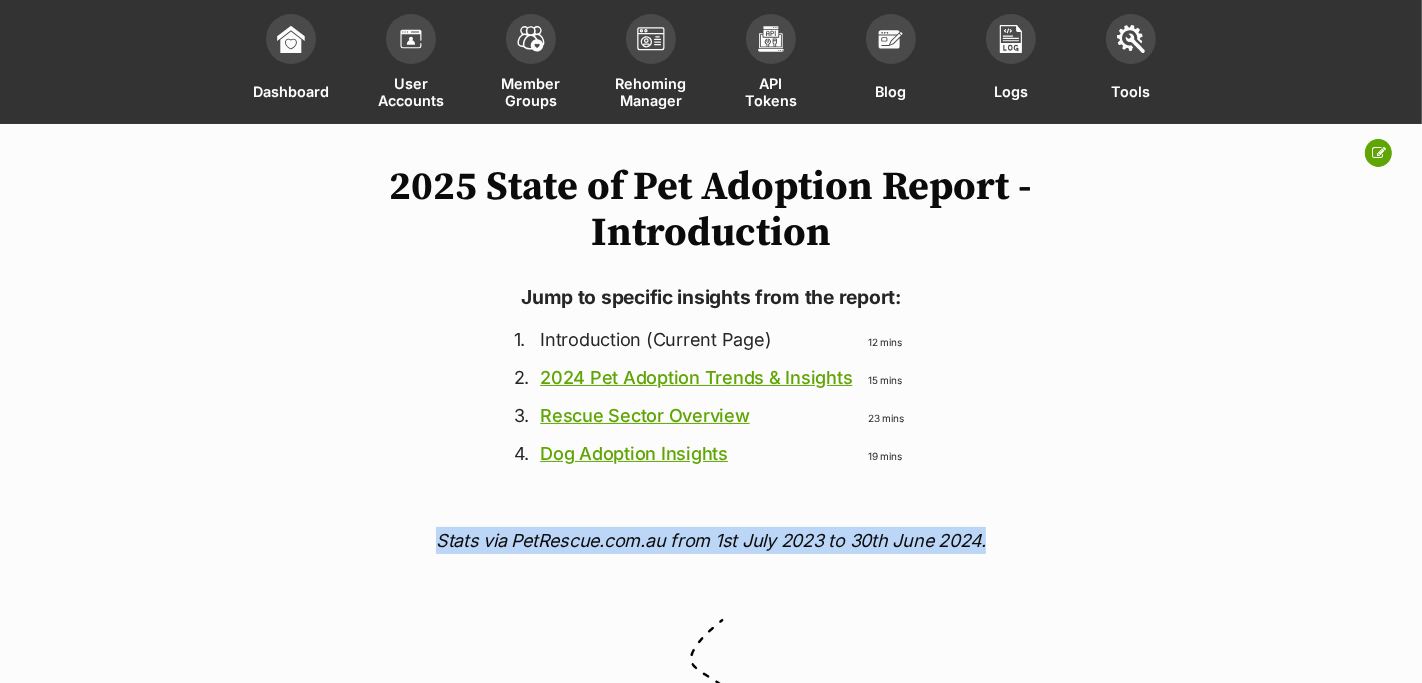 drag, startPoint x: 439, startPoint y: 535, endPoint x: 1000, endPoint y: 547, distance: 561.12836 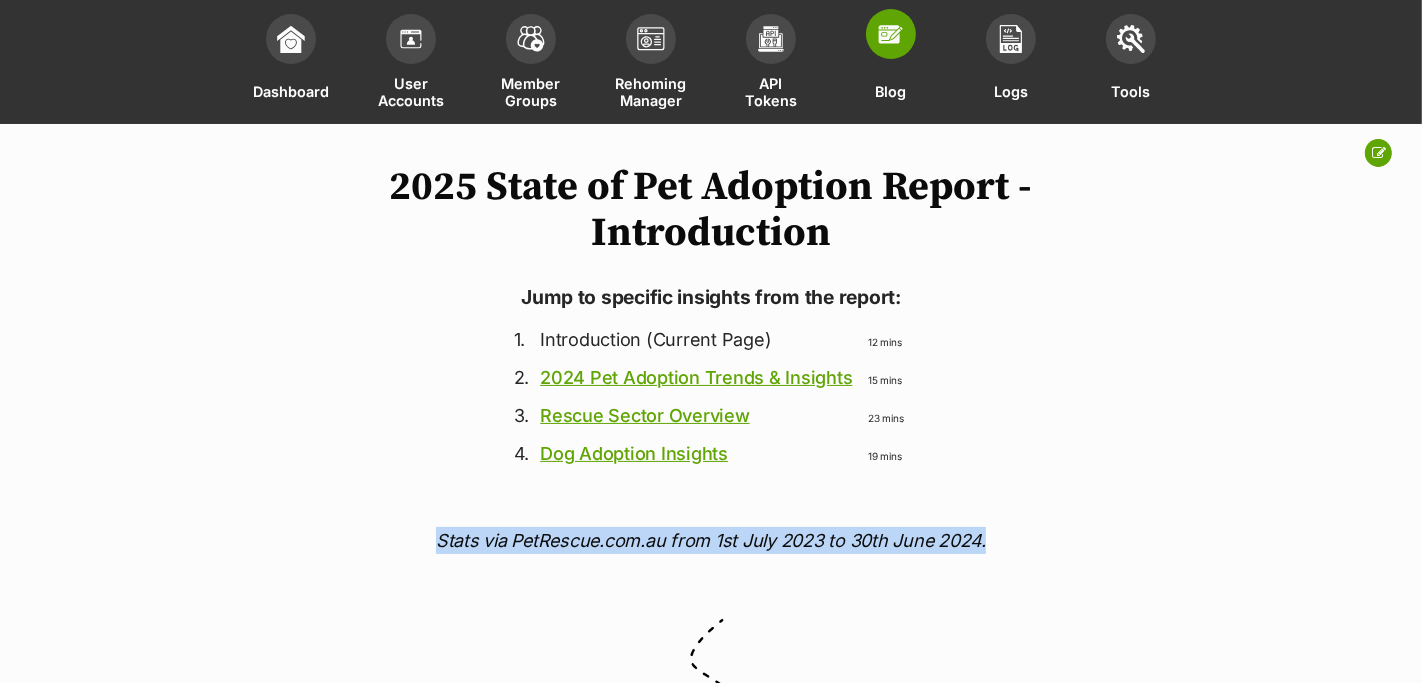 click at bounding box center [891, 34] 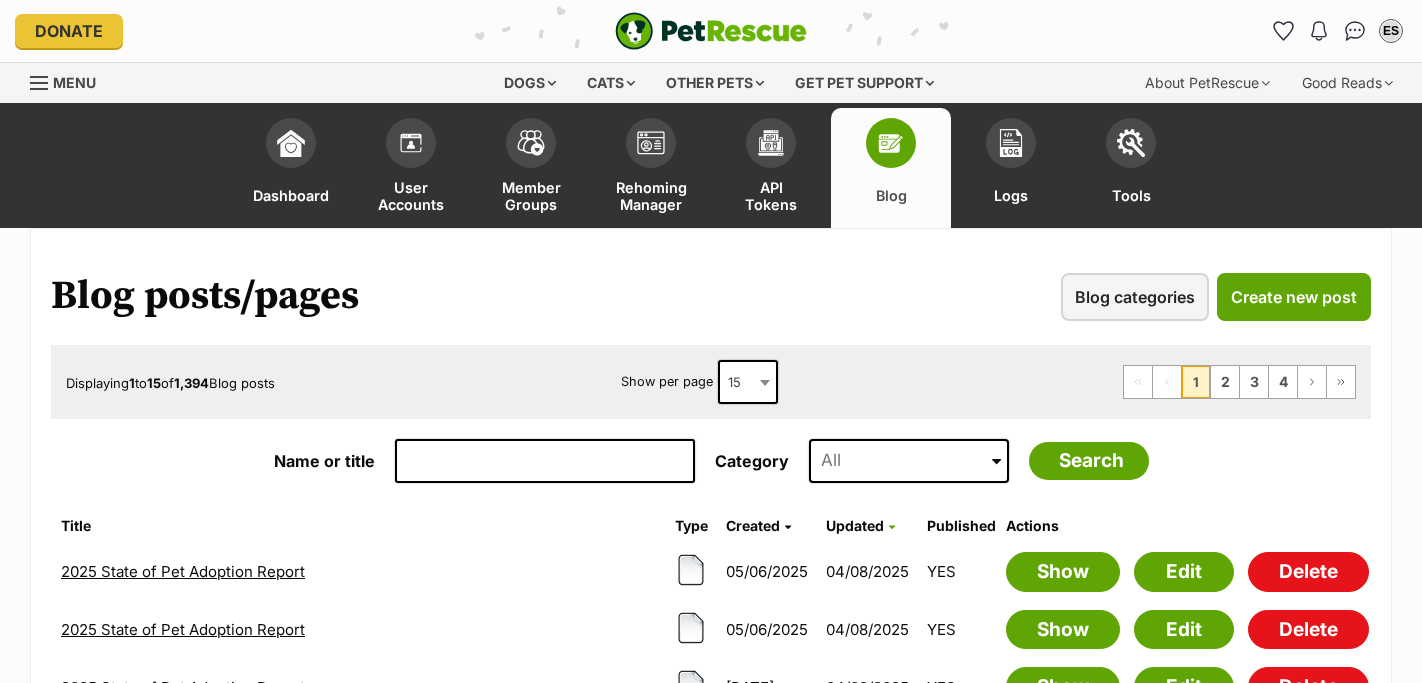 click on "Name or title" at bounding box center [545, 461] 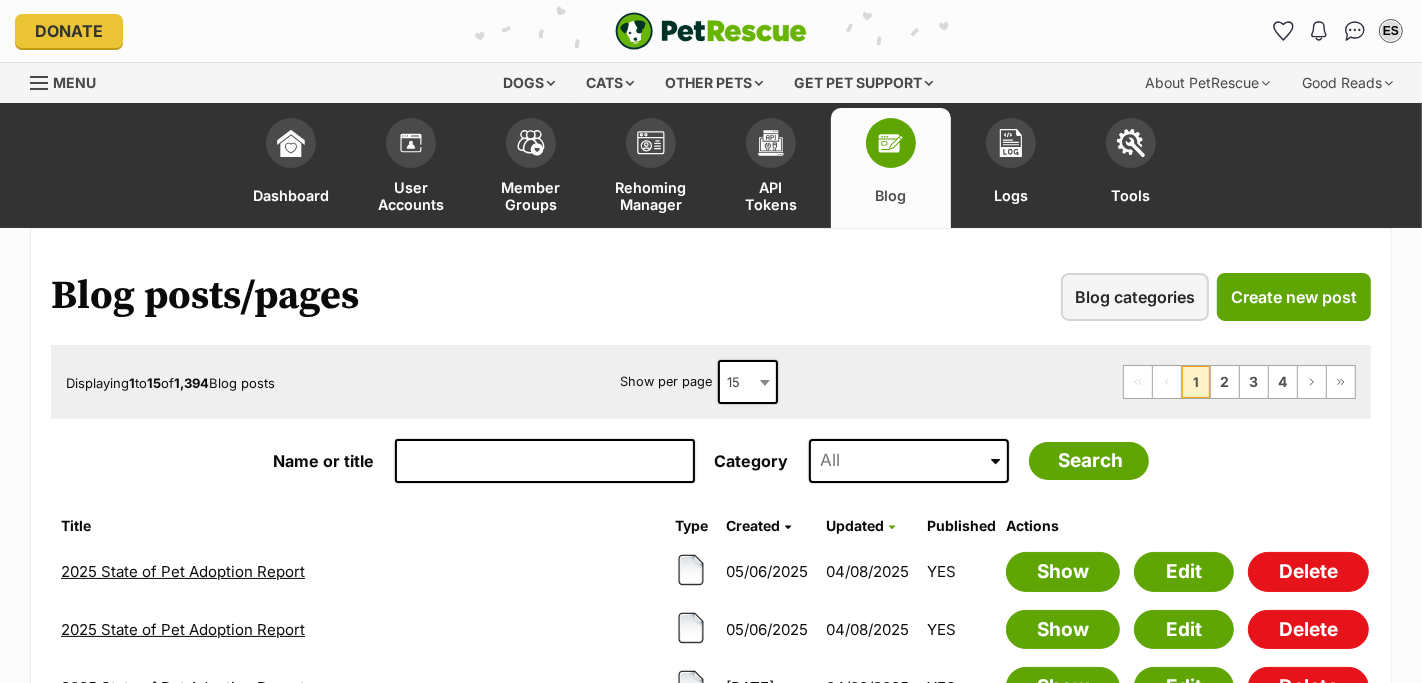 scroll, scrollTop: 0, scrollLeft: 0, axis: both 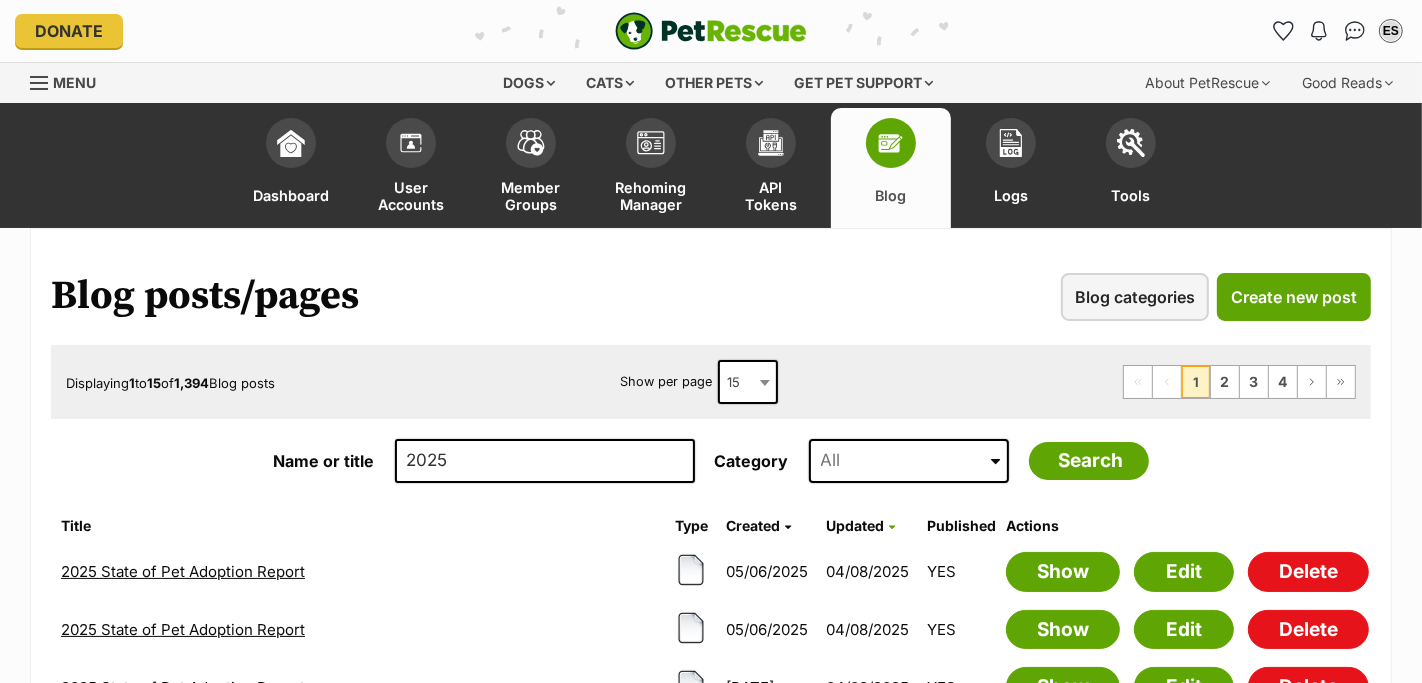 type on "2025" 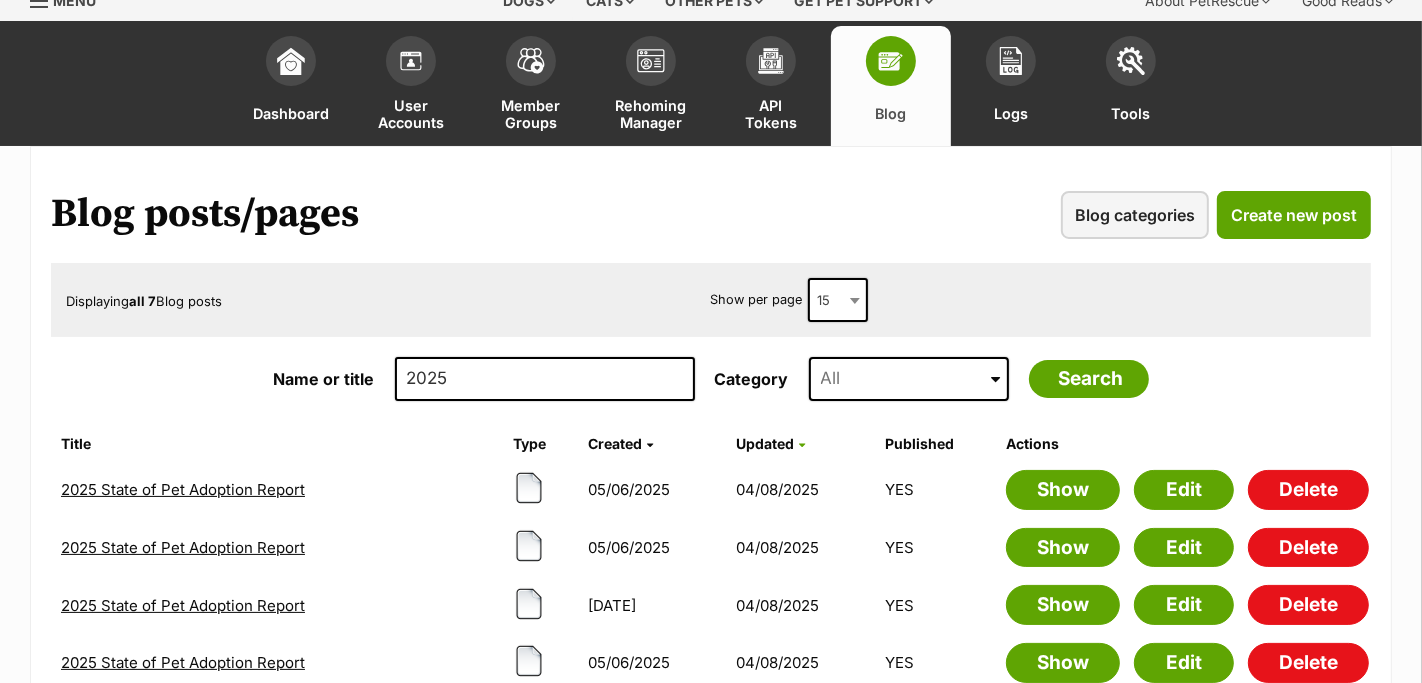 scroll, scrollTop: 282, scrollLeft: 0, axis: vertical 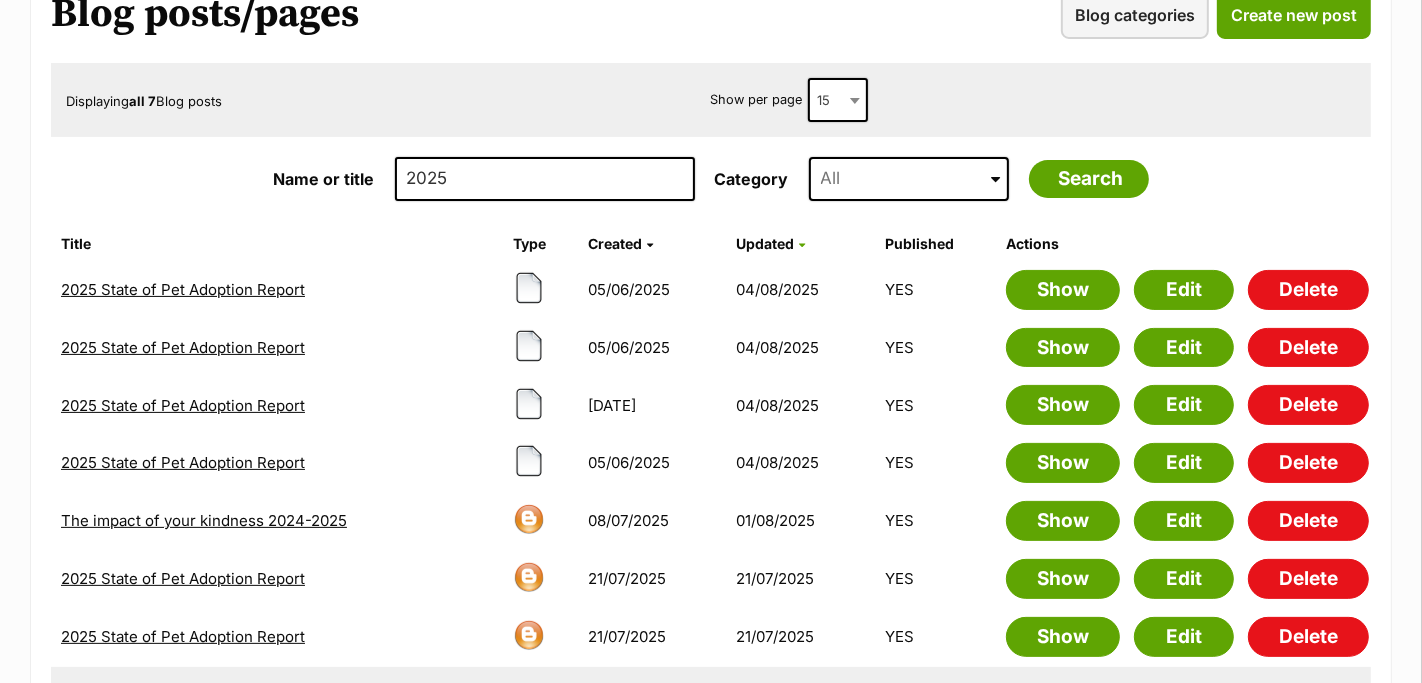 click on "2025 State of Pet Adoption Report" at bounding box center [183, 636] 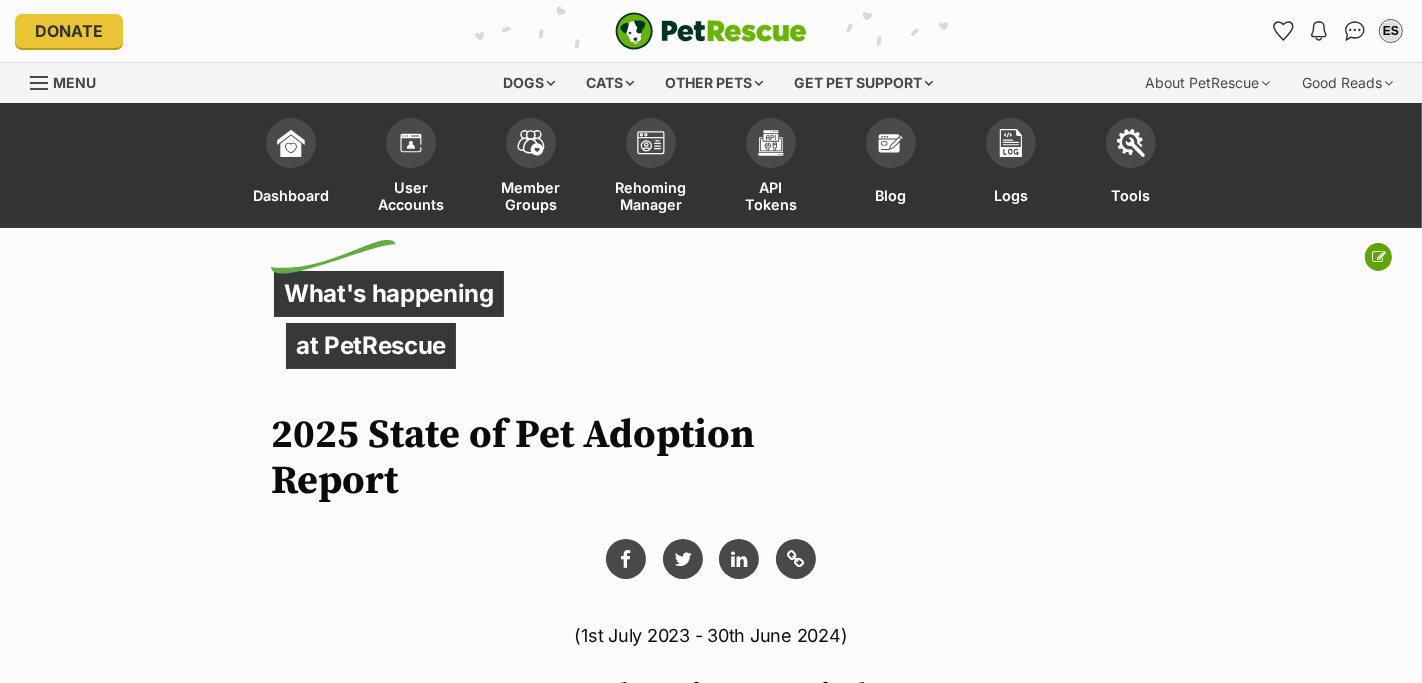 scroll, scrollTop: 310, scrollLeft: 0, axis: vertical 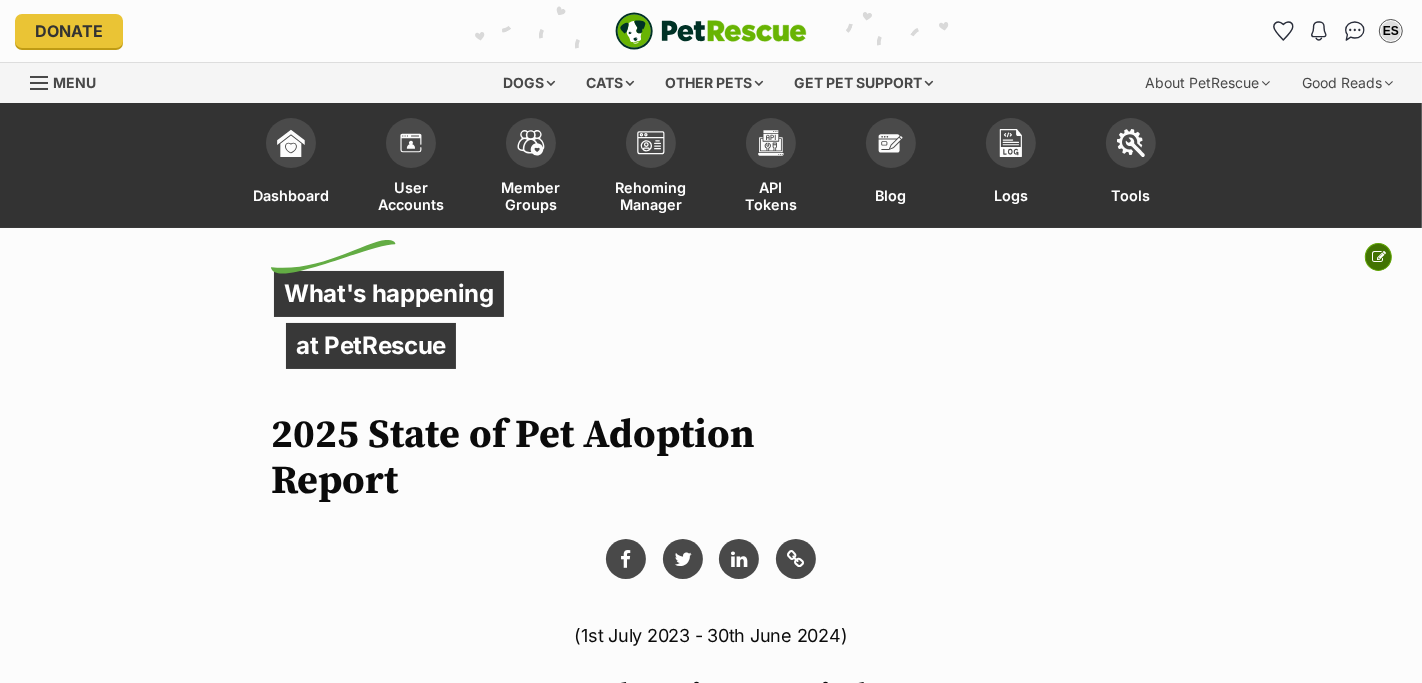 click at bounding box center [1379, 257] 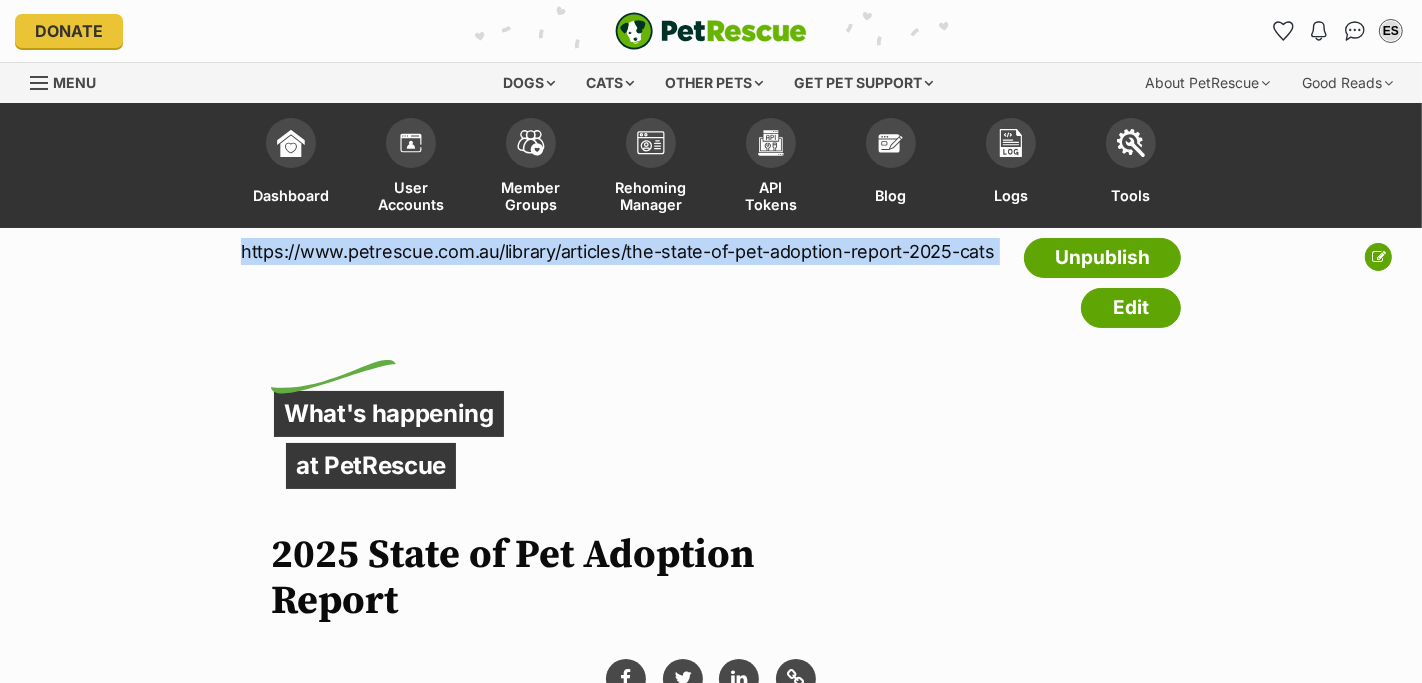 drag, startPoint x: 241, startPoint y: 248, endPoint x: 995, endPoint y: 239, distance: 754.0537 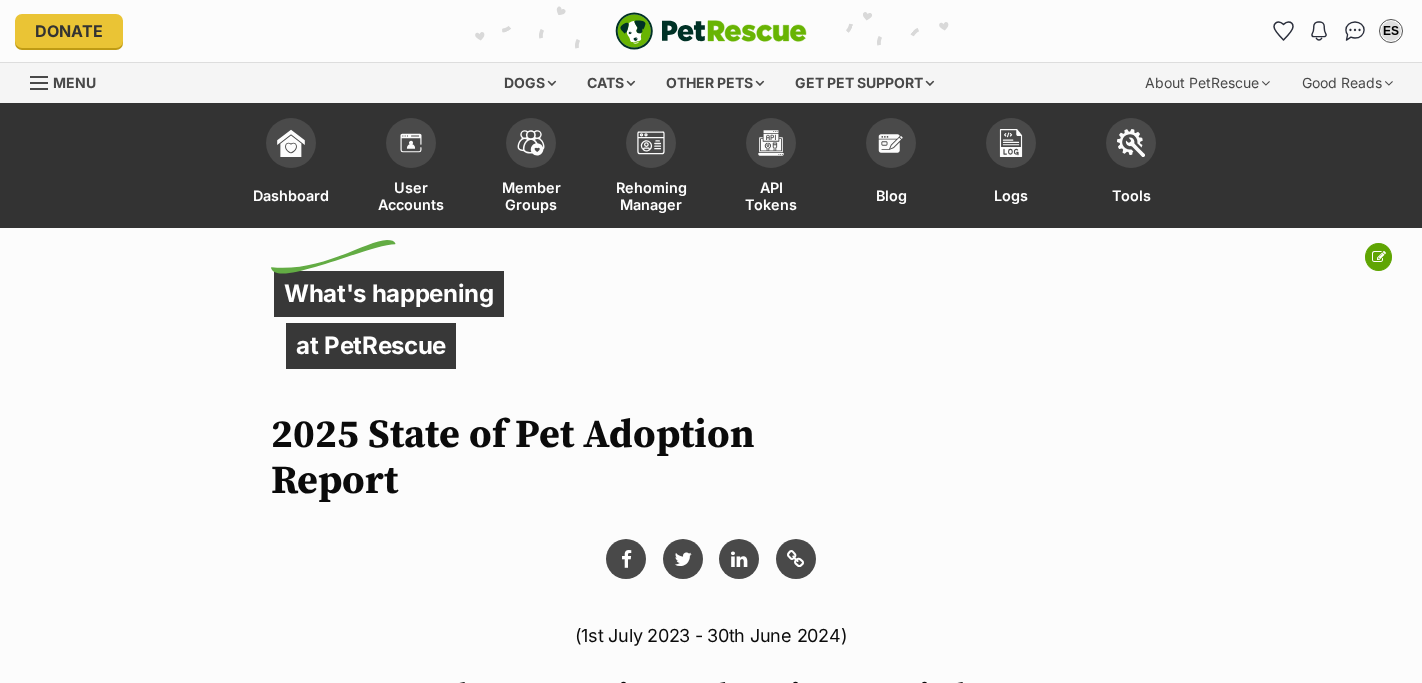 scroll, scrollTop: 0, scrollLeft: 0, axis: both 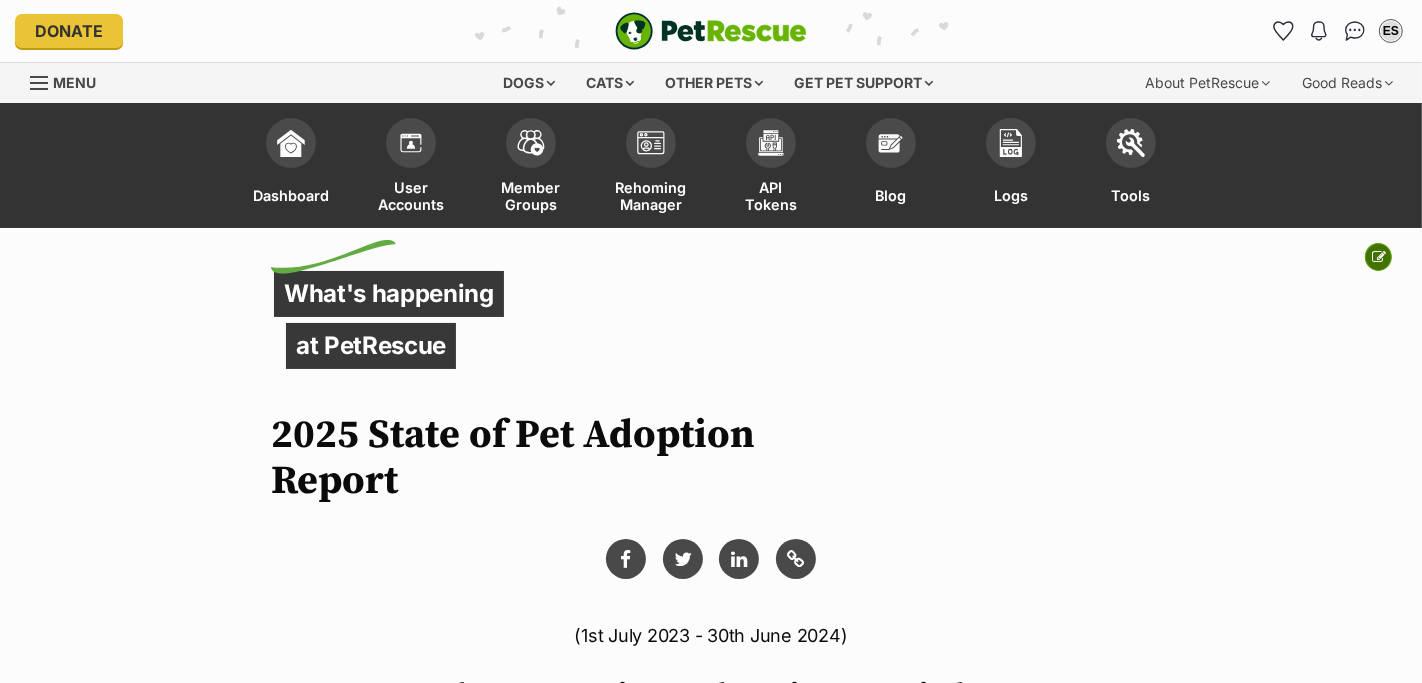 click at bounding box center [1378, 257] 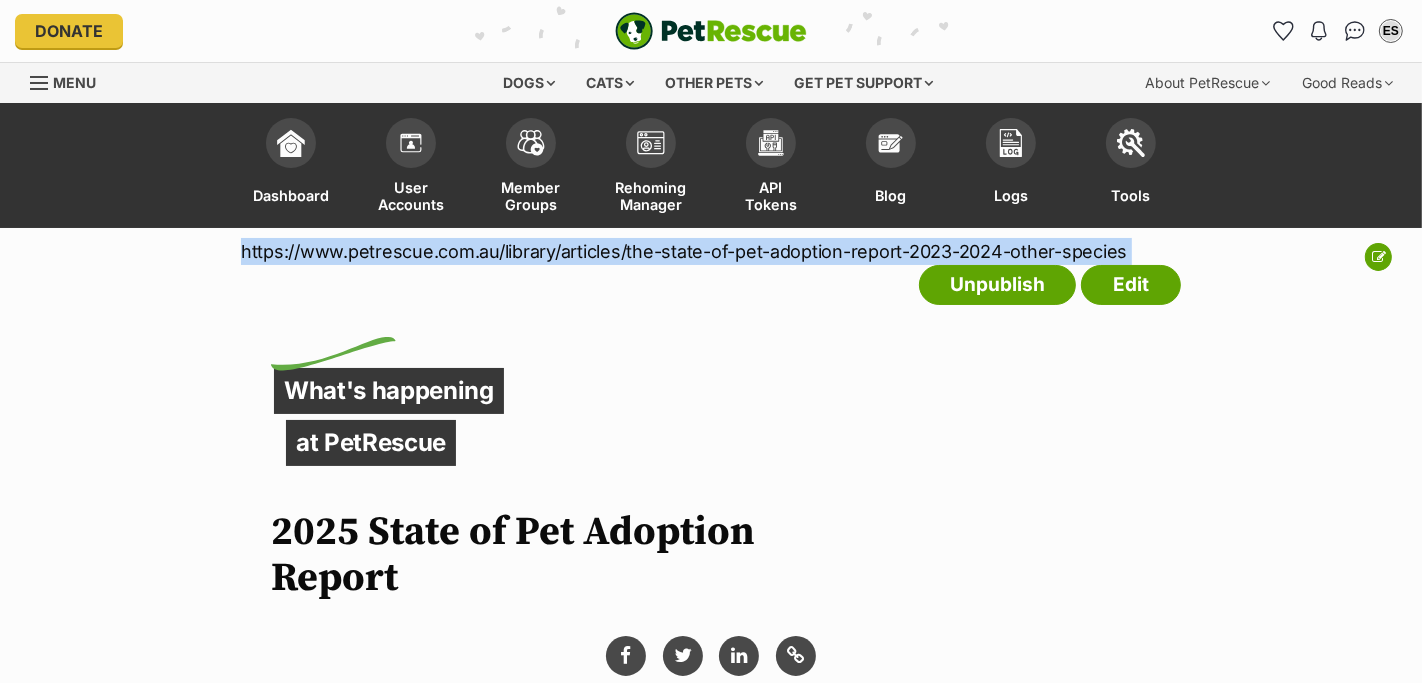 drag, startPoint x: 242, startPoint y: 249, endPoint x: 1140, endPoint y: 245, distance: 898.0089 